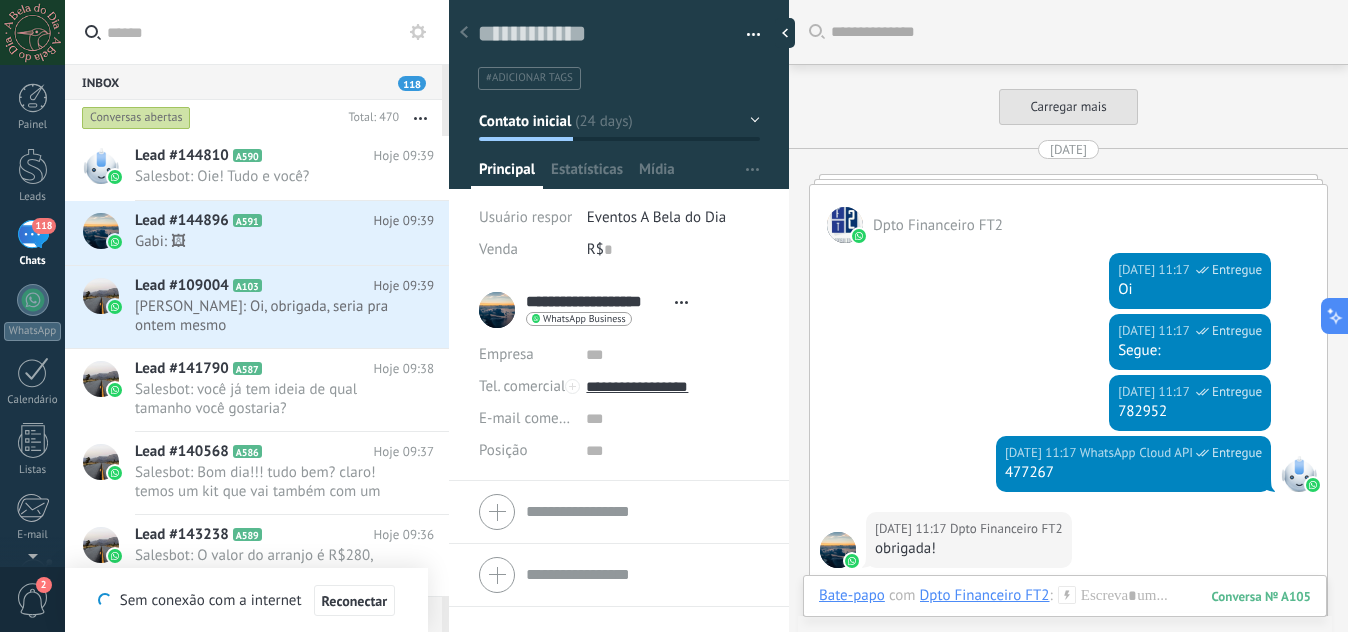 scroll, scrollTop: 0, scrollLeft: 0, axis: both 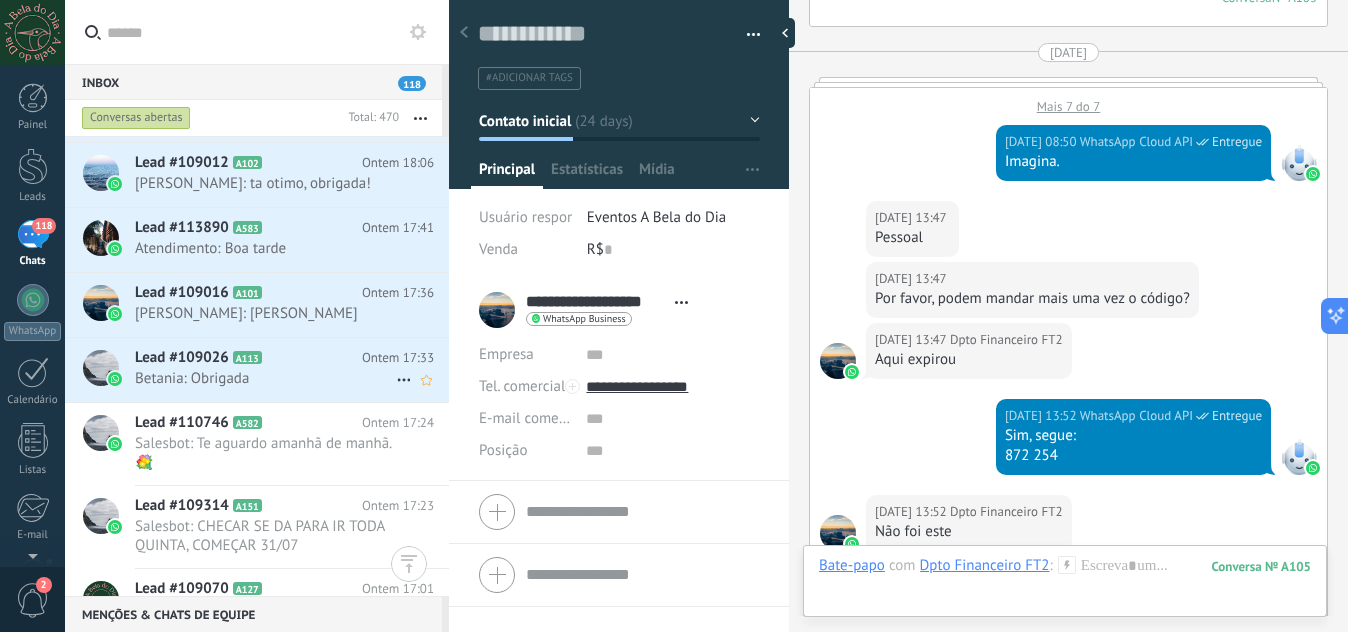 click on "Lead #109026
A113" at bounding box center (248, 358) 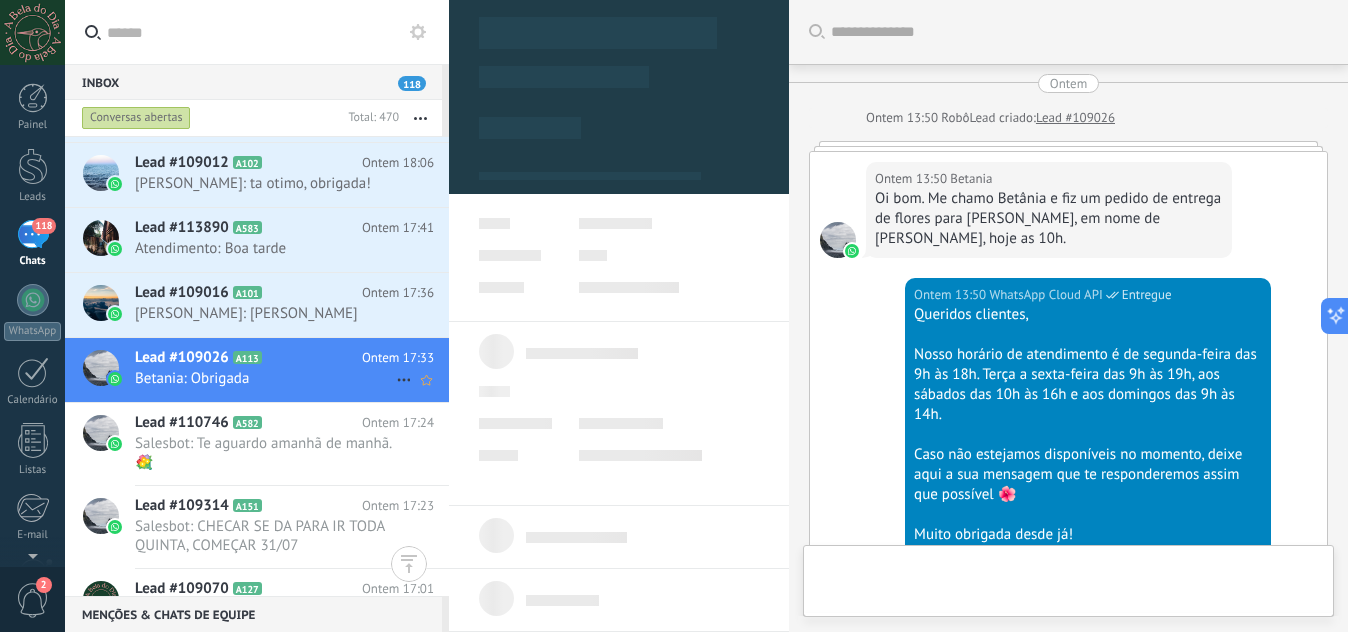 type on "**********" 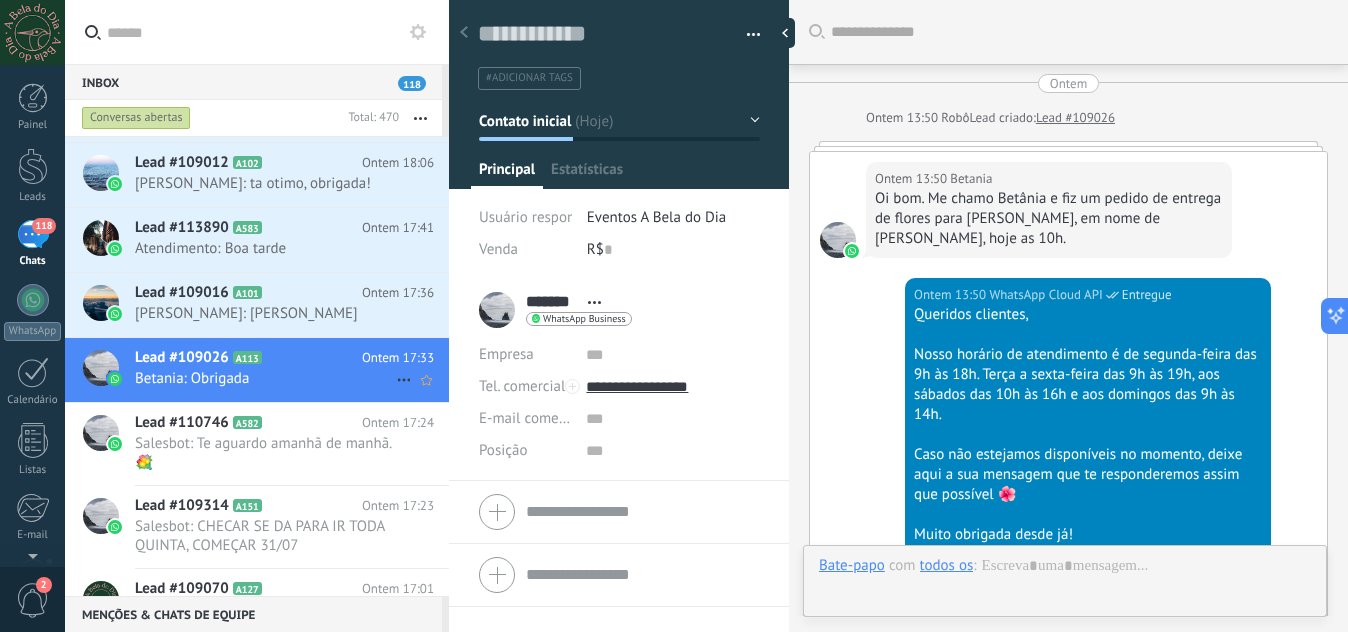 scroll, scrollTop: 1017, scrollLeft: 0, axis: vertical 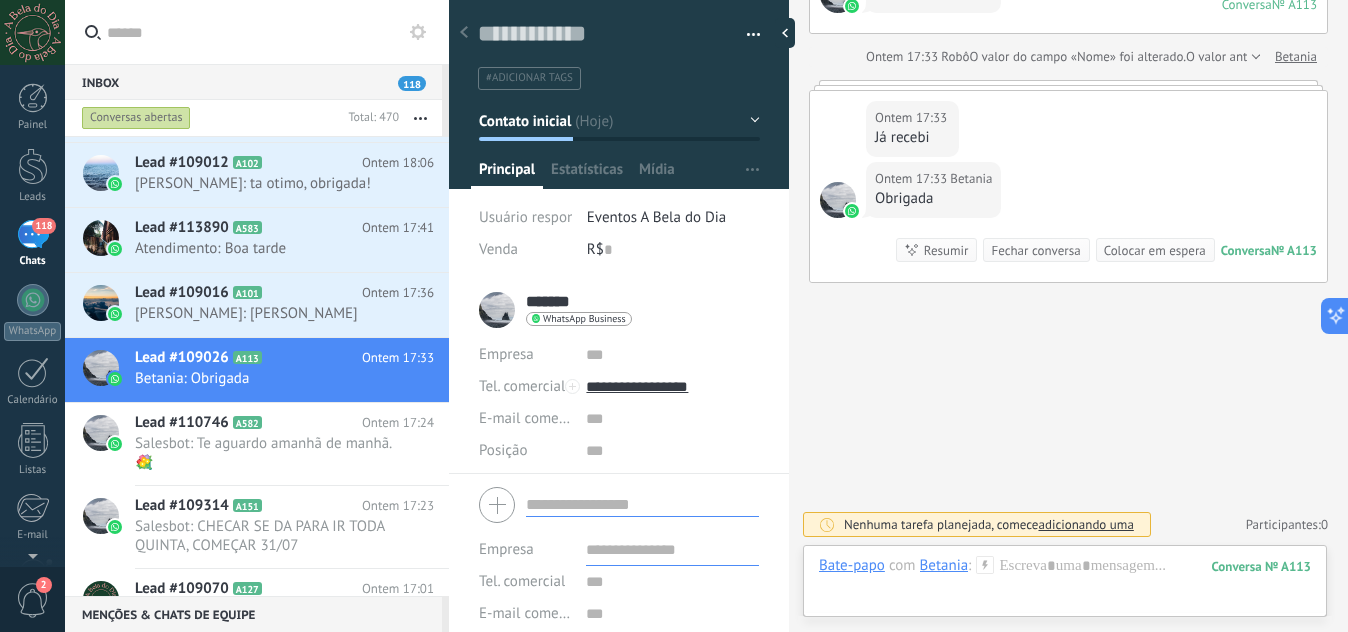 click on "Empresa
Tel. comercial
Comercial direto
Celular
Faz
Casa
Outros
Tel. comercial
Ligar
Copiar
Editar o lead
E-mail comercial
Email privado
Outro email
Posição" at bounding box center (619, 581) 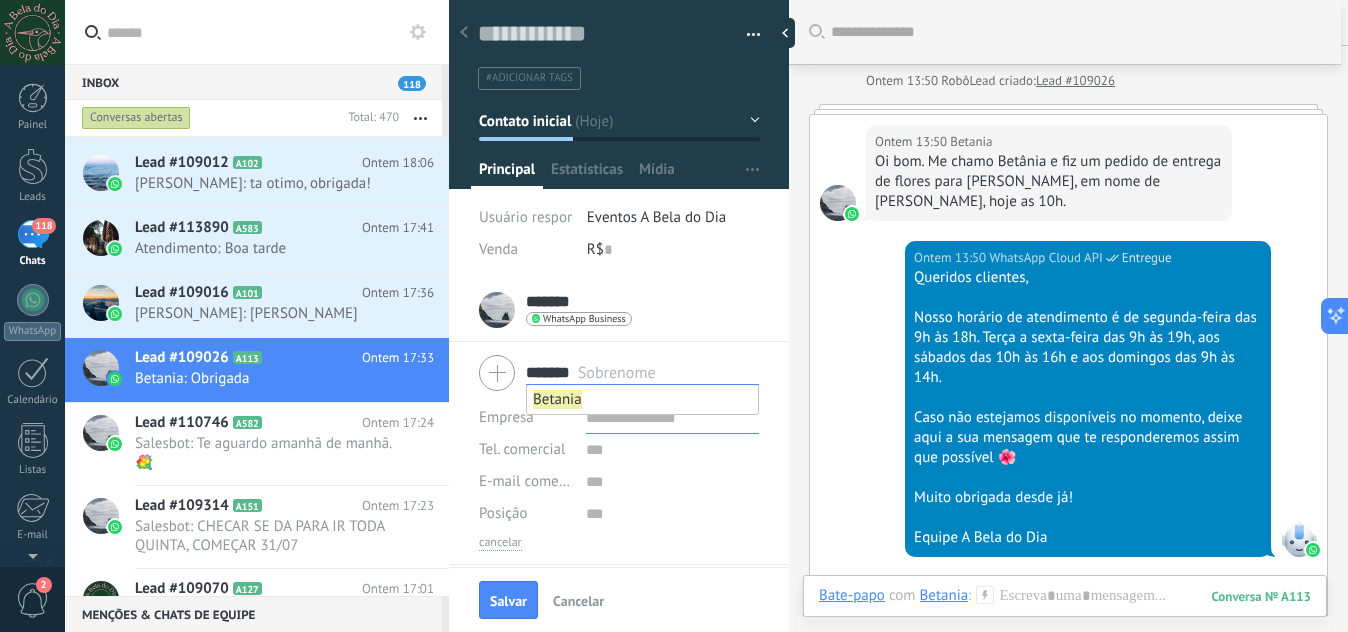 scroll, scrollTop: 0, scrollLeft: 0, axis: both 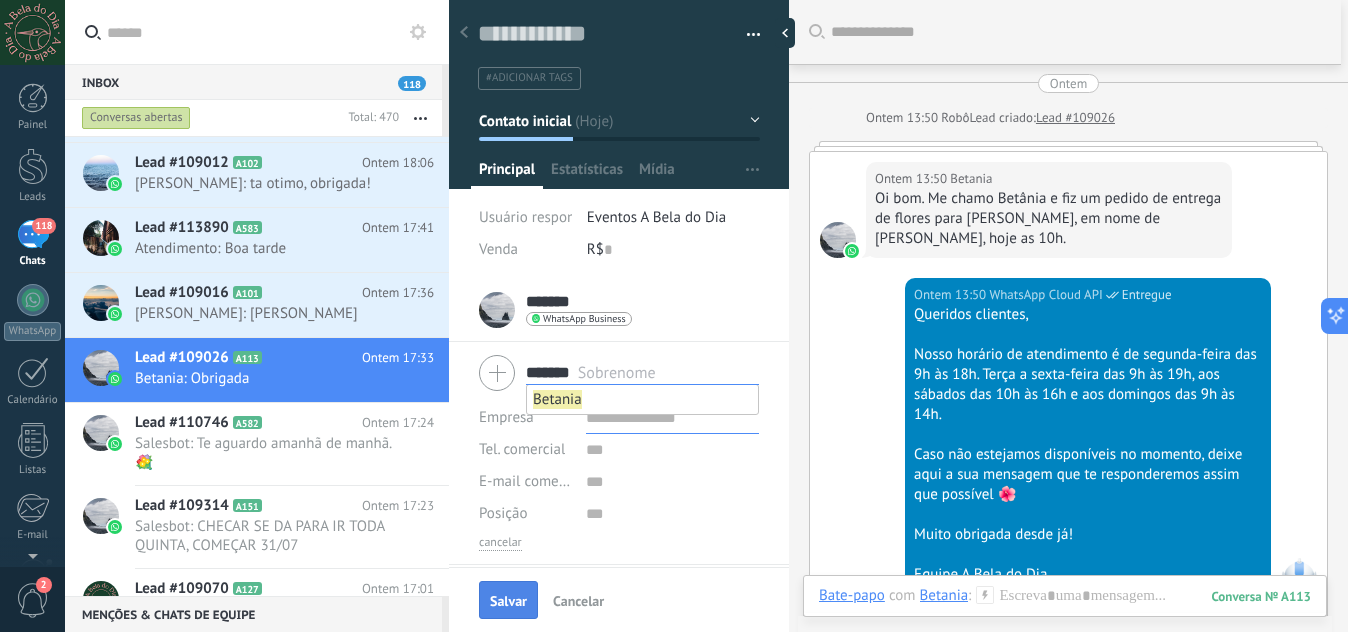 type on "*******" 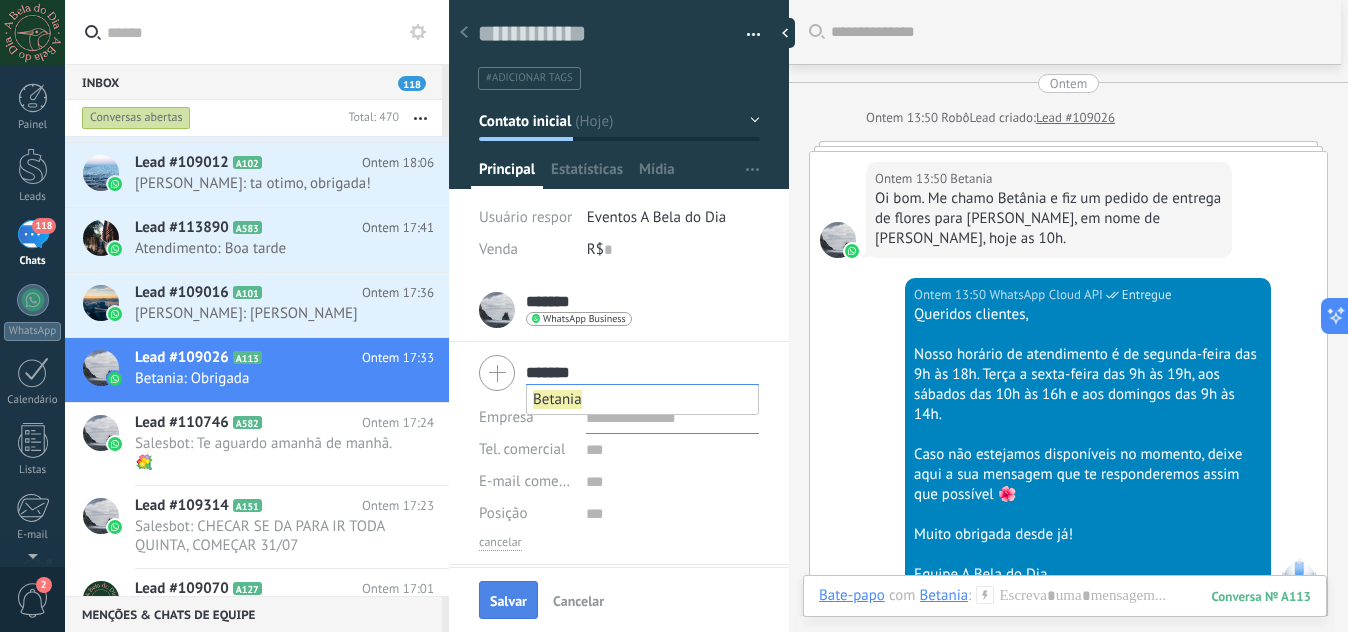 click on "Salvar" at bounding box center [508, 601] 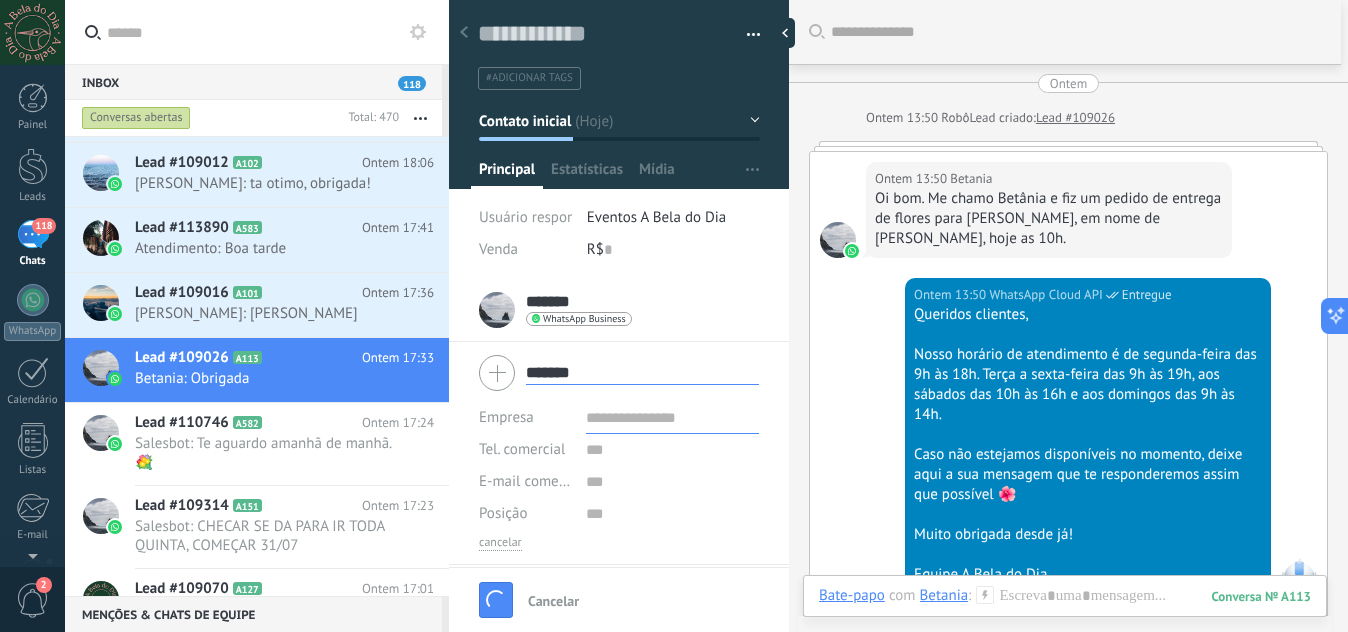 type 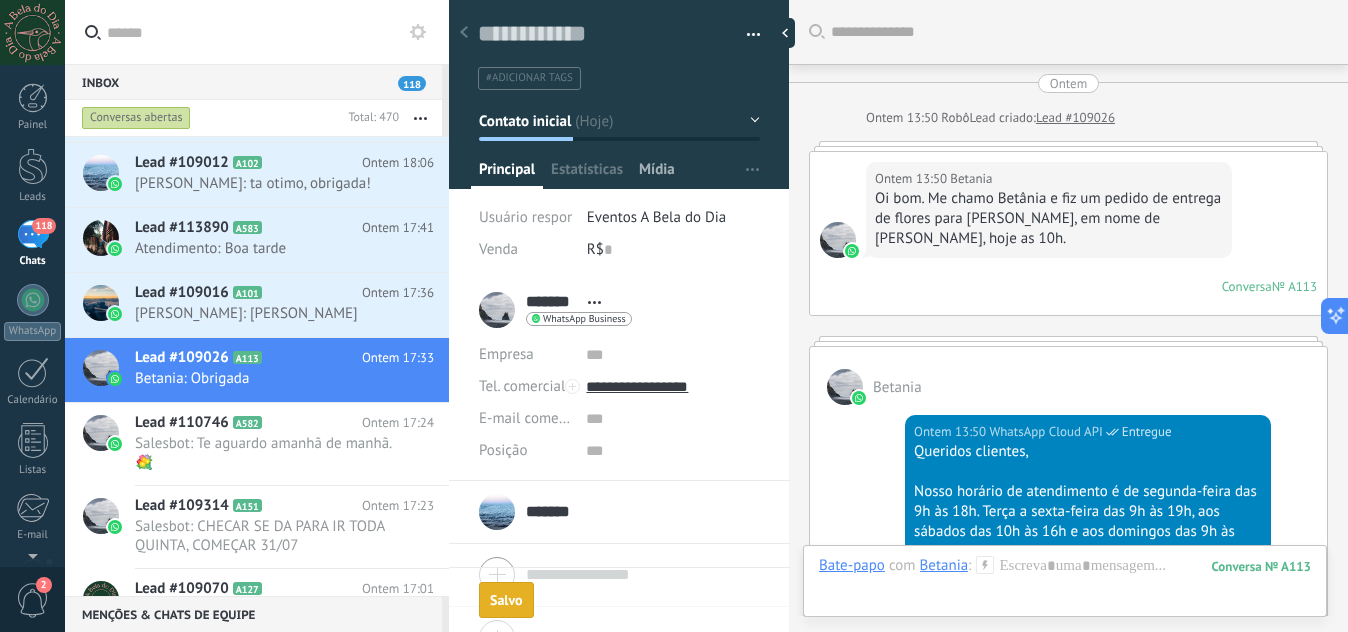 scroll, scrollTop: 1209, scrollLeft: 0, axis: vertical 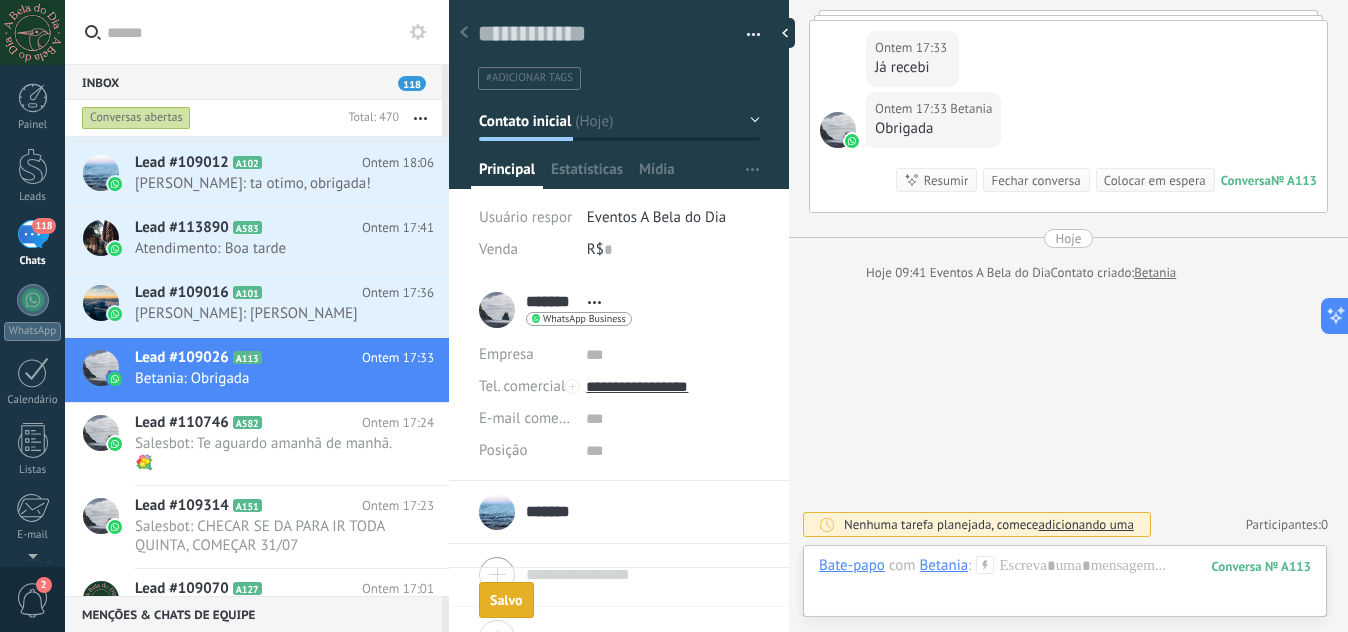 click at bounding box center [754, 38] 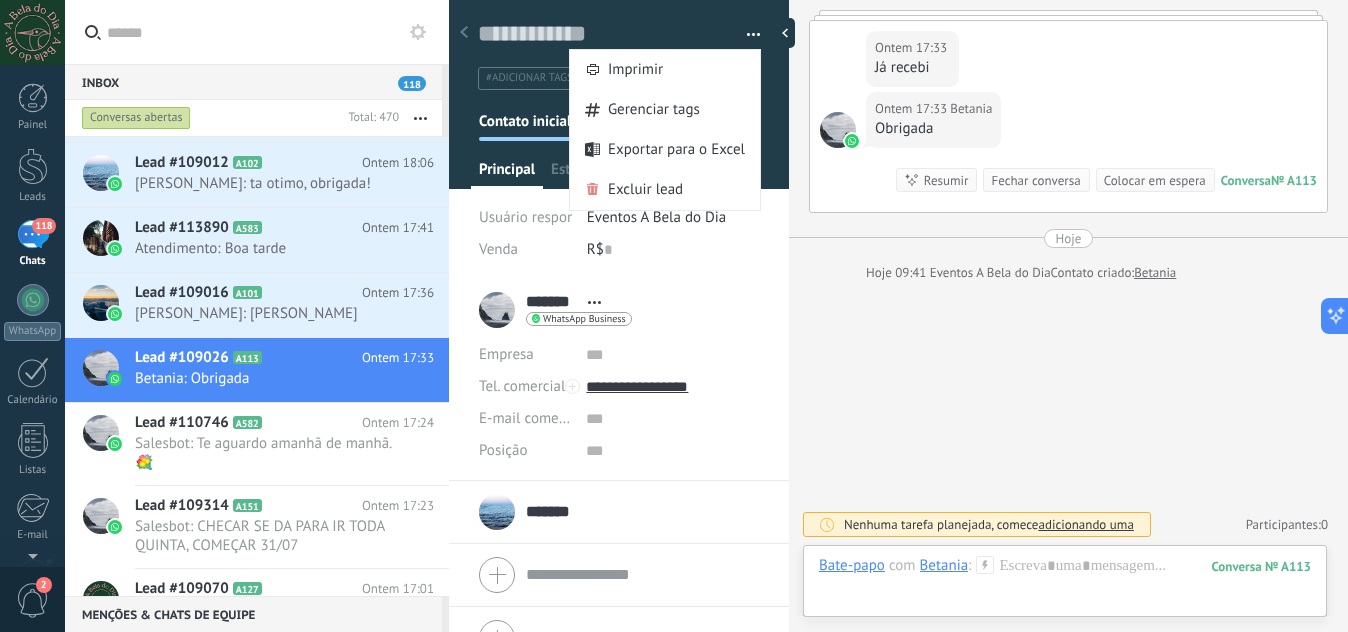 click on "Usuário responsável Eventos A Bela do Dia Venda
R$
0" at bounding box center [619, 240] 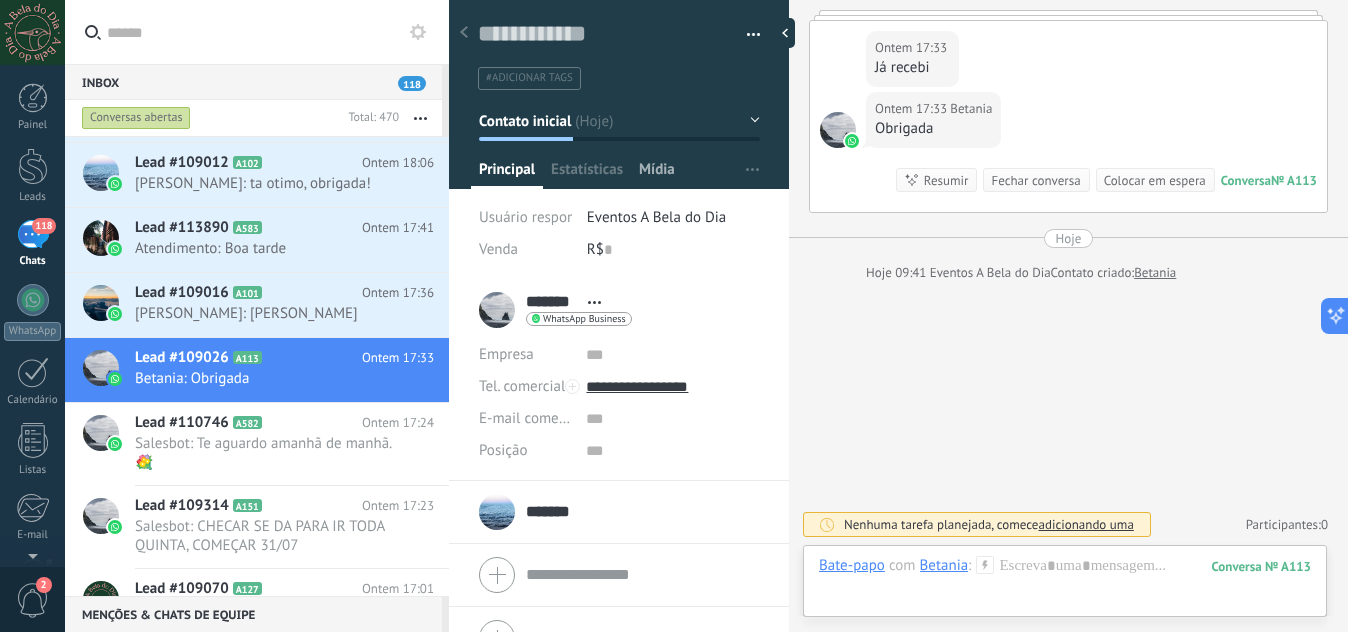 click on "Mídia" at bounding box center (657, 174) 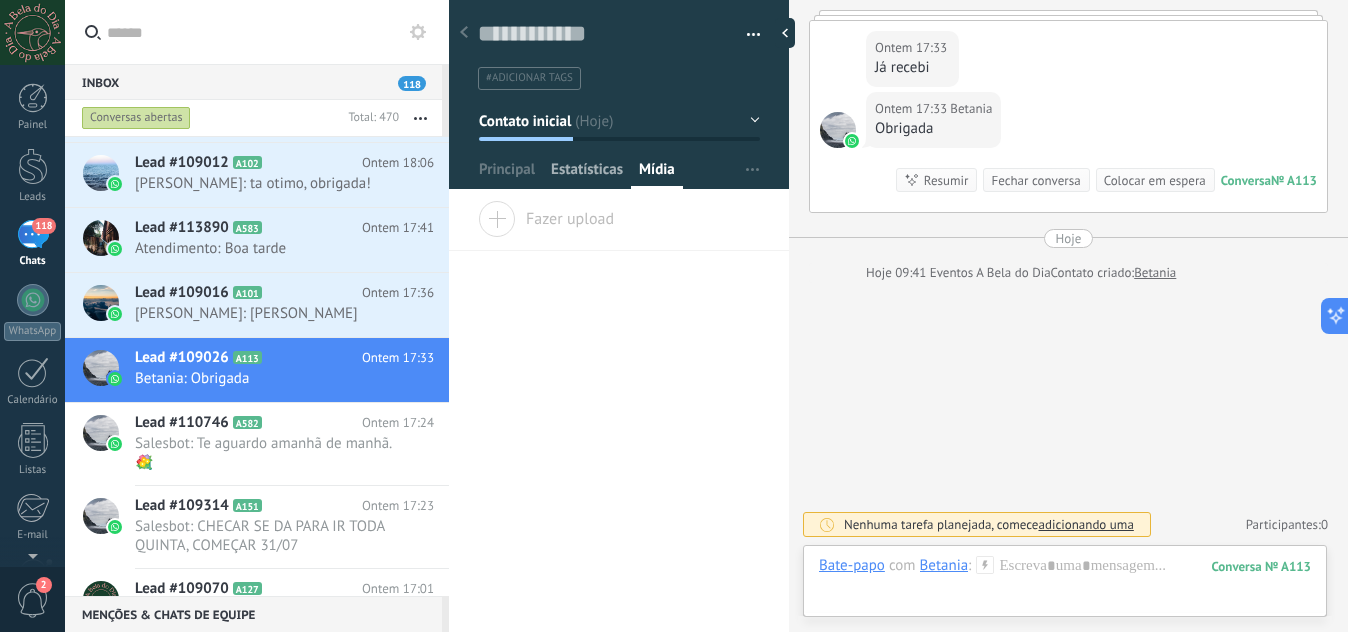click on "Estatísticas" at bounding box center (587, 174) 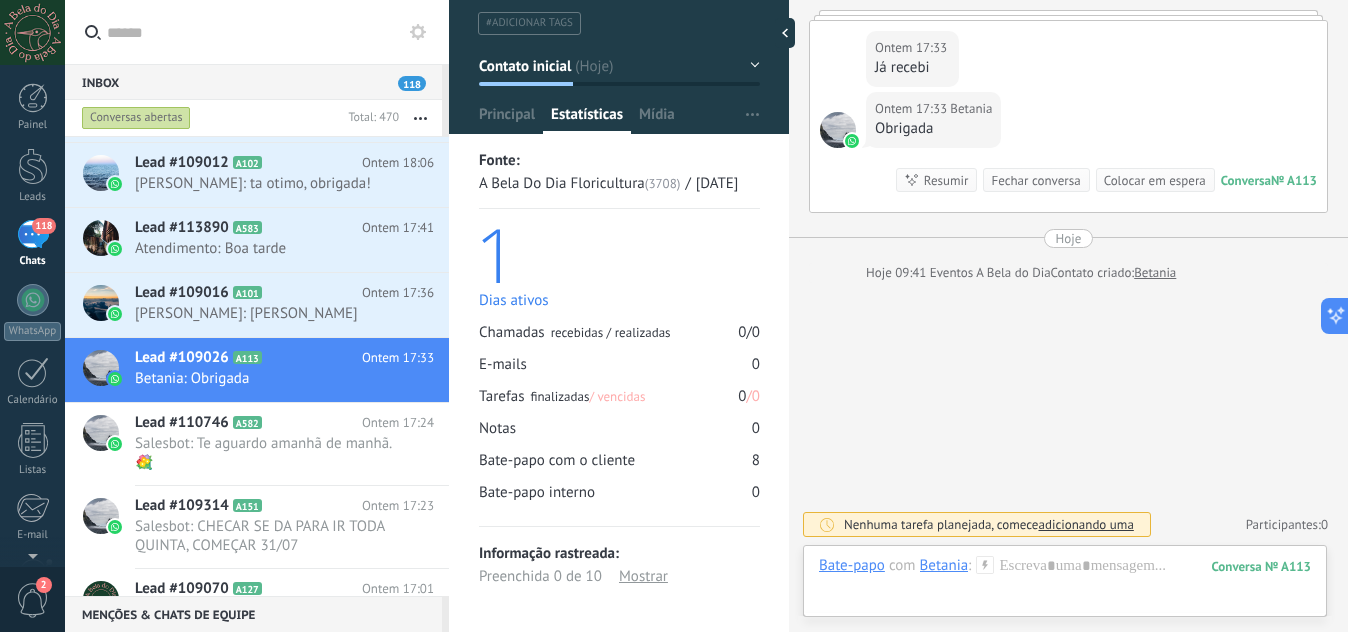 scroll, scrollTop: 0, scrollLeft: 0, axis: both 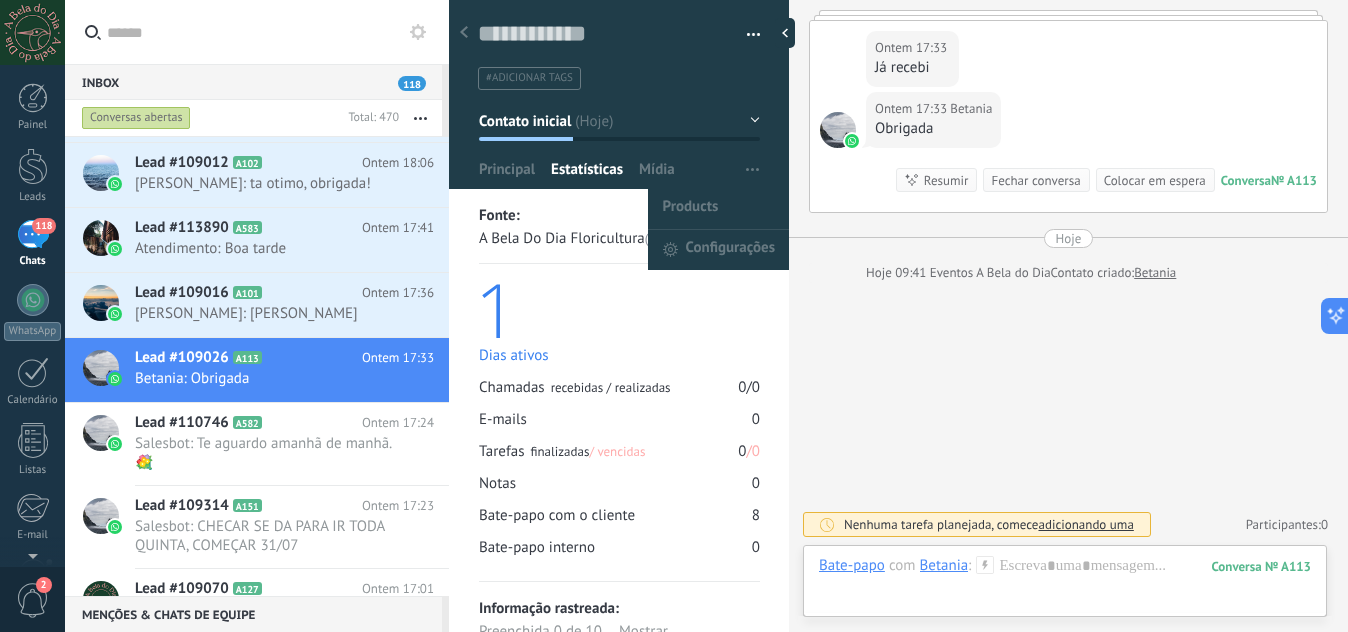 click at bounding box center [752, 170] 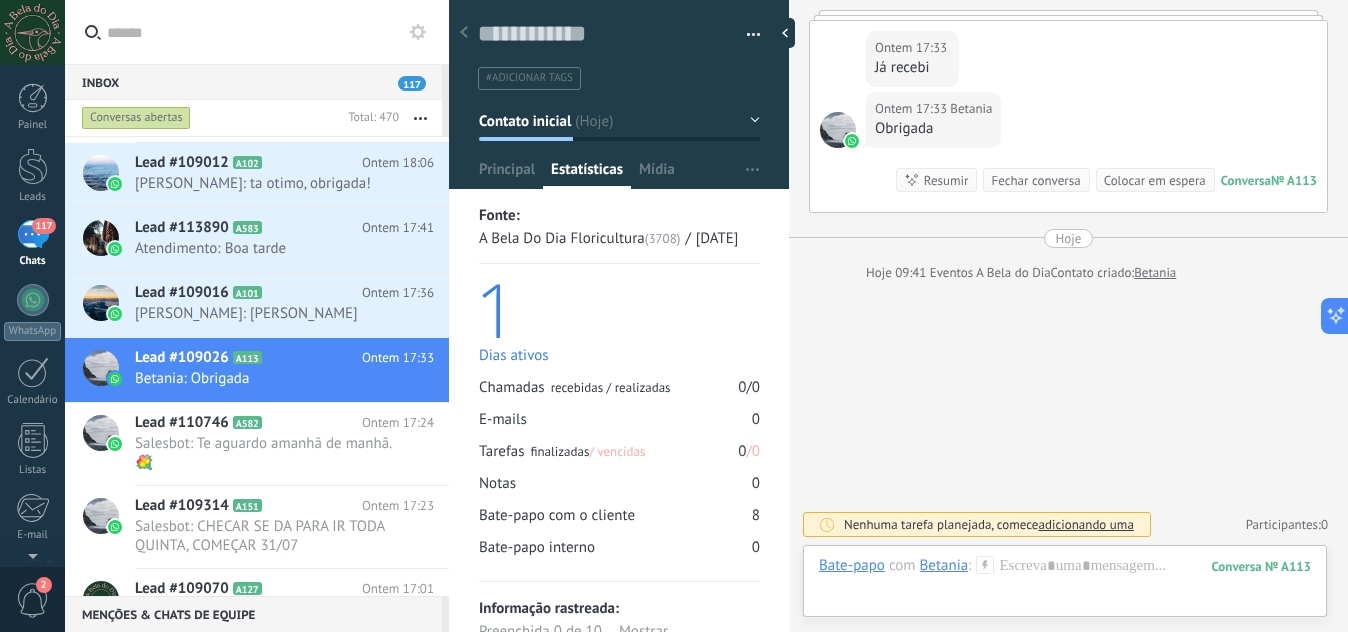 click on "Contato inicial" at bounding box center [619, 121] 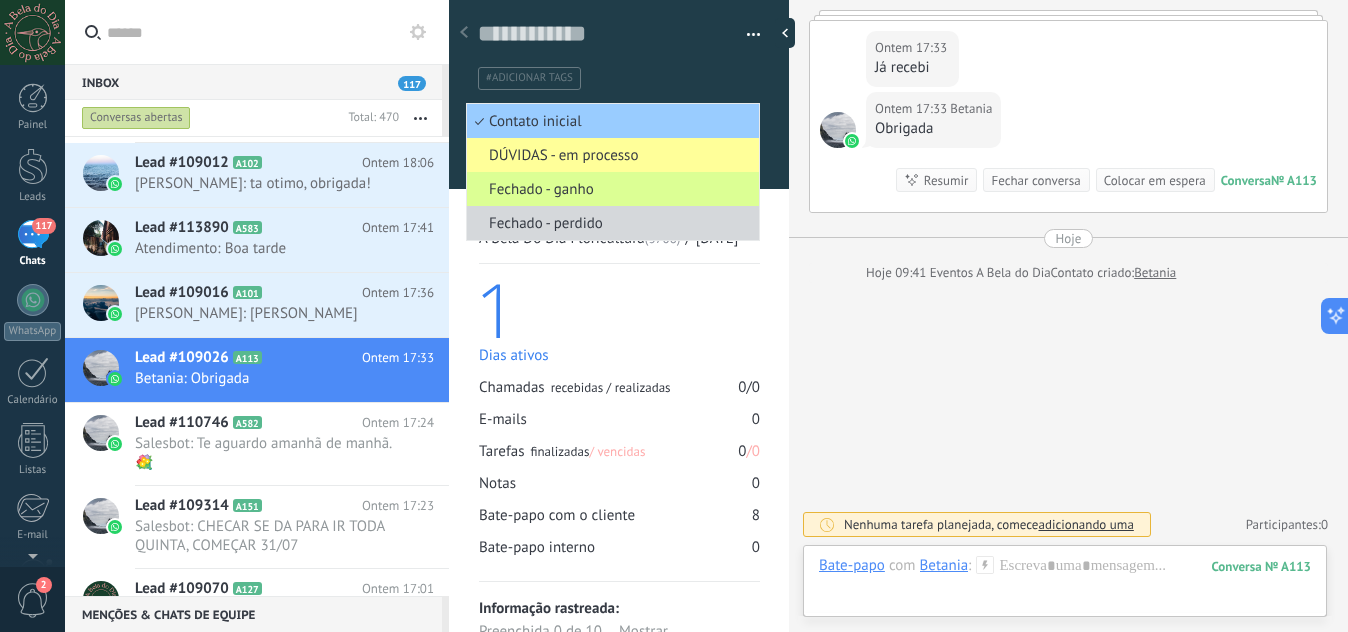 click on "Fechado - ganho" at bounding box center [610, 189] 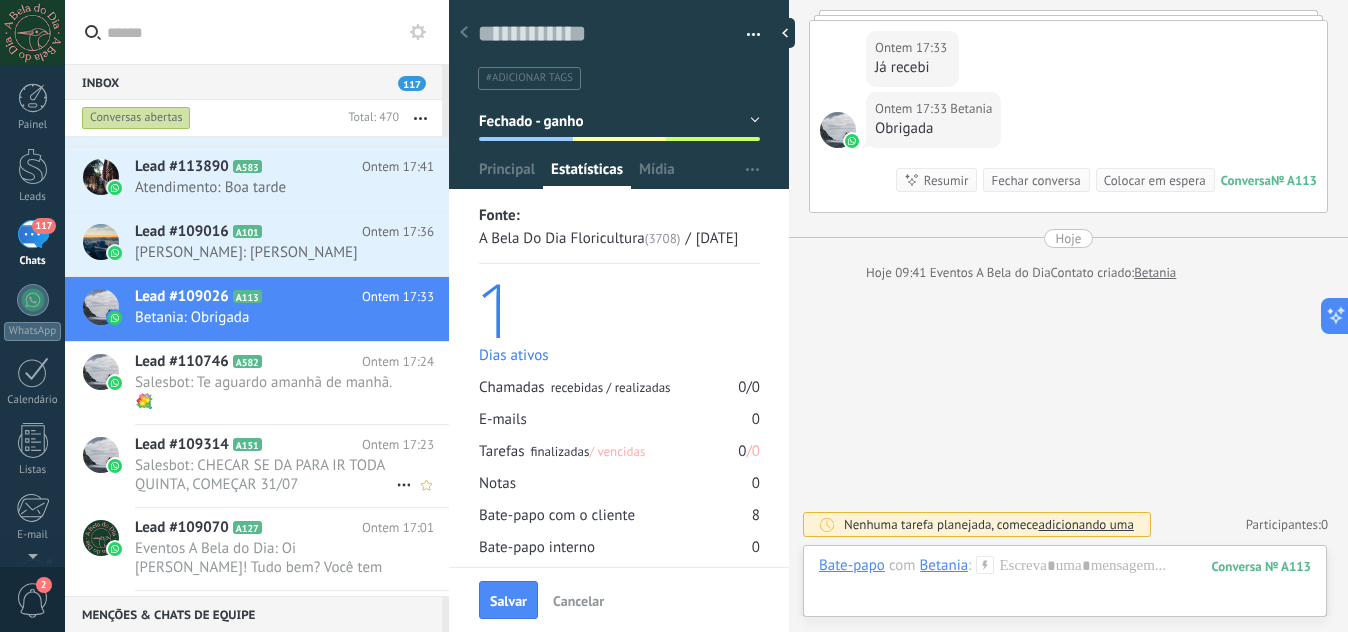 scroll, scrollTop: 1027, scrollLeft: 0, axis: vertical 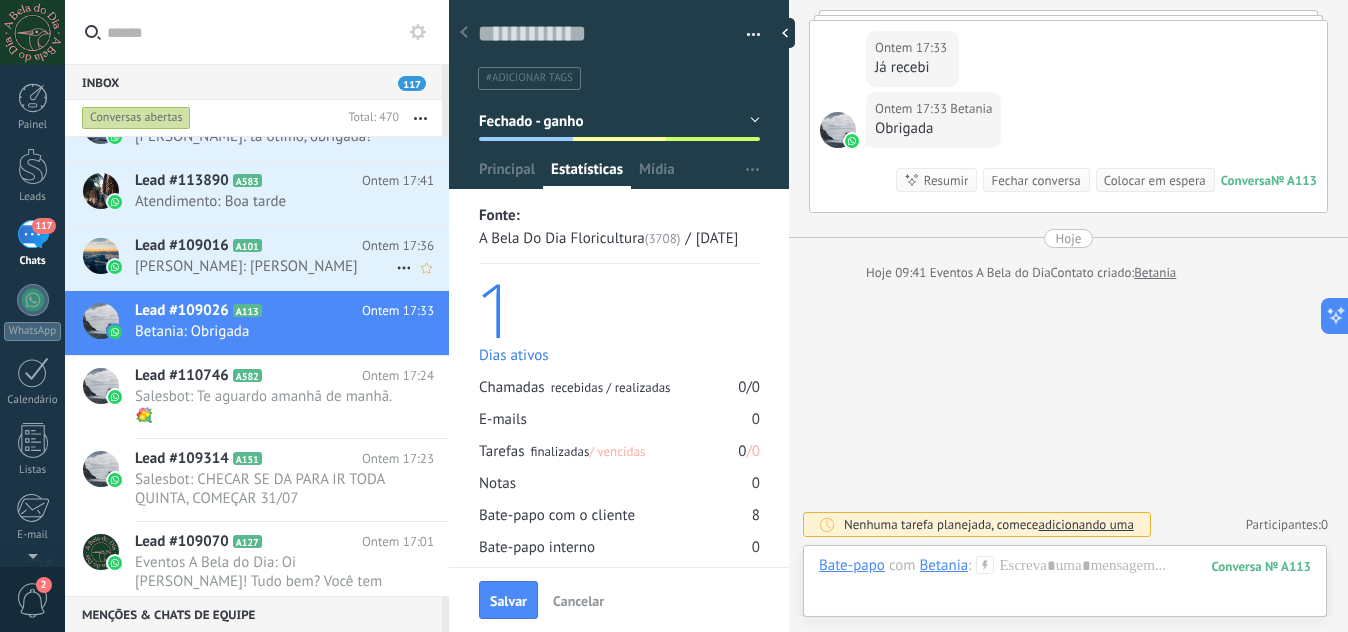 click on "Lead #109016
A101" at bounding box center [248, 246] 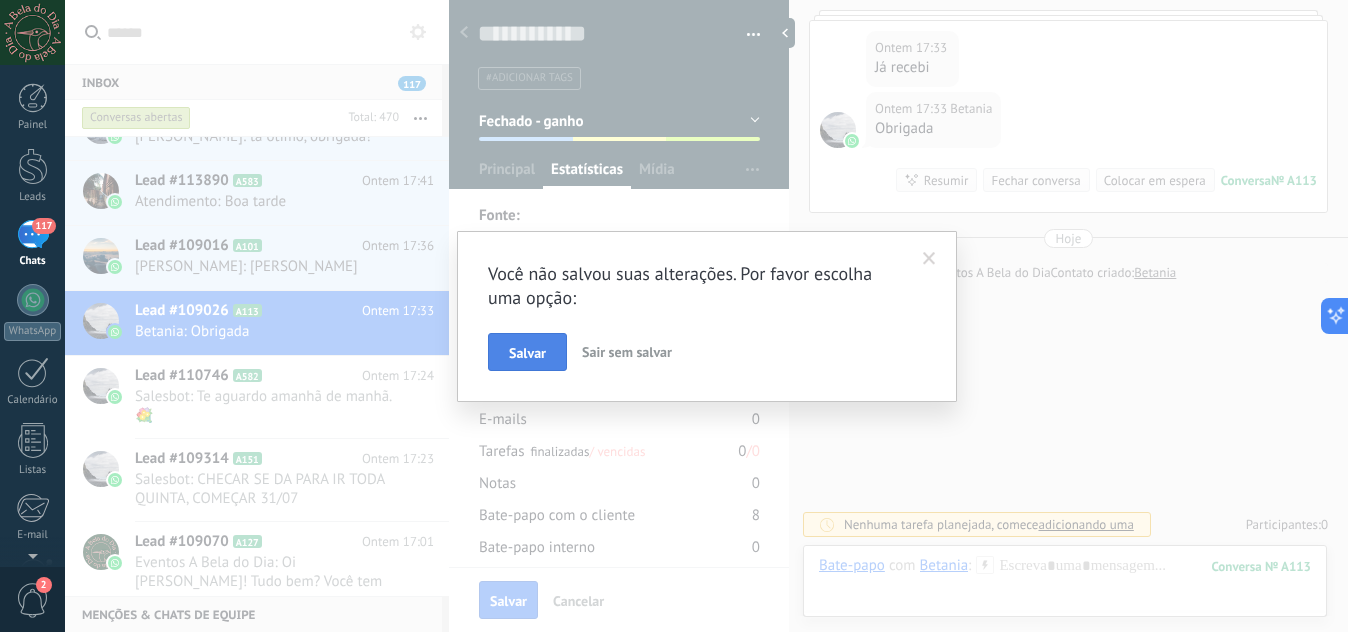 click on "Salvar" at bounding box center [527, 353] 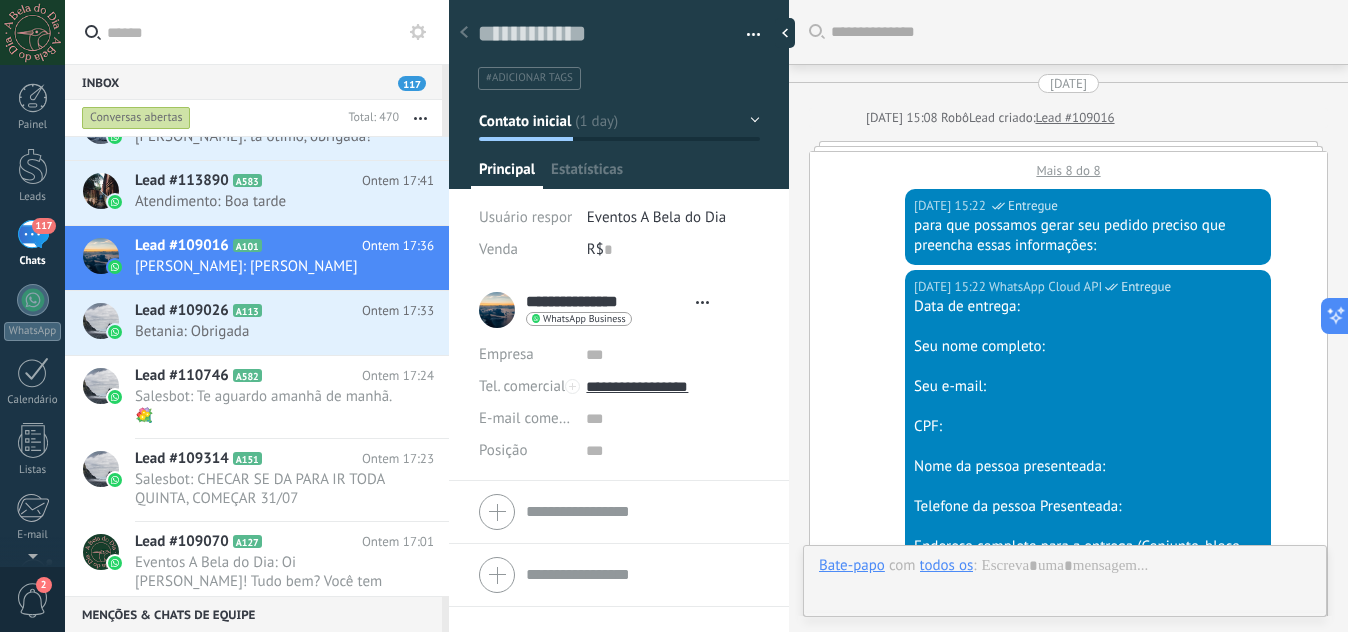 type on "**********" 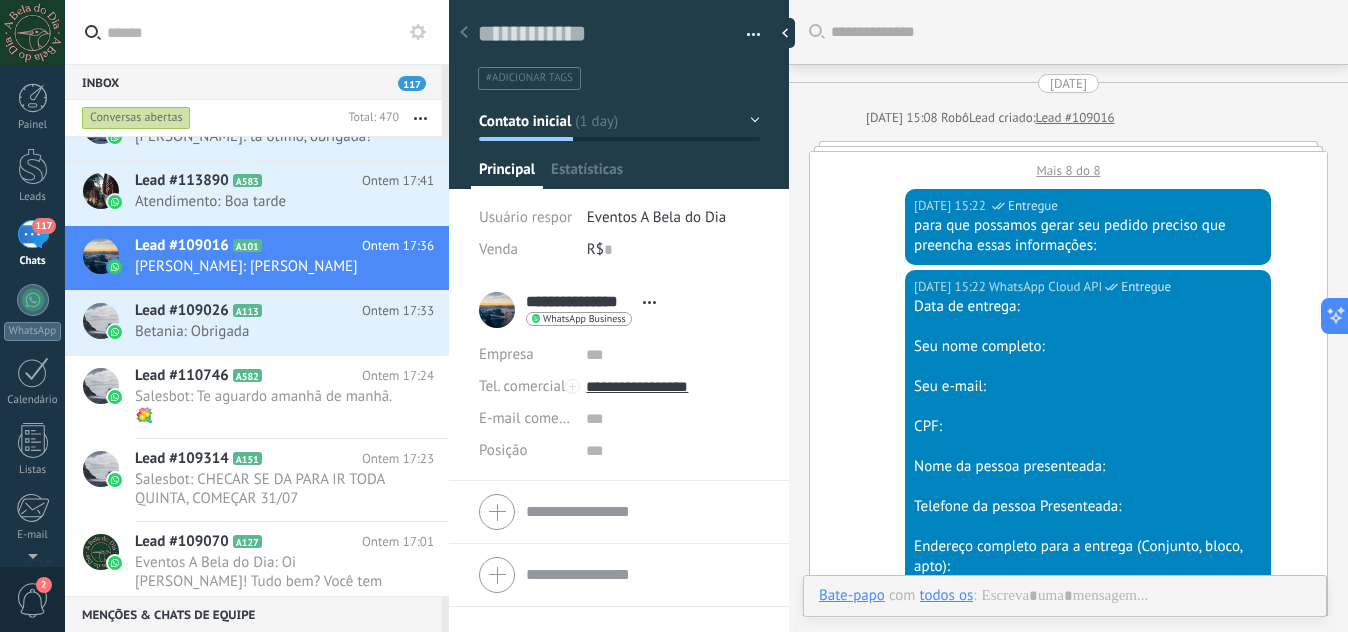 scroll, scrollTop: 2800, scrollLeft: 0, axis: vertical 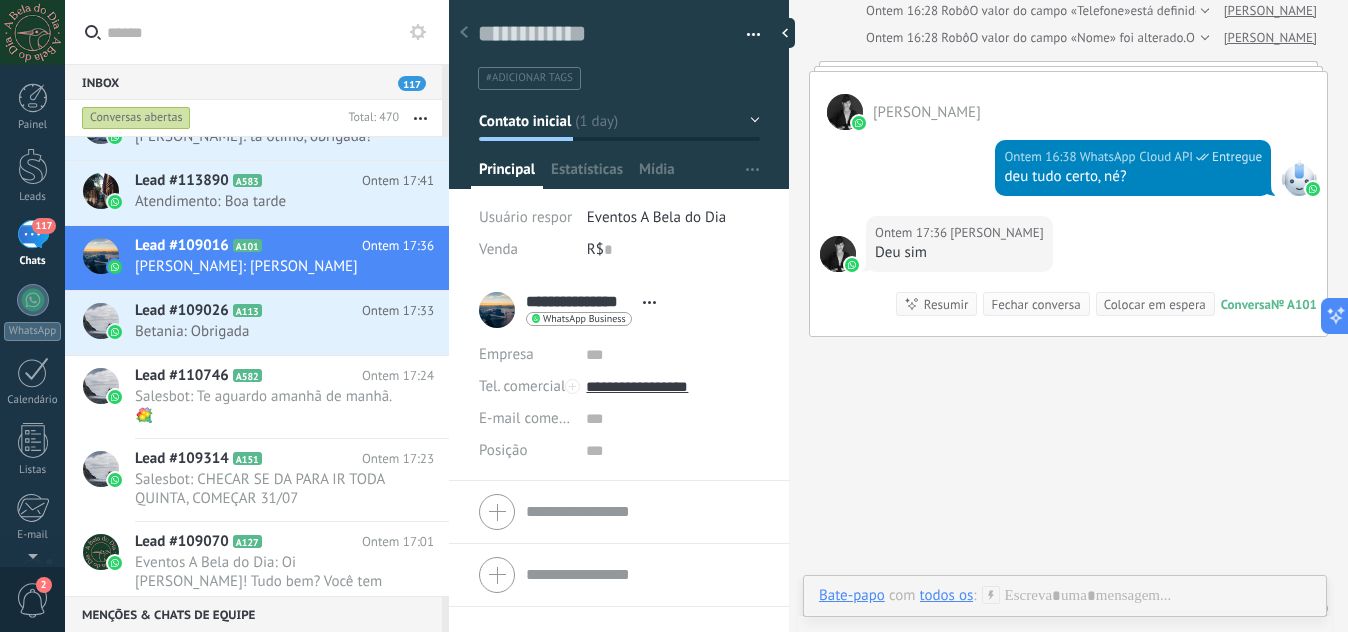 click on "Empresa" at bounding box center [525, 355] 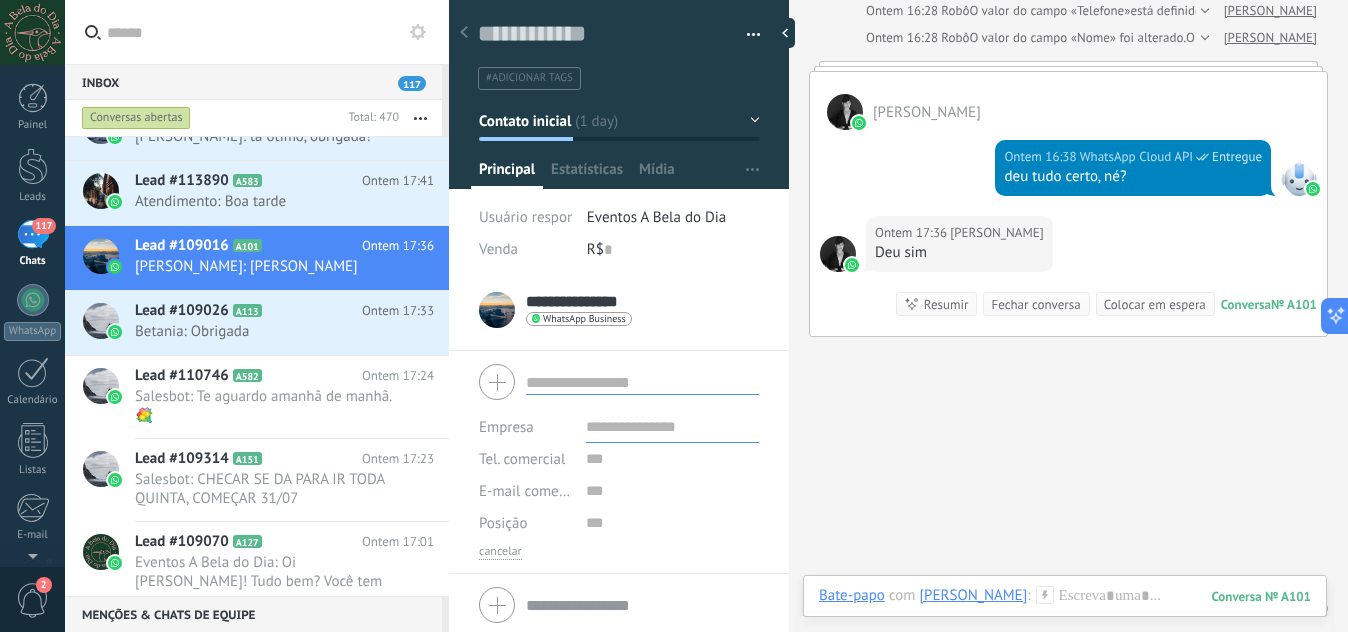 click on "Empresa
Tel. comercial
Comercial direto
Celular
Faz
Casa
Outros
Tel. comercial
Ligar
Copiar
Editar o lead
E-mail comercial
Email privado
Outro email
Posição" at bounding box center (619, 458) 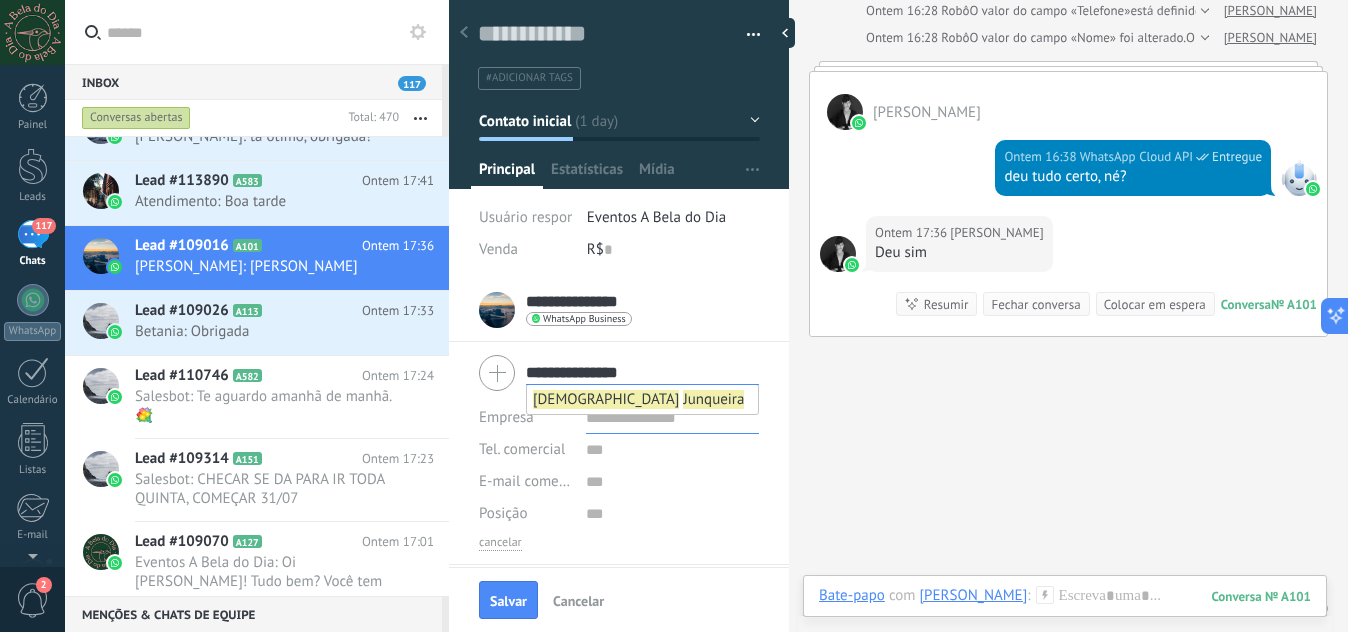 scroll, scrollTop: 61, scrollLeft: 0, axis: vertical 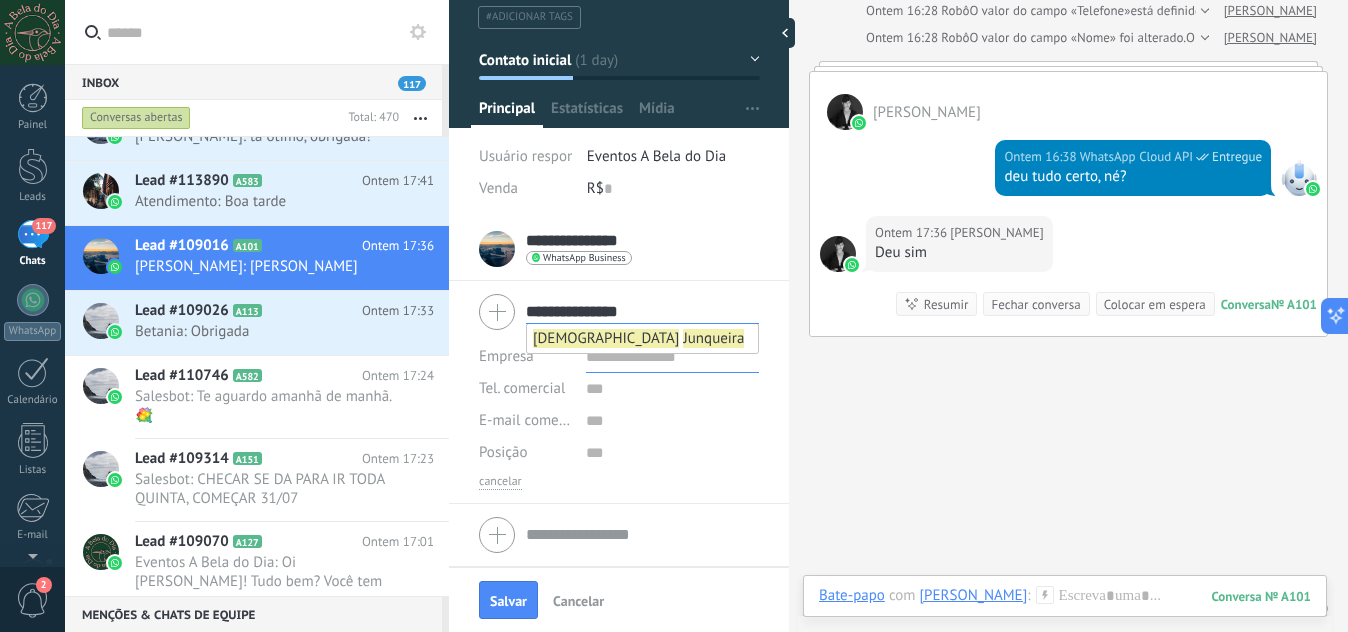type on "**********" 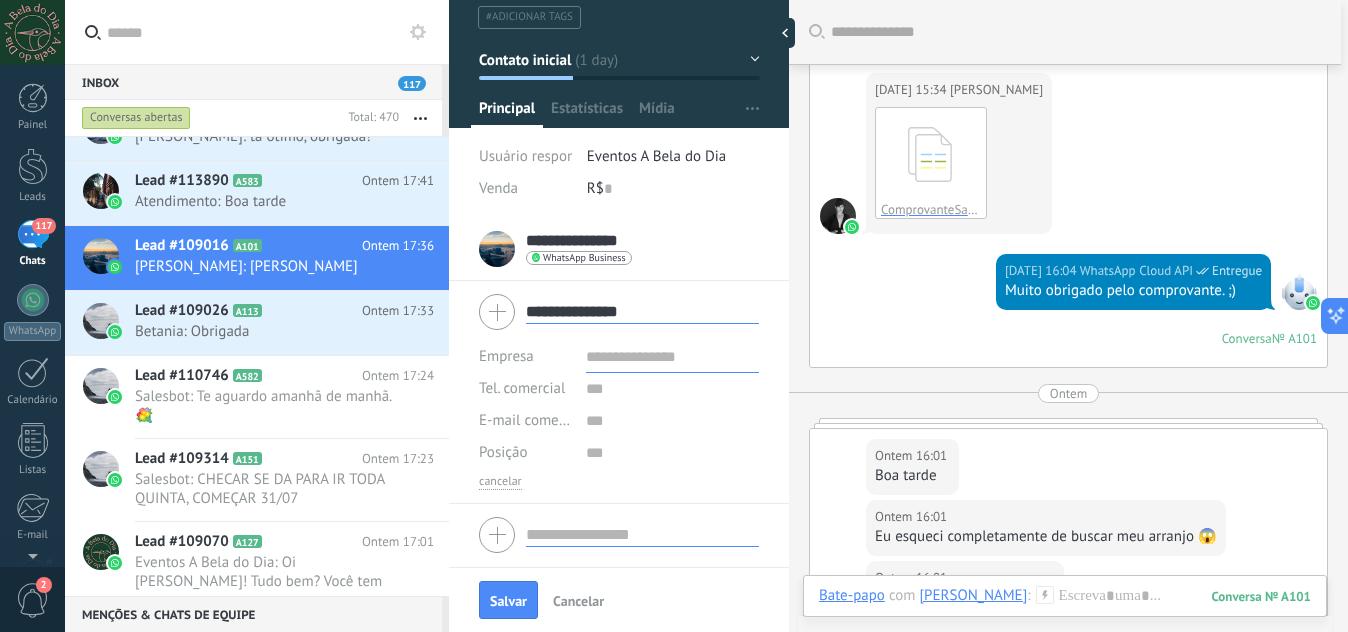 scroll, scrollTop: 1843, scrollLeft: 0, axis: vertical 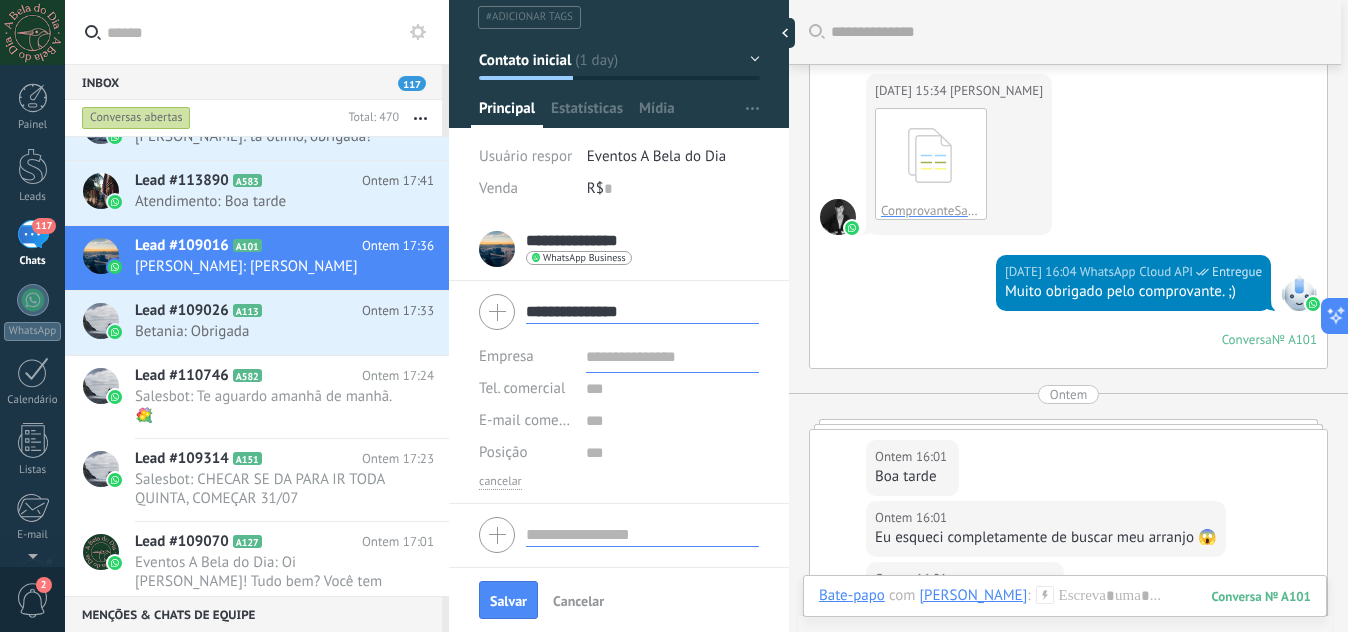 click on "Contato inicial" at bounding box center [619, 60] 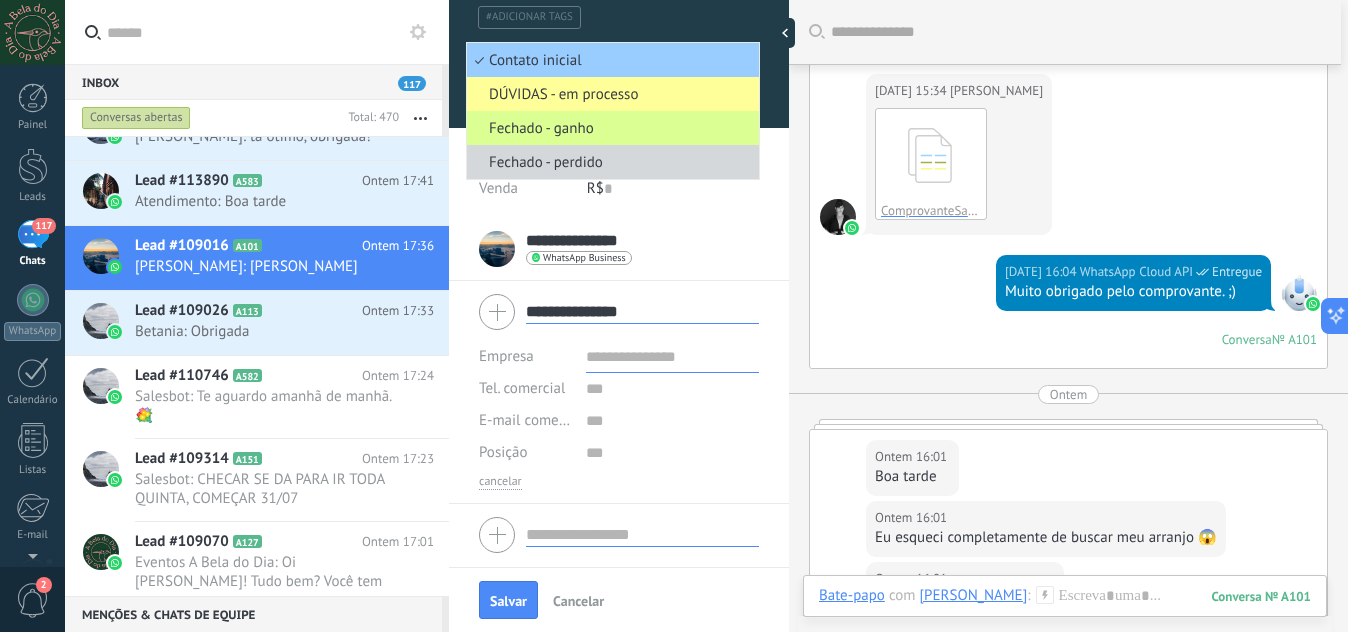 click on "Fechado - ganho" at bounding box center (610, 128) 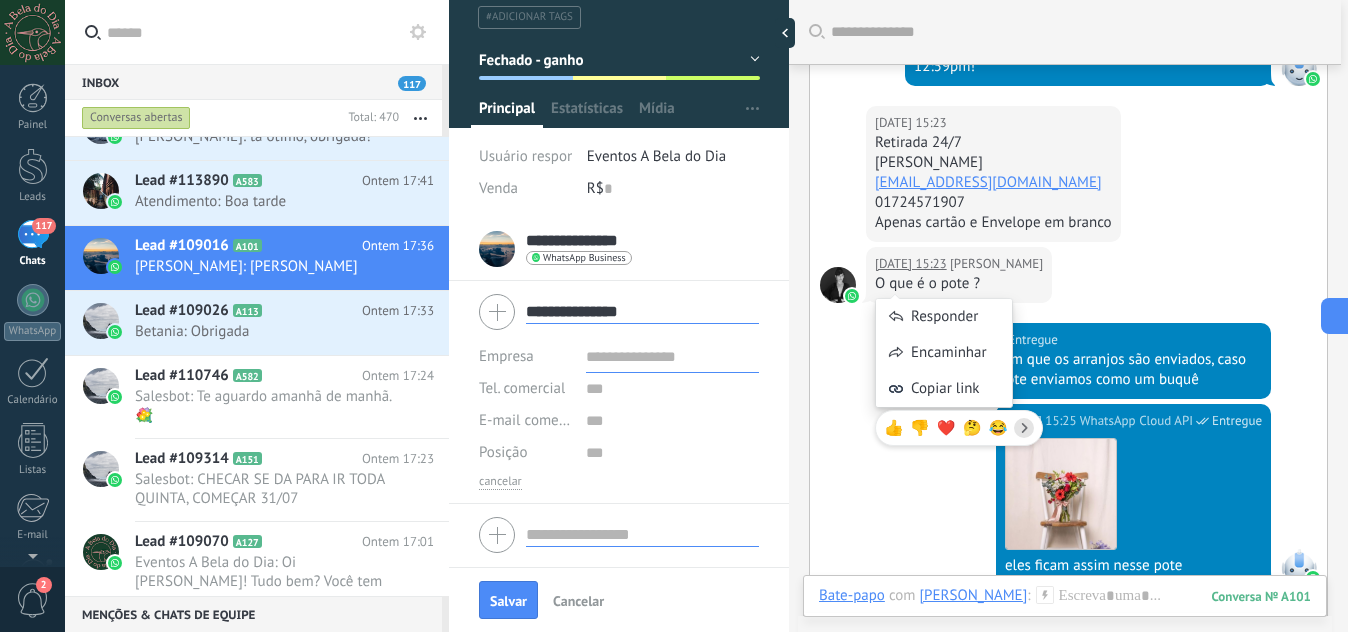 scroll, scrollTop: 958, scrollLeft: 0, axis: vertical 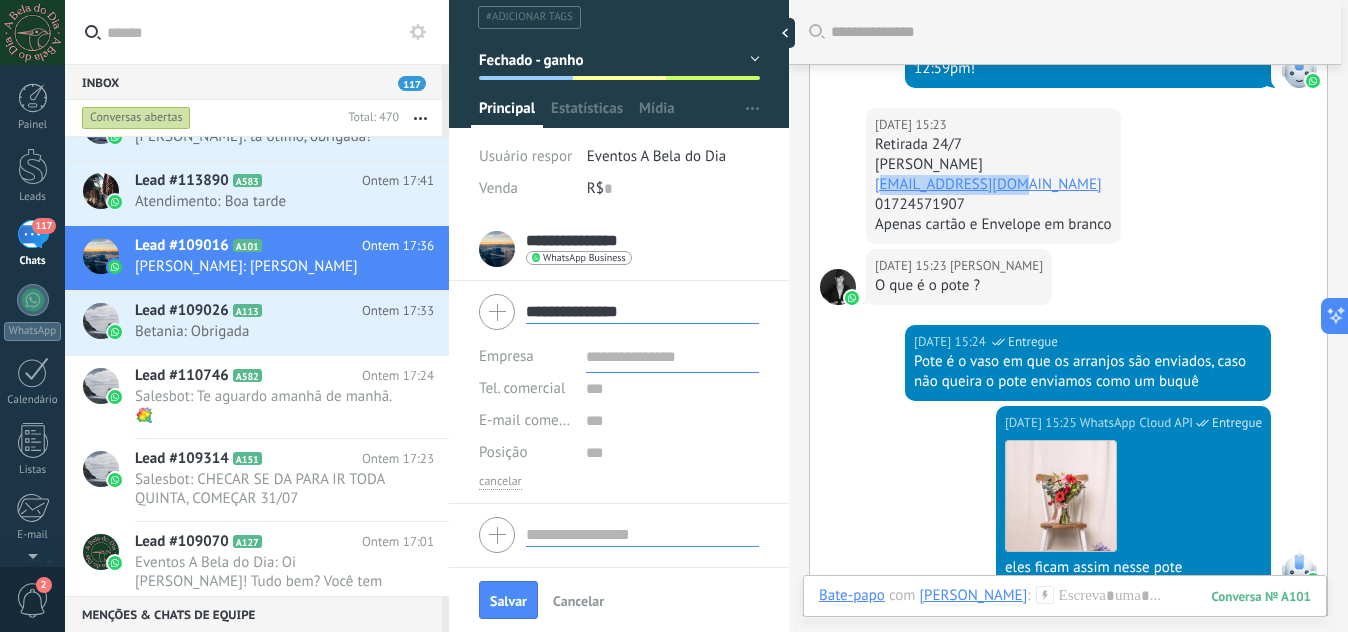 drag, startPoint x: 1032, startPoint y: 196, endPoint x: 875, endPoint y: 201, distance: 157.0796 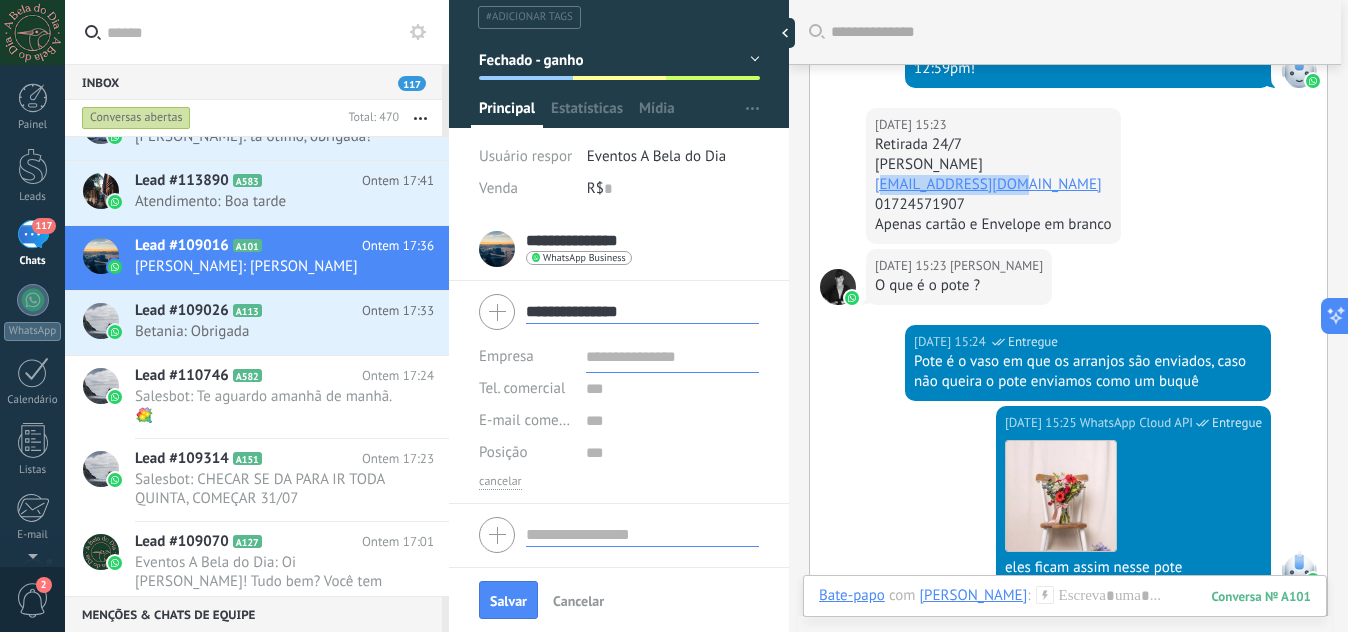 click on "[EMAIL_ADDRESS][DOMAIN_NAME]" at bounding box center [993, 185] 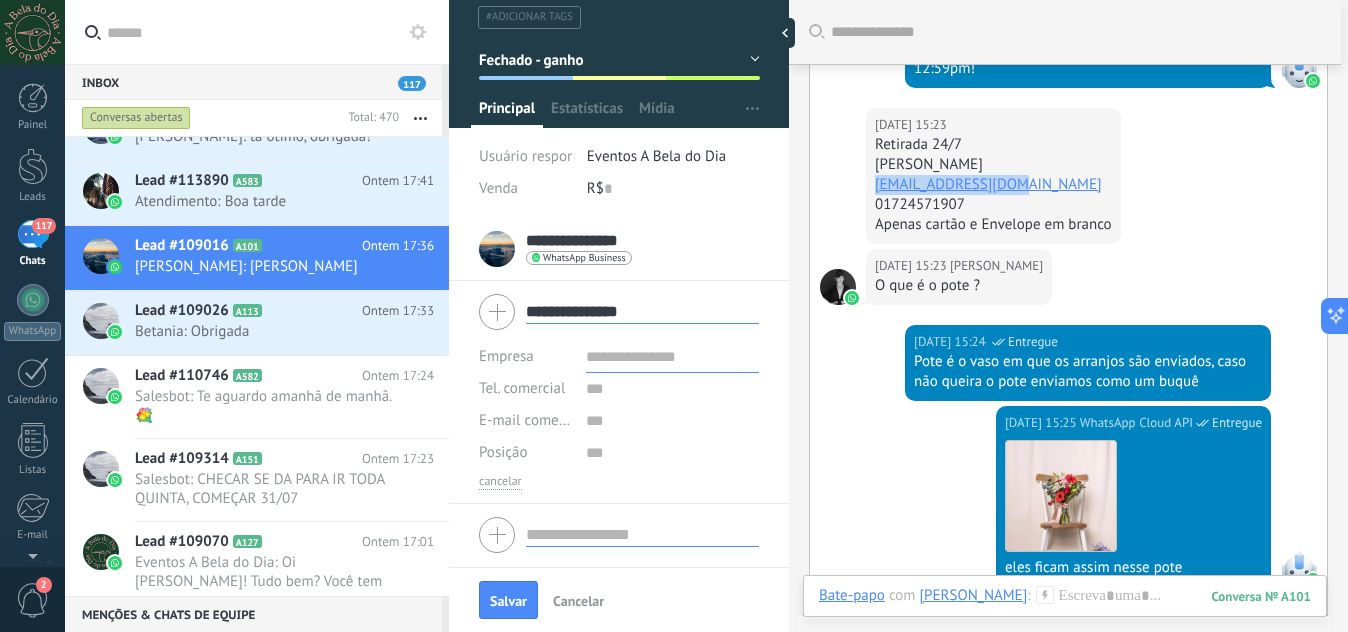 click on "[EMAIL_ADDRESS][DOMAIN_NAME]" at bounding box center (988, 184) 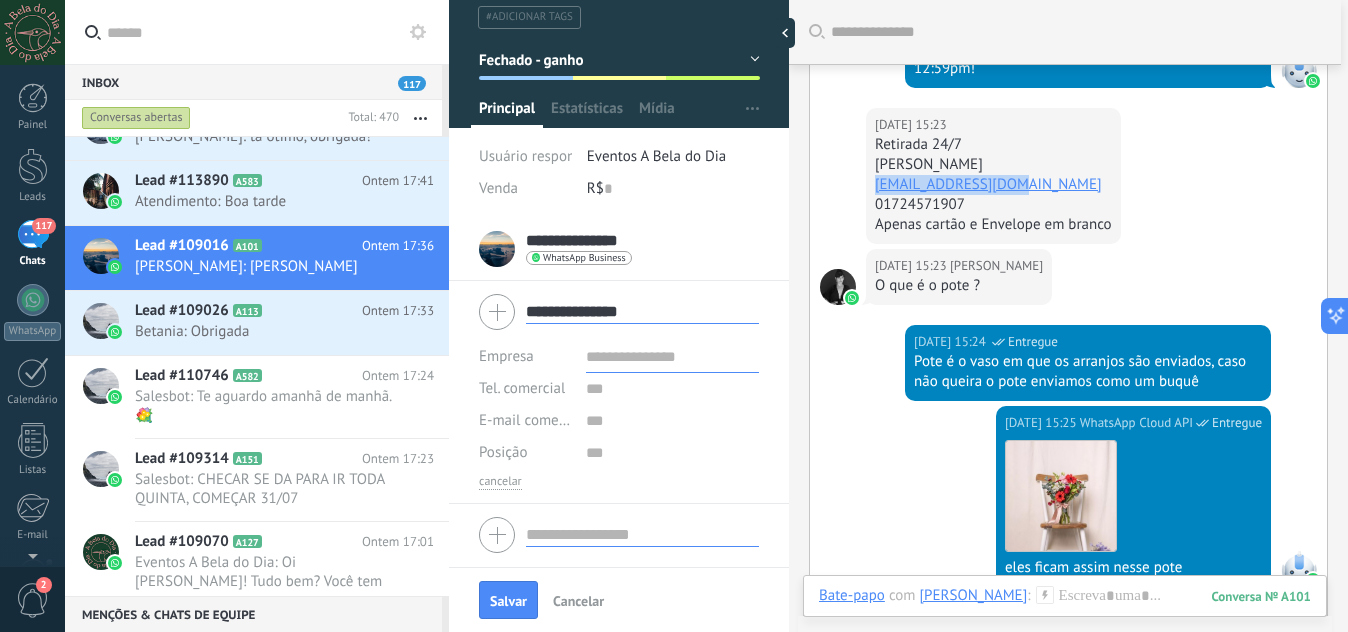 copy on "[EMAIL_ADDRESS][DOMAIN_NAME]" 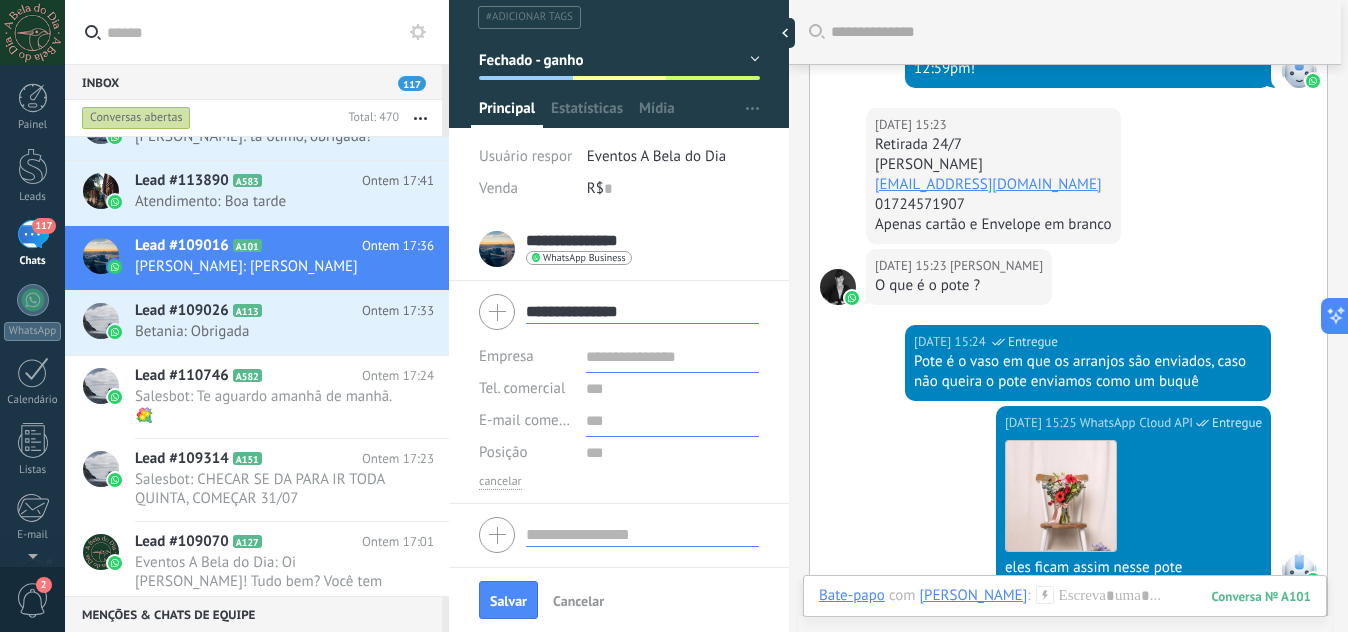 click at bounding box center (672, 421) 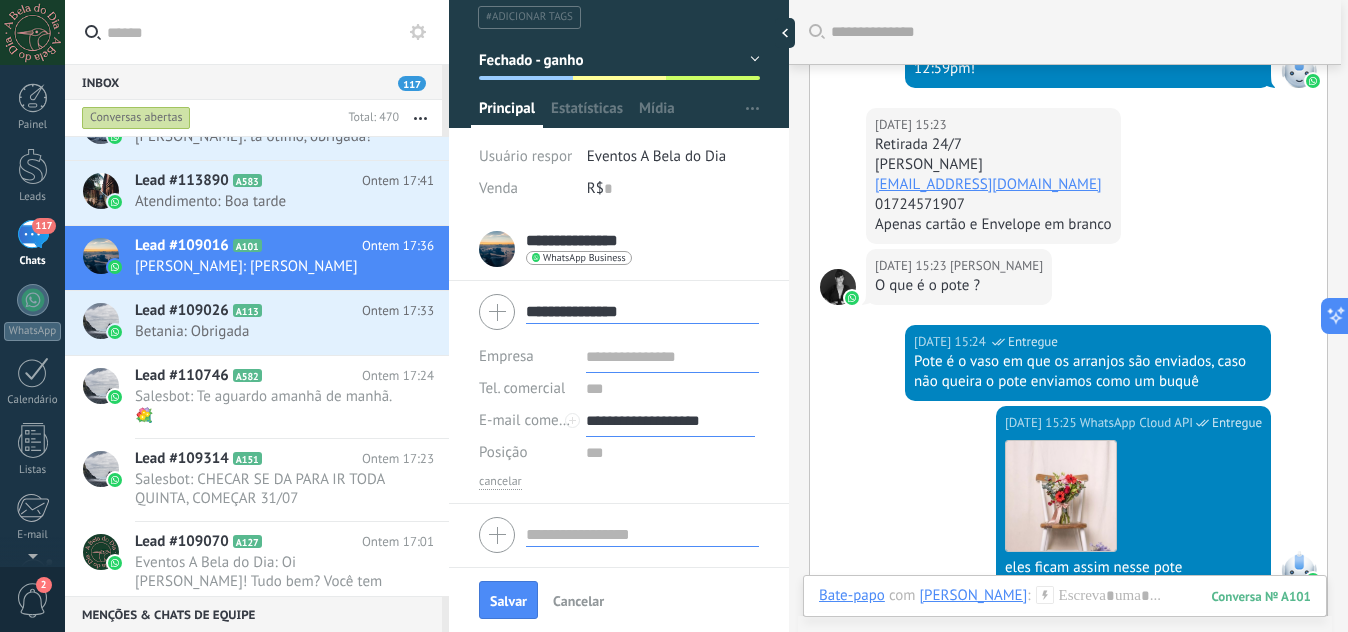 scroll, scrollTop: 0, scrollLeft: 0, axis: both 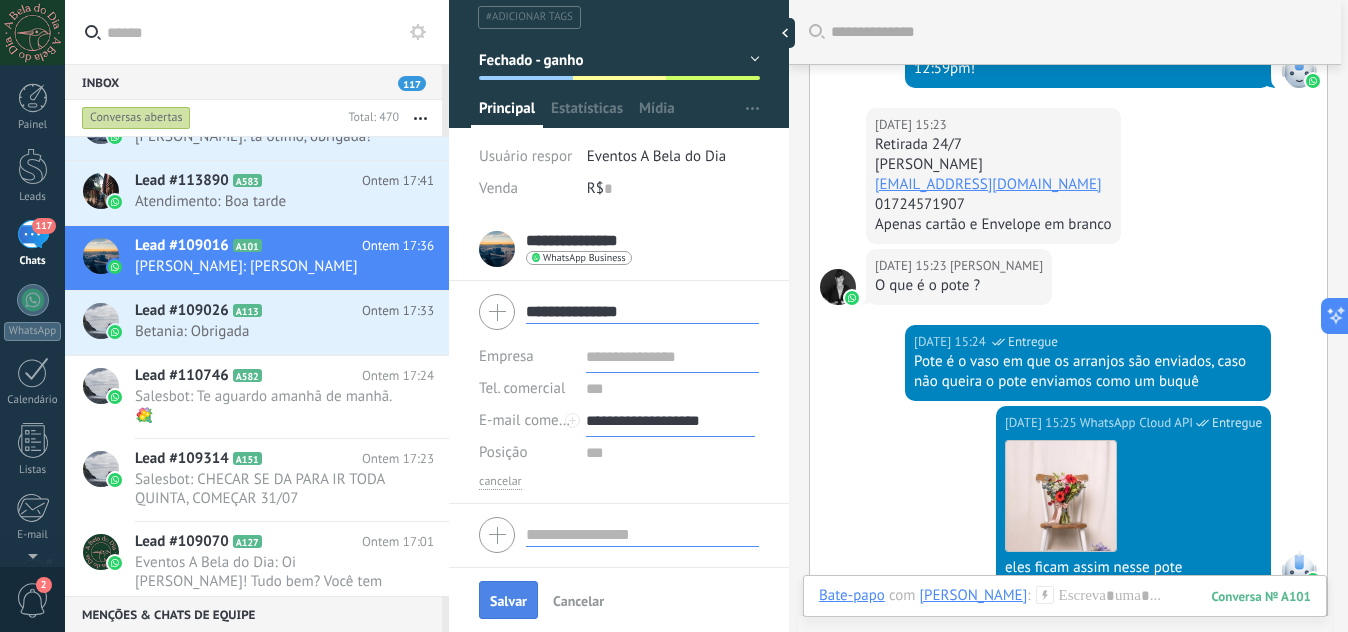 type on "**********" 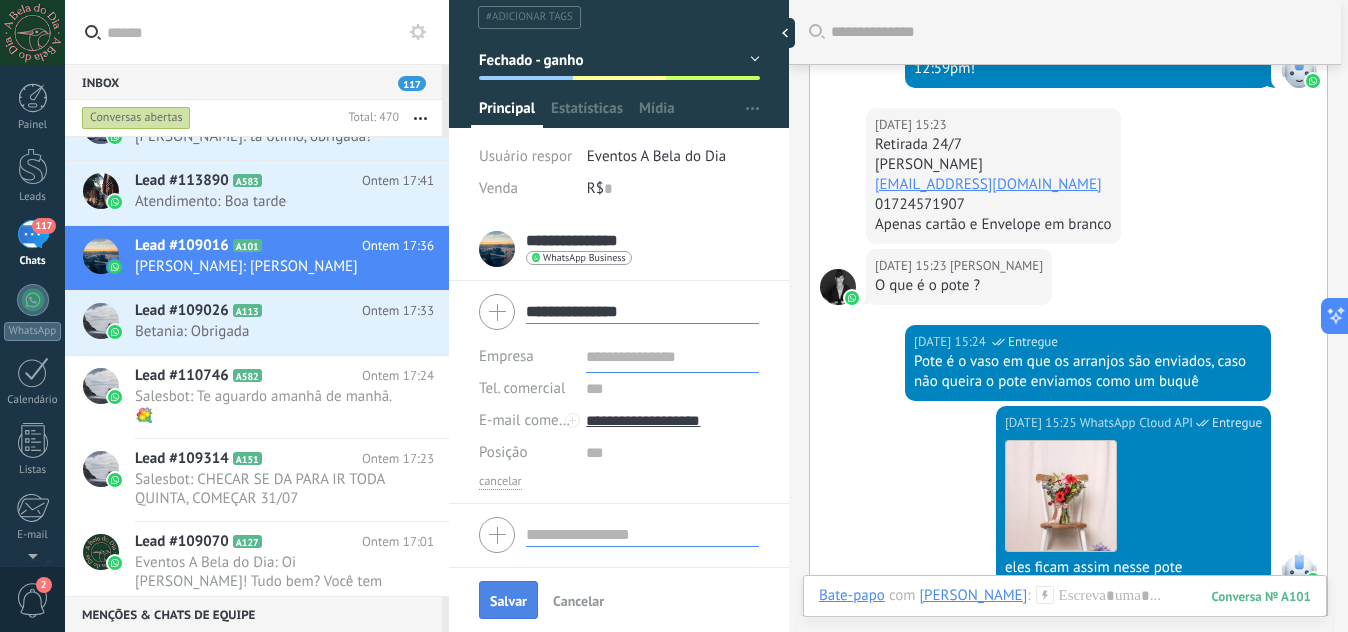 click on "Salvar" at bounding box center [508, 601] 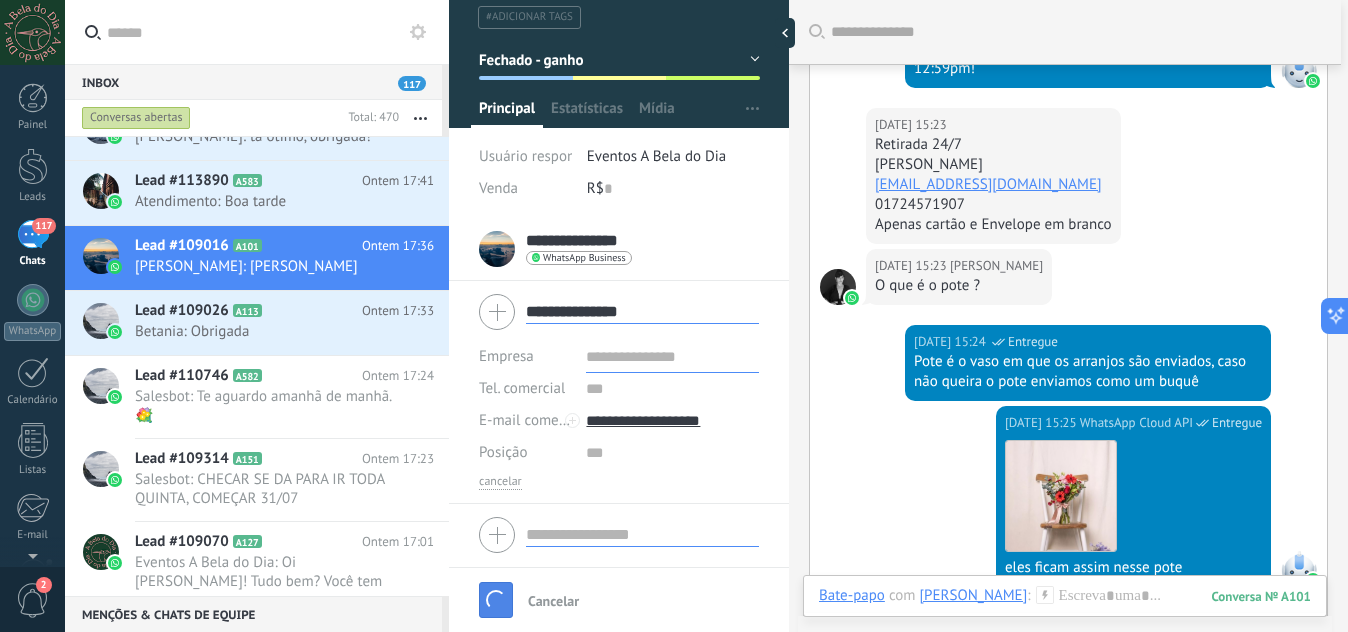 type on "***" 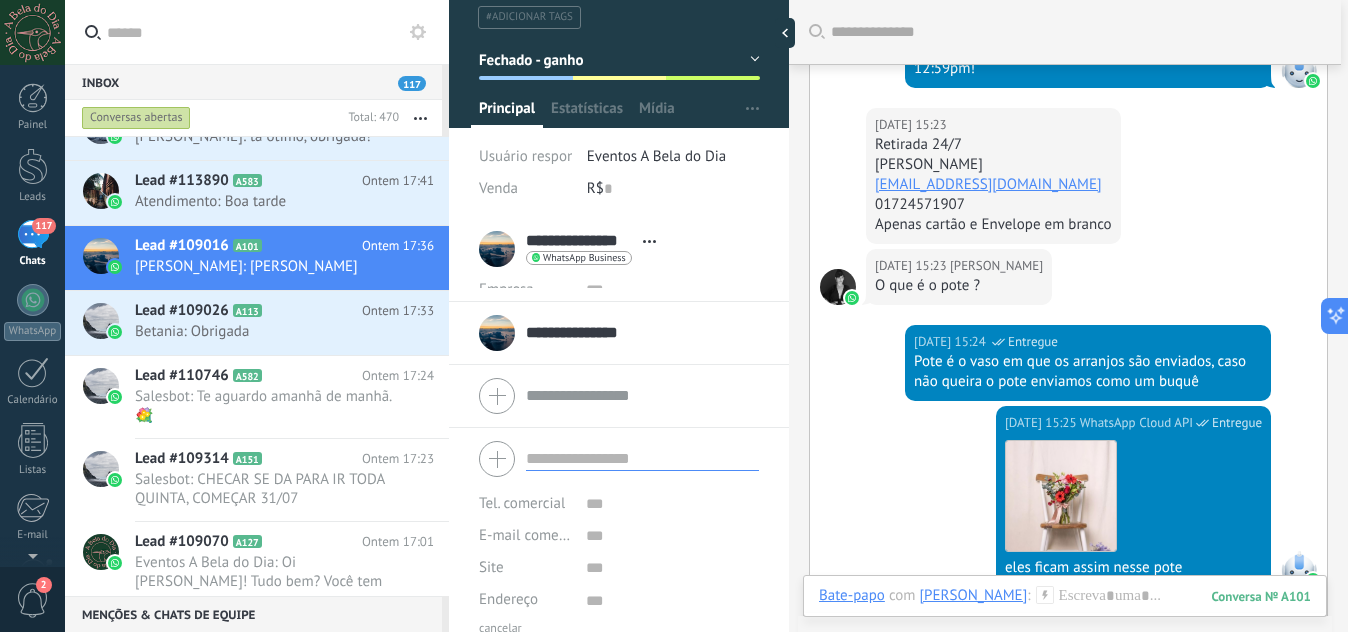 scroll, scrollTop: 20, scrollLeft: 0, axis: vertical 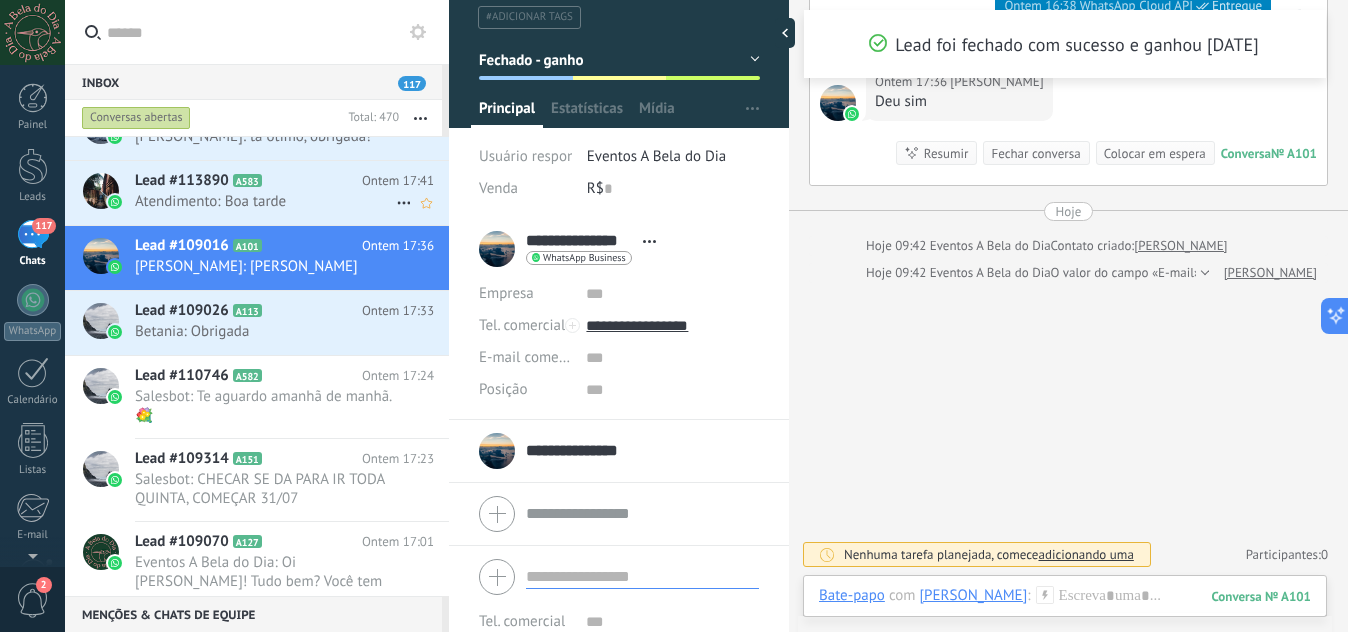 click on "Lead #113890
A583" at bounding box center [248, 181] 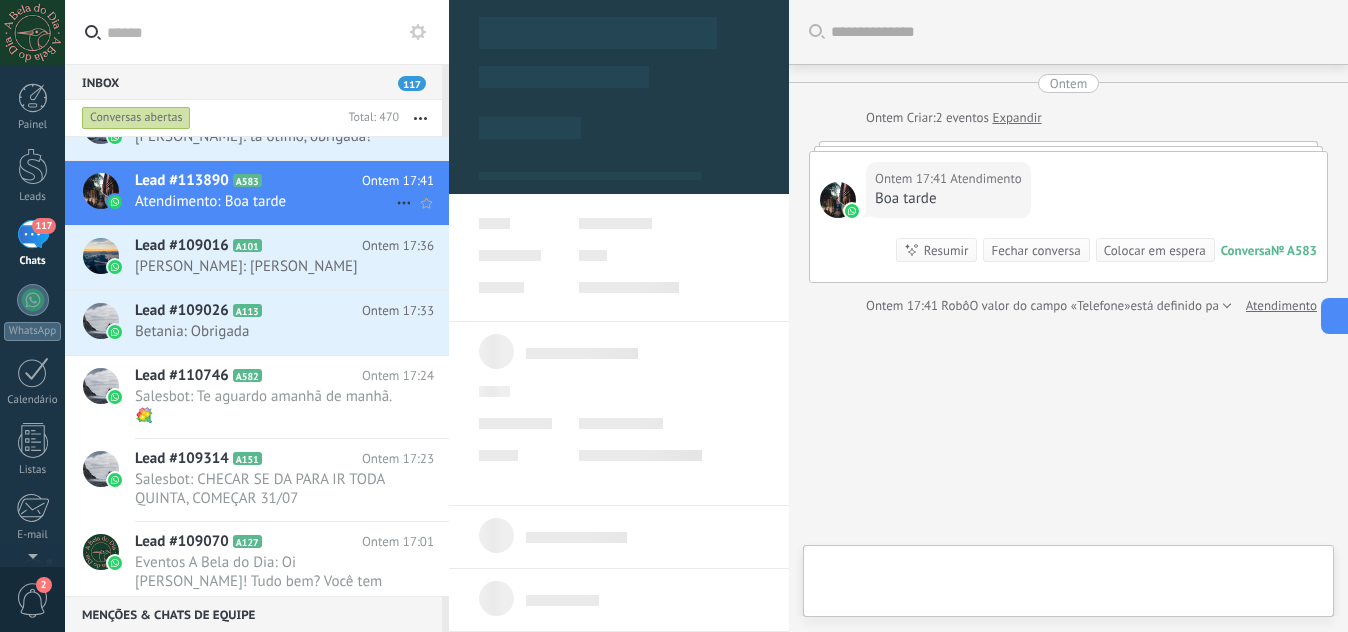 type on "**********" 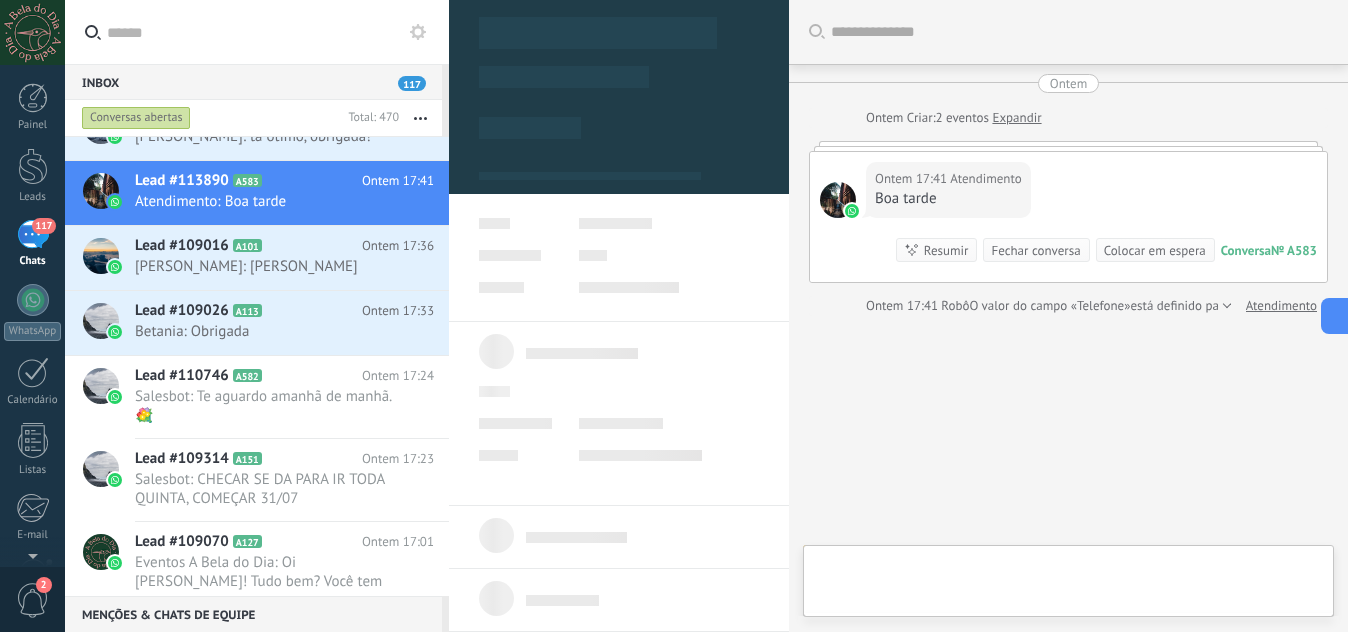 scroll, scrollTop: 33, scrollLeft: 0, axis: vertical 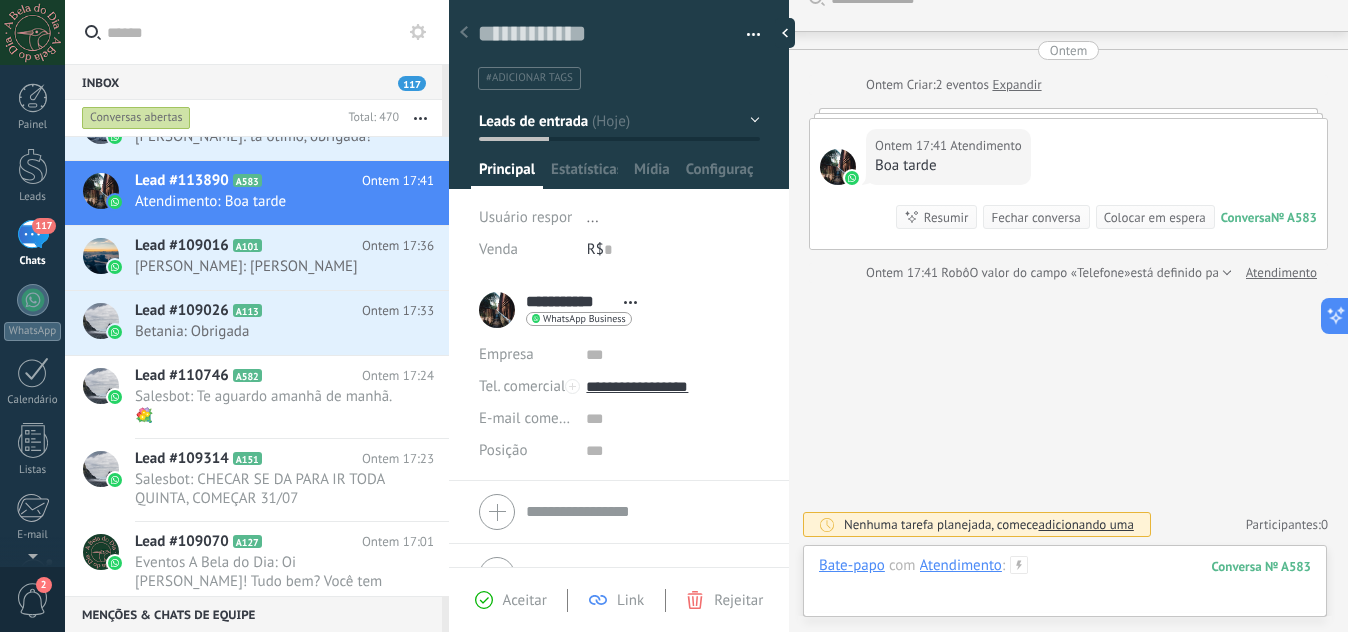 click at bounding box center [1065, 586] 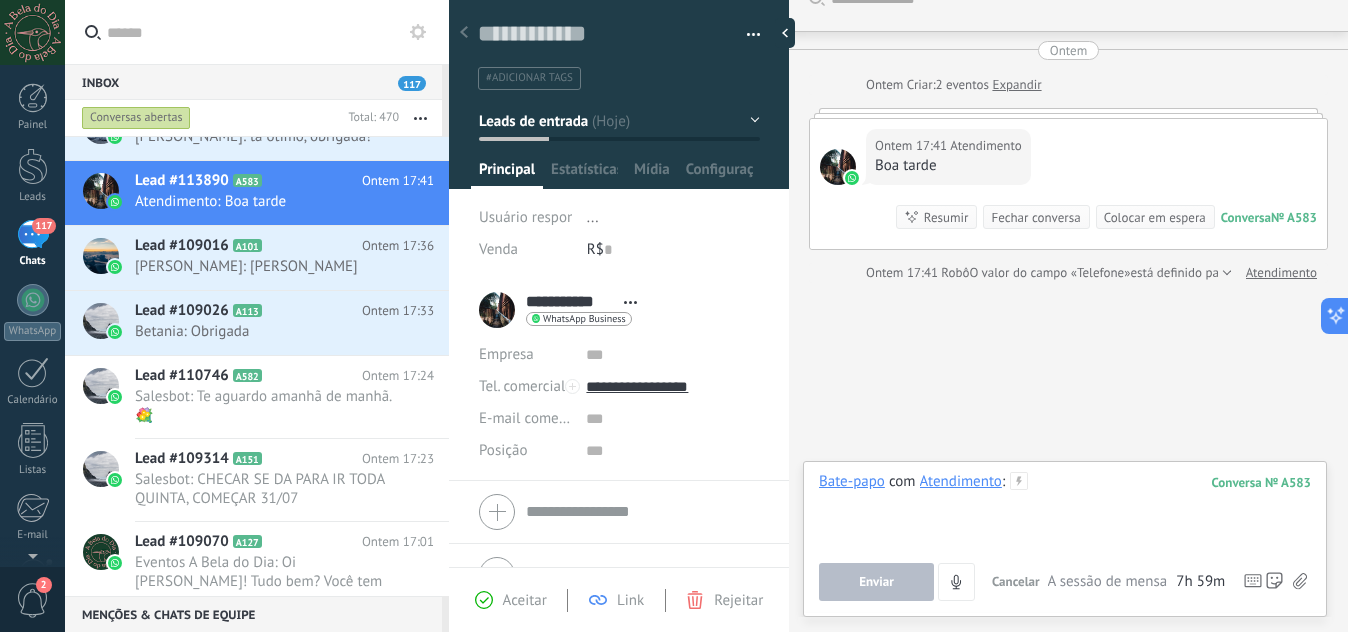 type 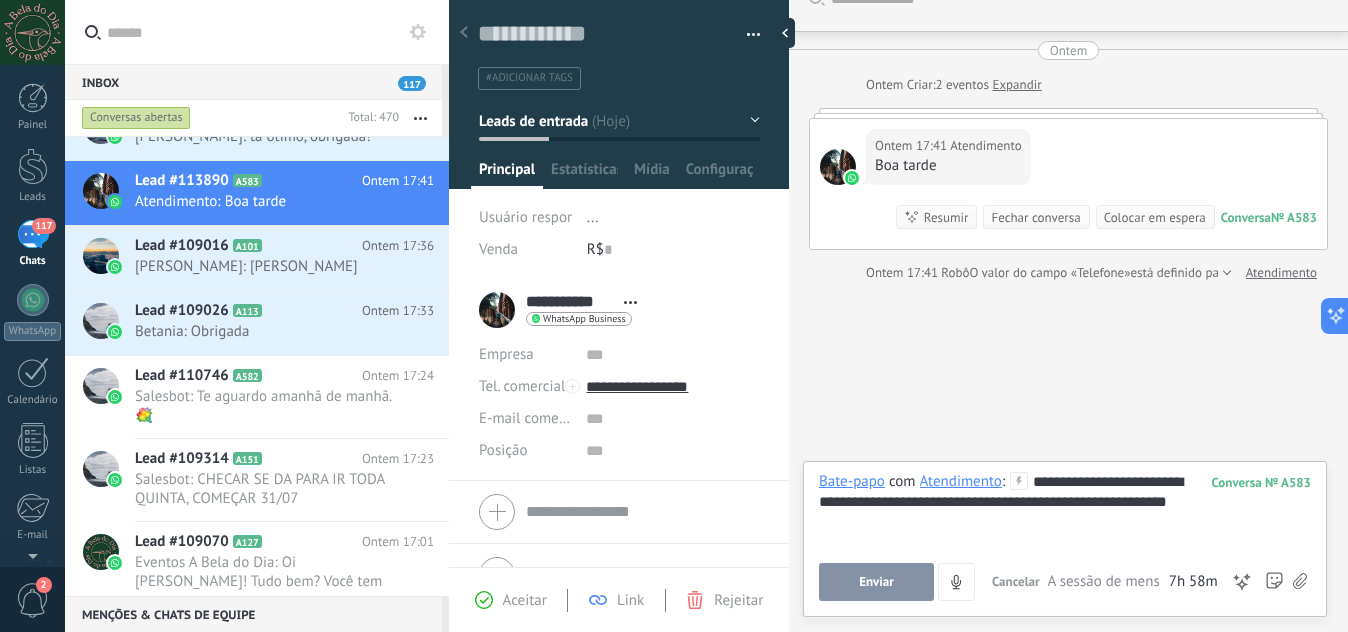 click on "Enviar" at bounding box center (876, 582) 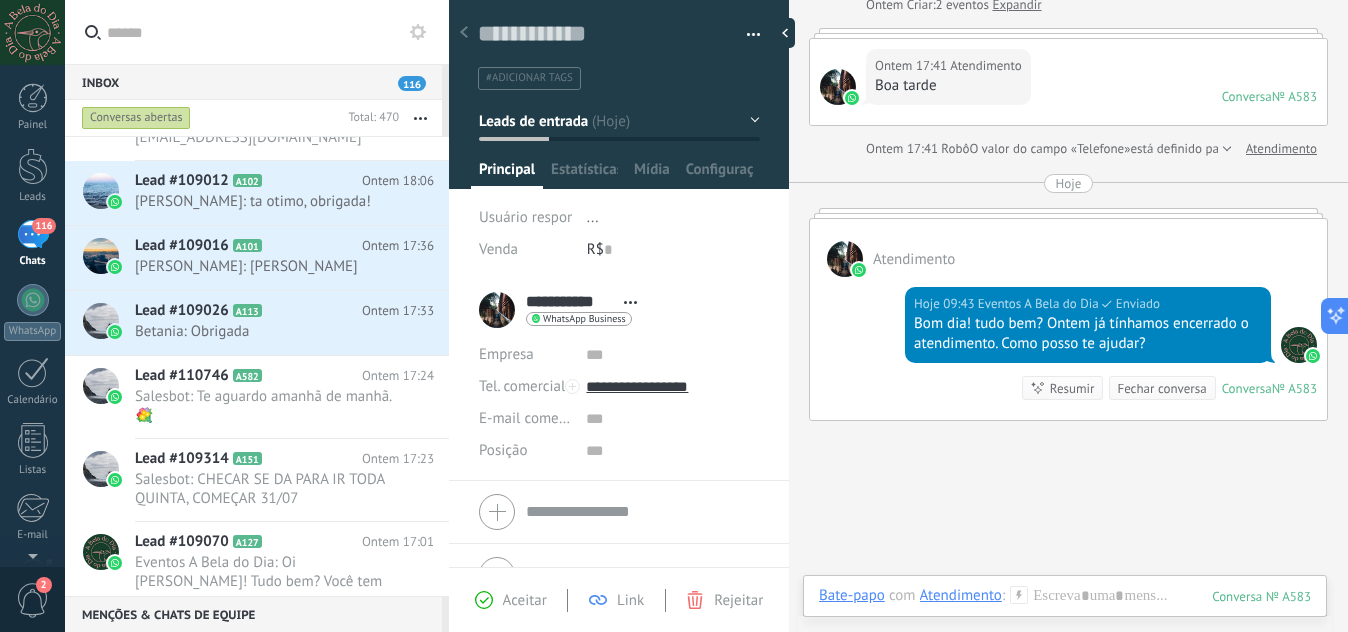 scroll, scrollTop: 0, scrollLeft: 0, axis: both 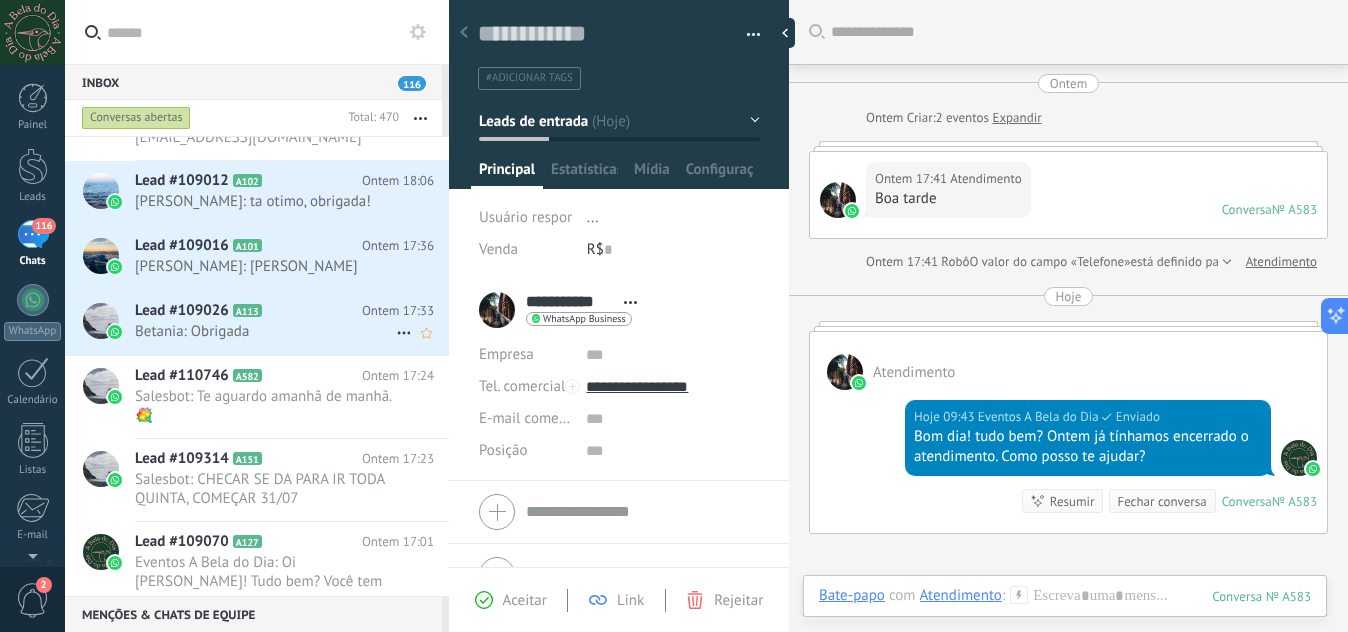 click on "Lead #109026
A113" at bounding box center (248, 311) 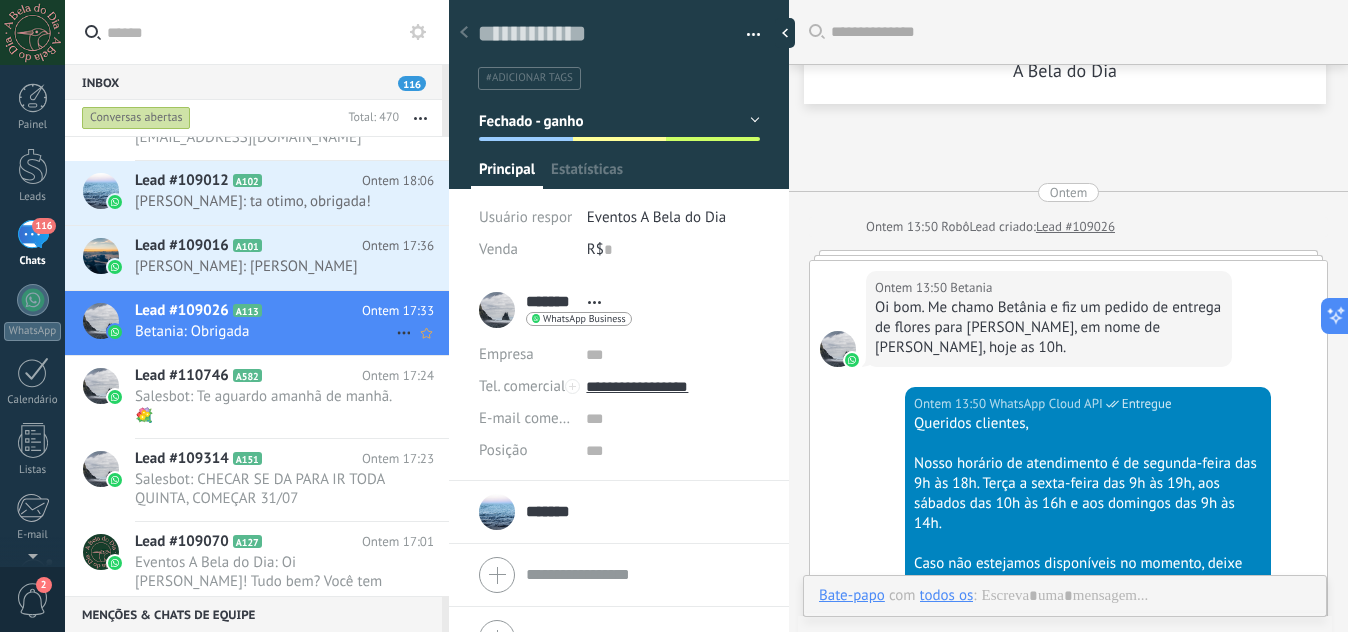 scroll, scrollTop: 30, scrollLeft: 0, axis: vertical 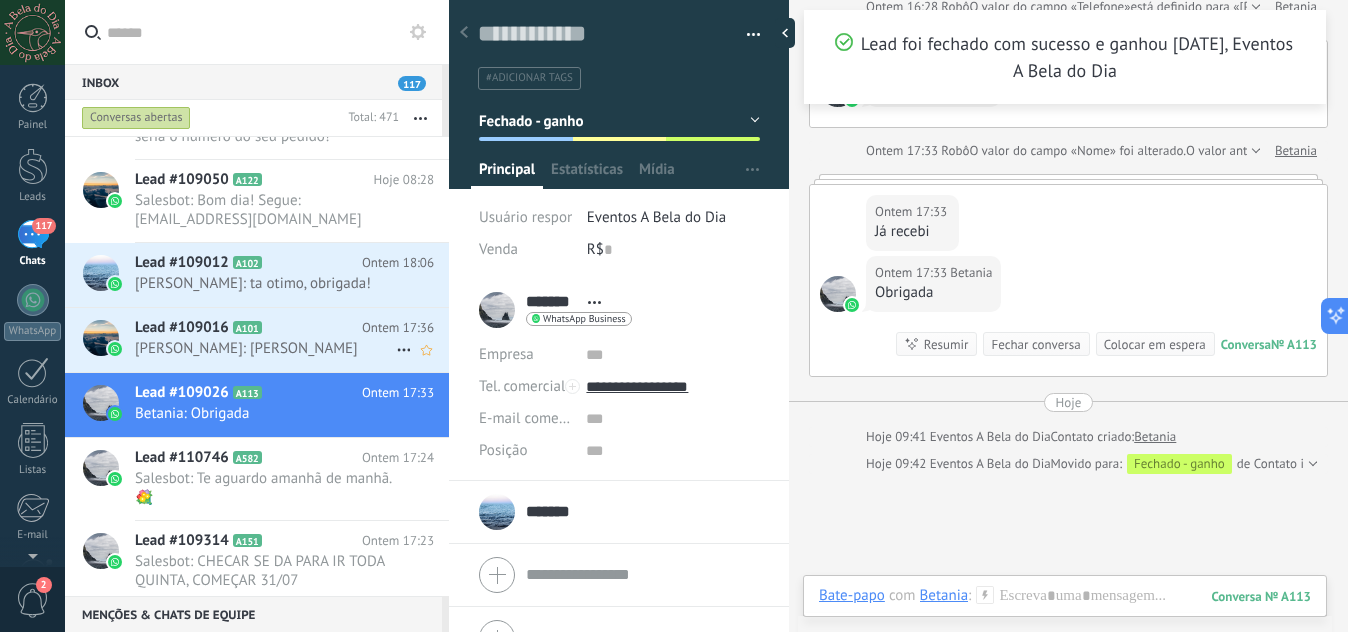 click on "Lead #109016" at bounding box center [182, 328] 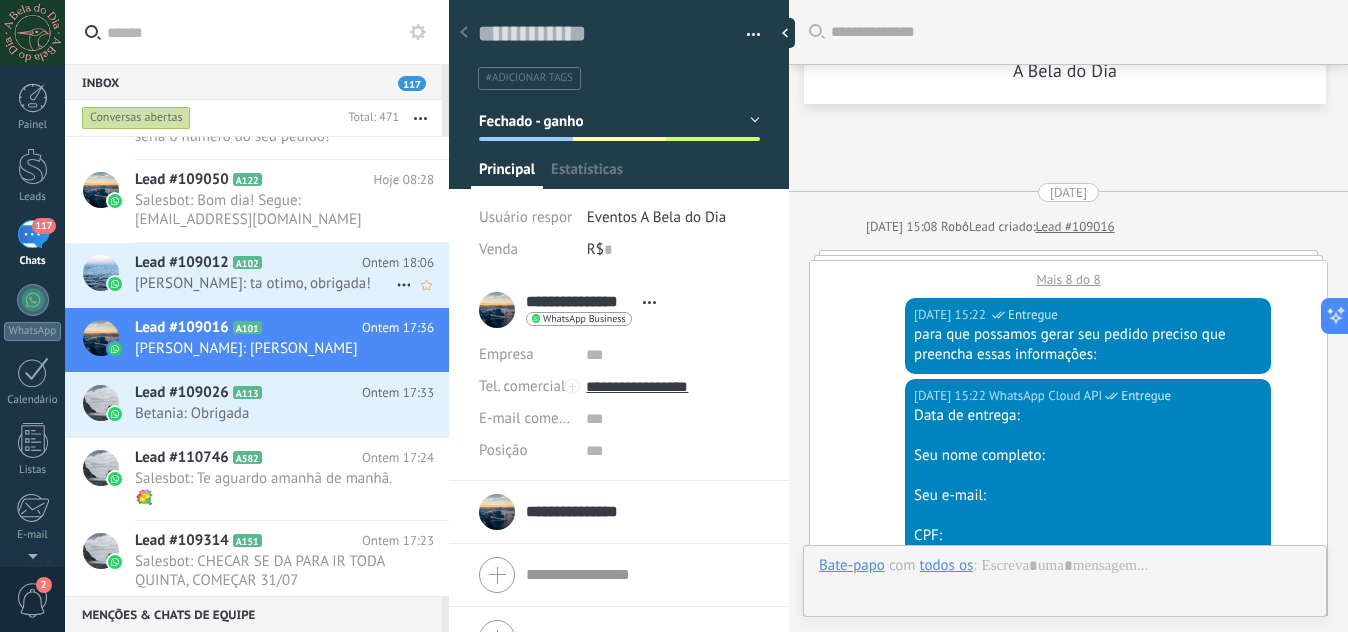 scroll, scrollTop: 3127, scrollLeft: 0, axis: vertical 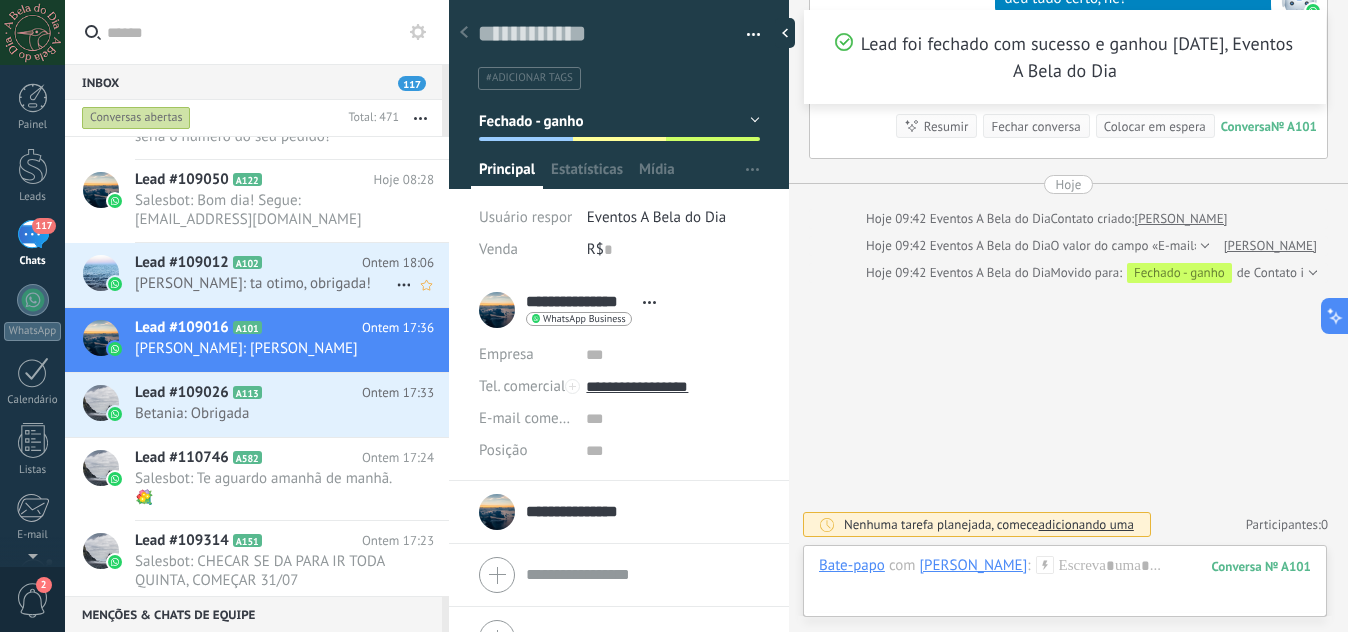 click on "Lead #109012
A102
Ontem 18:06
[PERSON_NAME]: ta otimo, obrigada!" at bounding box center (292, 274) 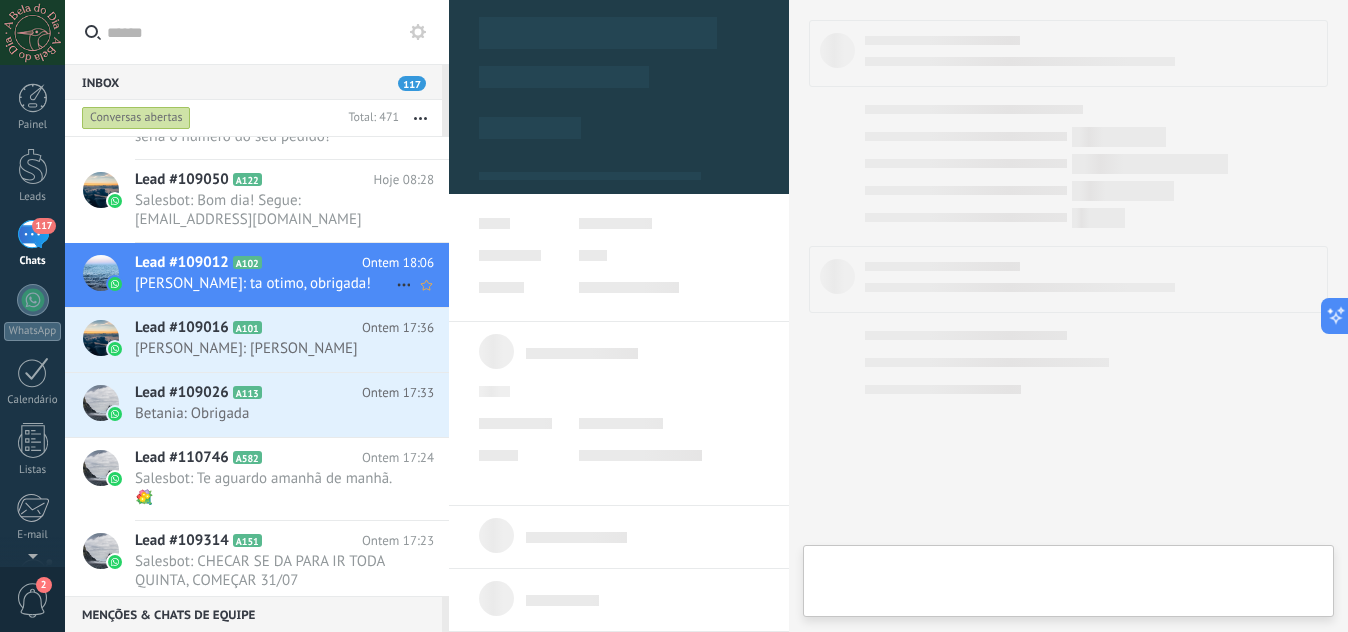 type on "**********" 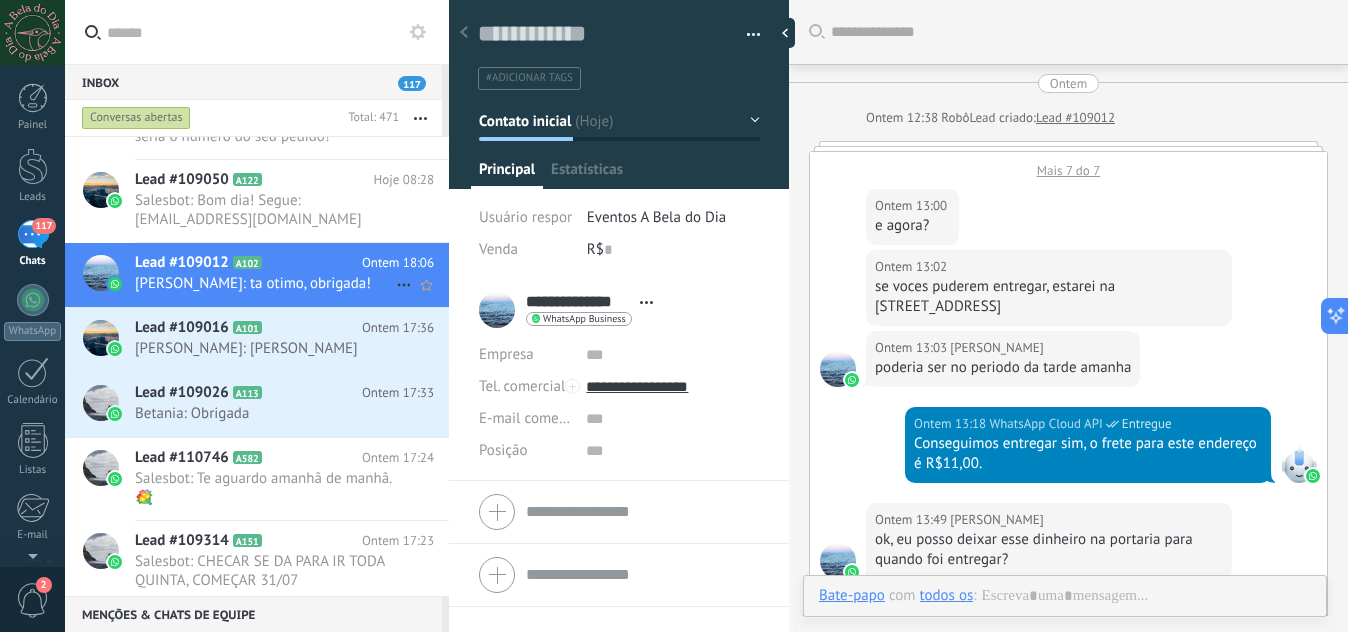 scroll, scrollTop: 30, scrollLeft: 0, axis: vertical 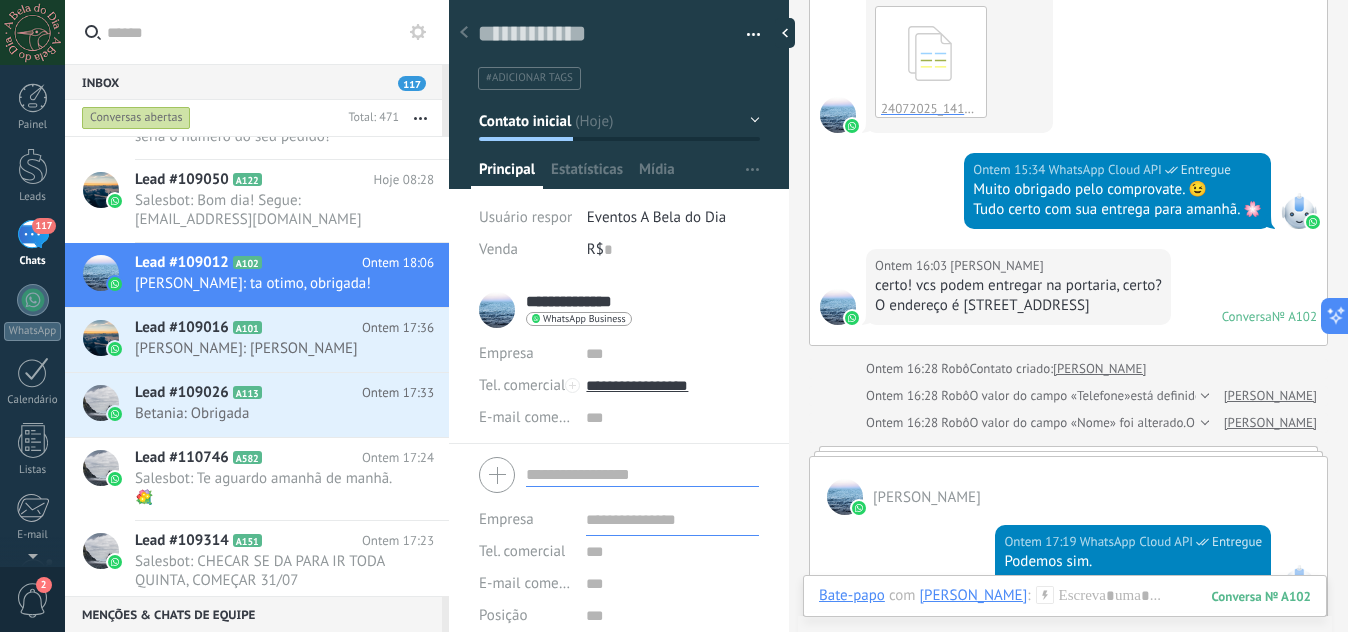 click on "Empresa
Tel. comercial
Comercial direto
Celular
Faz
Casa
Outros
Tel. comercial
Ligar
Copiar
Editar o lead
E-mail comercial
Email privado
Outro email
Posição" at bounding box center (619, 551) 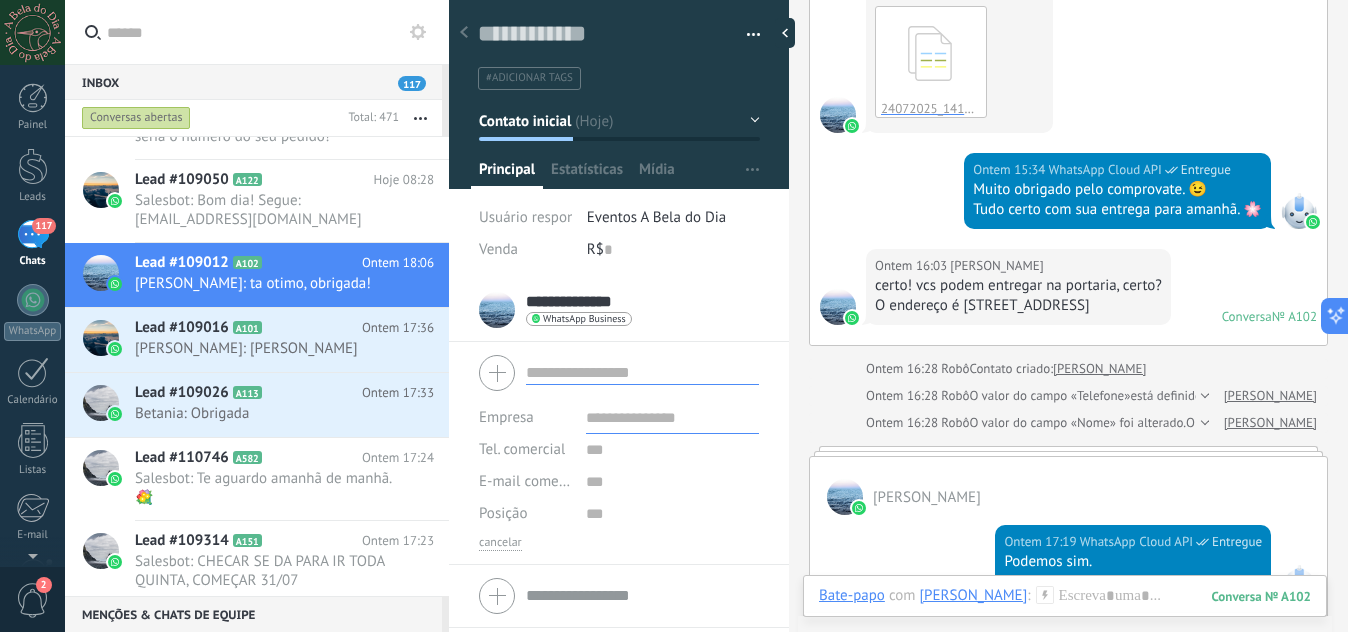 click on "Posição" at bounding box center [525, 514] 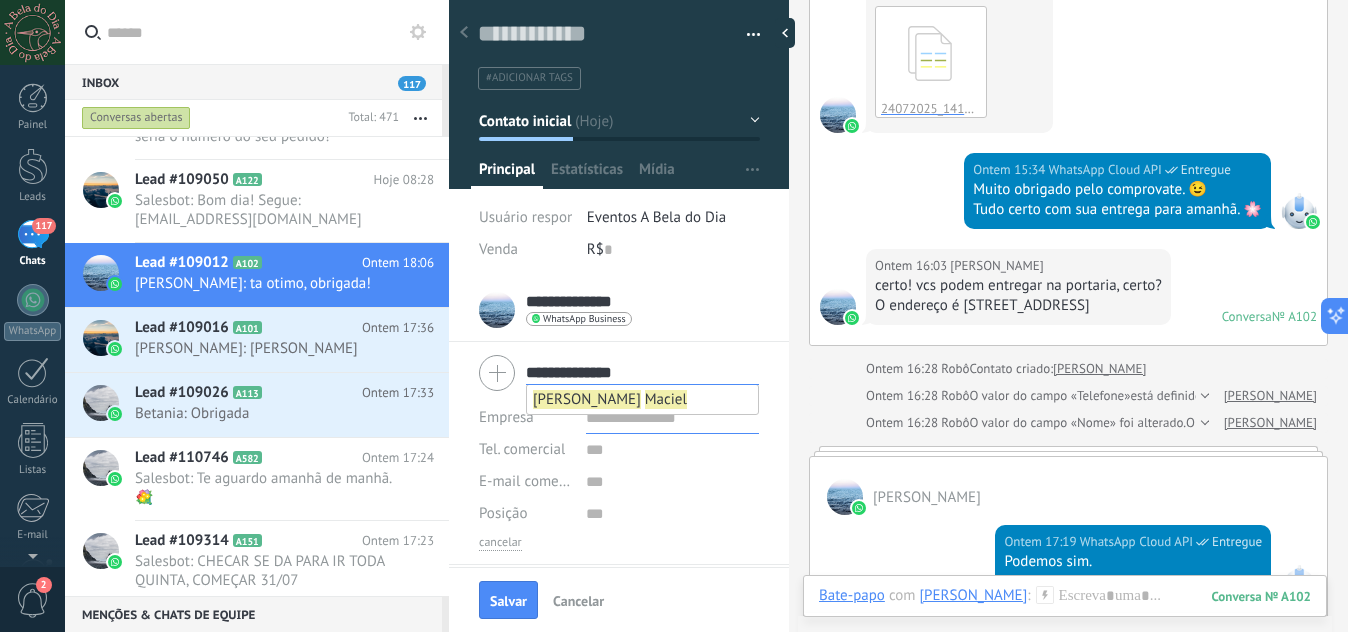 type on "**********" 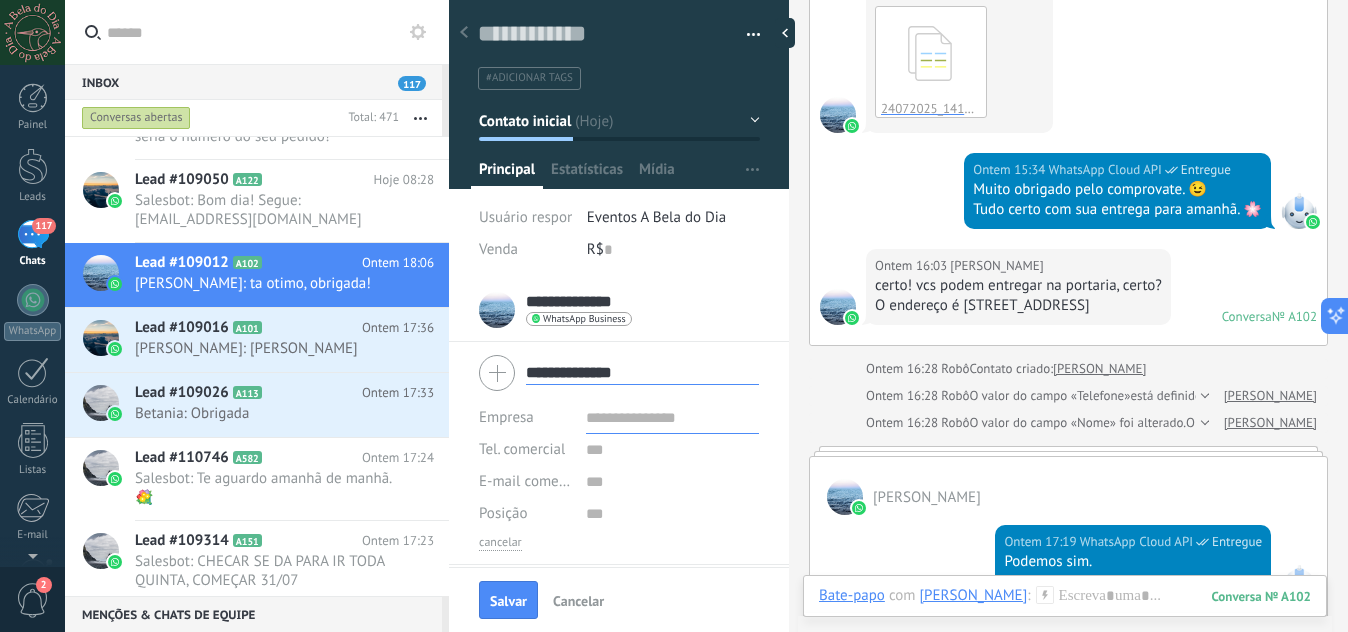 click on "Contato inicial" at bounding box center [619, 121] 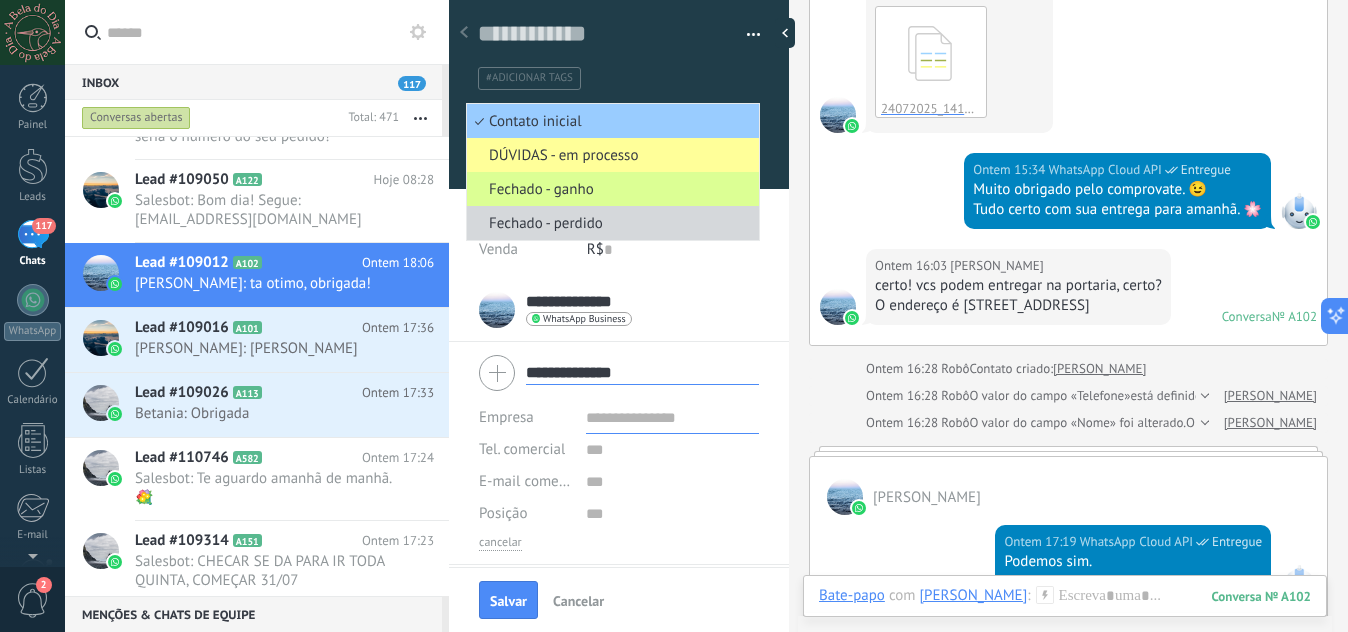 click on "Fechado - ganho" at bounding box center [610, 189] 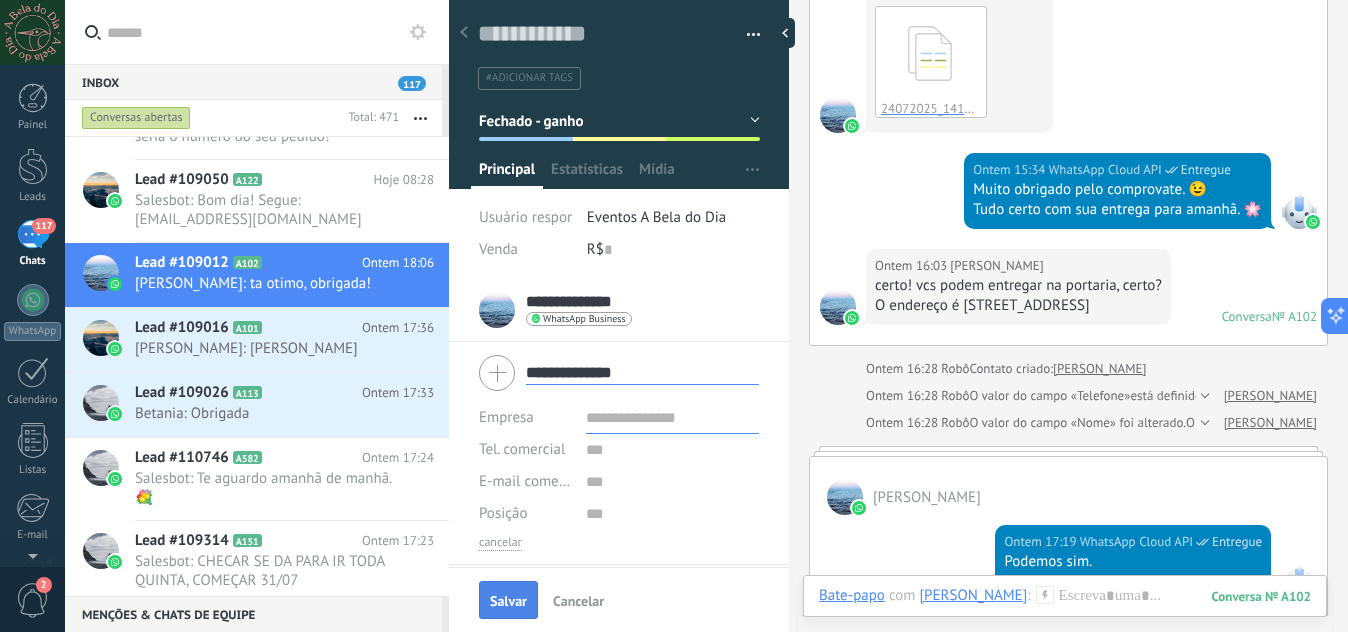 click on "Salvar" at bounding box center [508, 601] 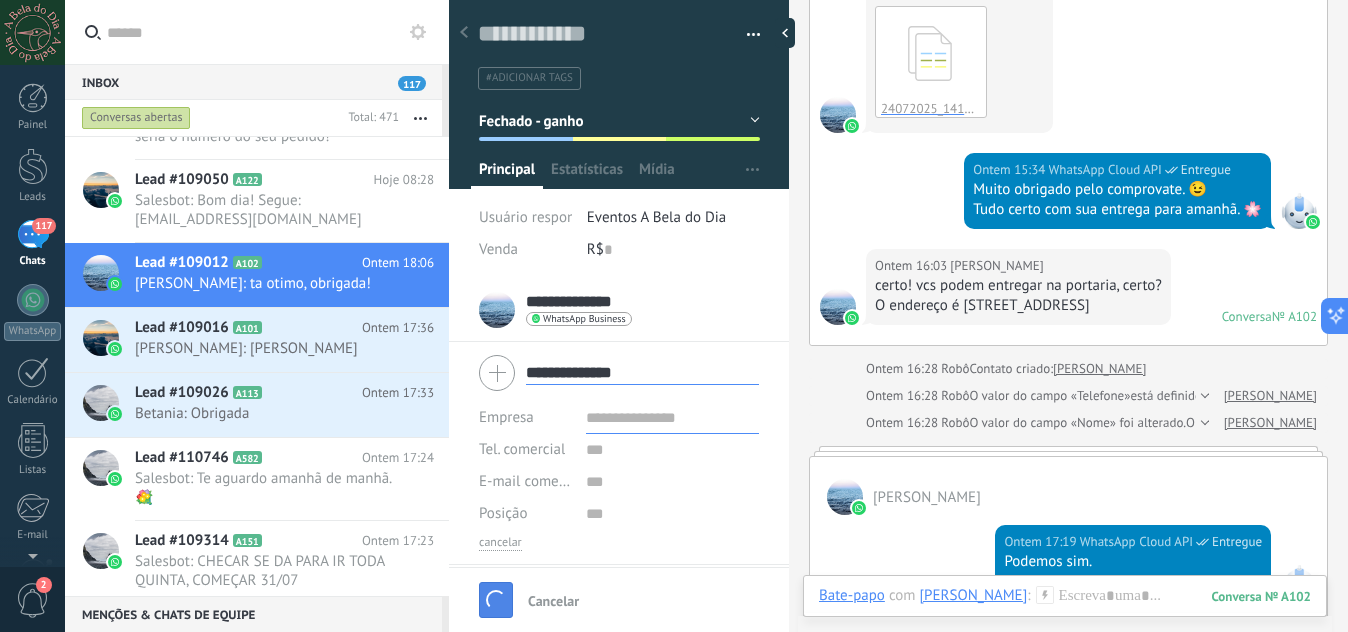 type 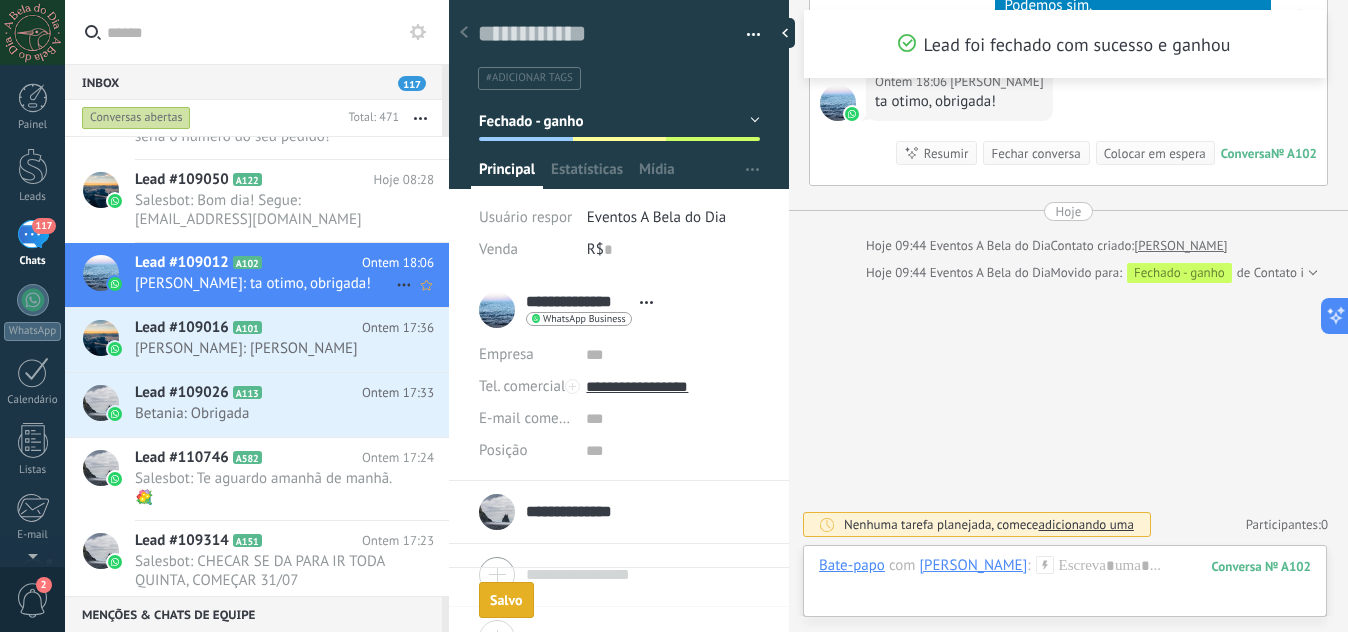 scroll, scrollTop: 1972, scrollLeft: 0, axis: vertical 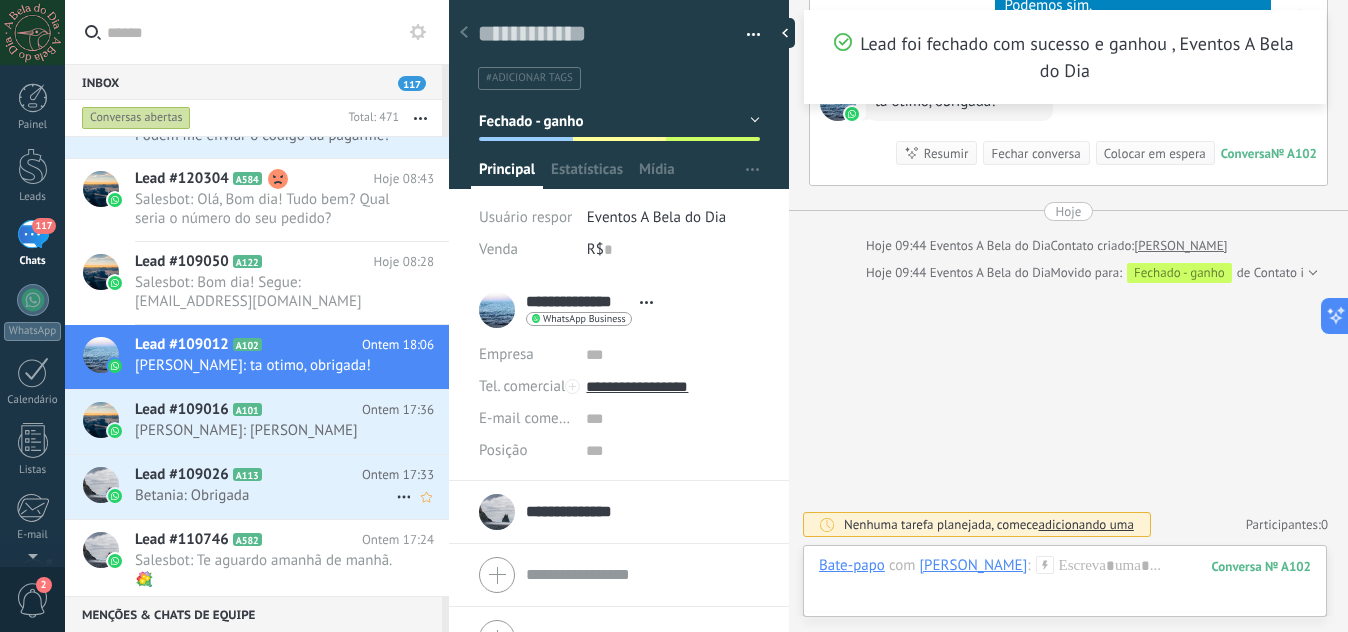 click on "Lead #109026
A113" at bounding box center [248, 475] 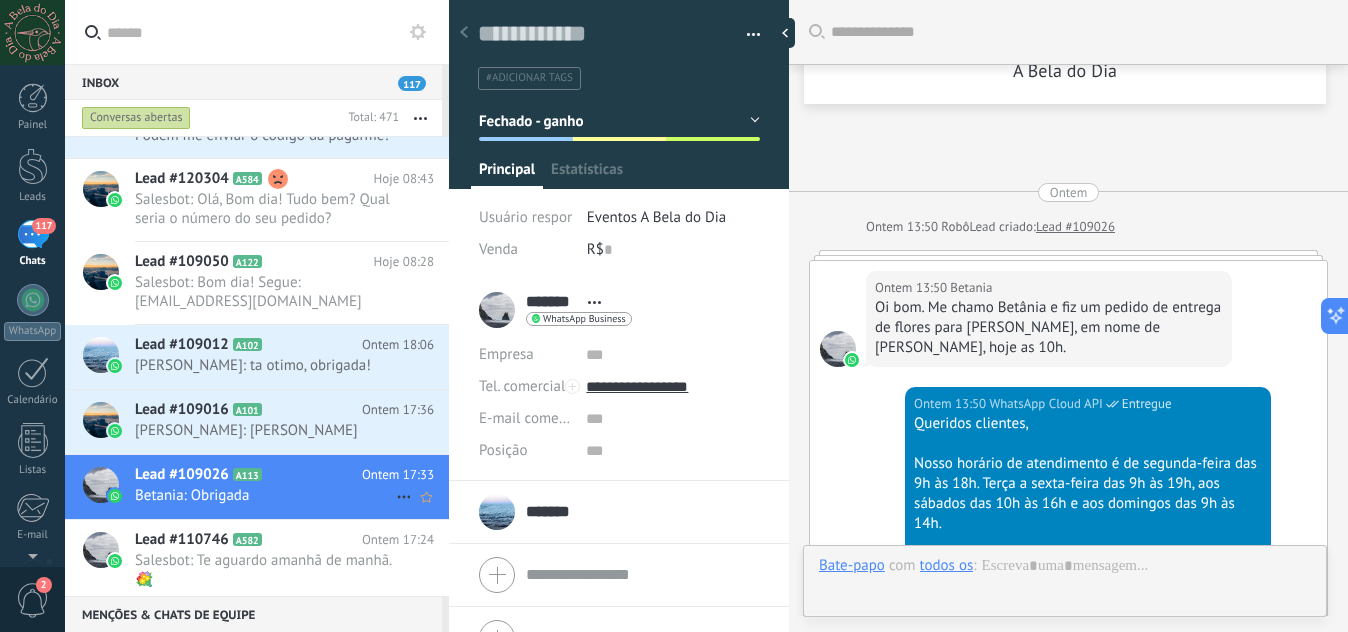 scroll, scrollTop: 1223, scrollLeft: 0, axis: vertical 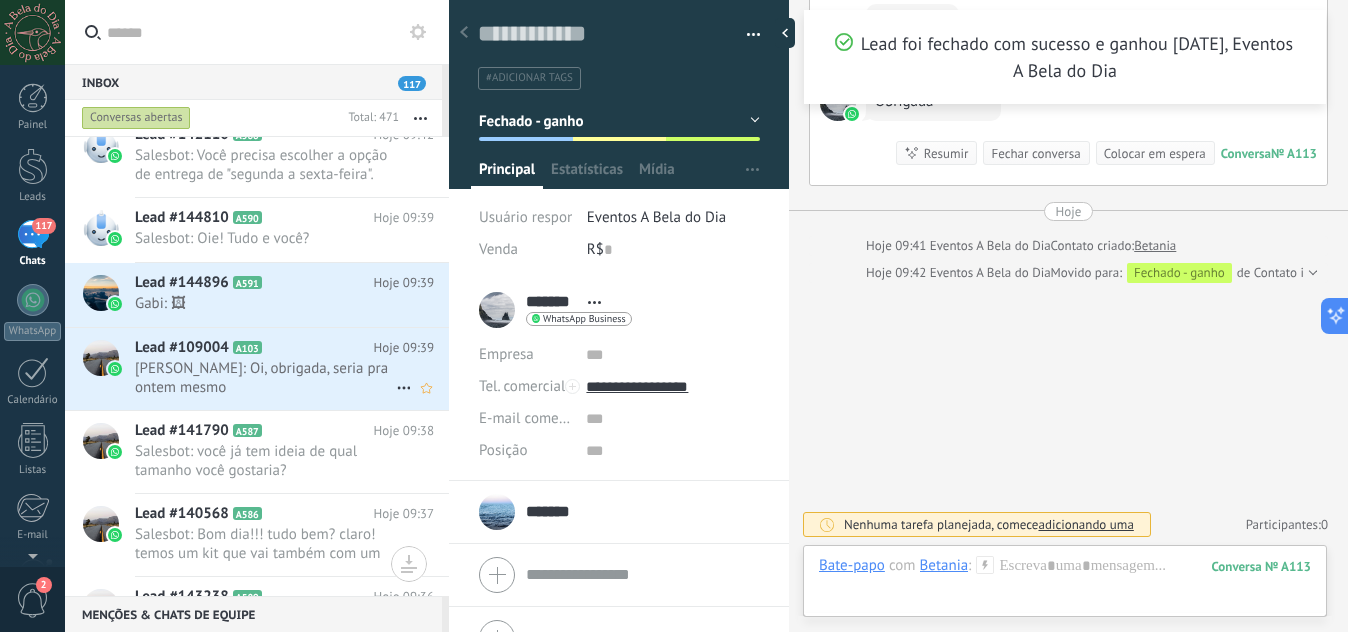 click on "[PERSON_NAME]: Oi, obrigada, seria pra ontem mesmo" at bounding box center [265, 378] 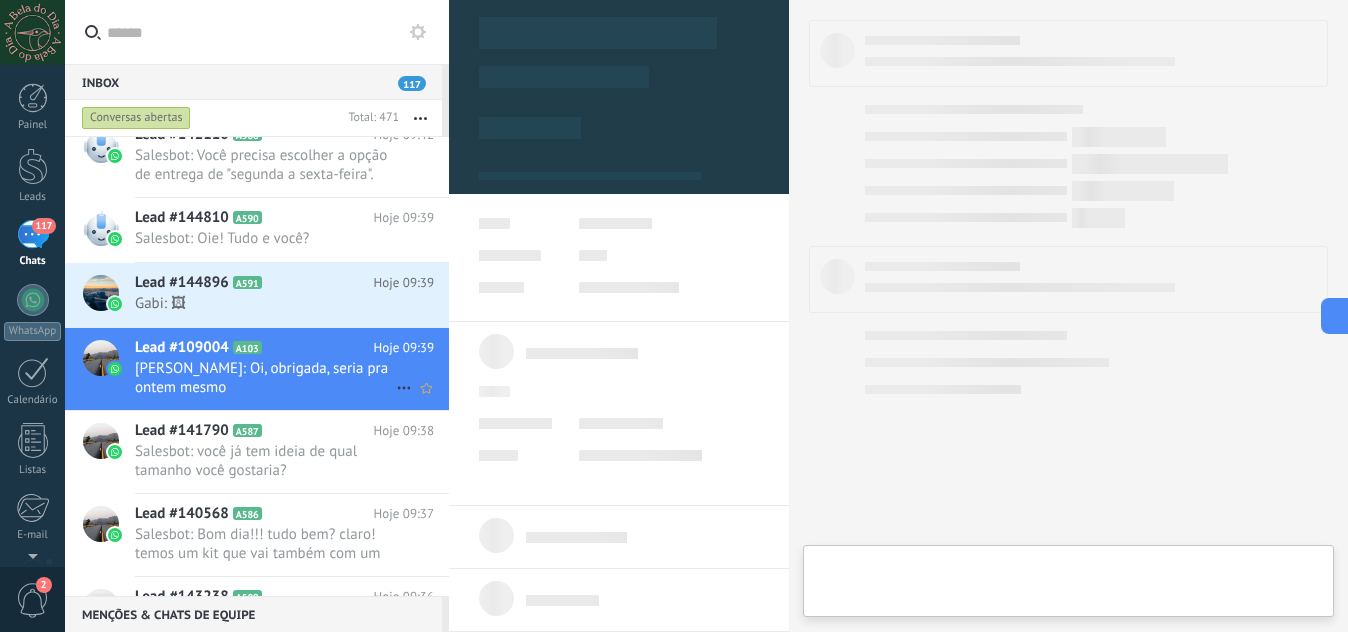 type on "**********" 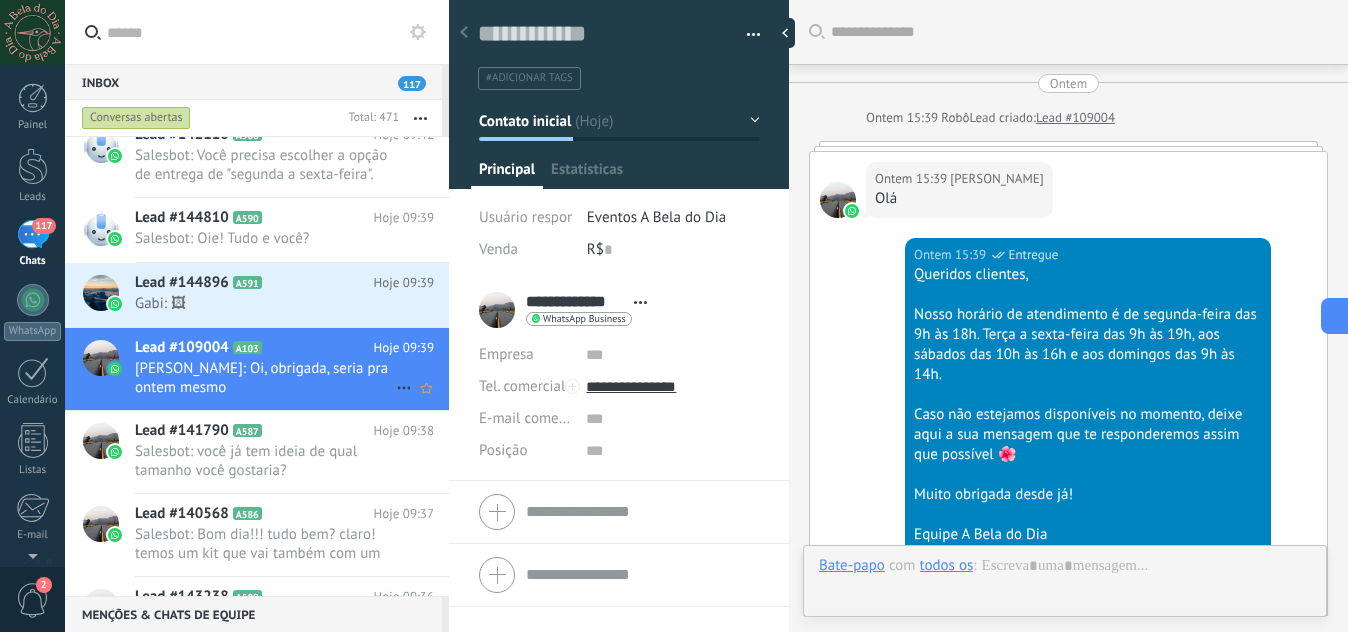 scroll, scrollTop: 30, scrollLeft: 0, axis: vertical 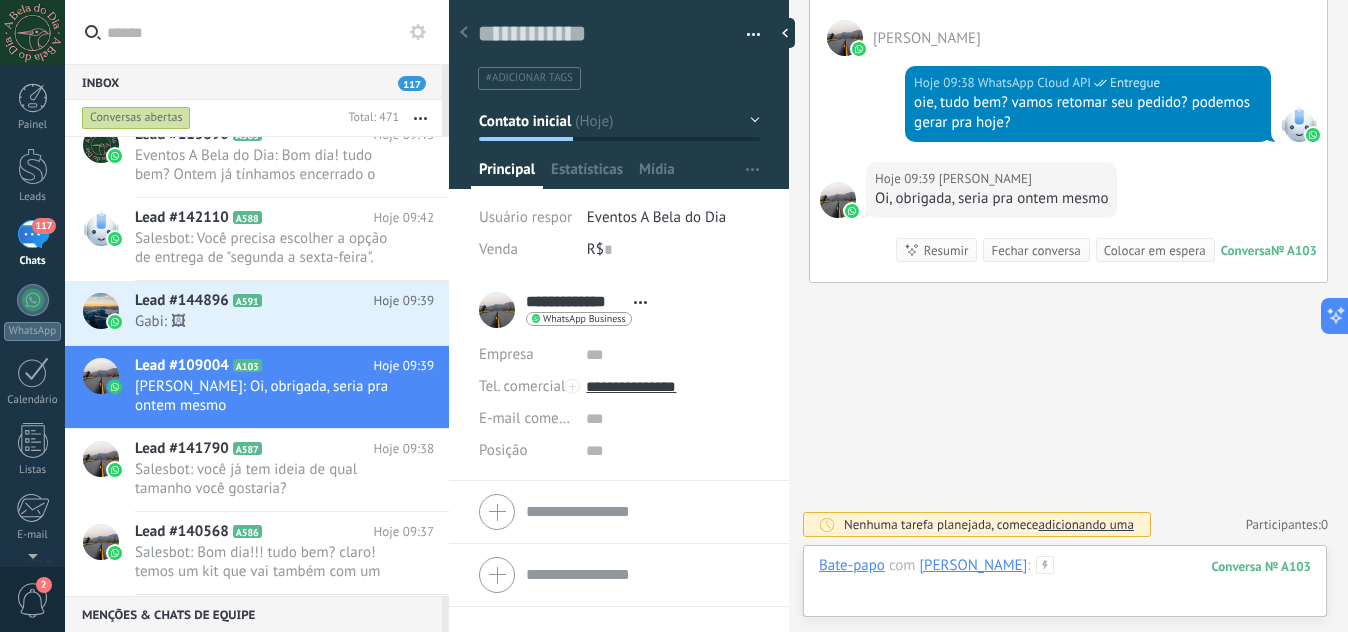 click at bounding box center (1065, 586) 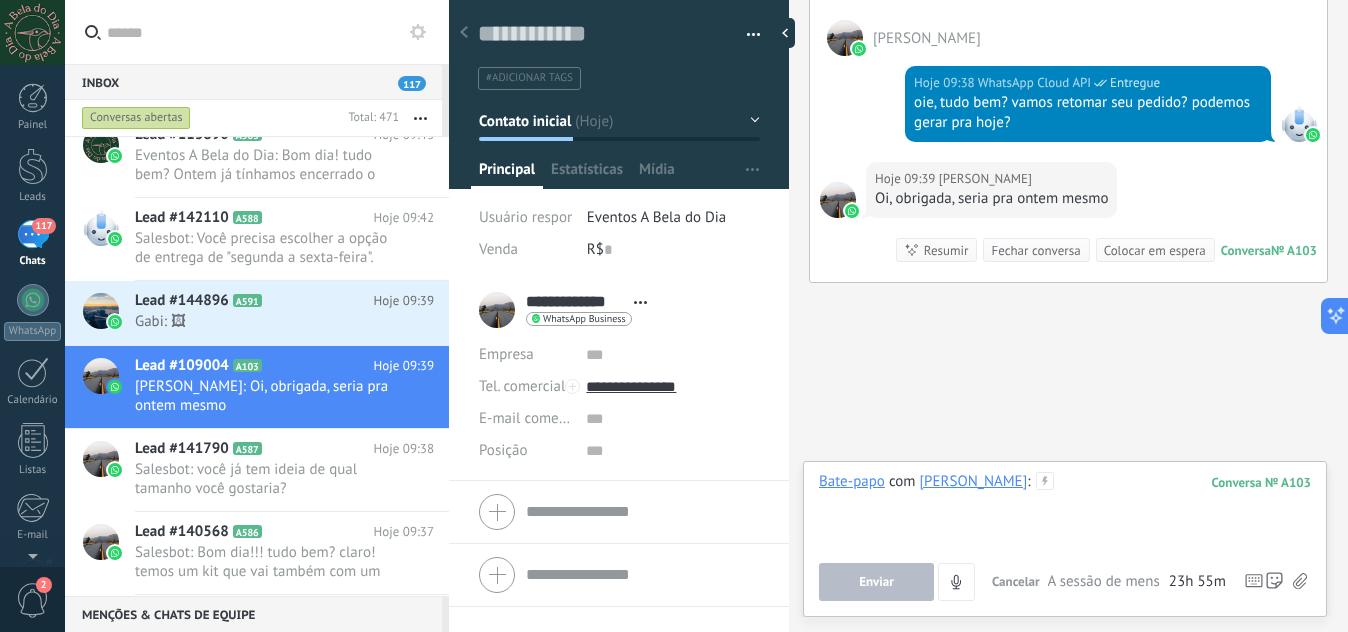 type 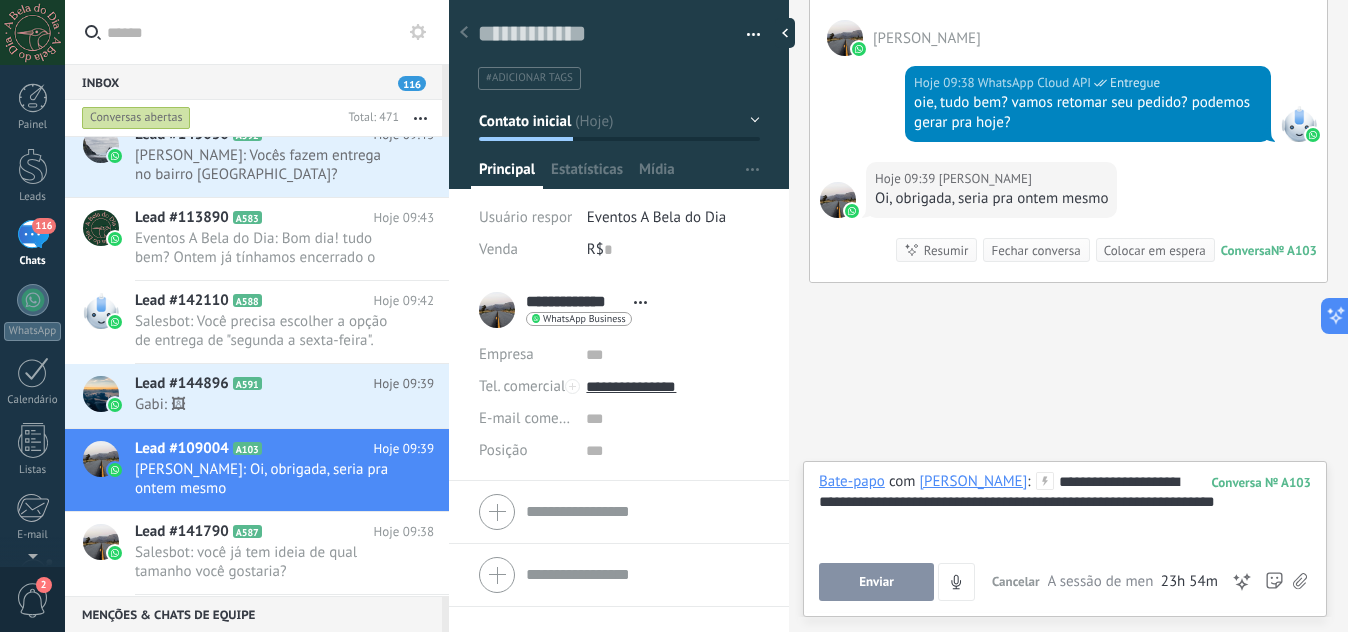 click on "Enviar" at bounding box center [876, 582] 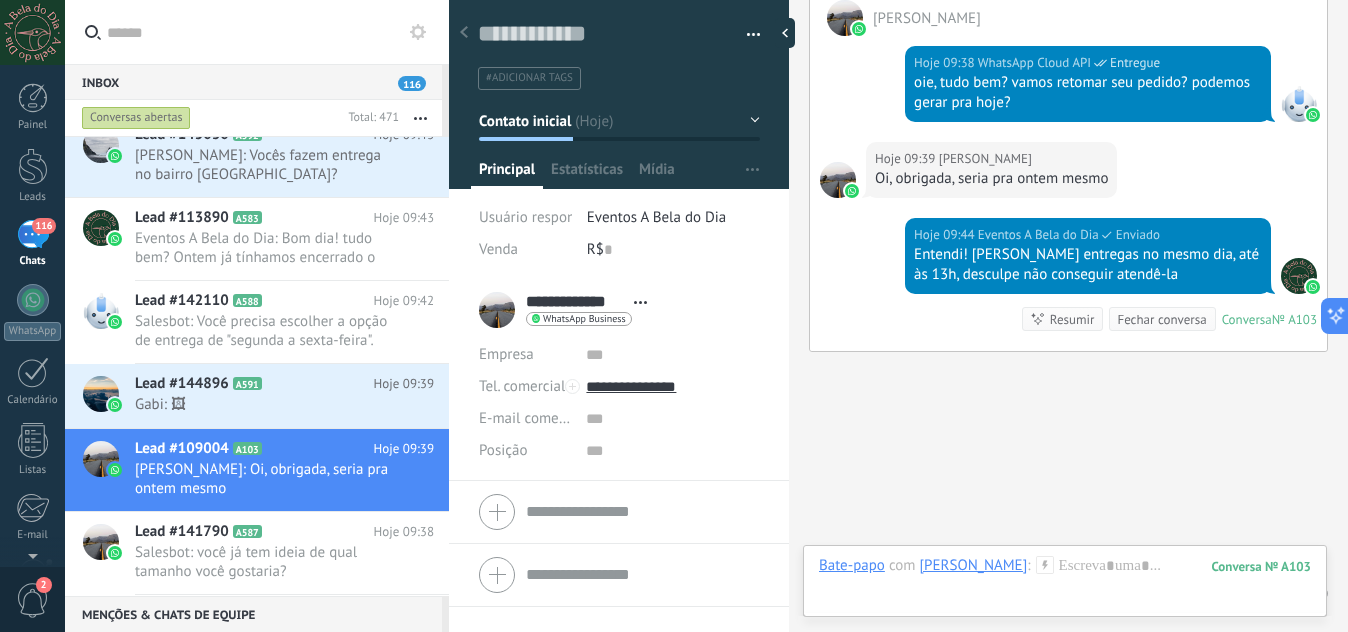scroll, scrollTop: 3104, scrollLeft: 0, axis: vertical 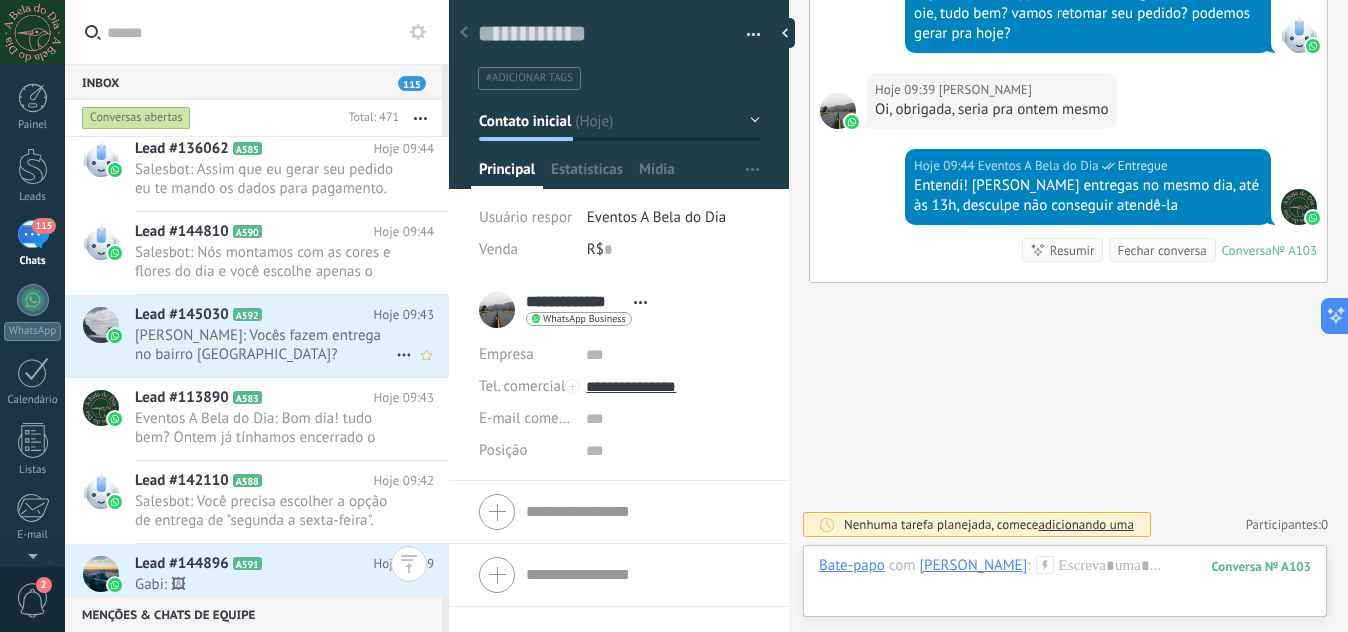 click on "[PERSON_NAME]: Vocês fazem entrega no bairro [GEOGRAPHIC_DATA]?" at bounding box center [265, 345] 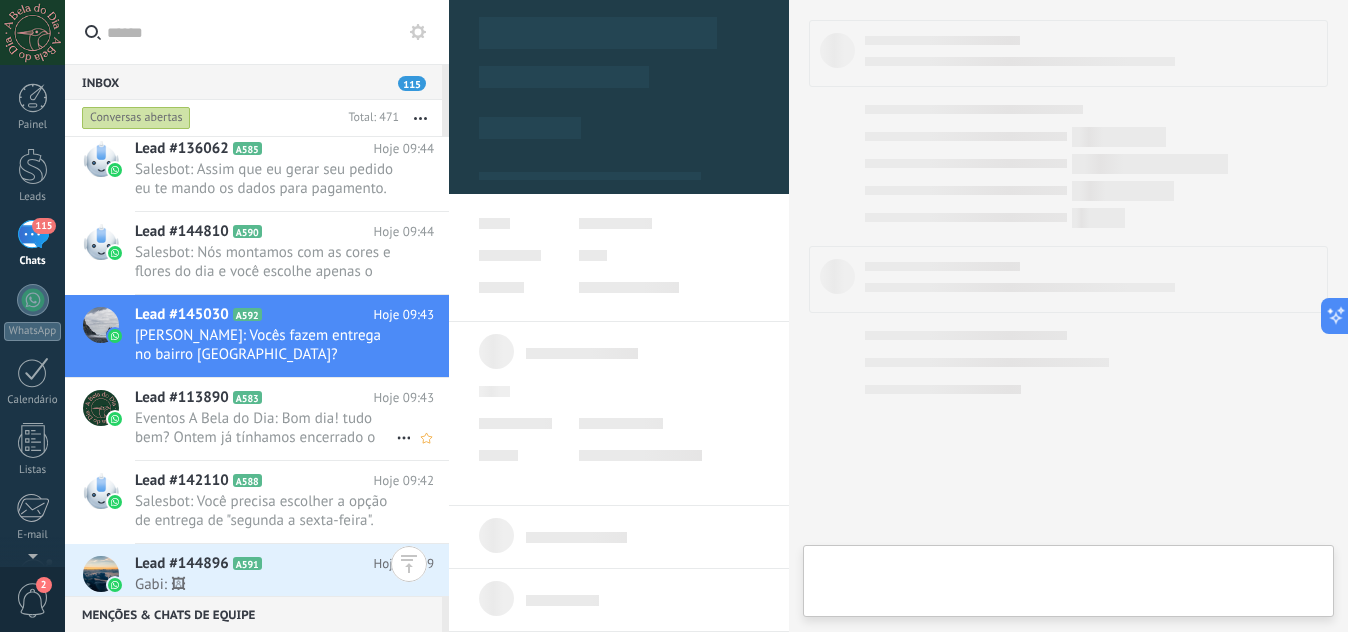 type on "**********" 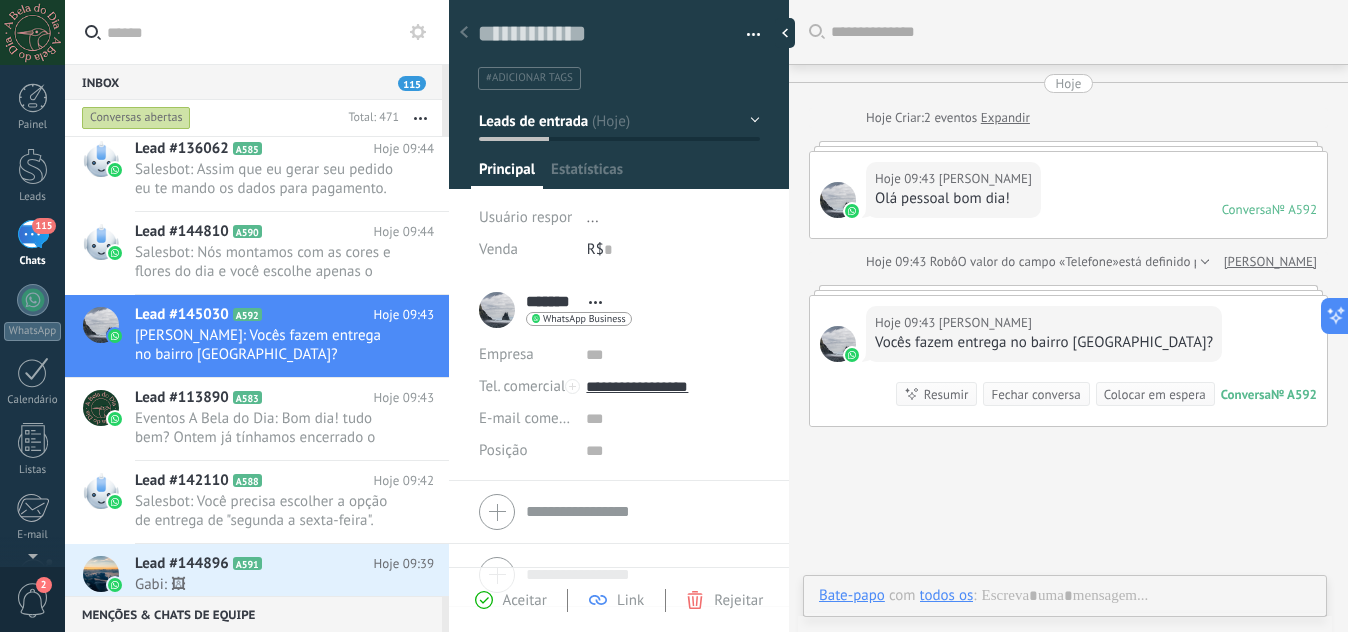 scroll, scrollTop: 30, scrollLeft: 0, axis: vertical 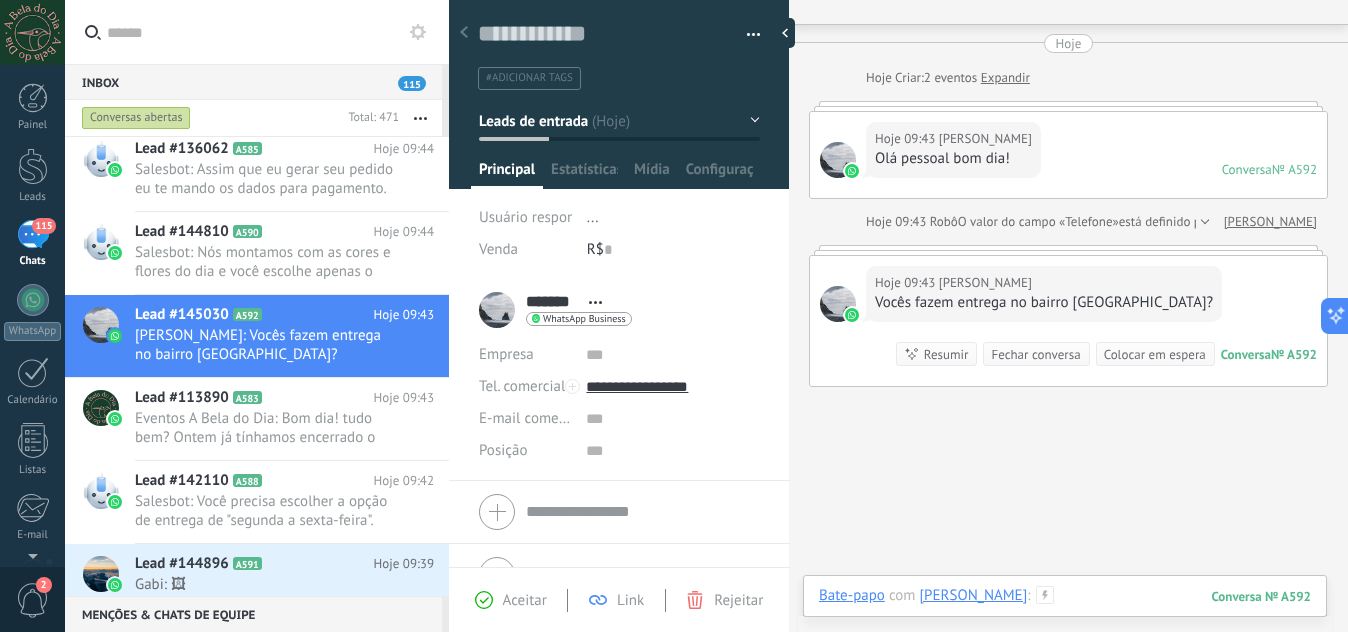 click at bounding box center [1065, 616] 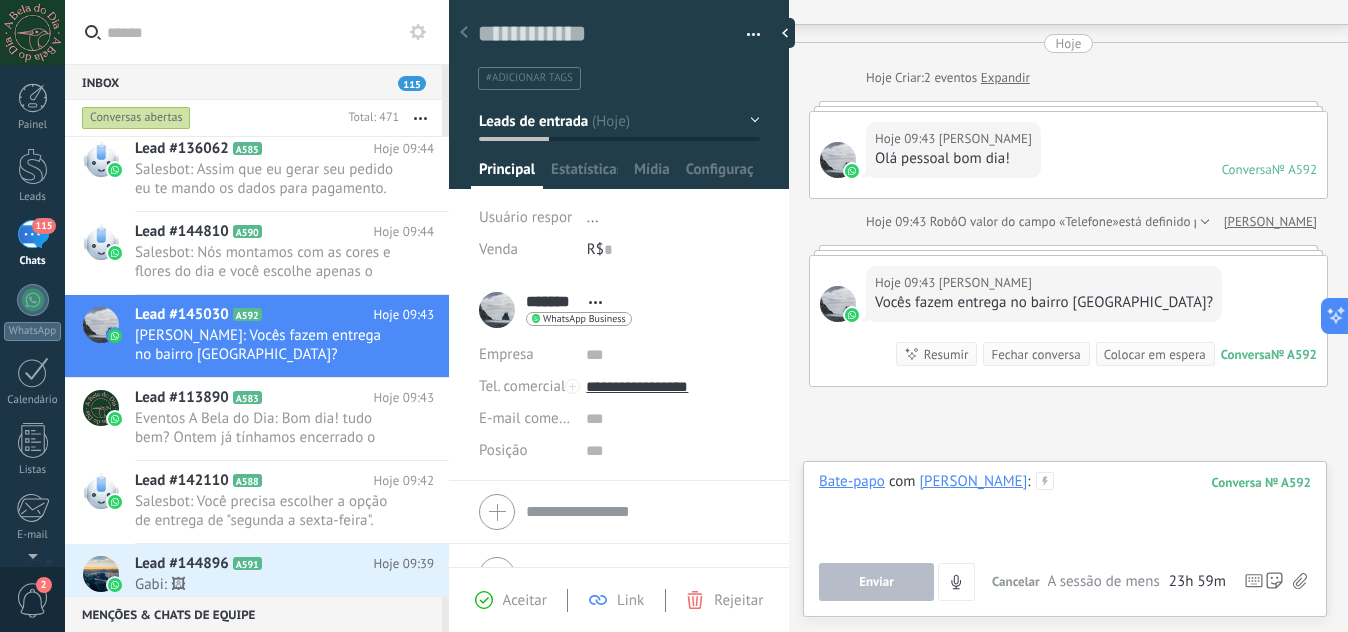type 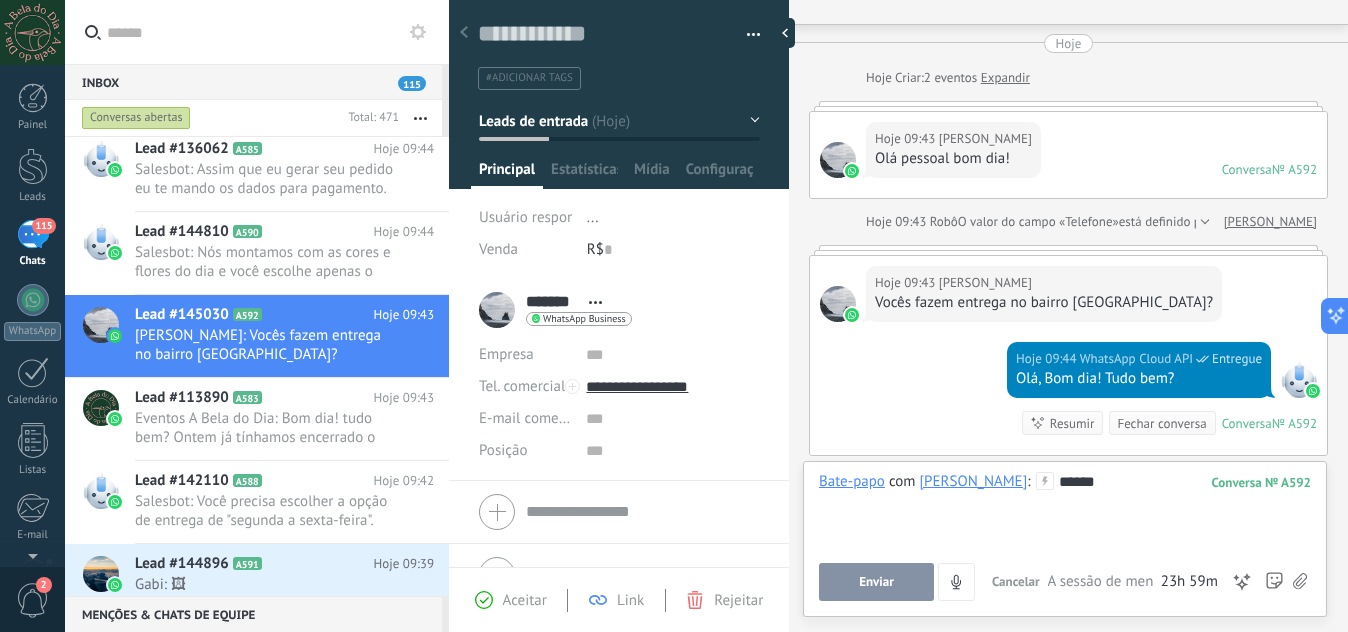 scroll, scrollTop: 157, scrollLeft: 0, axis: vertical 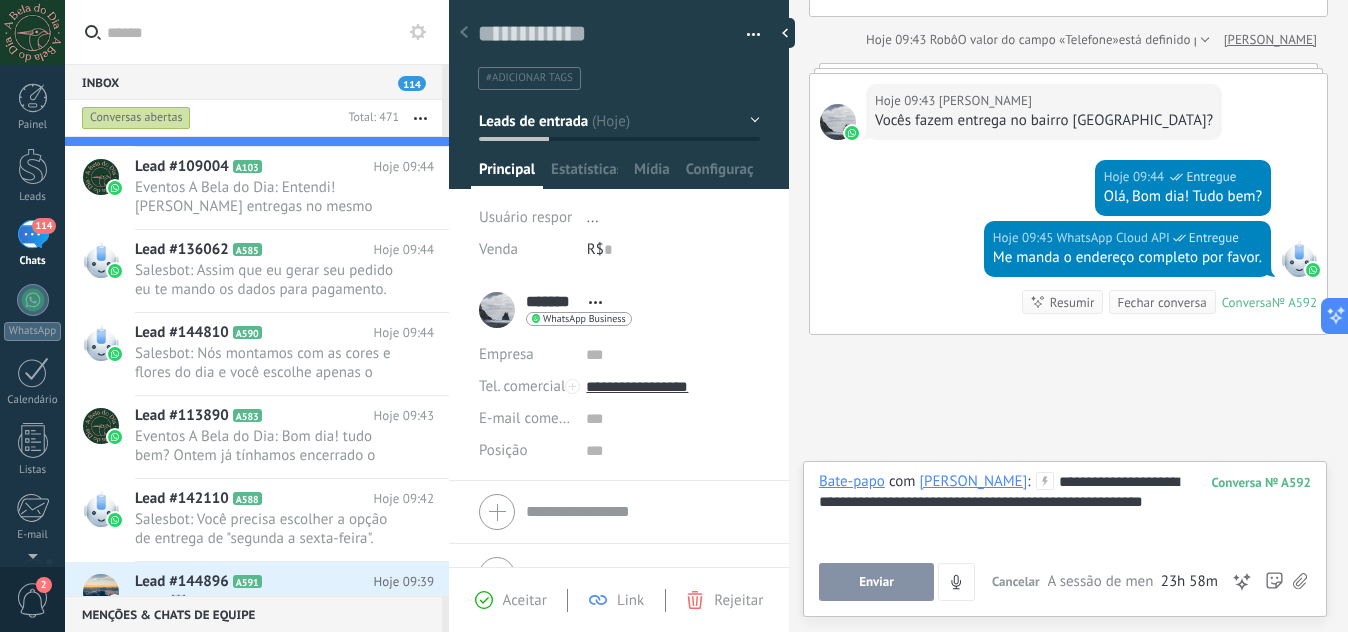 click on "Enviar" at bounding box center [876, 582] 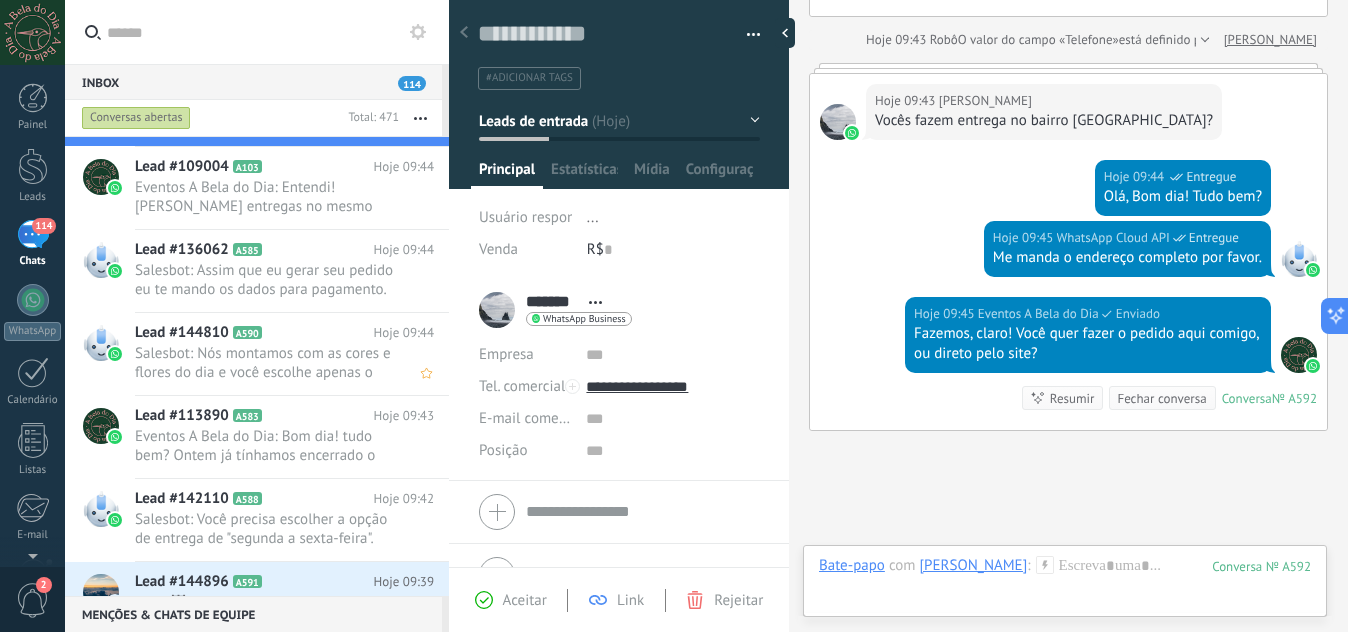 scroll, scrollTop: 370, scrollLeft: 0, axis: vertical 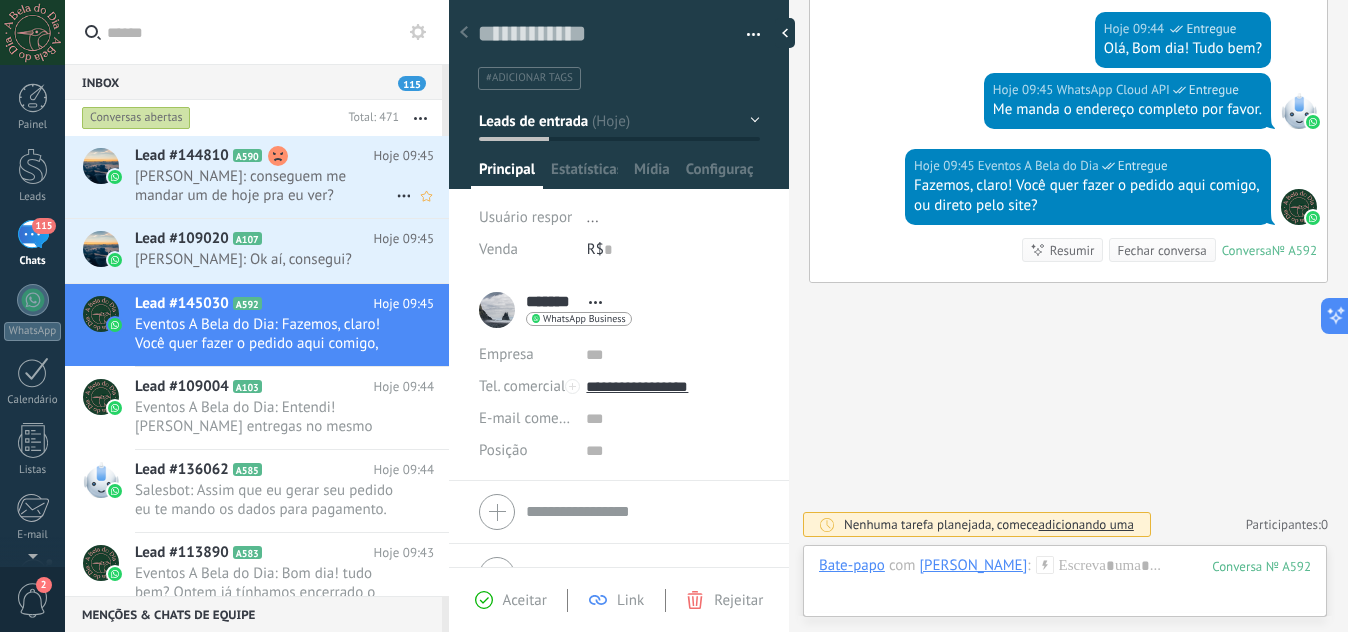 click on "[PERSON_NAME]: conseguem me mandar um de hoje pra eu ver?" at bounding box center (265, 186) 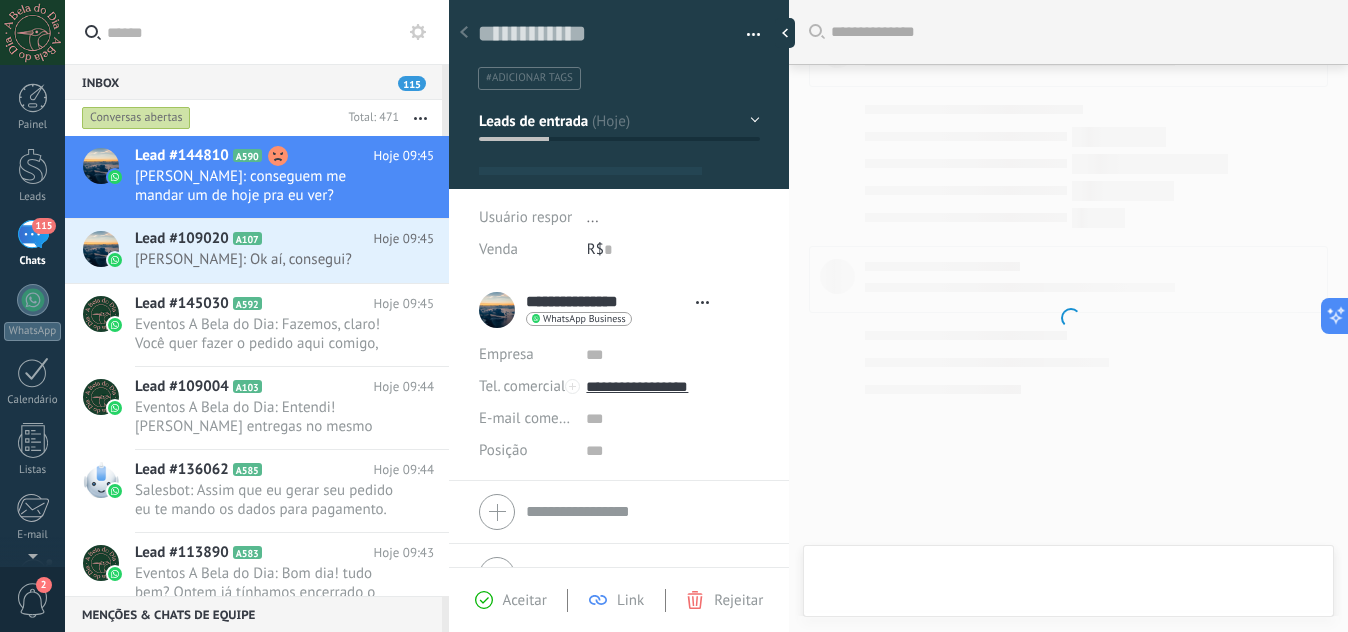 type on "**********" 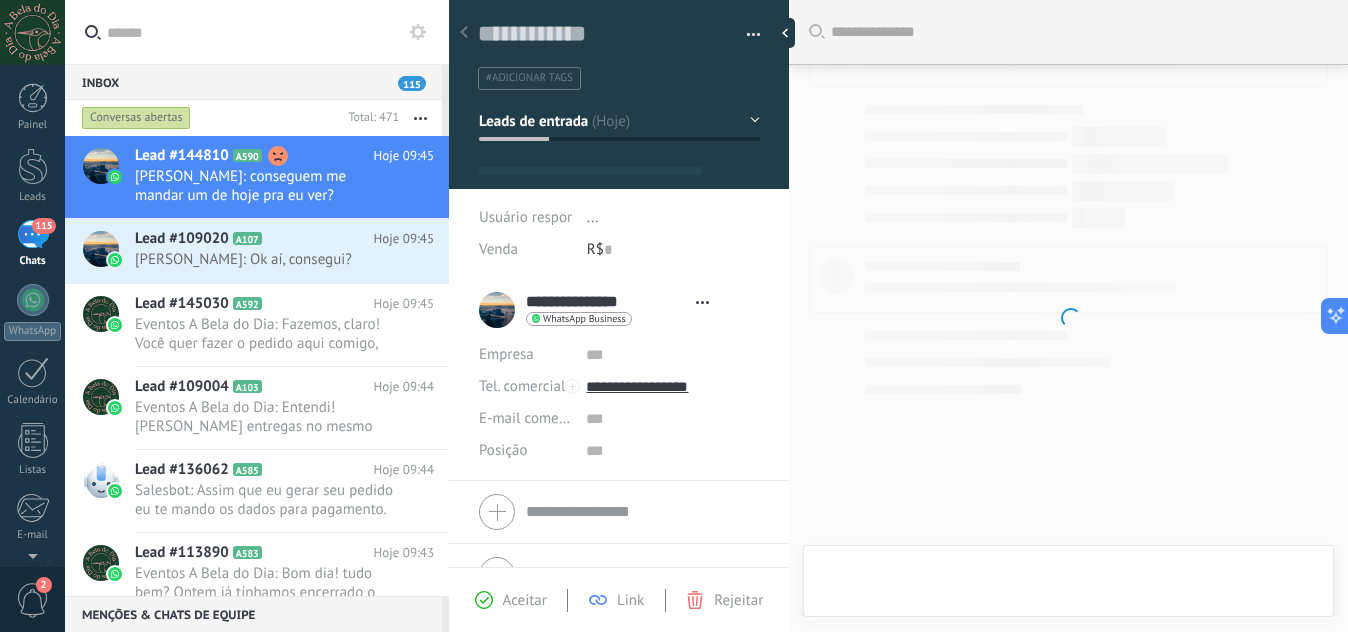 scroll, scrollTop: 30, scrollLeft: 0, axis: vertical 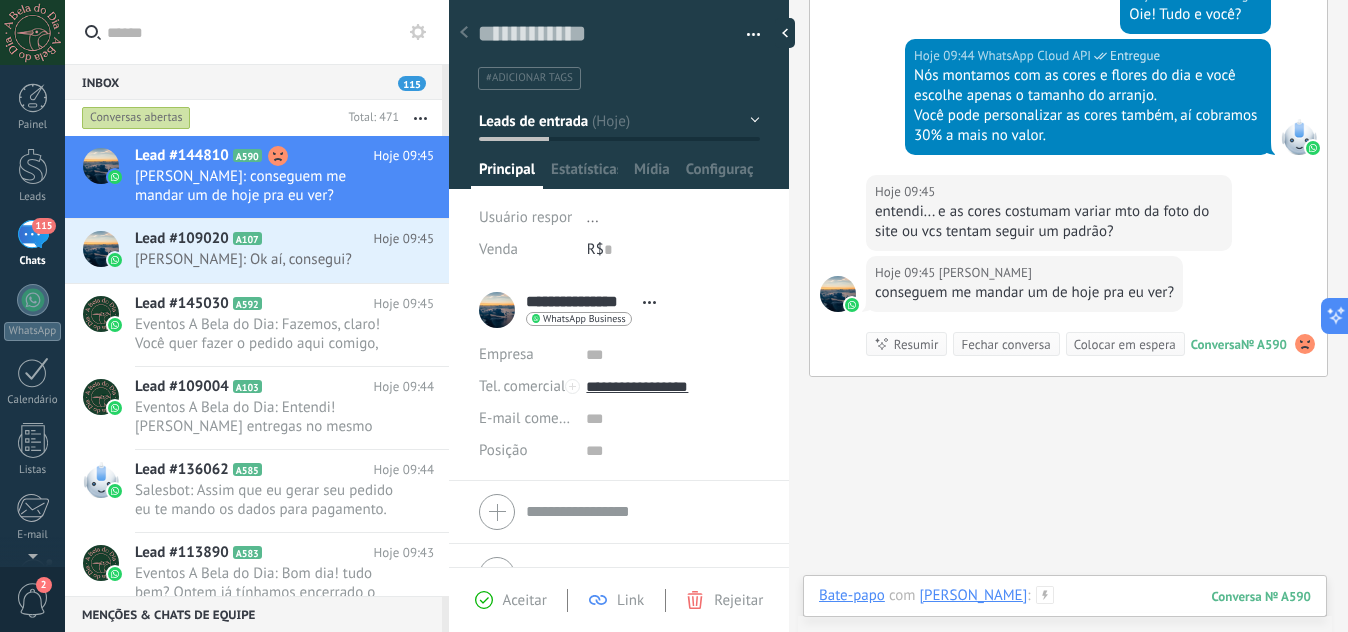 click at bounding box center [1065, 616] 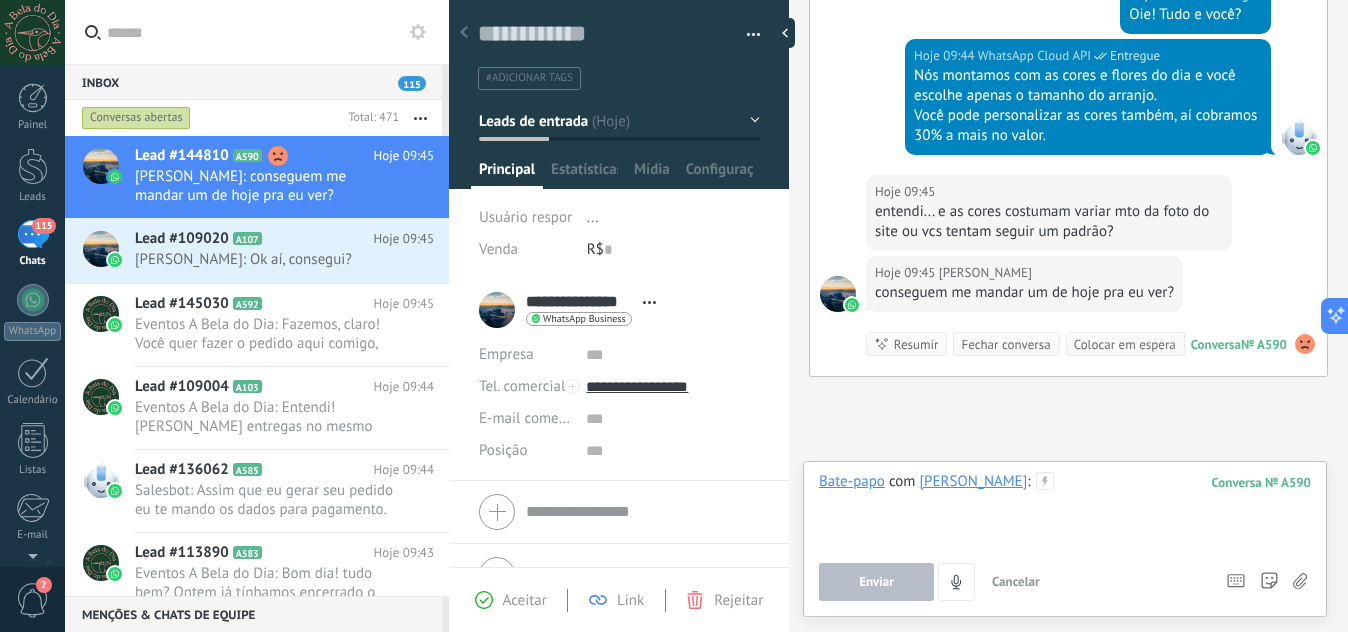 type 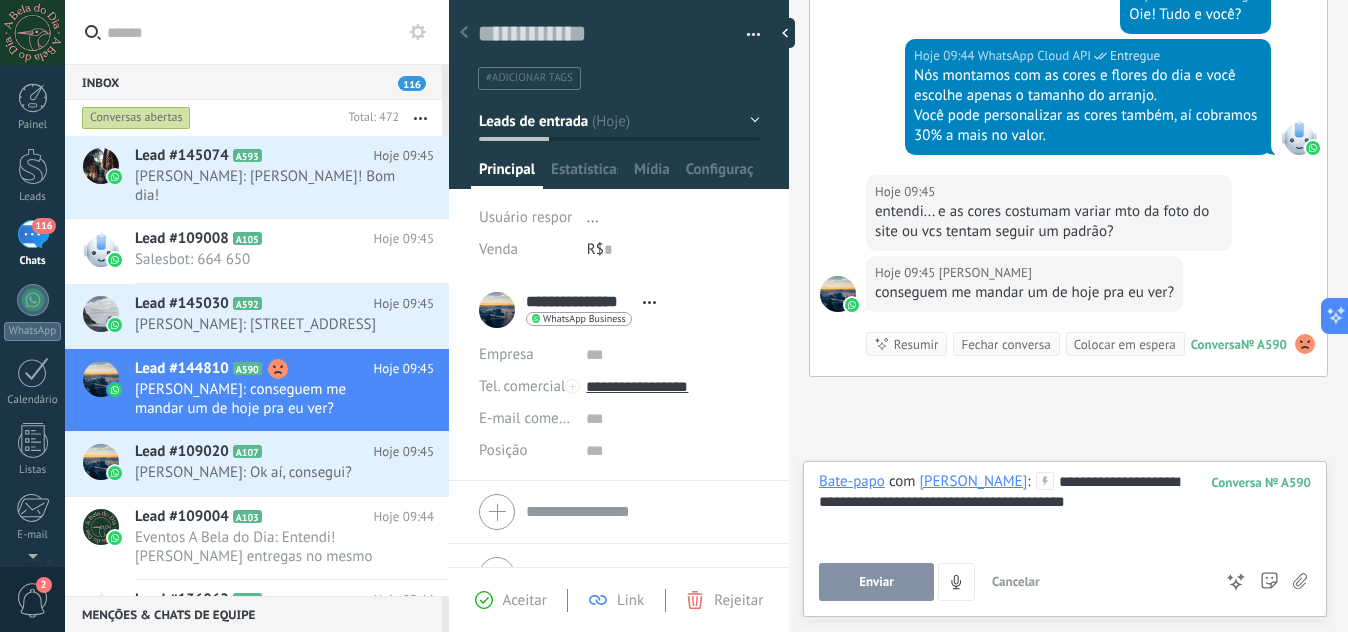 click on "**********" at bounding box center [1065, 510] 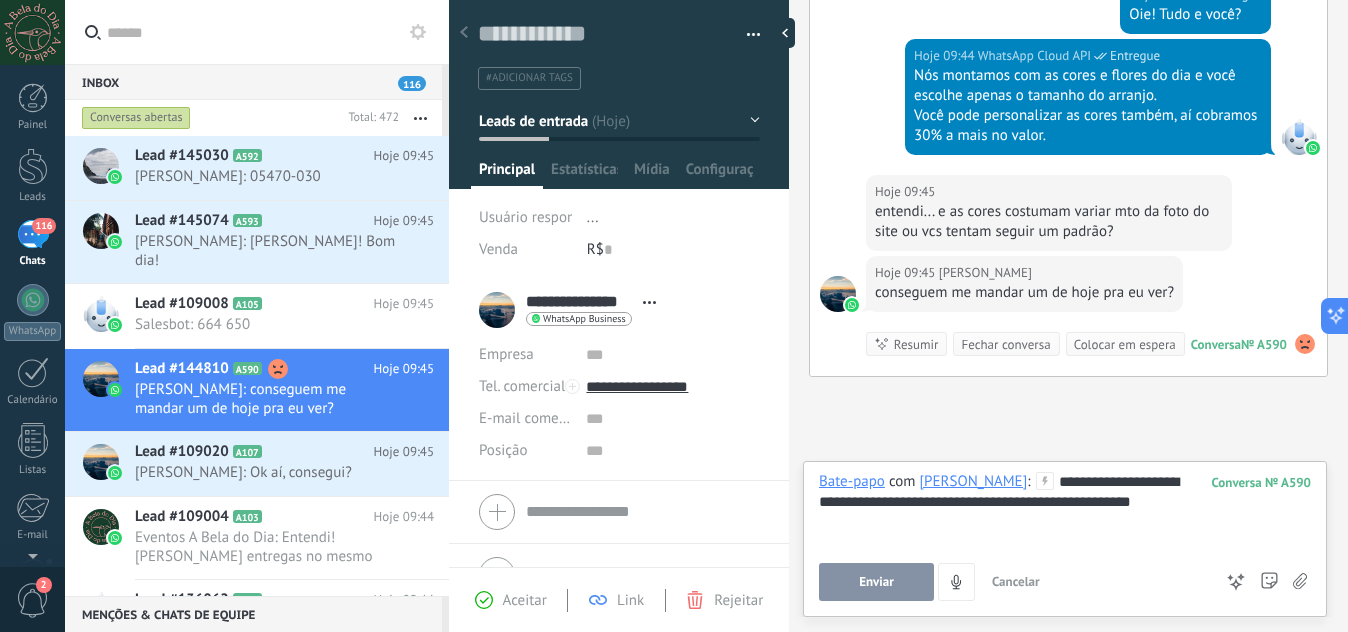 click on "Enviar" at bounding box center [876, 582] 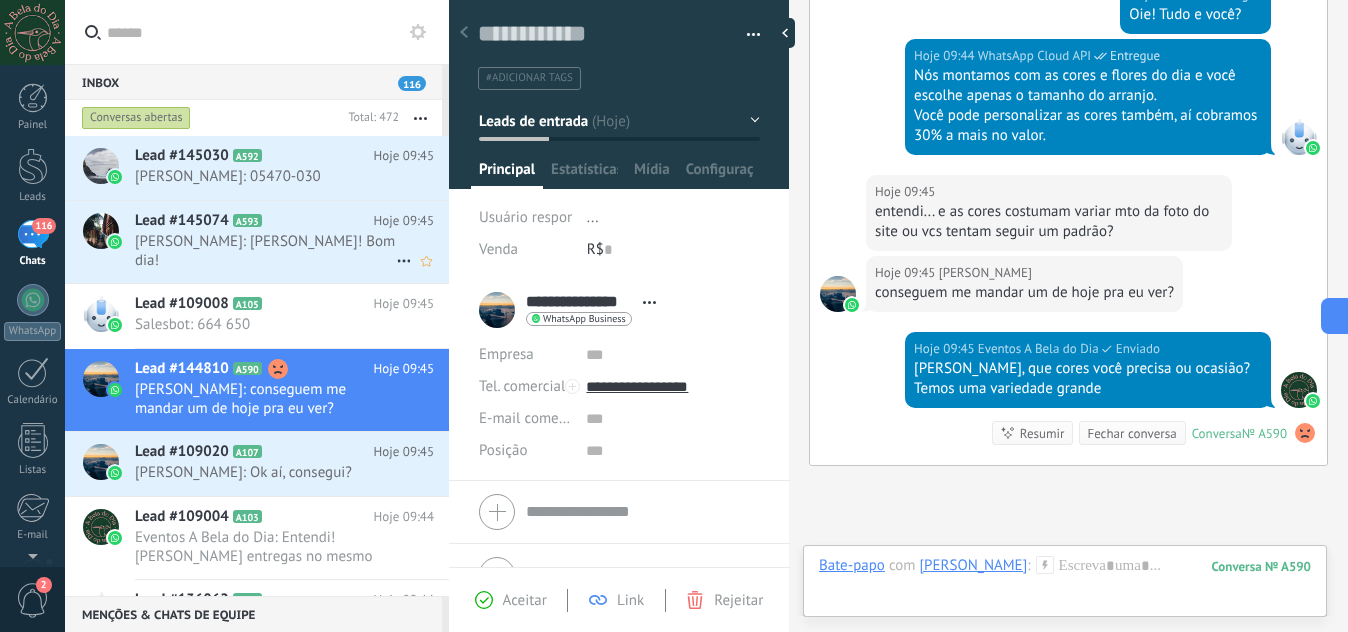 scroll, scrollTop: 1065, scrollLeft: 0, axis: vertical 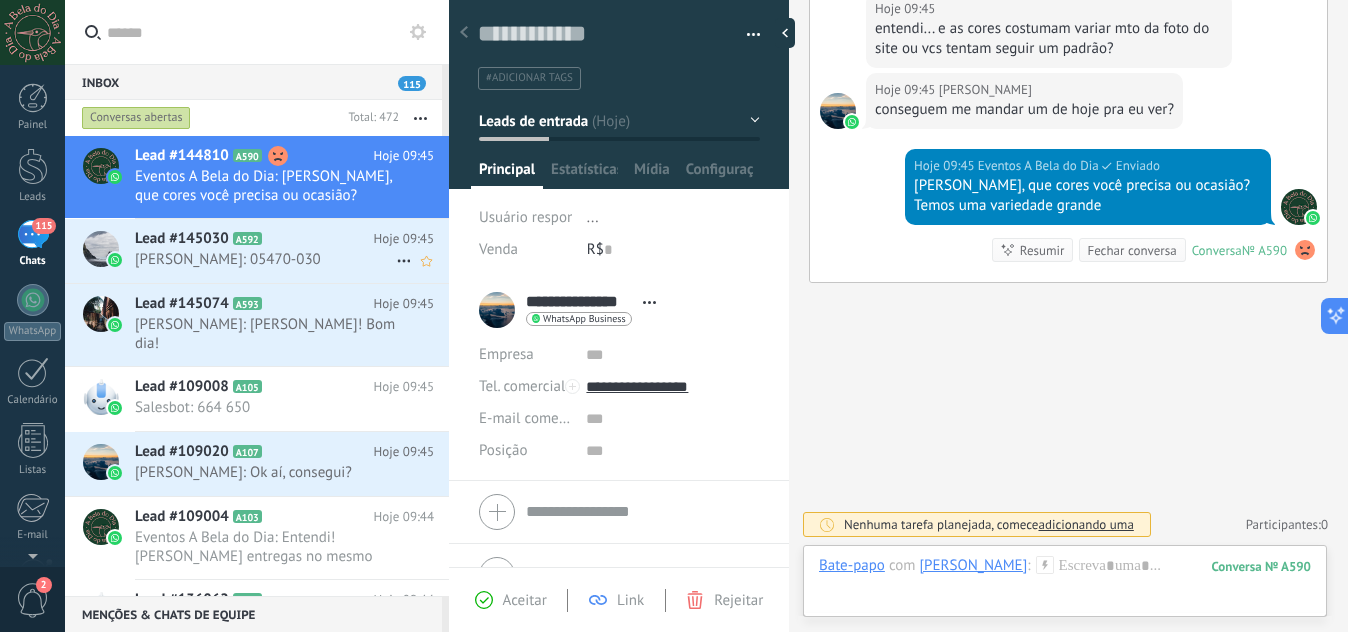 click on "Lead #145030
A592
Hoje 09:45
[PERSON_NAME]: 05470-030" at bounding box center (292, 250) 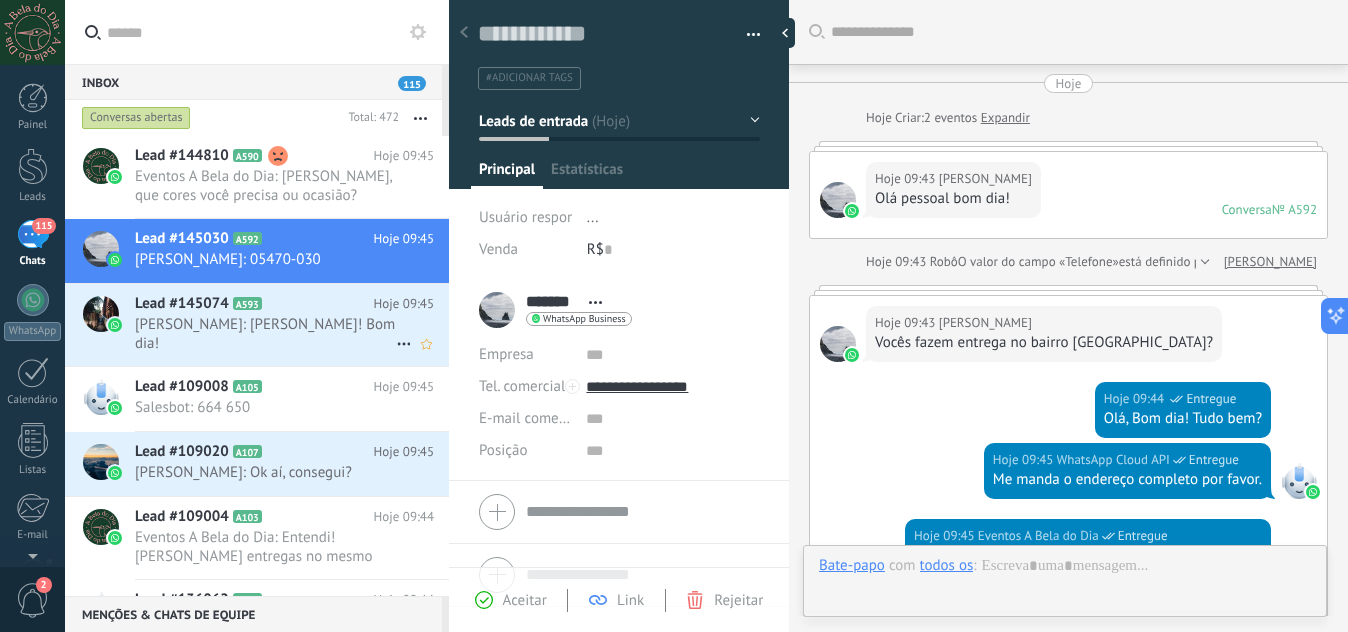 scroll, scrollTop: 30, scrollLeft: 0, axis: vertical 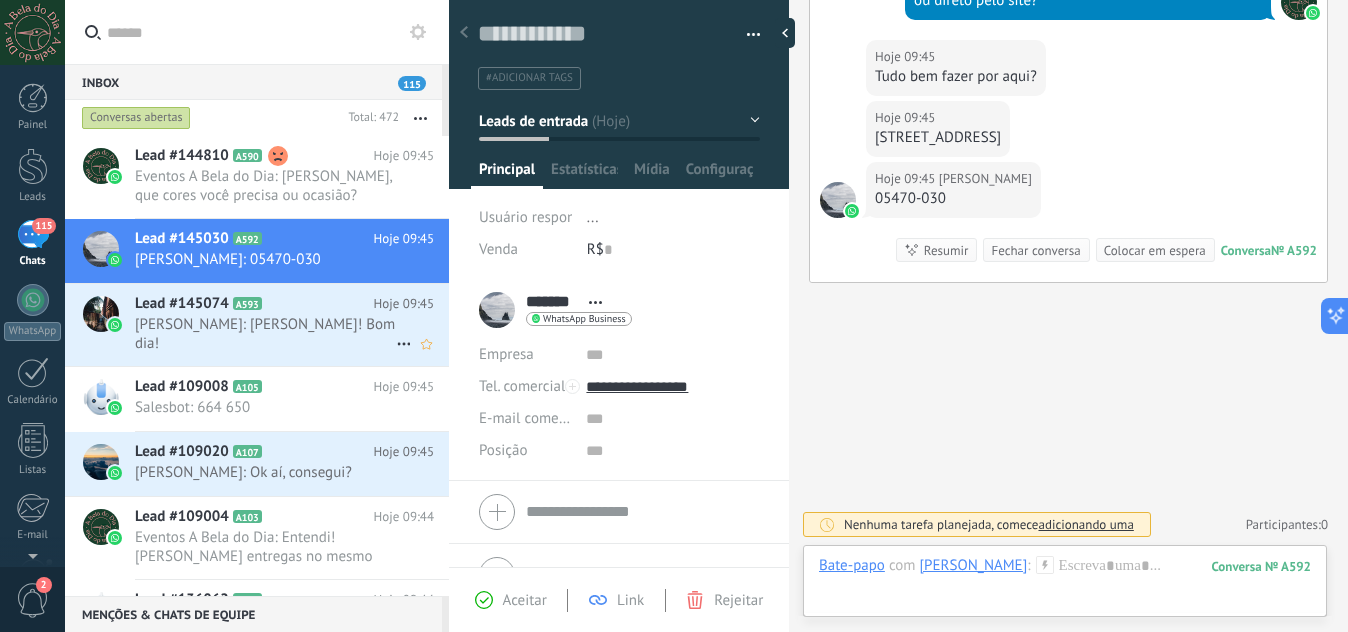 click on "[PERSON_NAME]: [PERSON_NAME]! Bom dia!" at bounding box center (265, 334) 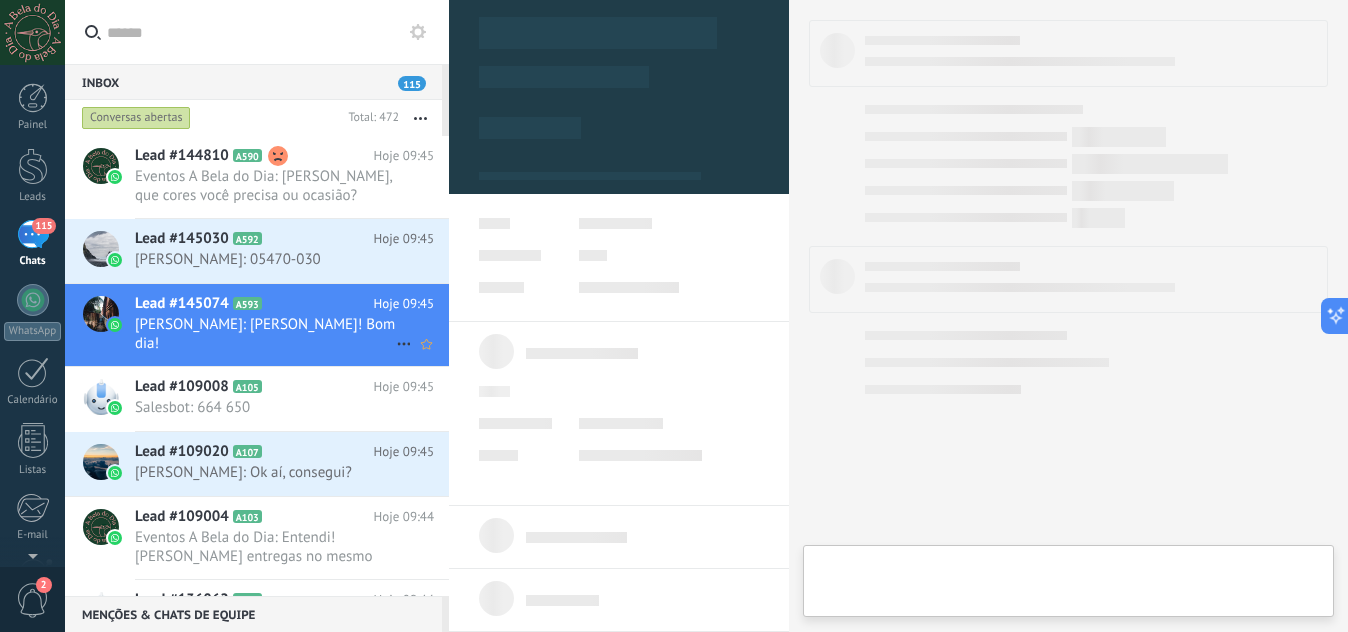 type on "**********" 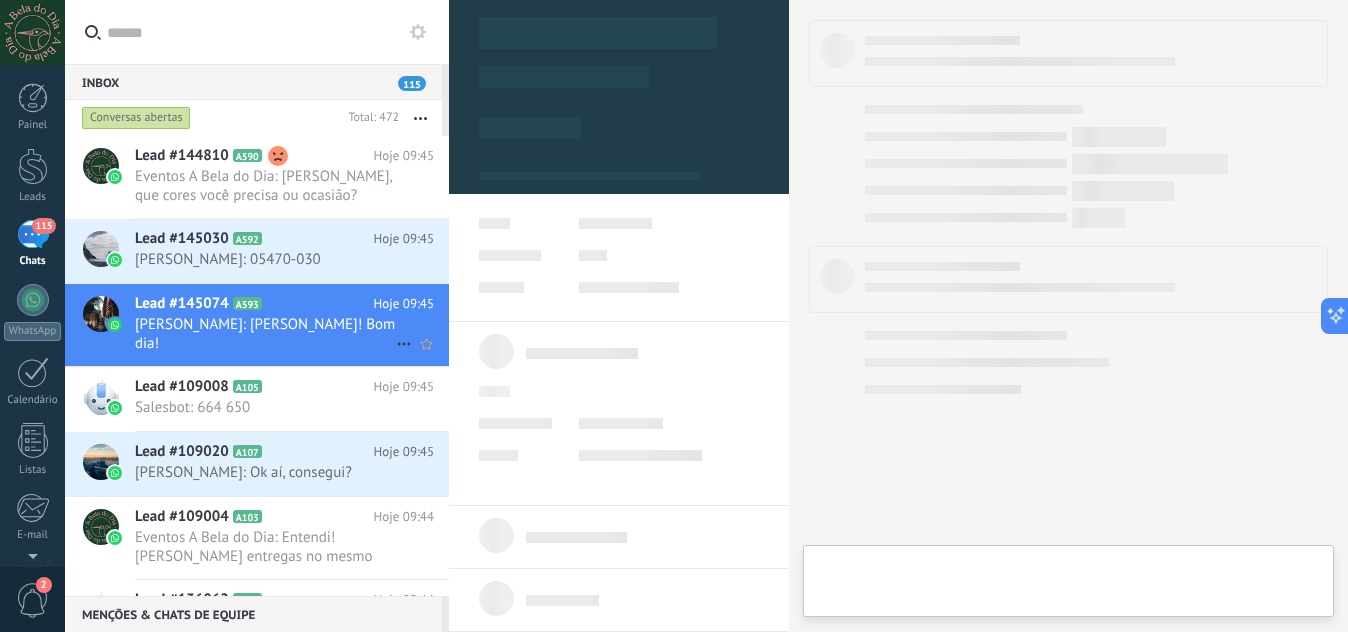 scroll, scrollTop: 30, scrollLeft: 0, axis: vertical 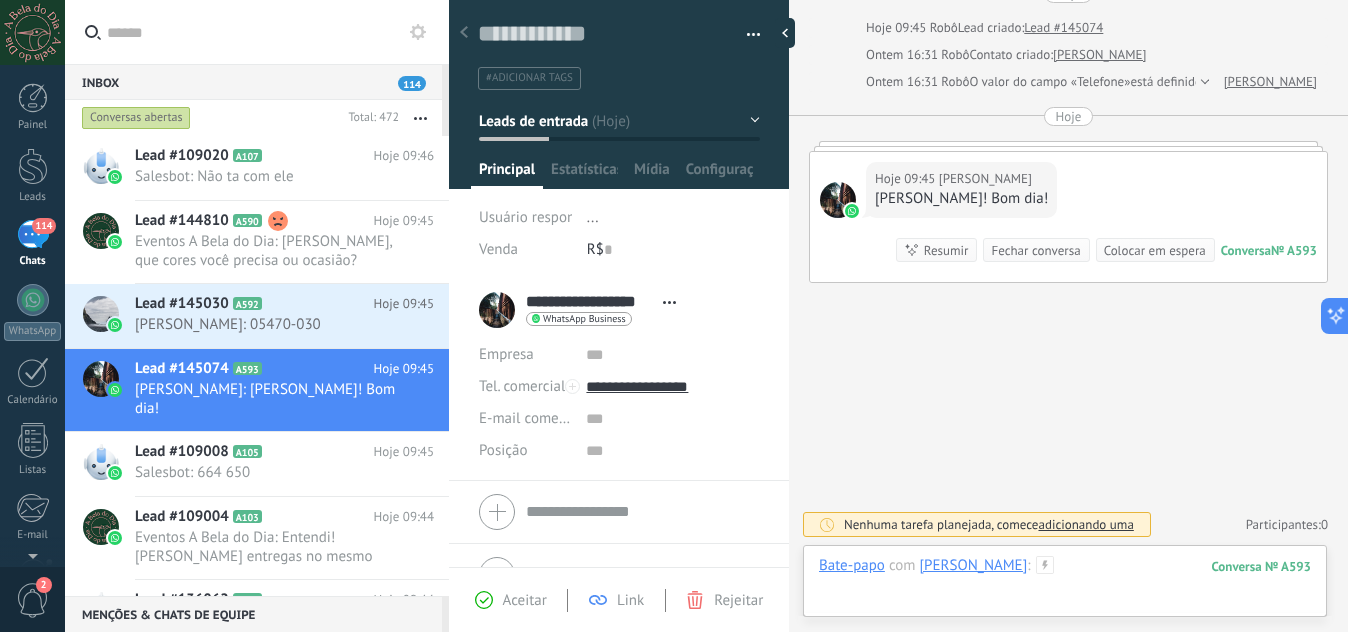 click at bounding box center (1065, 586) 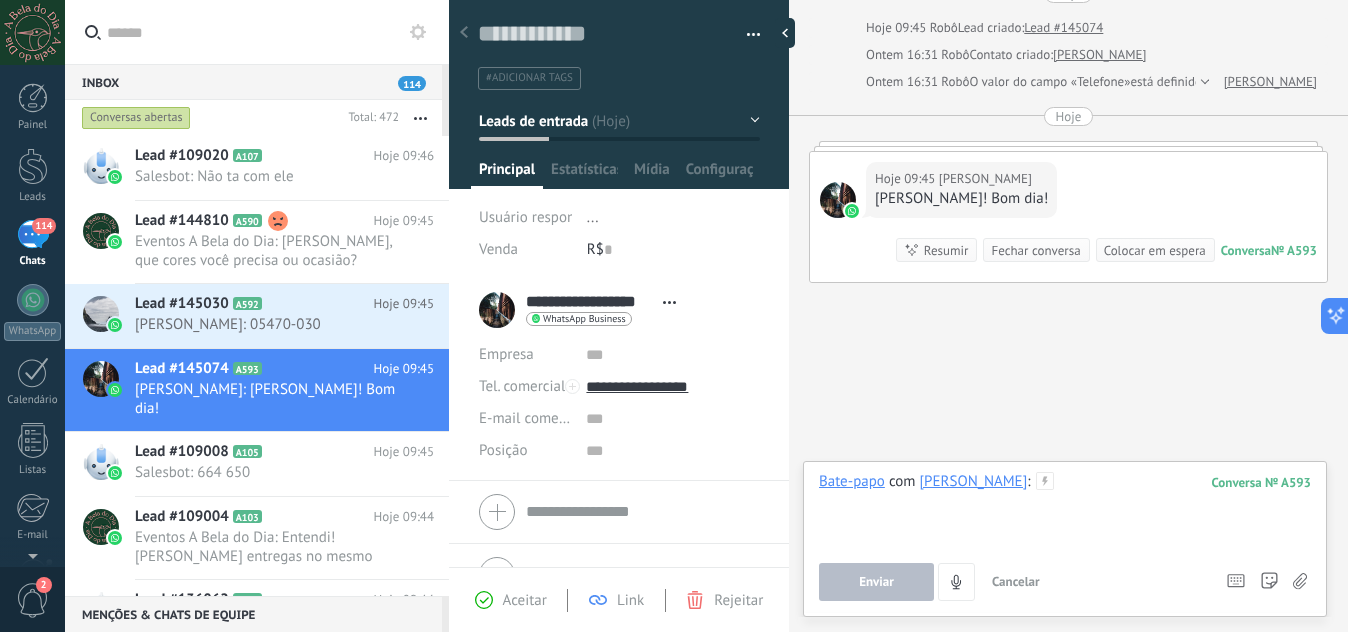 type 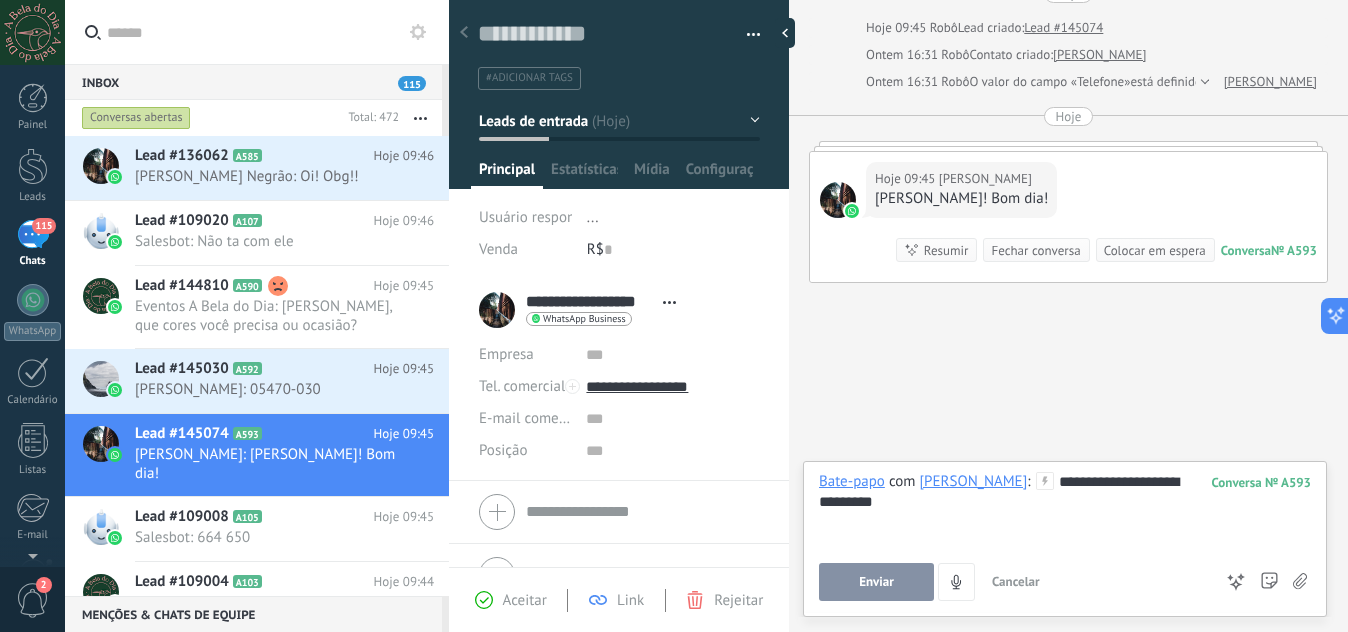 click on "Enviar" at bounding box center (876, 582) 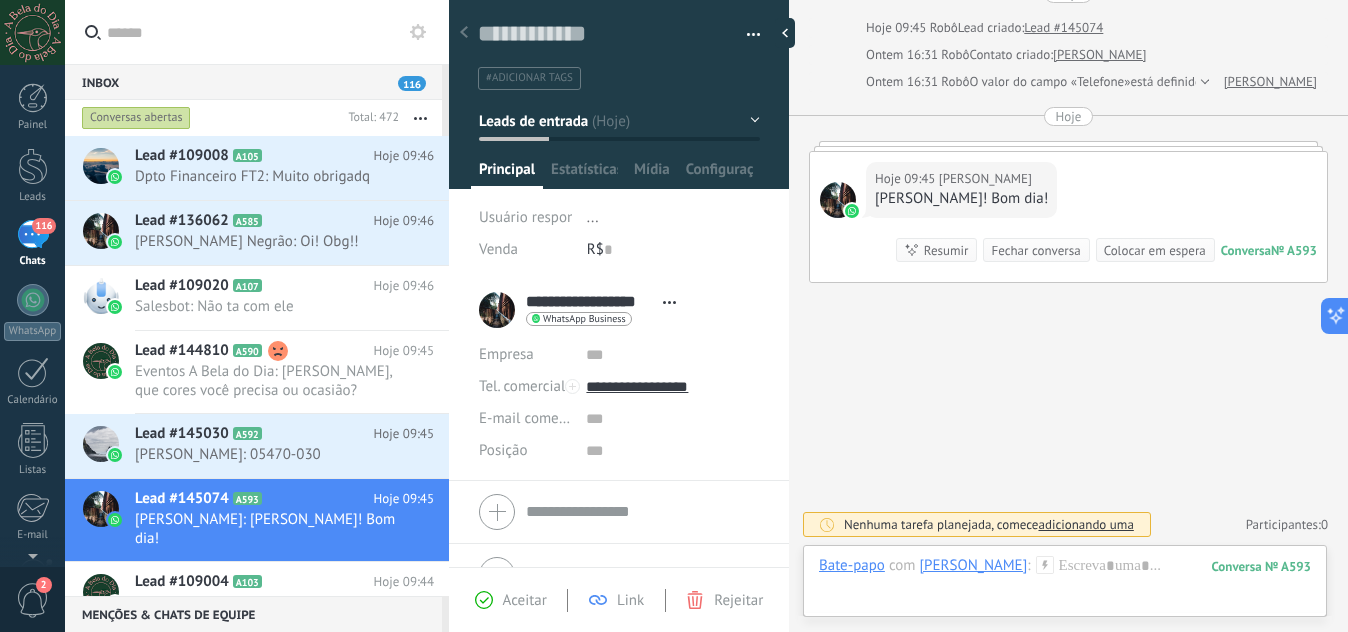 scroll, scrollTop: 159, scrollLeft: 0, axis: vertical 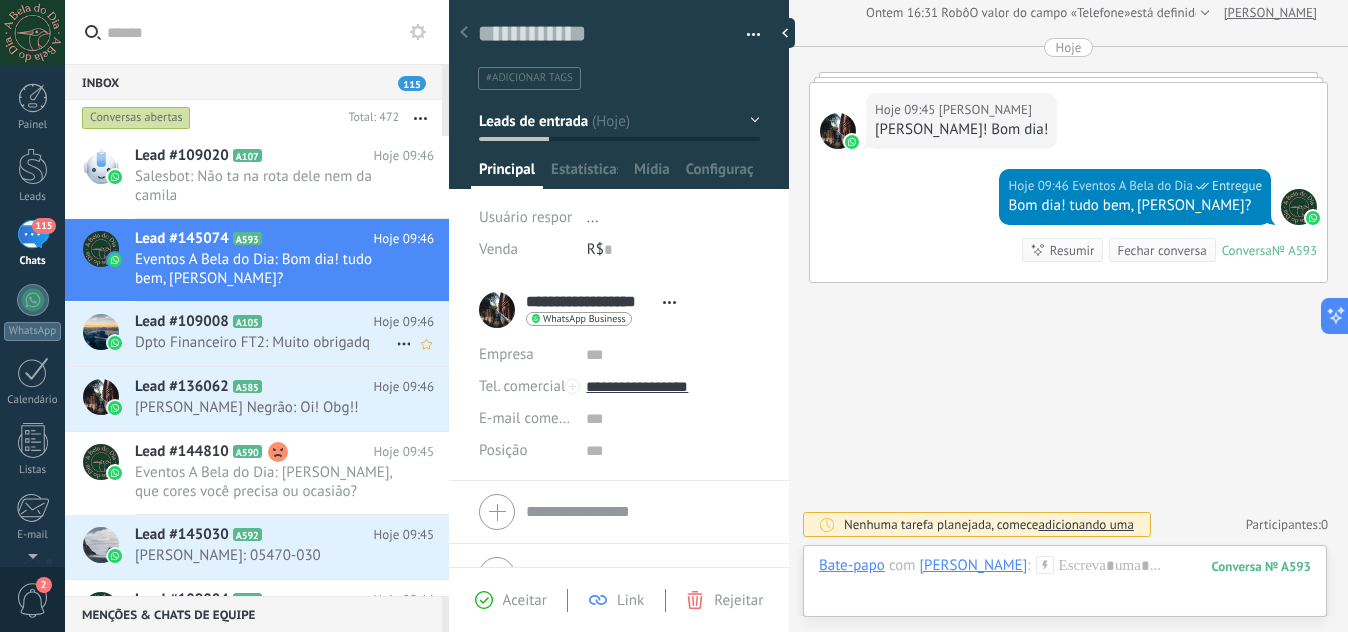 click on "Lead #109008
A105" at bounding box center [254, 322] 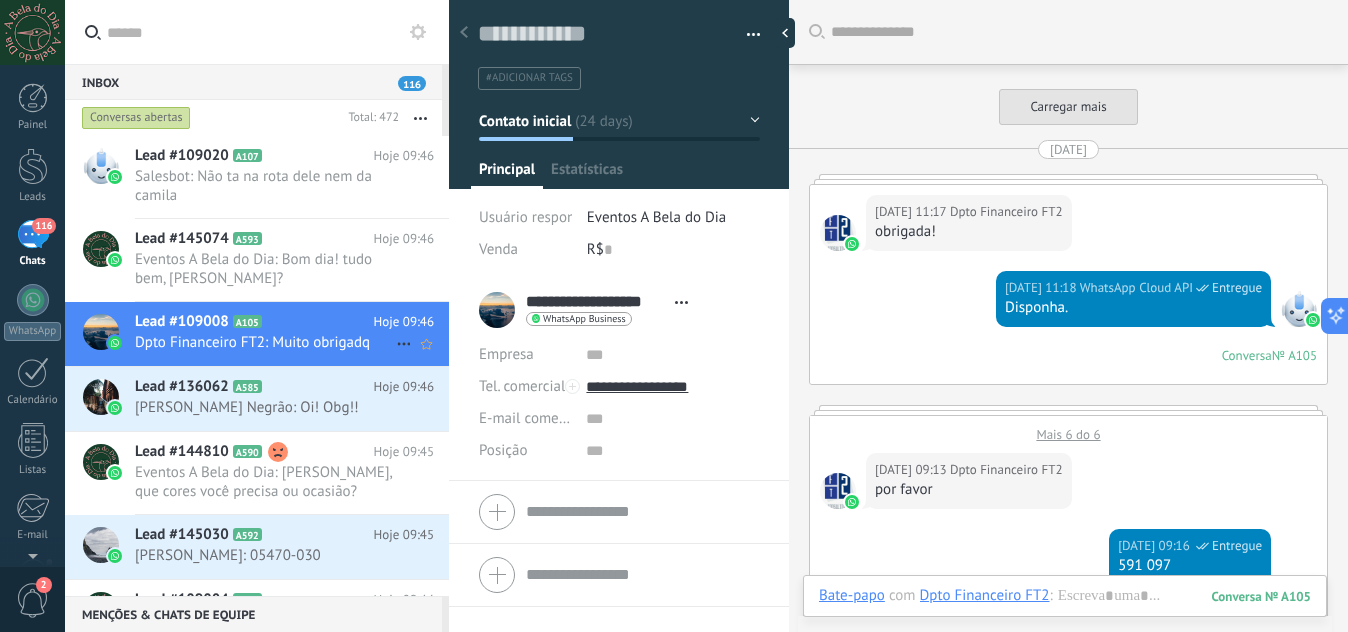 scroll, scrollTop: 30, scrollLeft: 0, axis: vertical 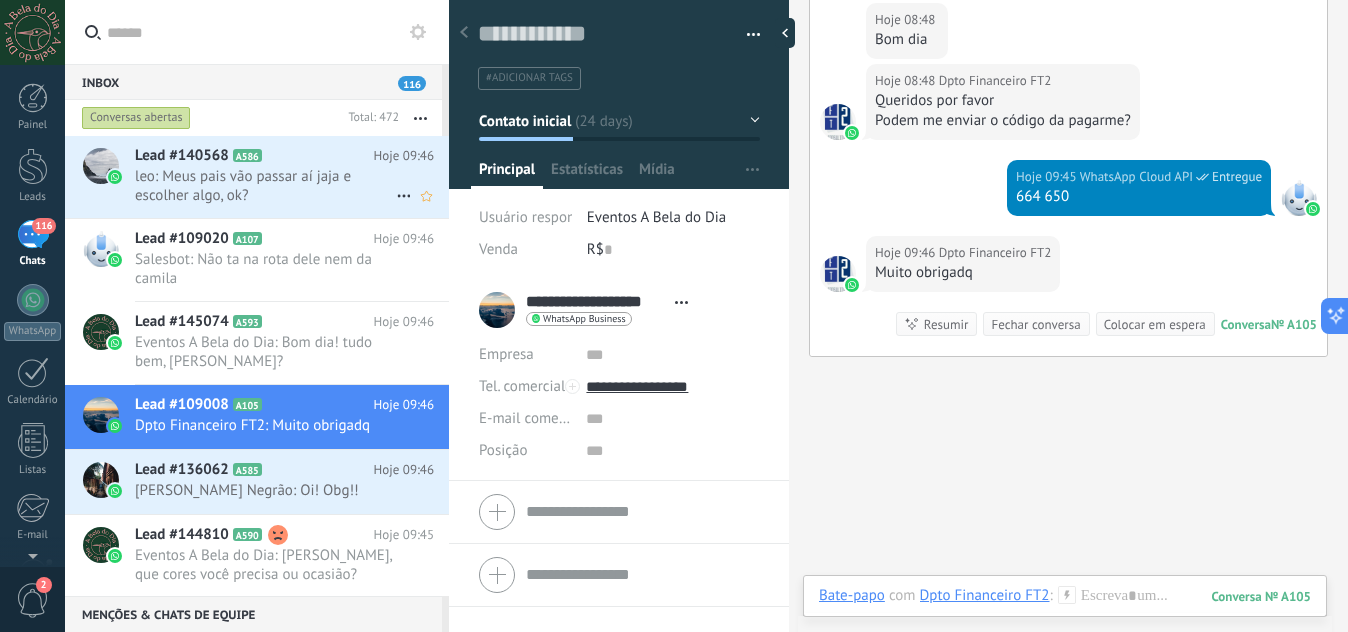 click on "leo: Meus pais vão passar aí jaja e escolher algo, ok?" at bounding box center (265, 186) 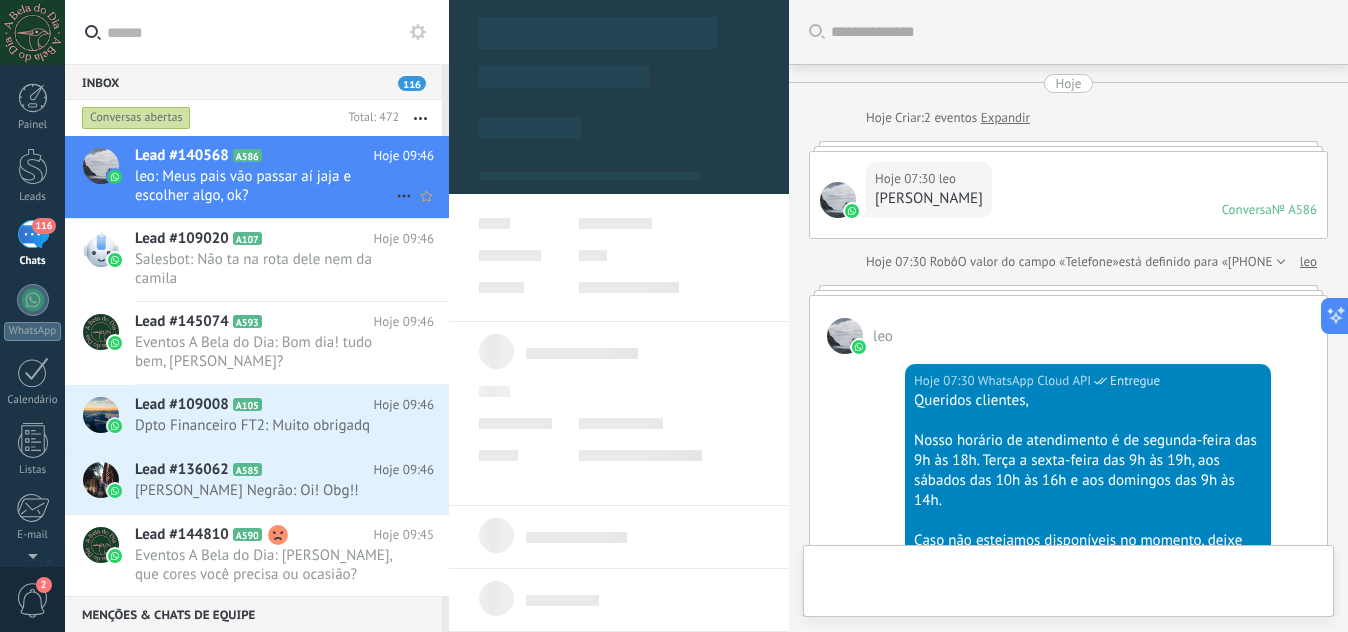 type on "**********" 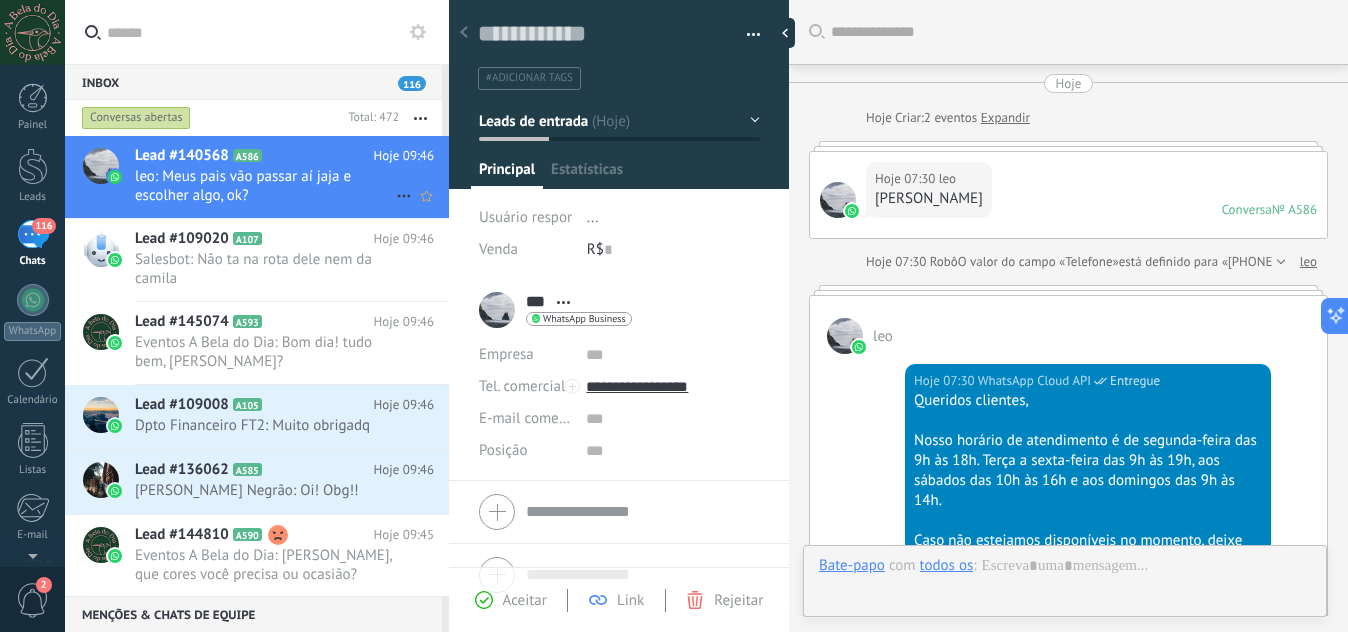 scroll, scrollTop: 750, scrollLeft: 0, axis: vertical 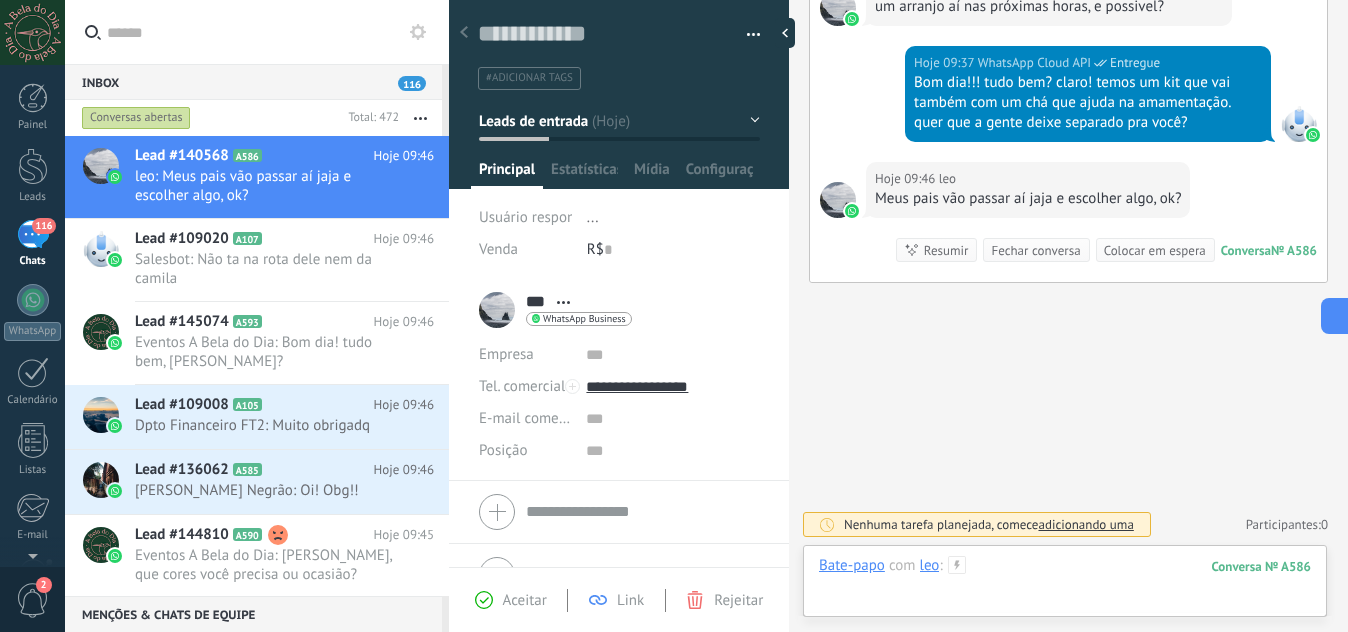 click at bounding box center (1065, 586) 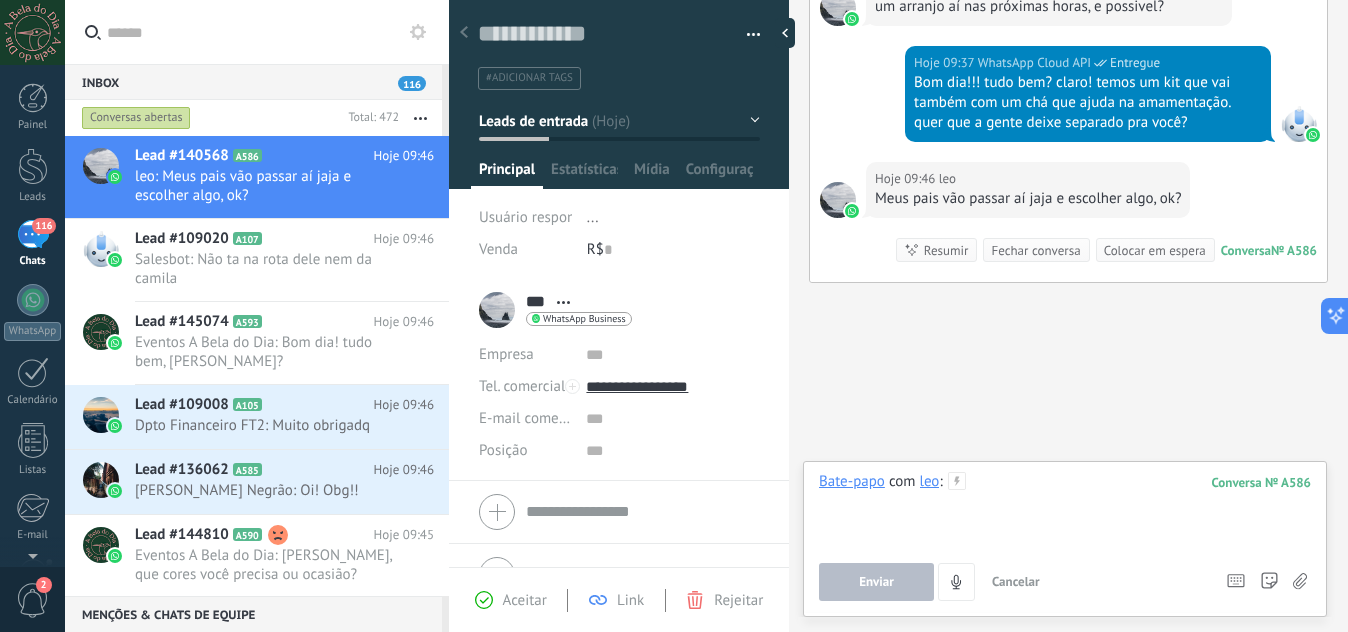 type 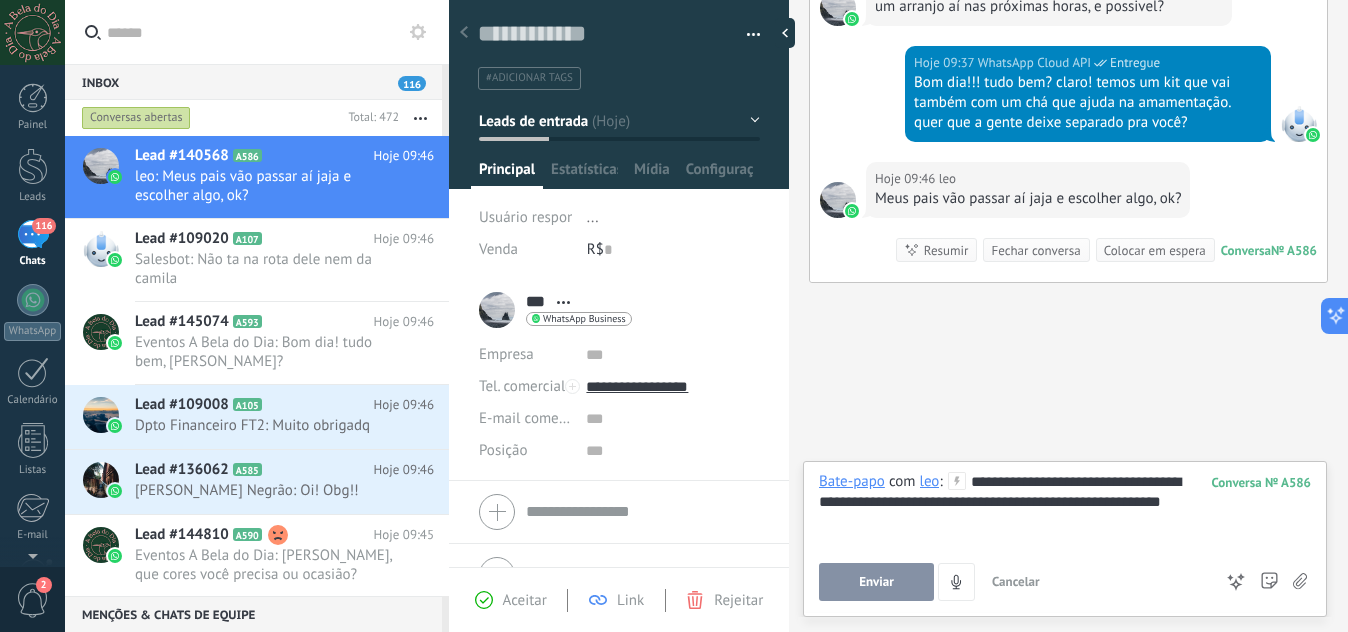 click on "Enviar" at bounding box center [876, 582] 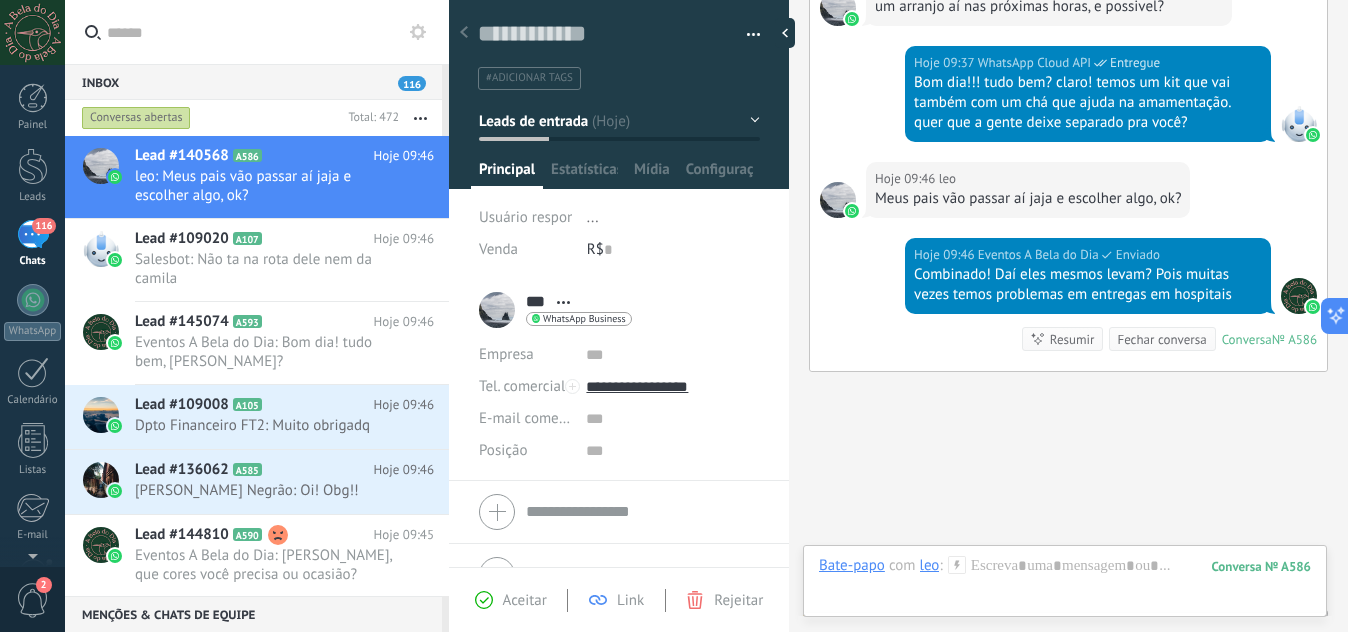 scroll, scrollTop: 839, scrollLeft: 0, axis: vertical 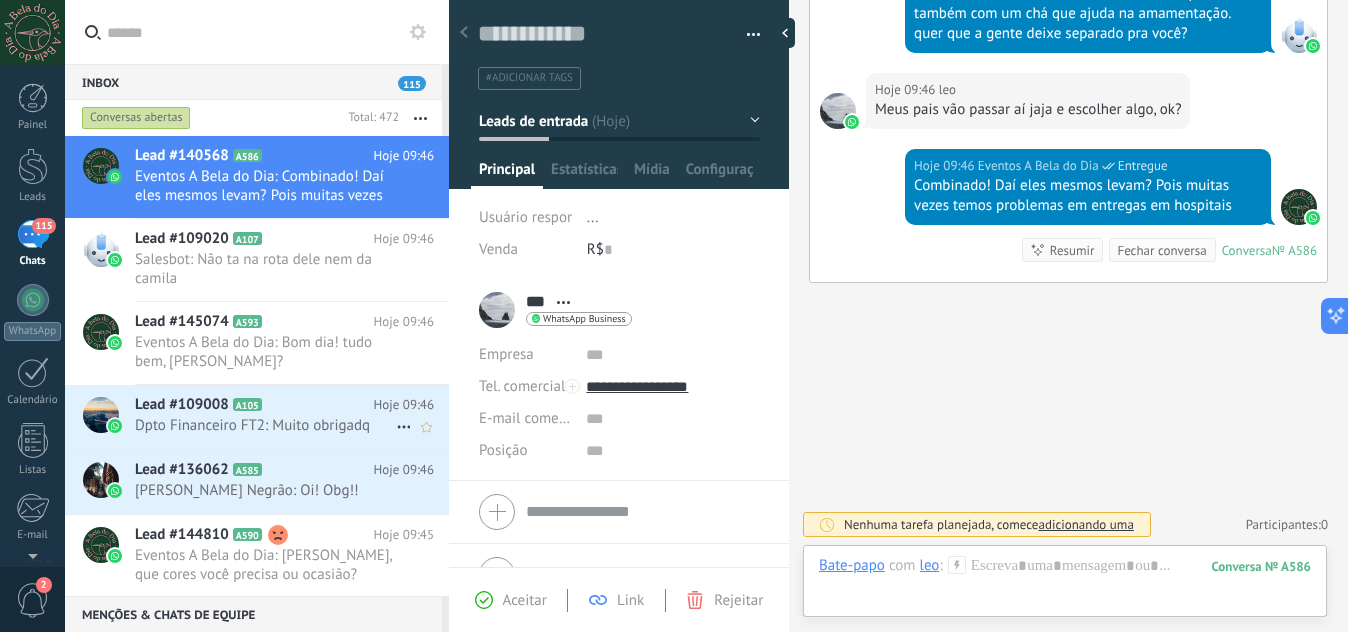 click on "Lead #109008
A105" at bounding box center [254, 405] 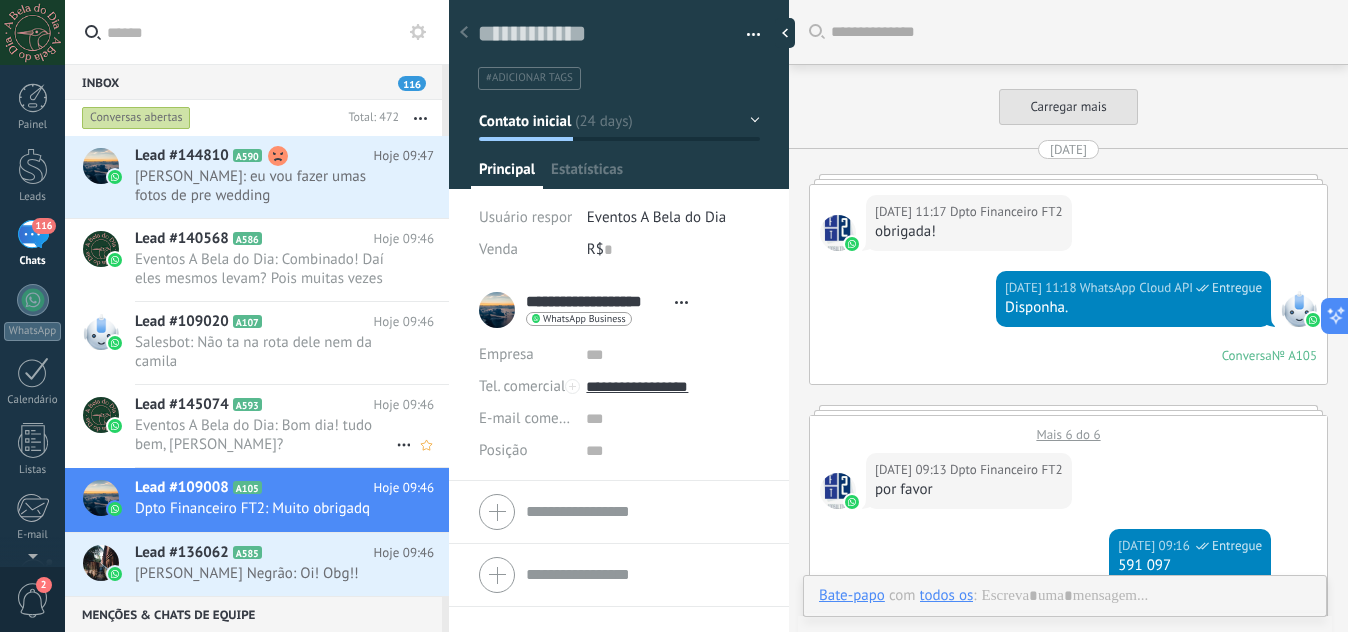 scroll, scrollTop: 3297, scrollLeft: 0, axis: vertical 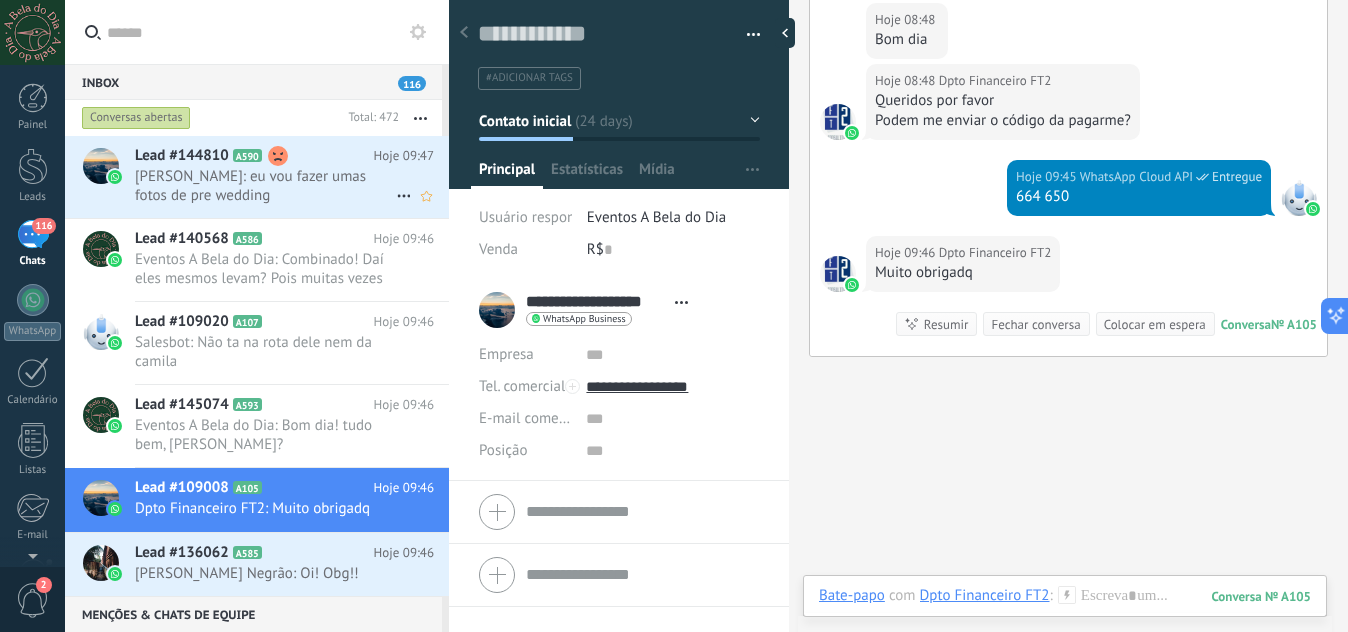 click on "[PERSON_NAME]: eu vou fazer umas fotos de pre wedding" at bounding box center [265, 186] 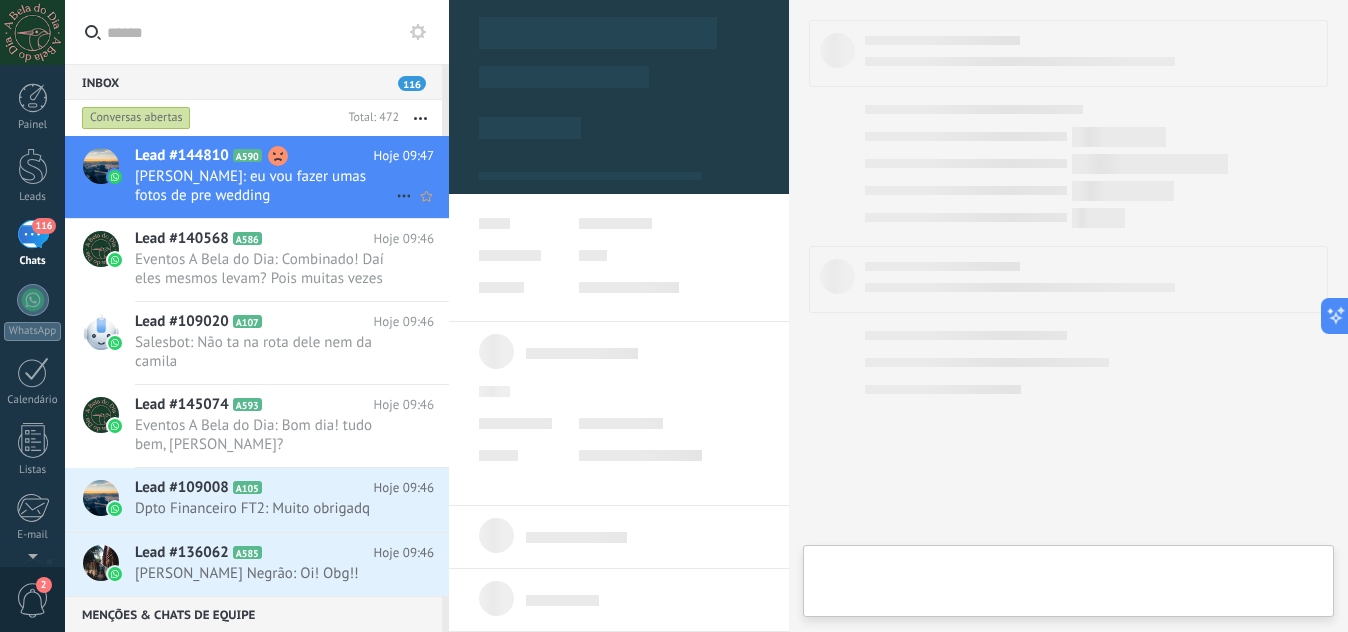 type on "**********" 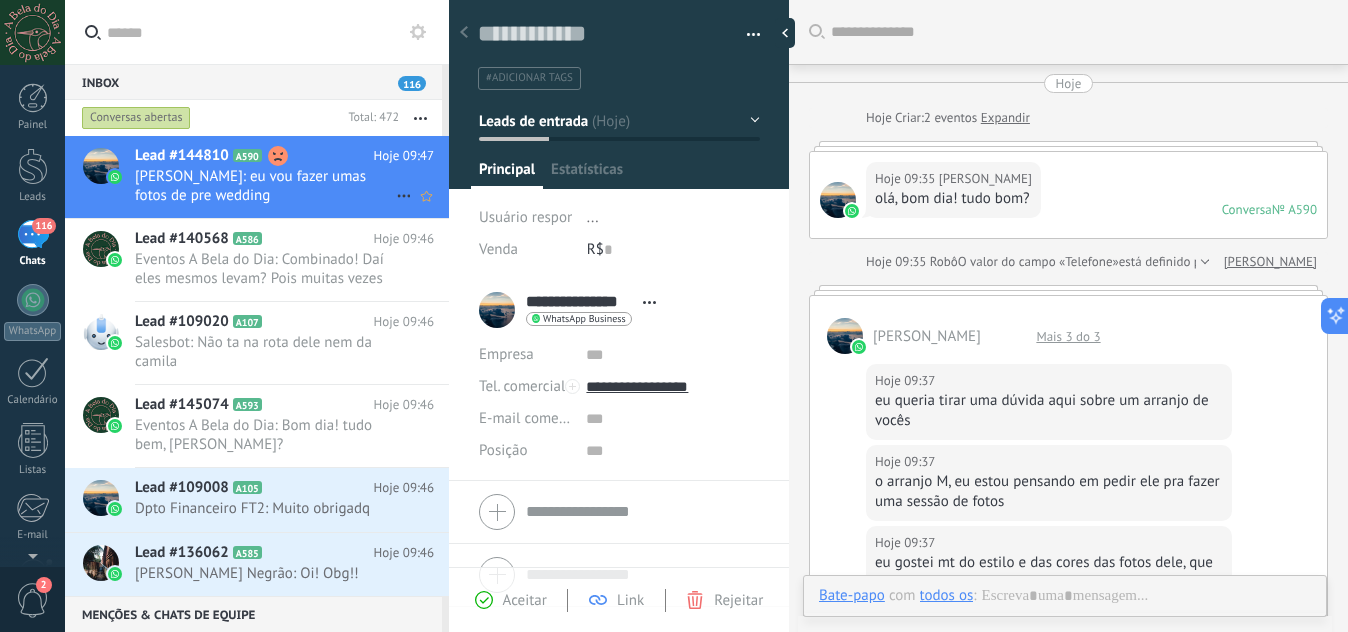 scroll, scrollTop: 30, scrollLeft: 0, axis: vertical 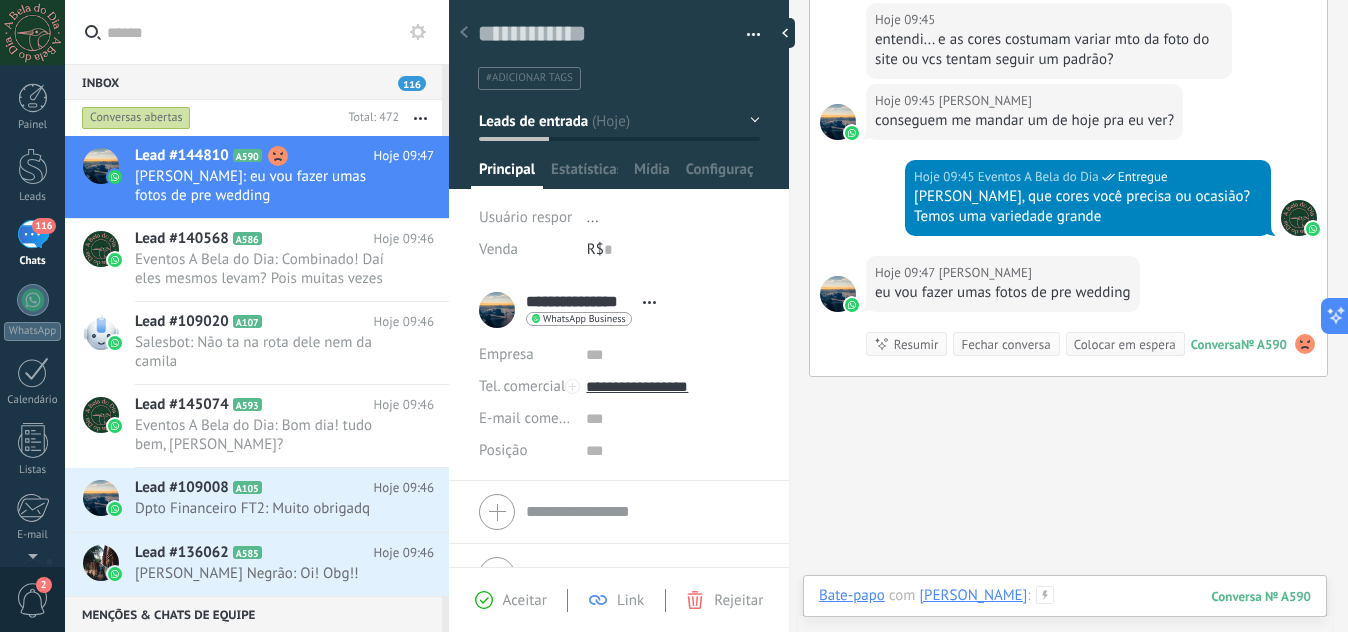 click at bounding box center (1065, 616) 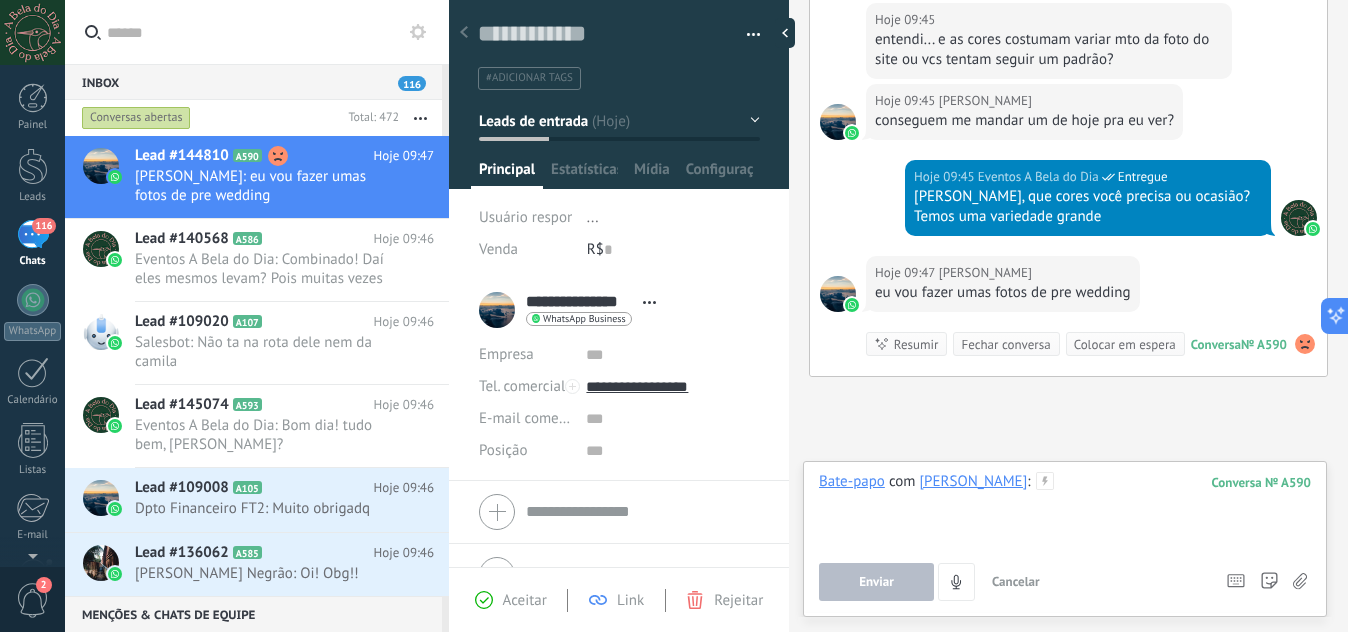 scroll, scrollTop: 1026, scrollLeft: 0, axis: vertical 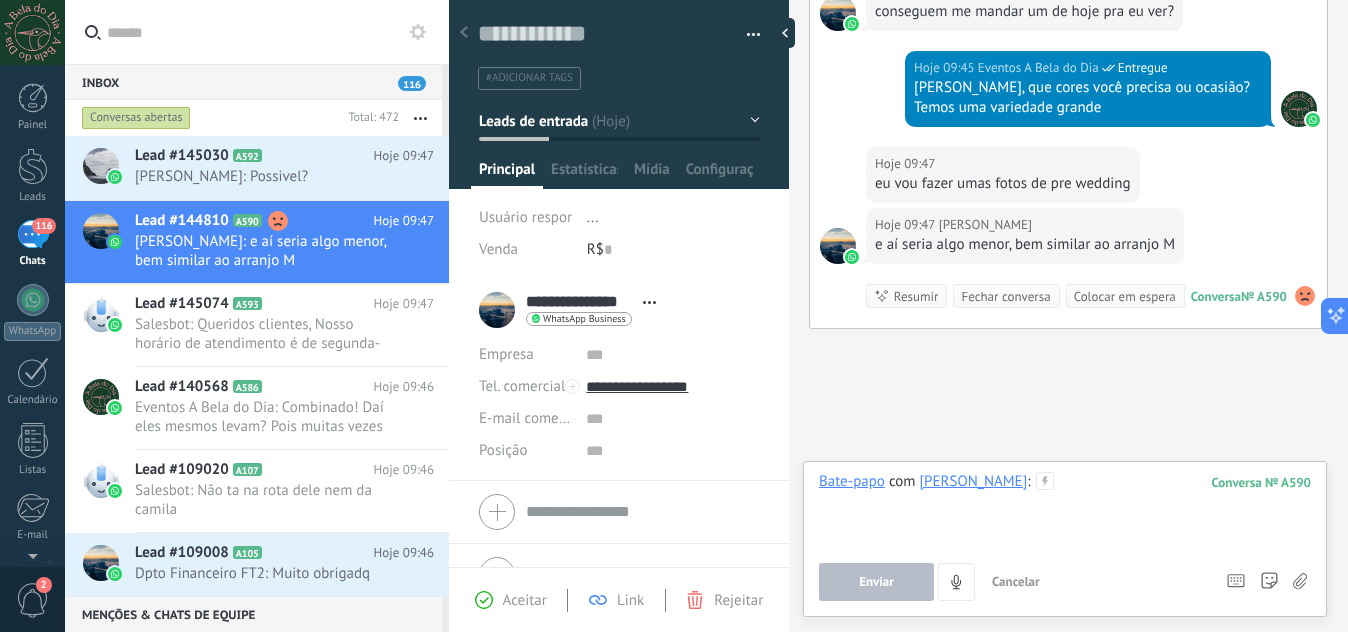 type 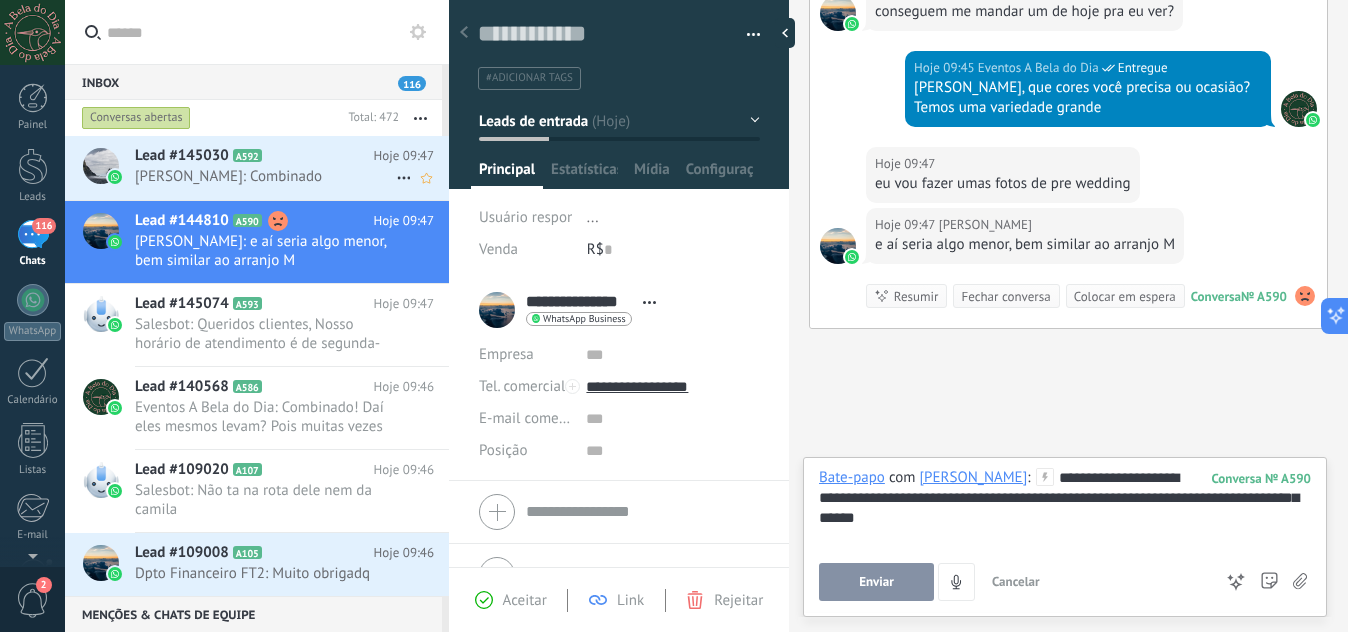 click on "Lead #145030
A592" at bounding box center [254, 156] 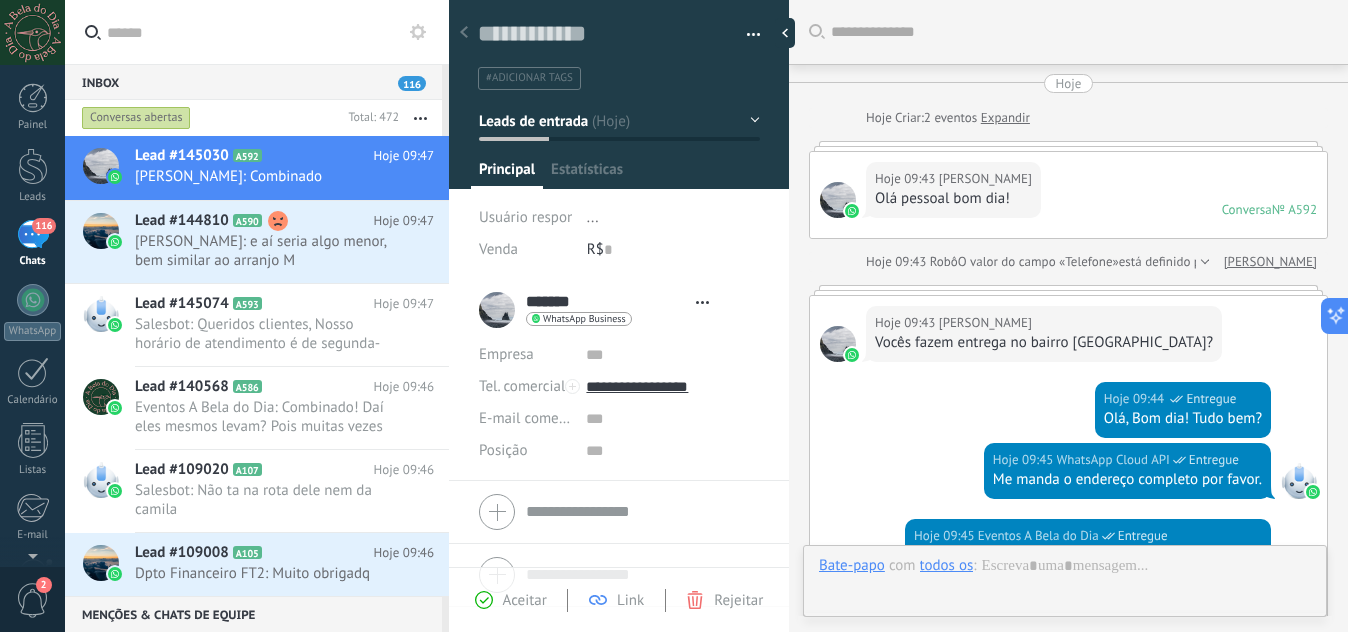 scroll, scrollTop: 30, scrollLeft: 0, axis: vertical 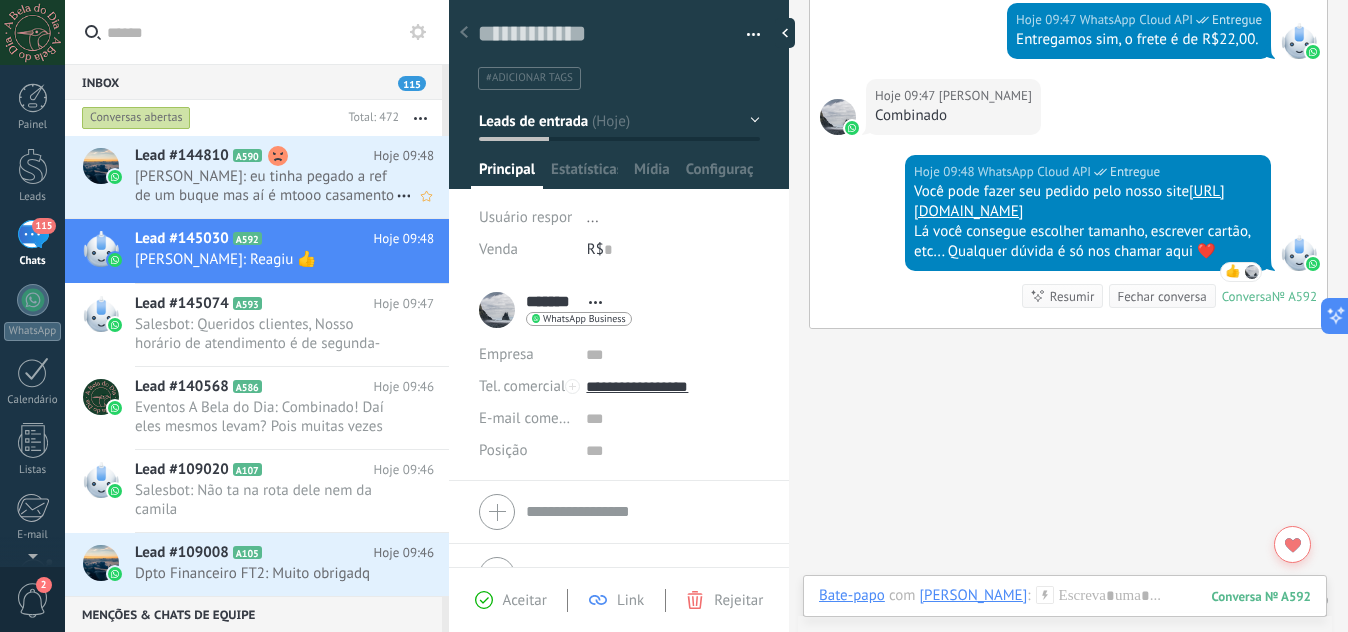click on "[PERSON_NAME]: eu tinha pegado a ref de um buque mas aí é mtooo casamento e eu nao quero essa estetica, porem seria um guia pras cores" at bounding box center (265, 186) 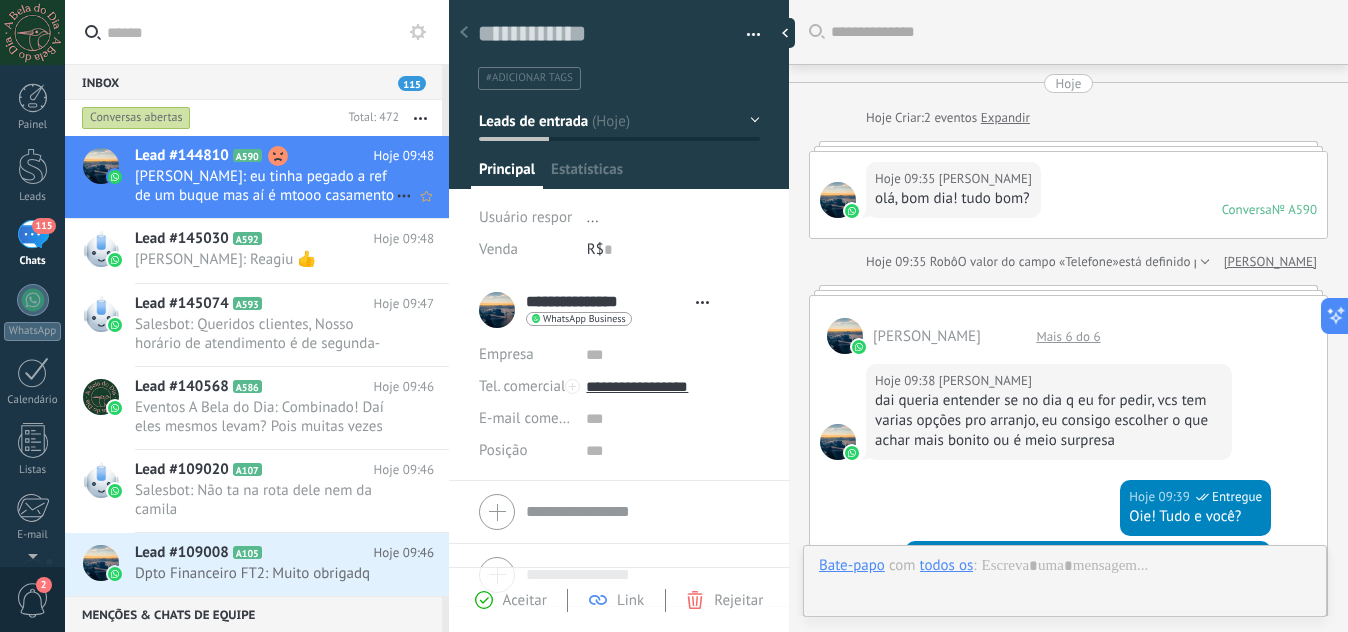type on "**********" 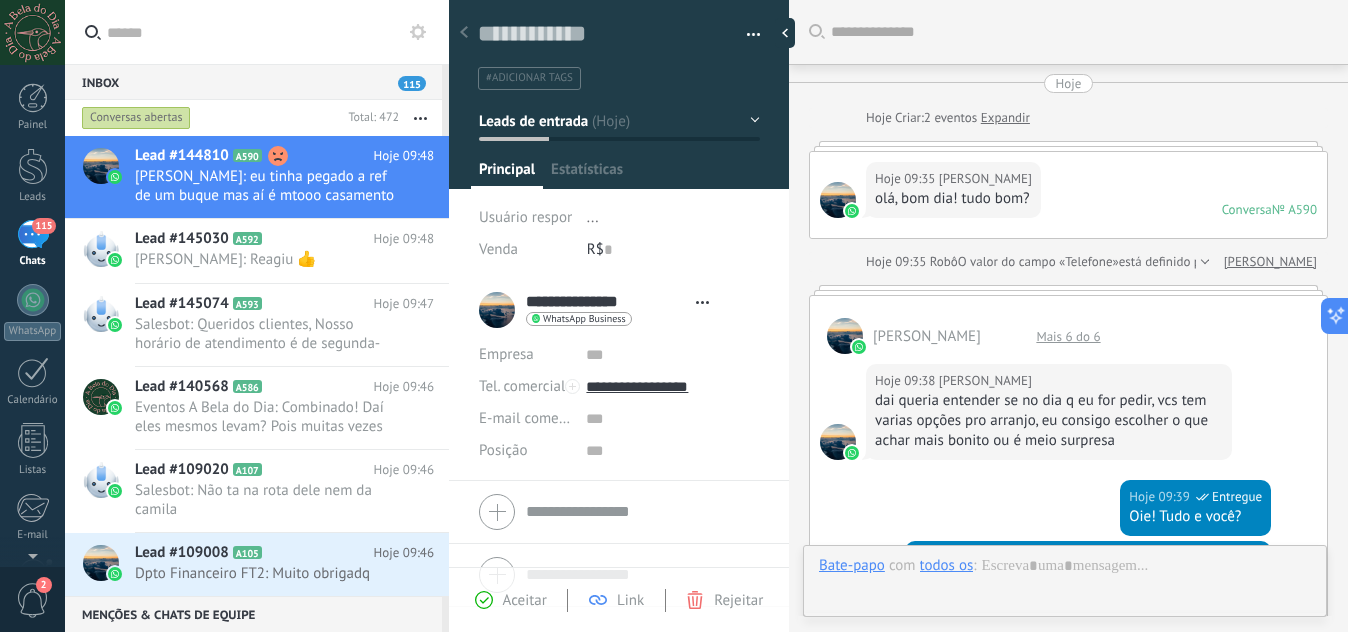 scroll, scrollTop: 30, scrollLeft: 0, axis: vertical 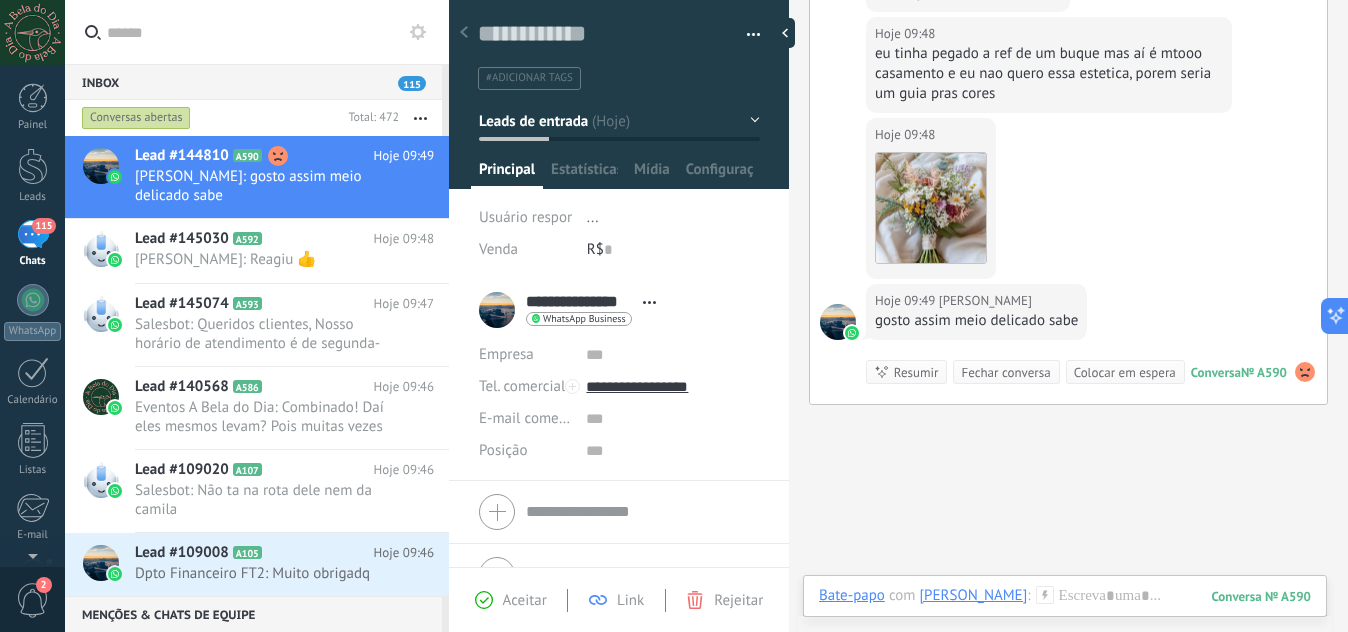 click 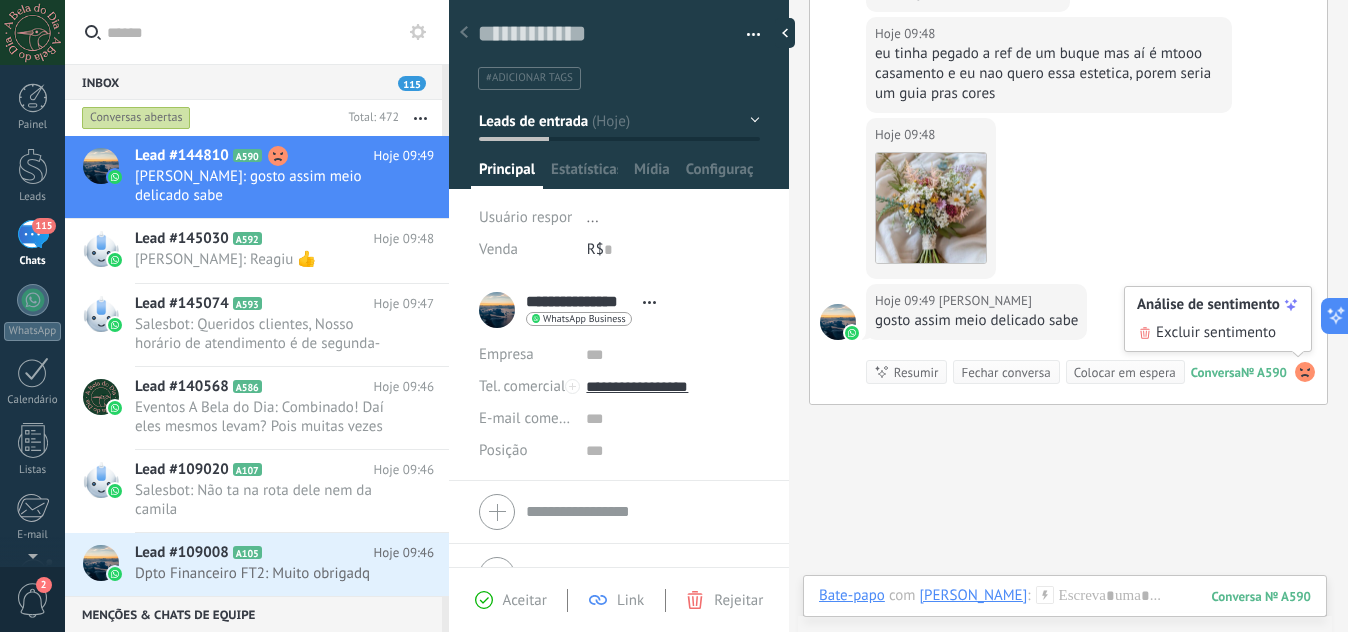 click on "Hoje 09:48 [PERSON_NAME]  Download" at bounding box center [1068, 201] 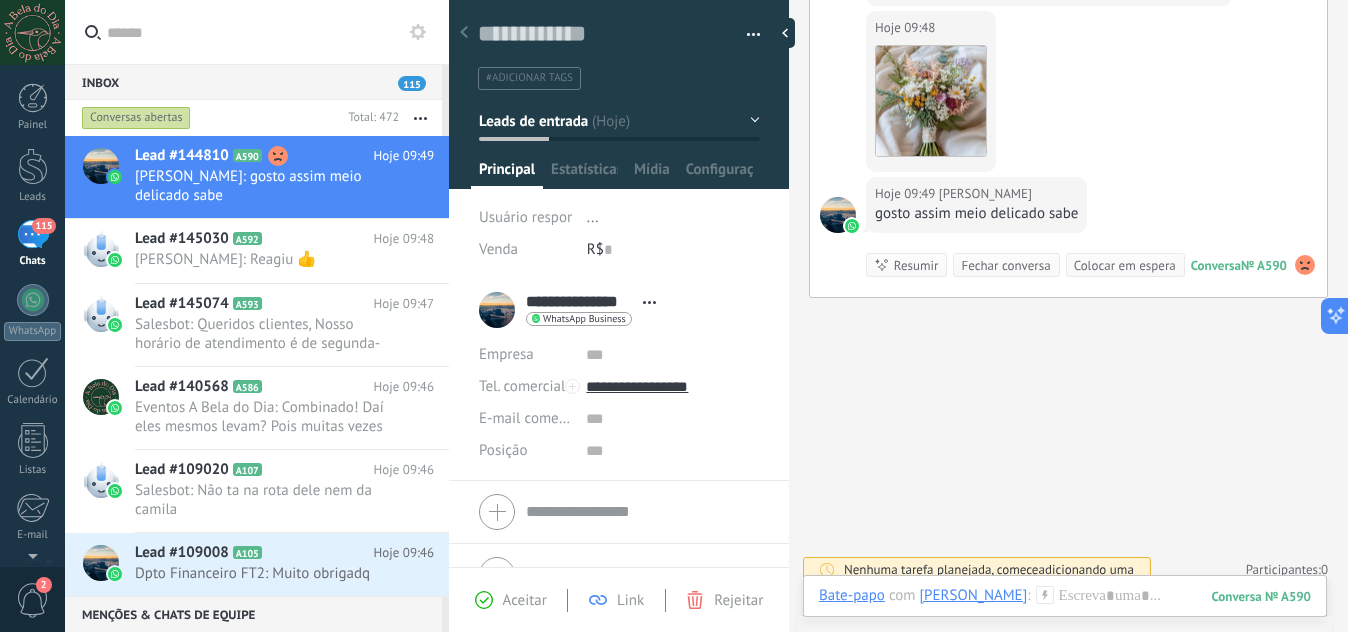 scroll, scrollTop: 1334, scrollLeft: 0, axis: vertical 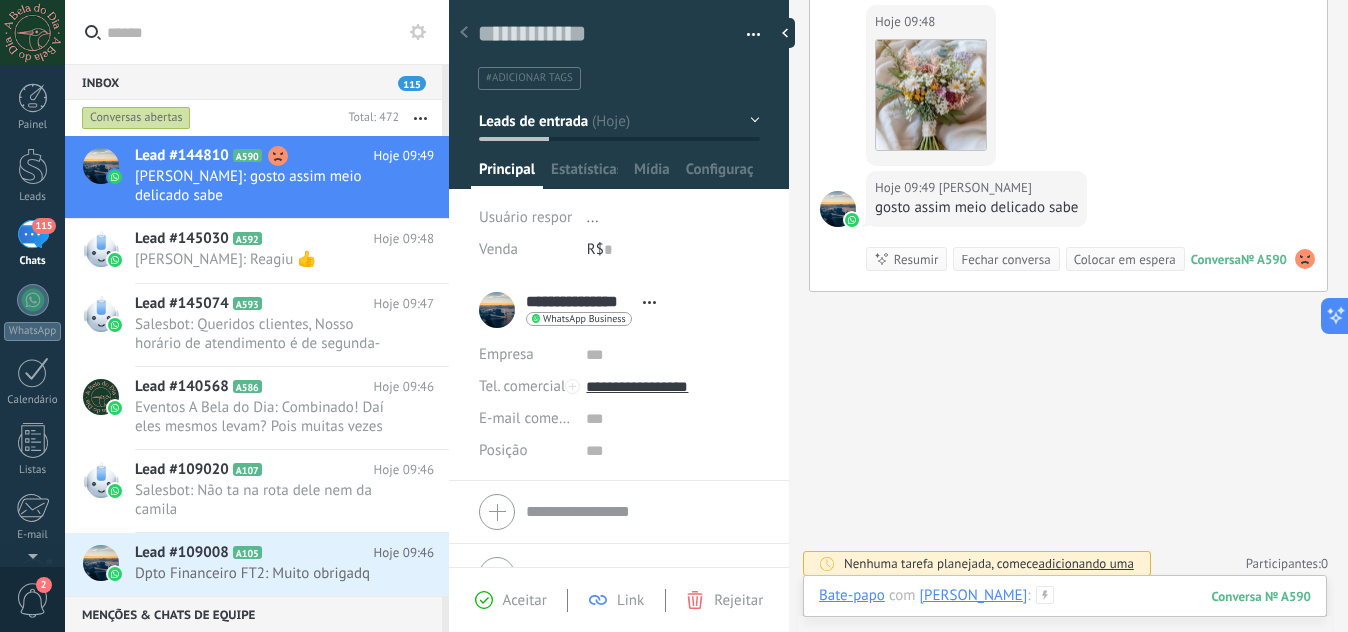 click at bounding box center [1065, 616] 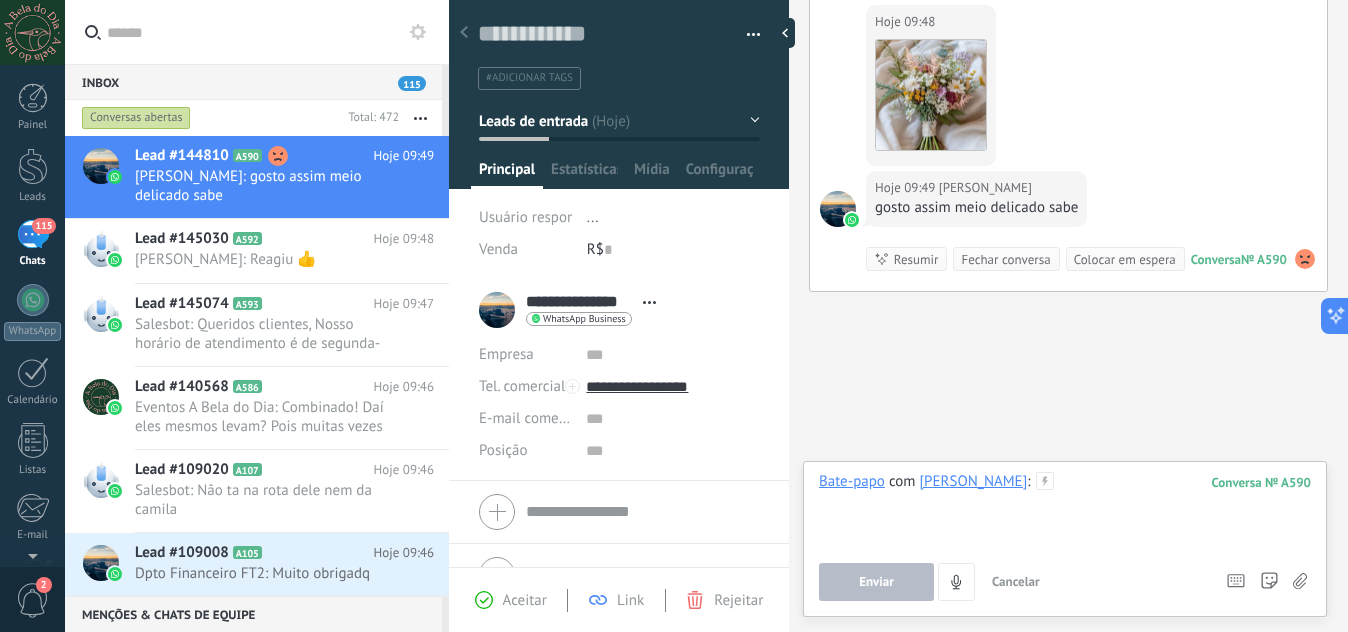 type 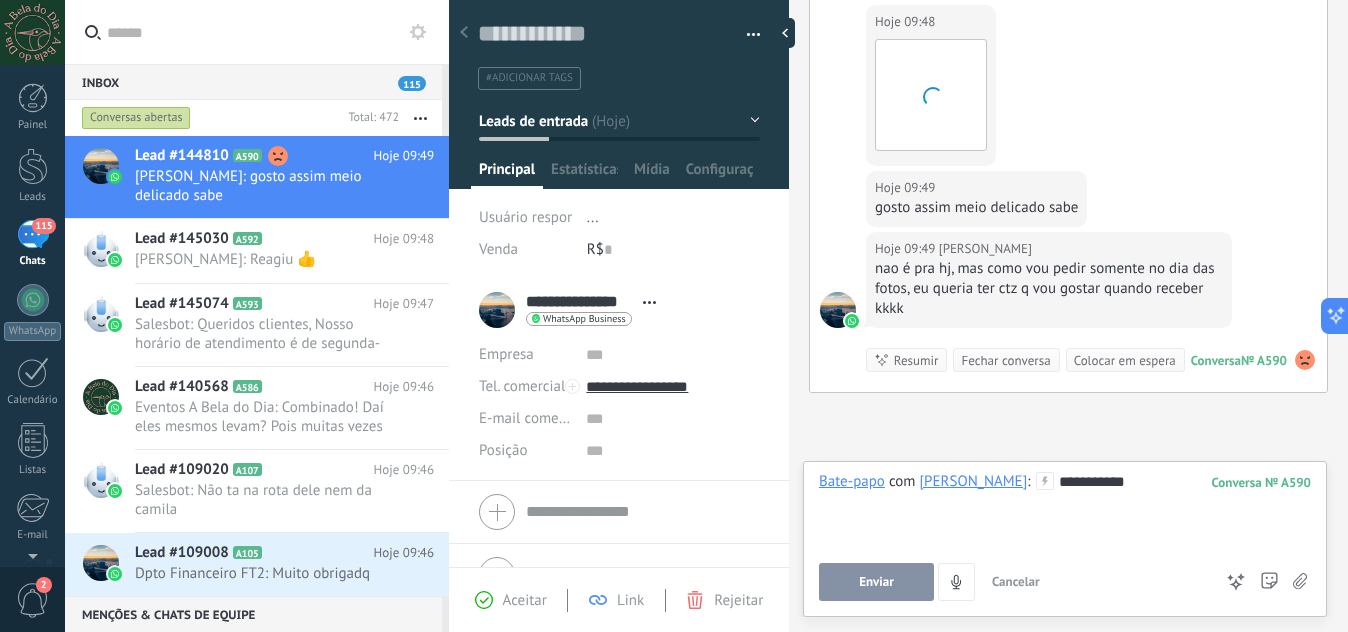 scroll, scrollTop: 1444, scrollLeft: 0, axis: vertical 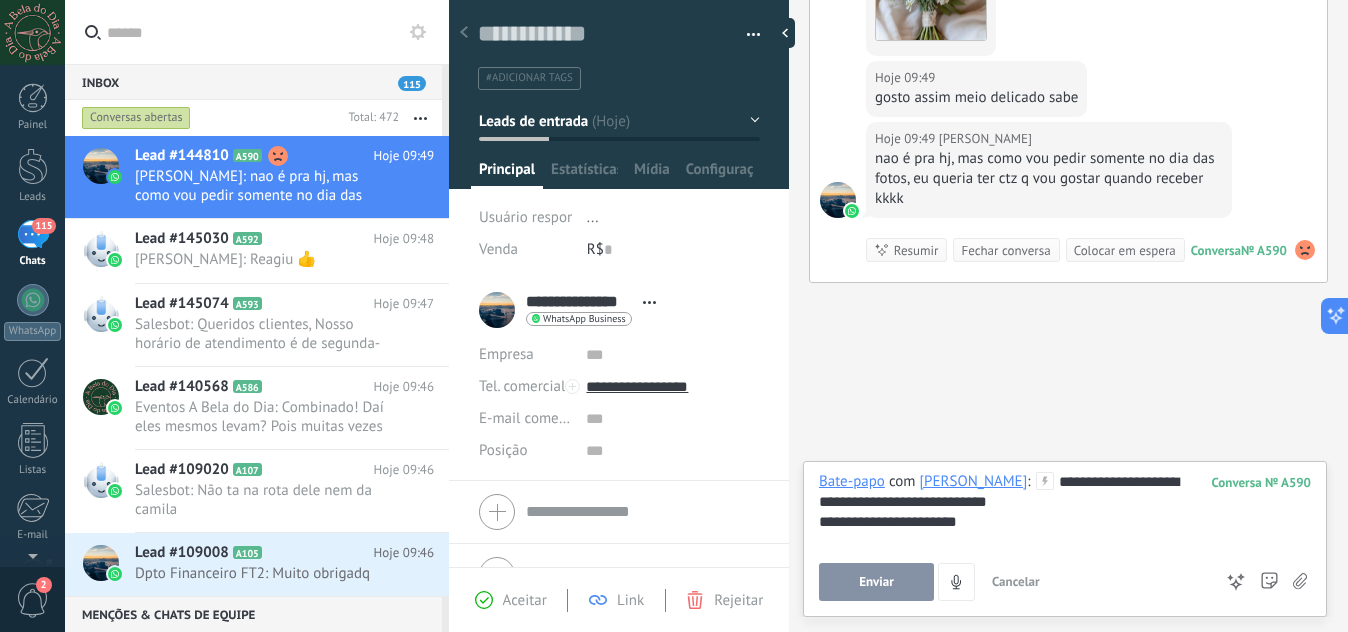 click on "Enviar" at bounding box center [876, 582] 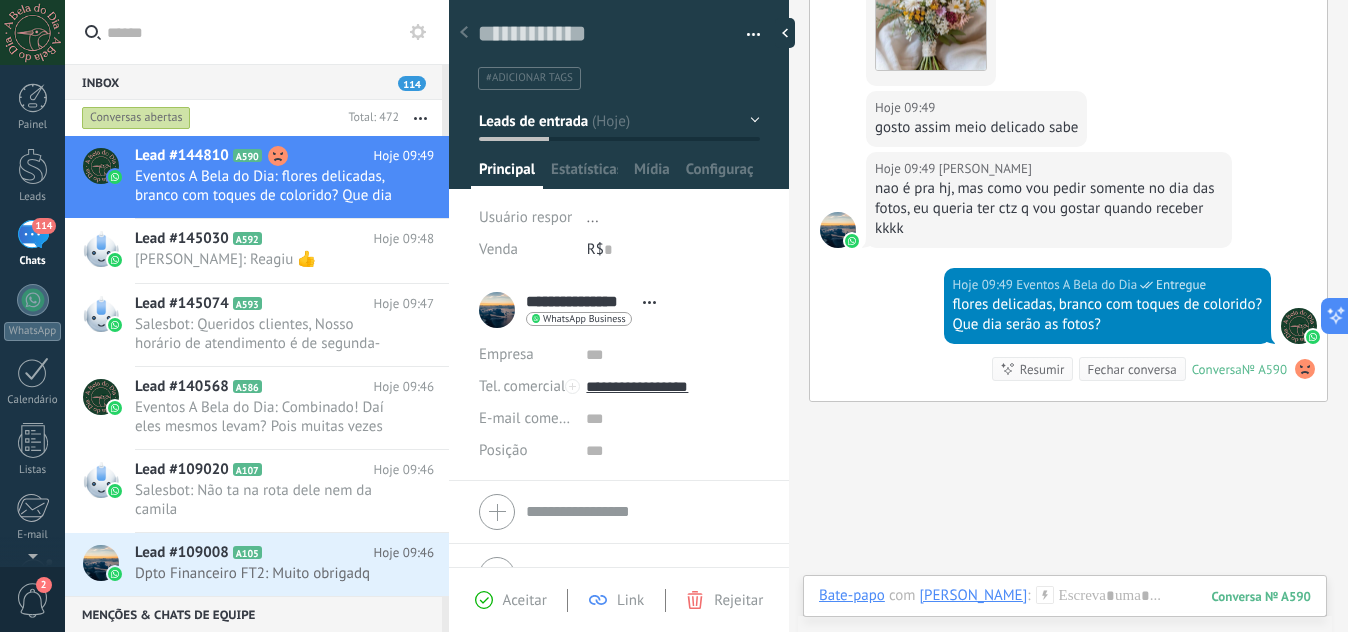 scroll, scrollTop: 1533, scrollLeft: 0, axis: vertical 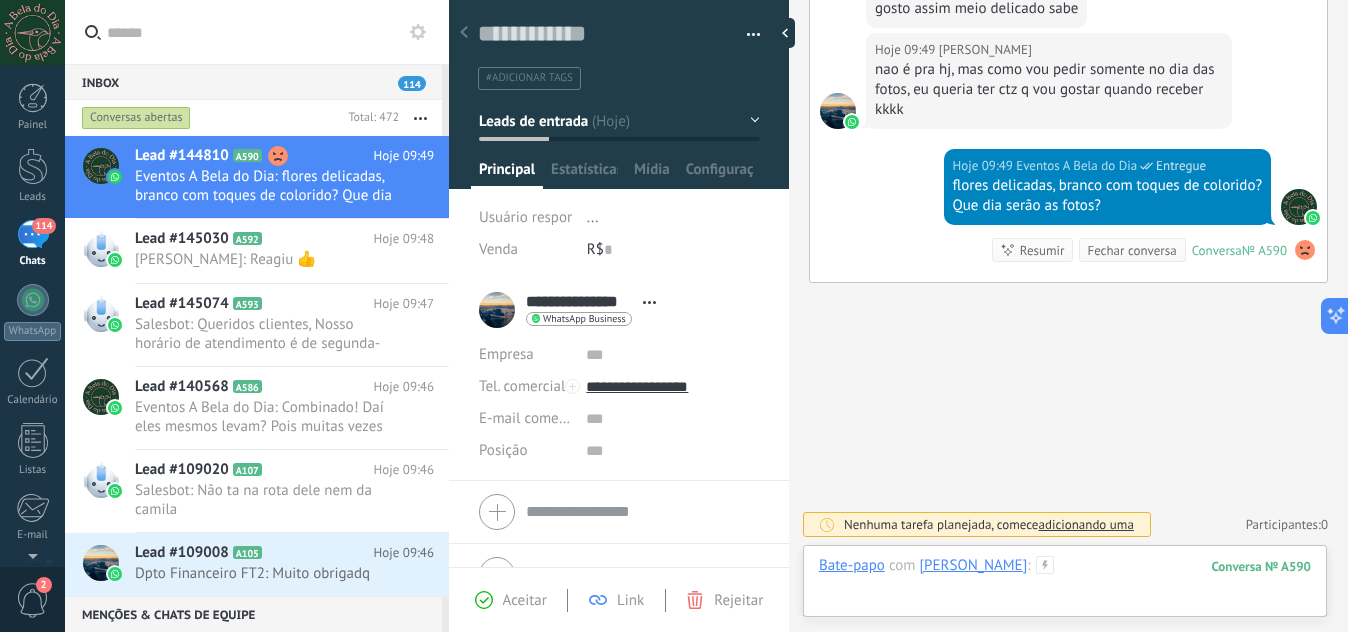 click at bounding box center (1065, 586) 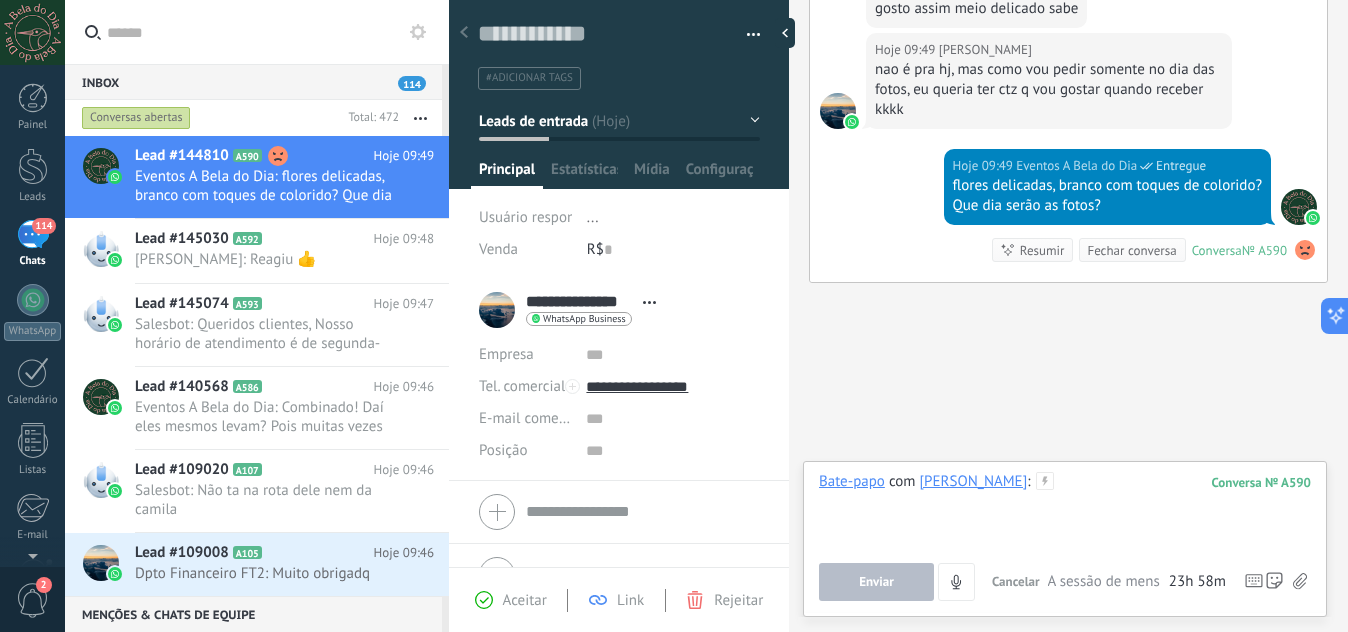 type 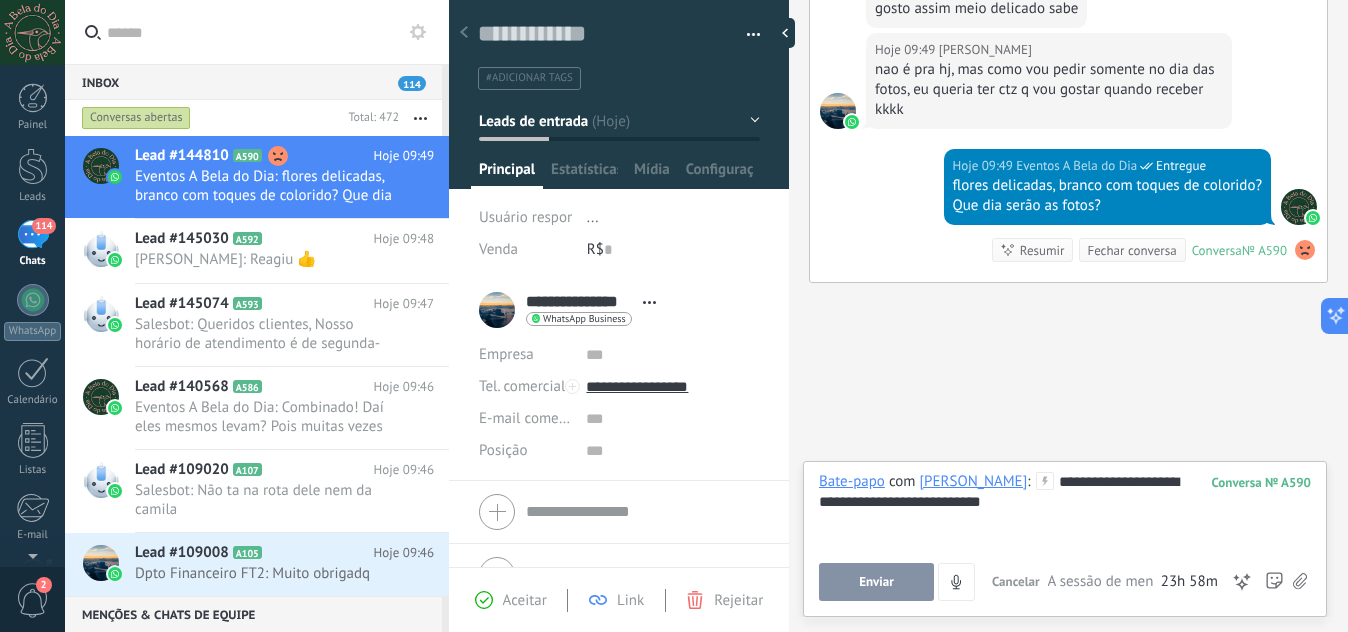 click on "Enviar" at bounding box center [876, 582] 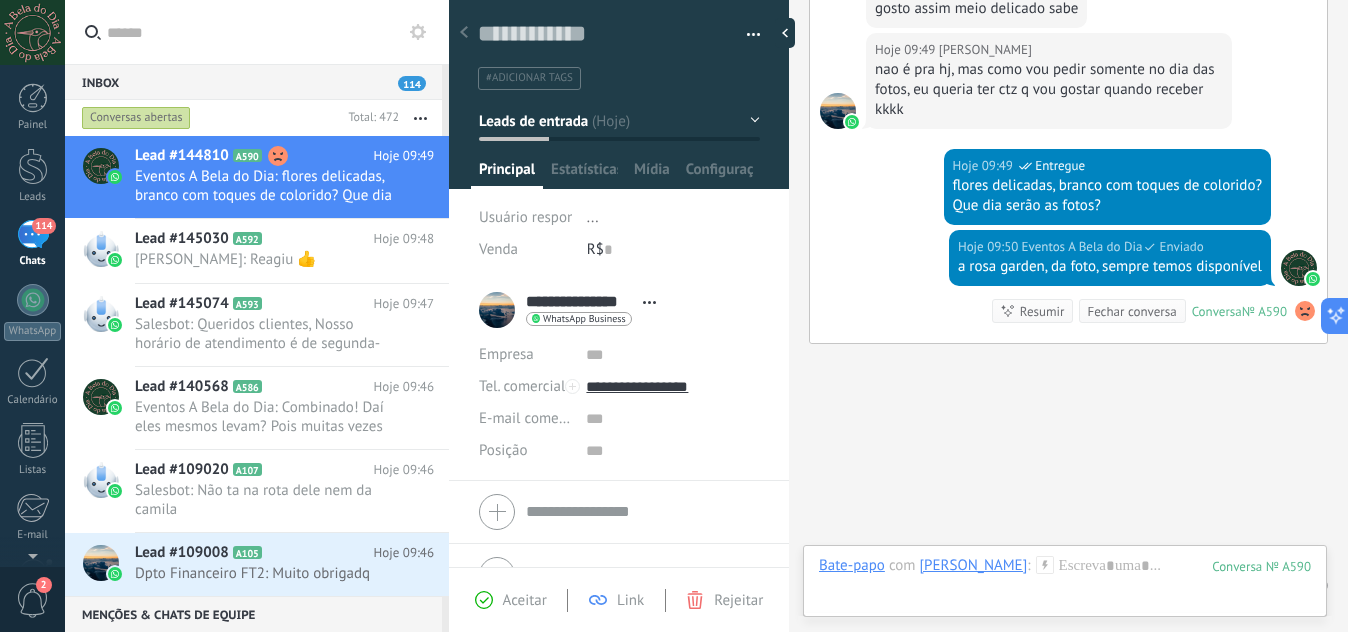scroll, scrollTop: 1594, scrollLeft: 0, axis: vertical 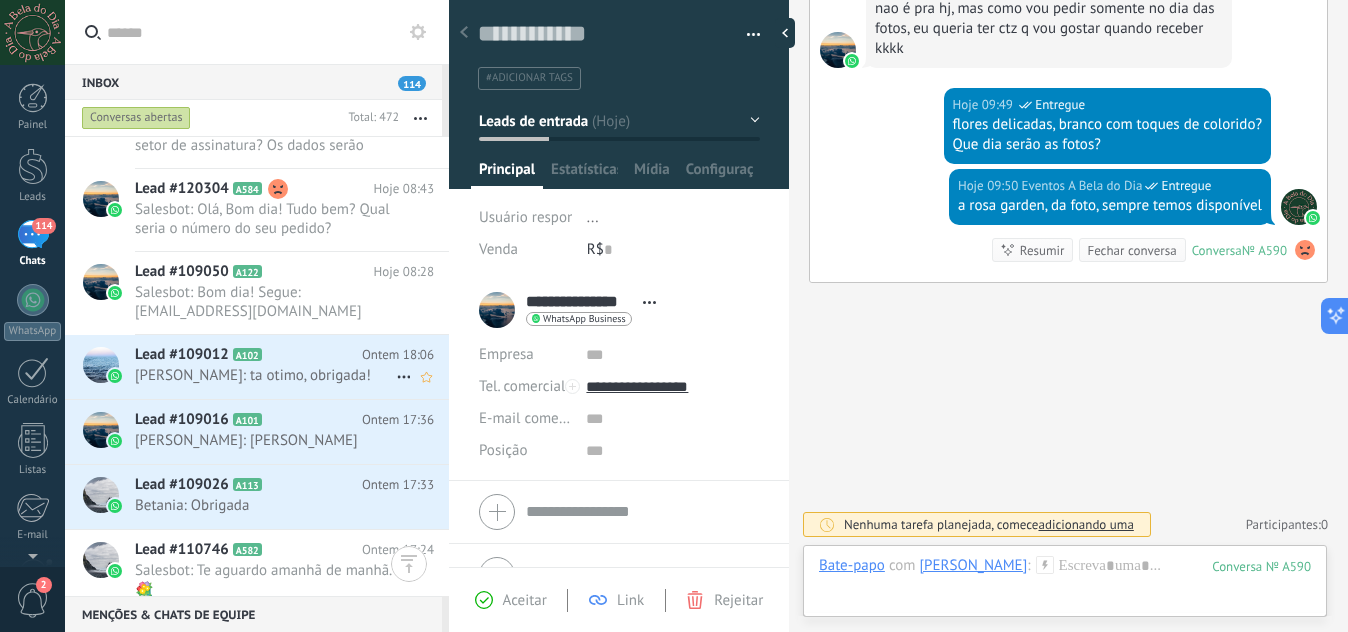 click on "Lead #109012
A102" at bounding box center (248, 355) 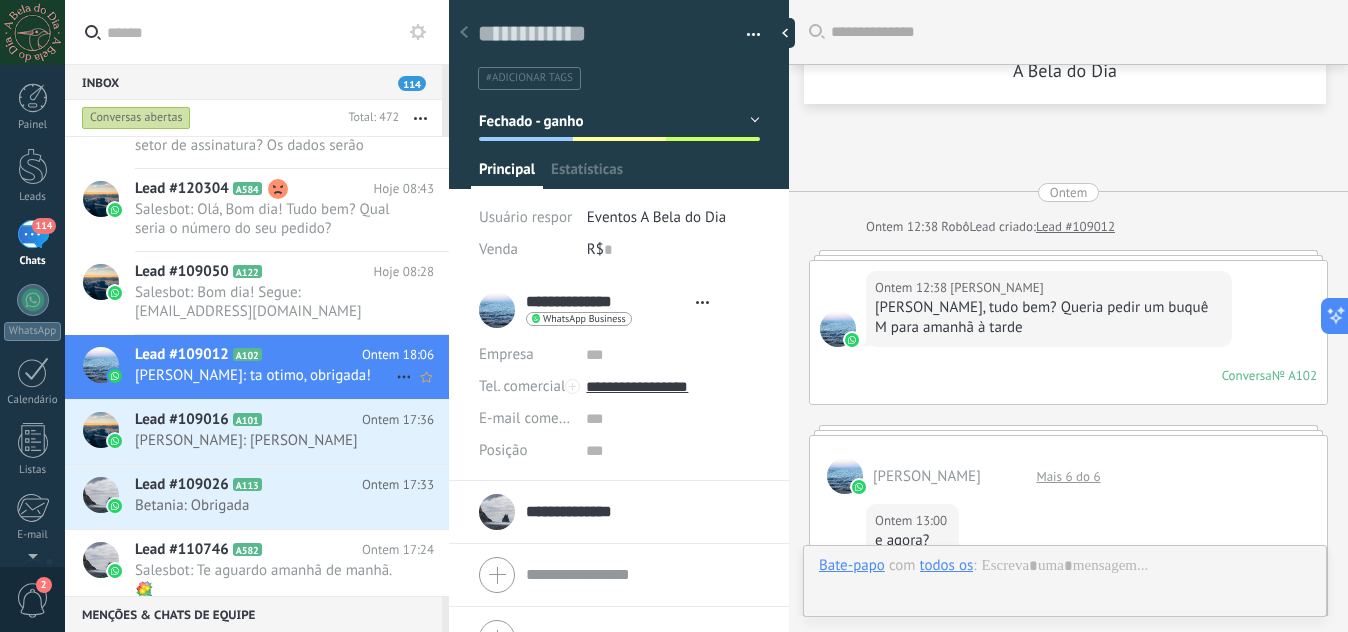 scroll, scrollTop: 1781, scrollLeft: 0, axis: vertical 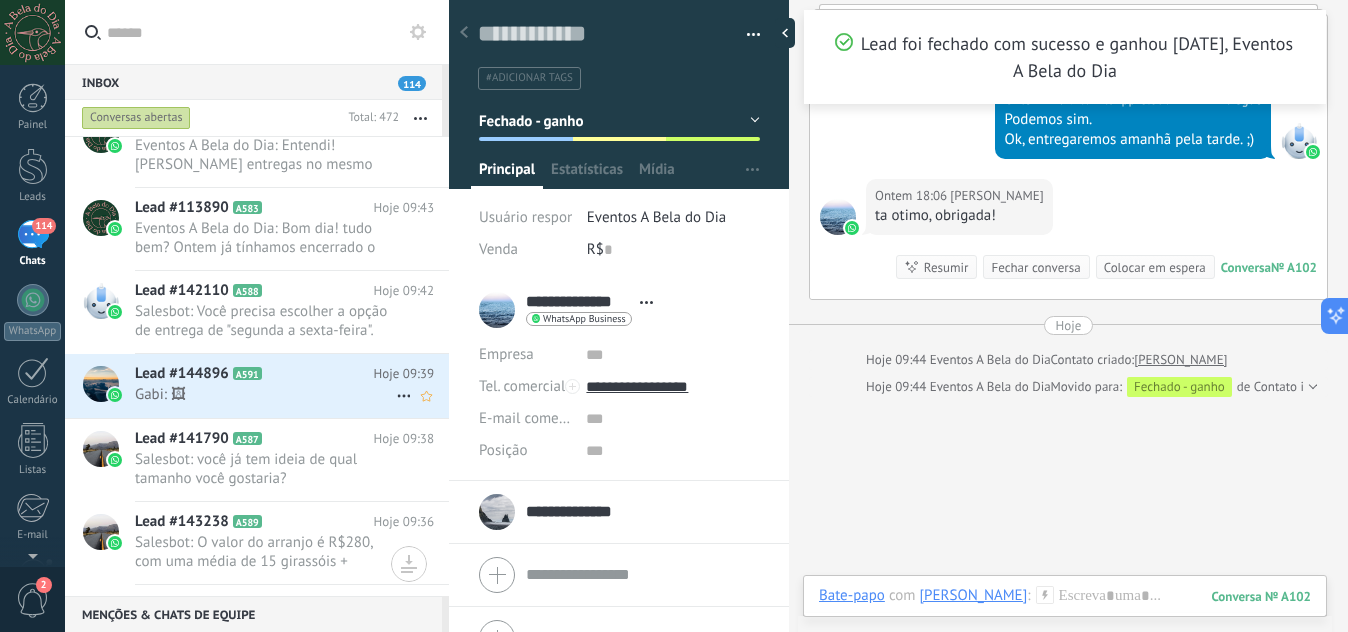 click on "Lead #144896
A591" at bounding box center (254, 374) 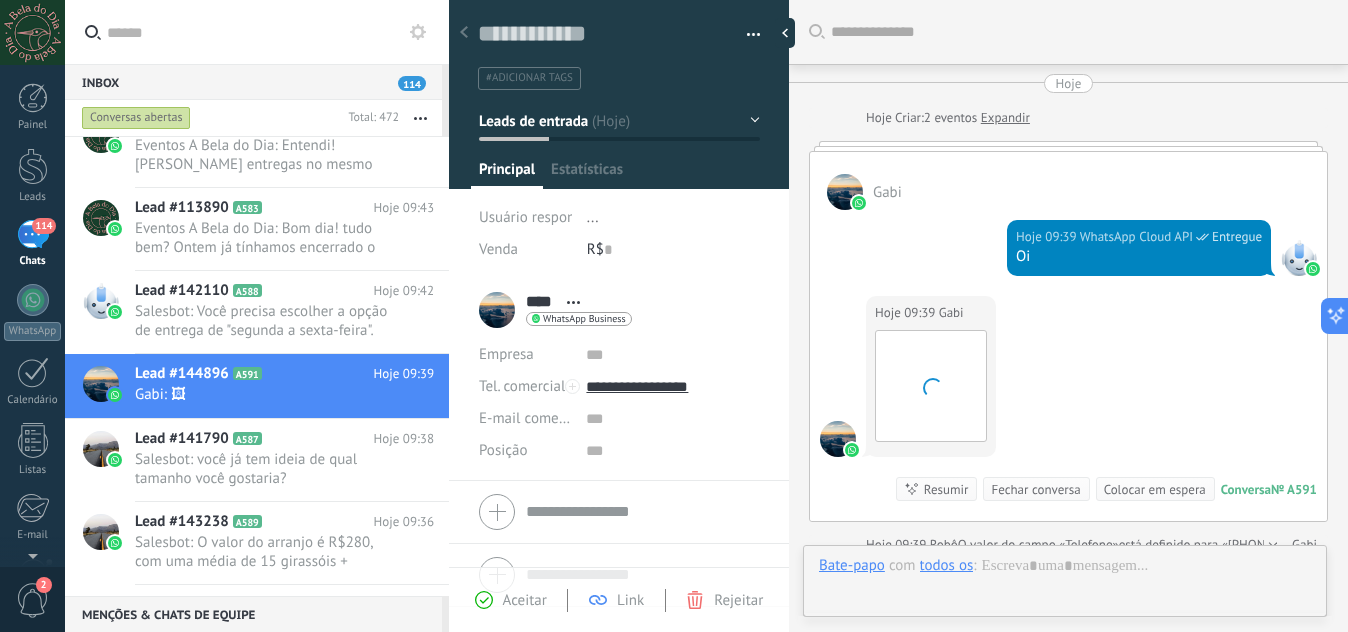 scroll, scrollTop: 30, scrollLeft: 0, axis: vertical 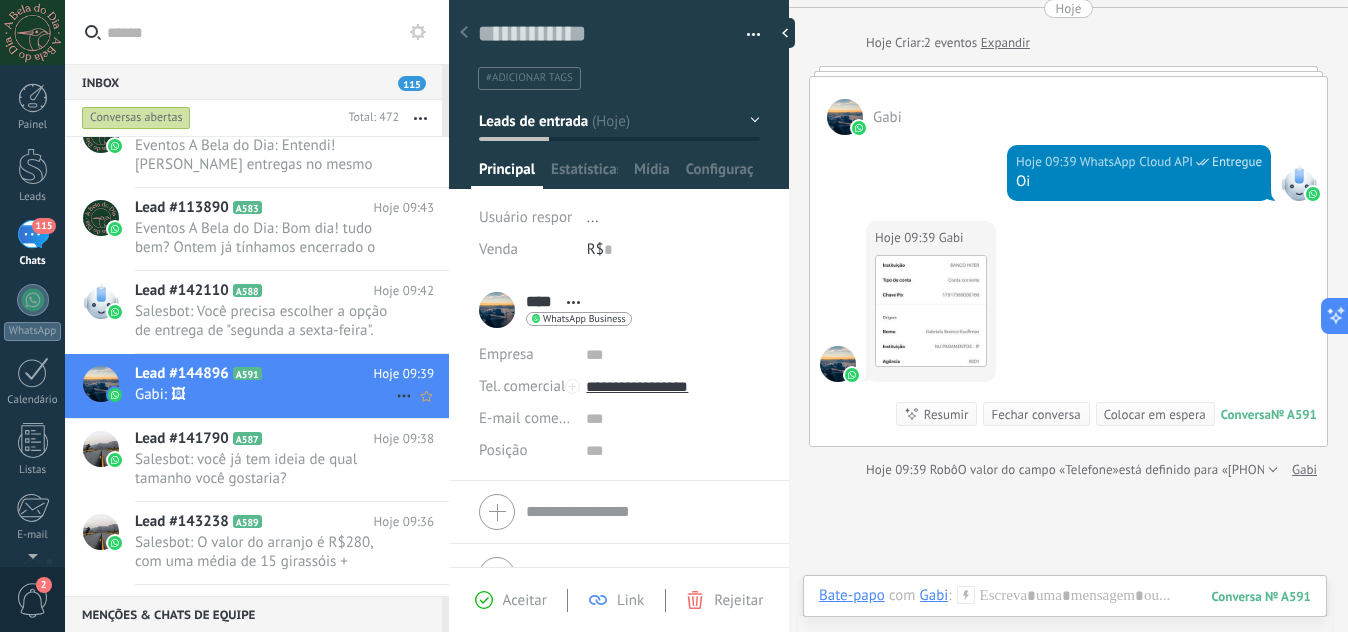 click 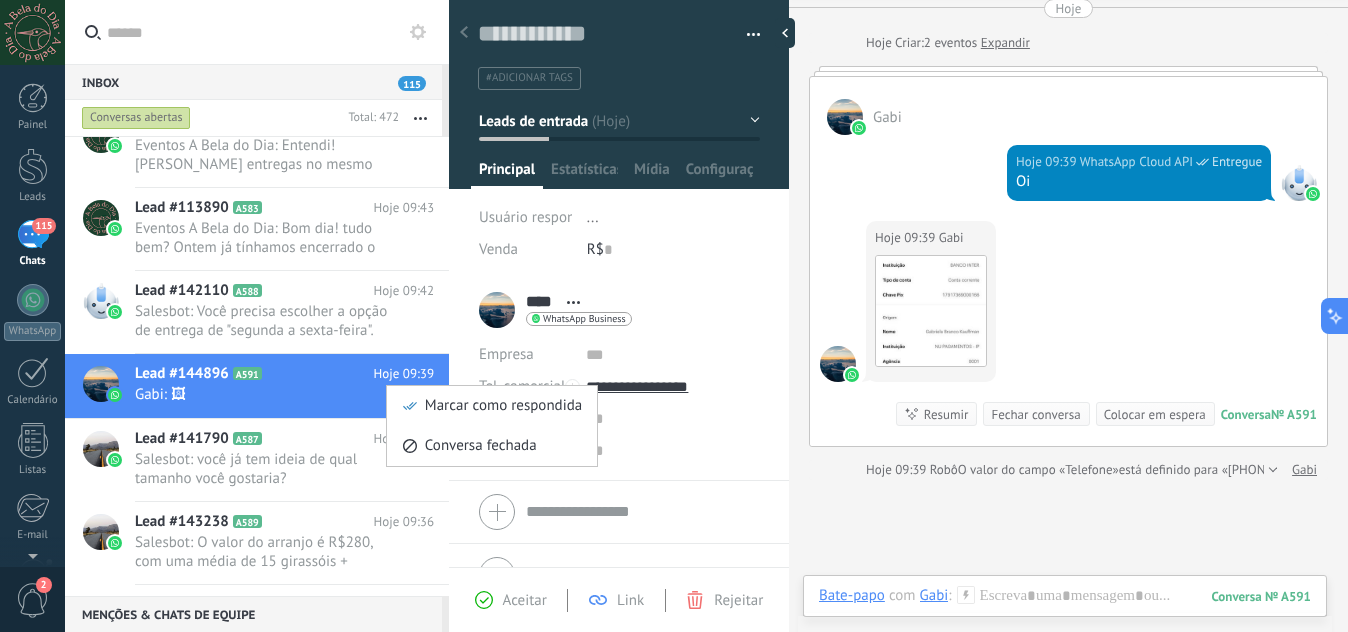 click at bounding box center (674, 316) 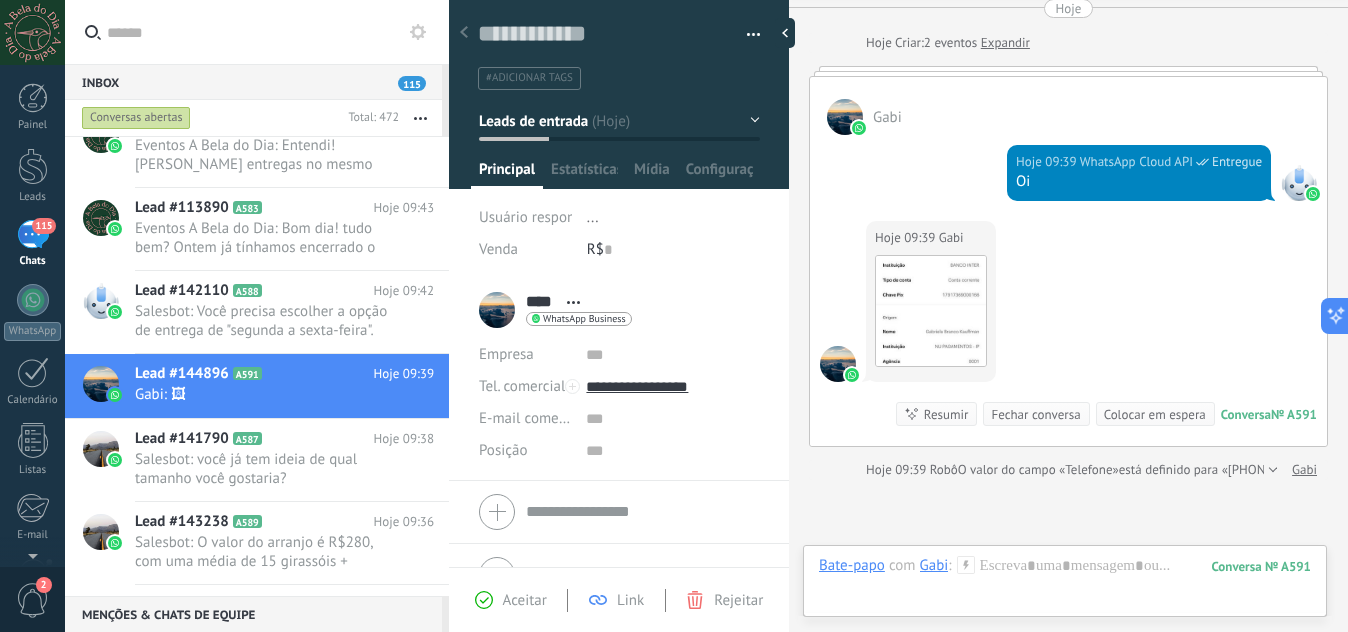 scroll, scrollTop: 272, scrollLeft: 0, axis: vertical 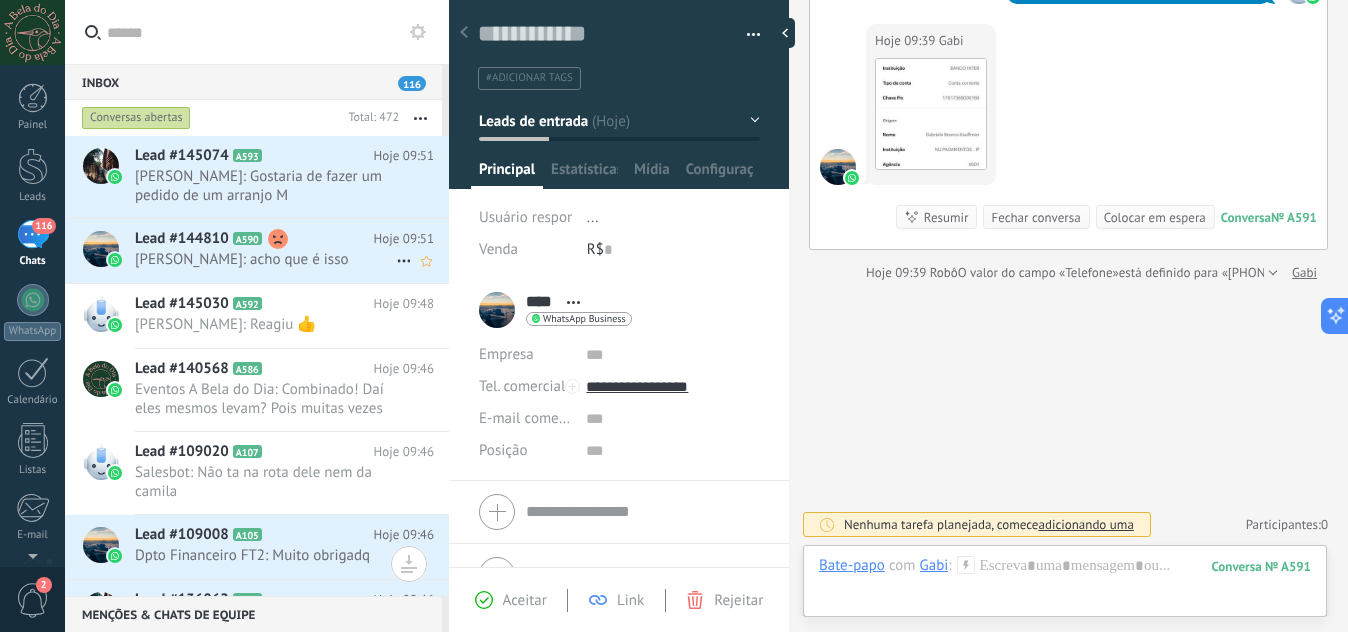 click on "[PERSON_NAME]: acho que é isso" at bounding box center [265, 259] 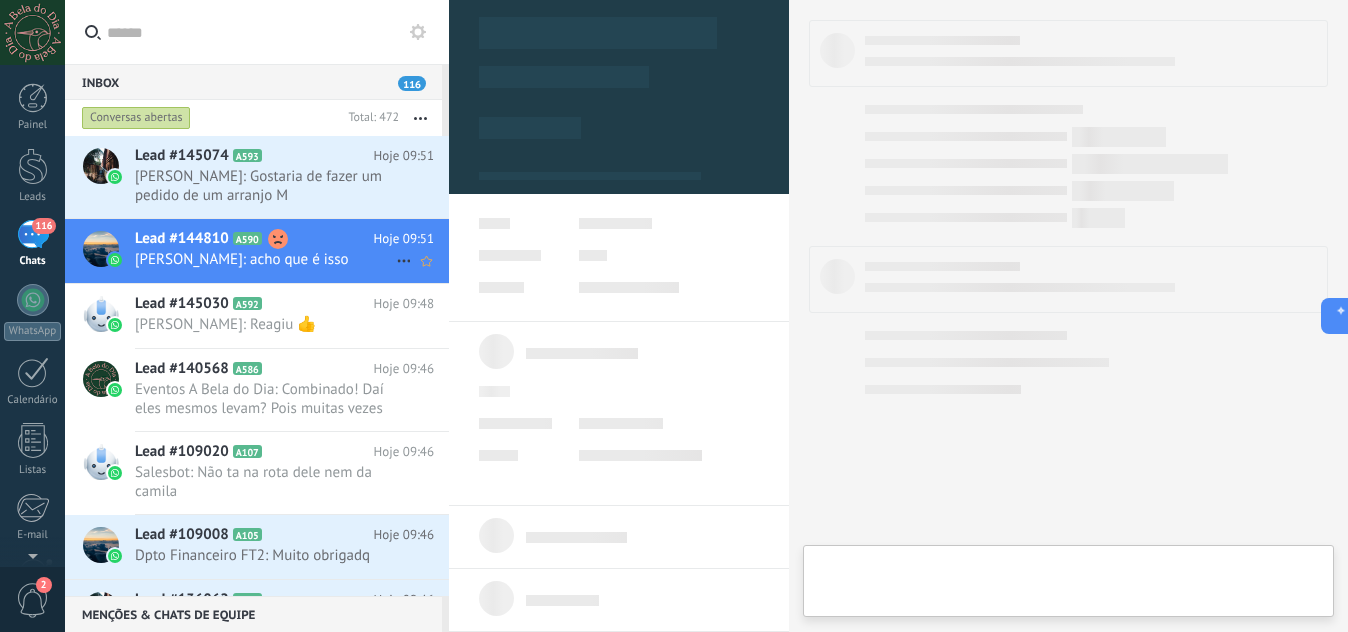 type on "**********" 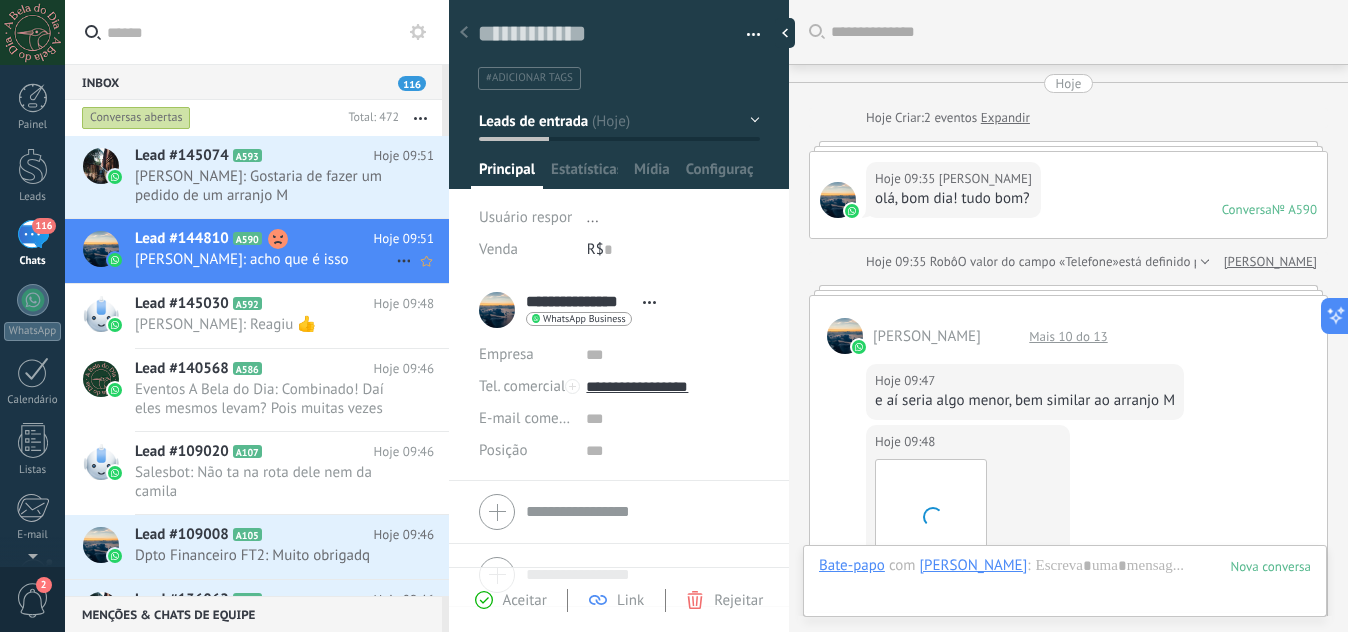 scroll, scrollTop: 30, scrollLeft: 0, axis: vertical 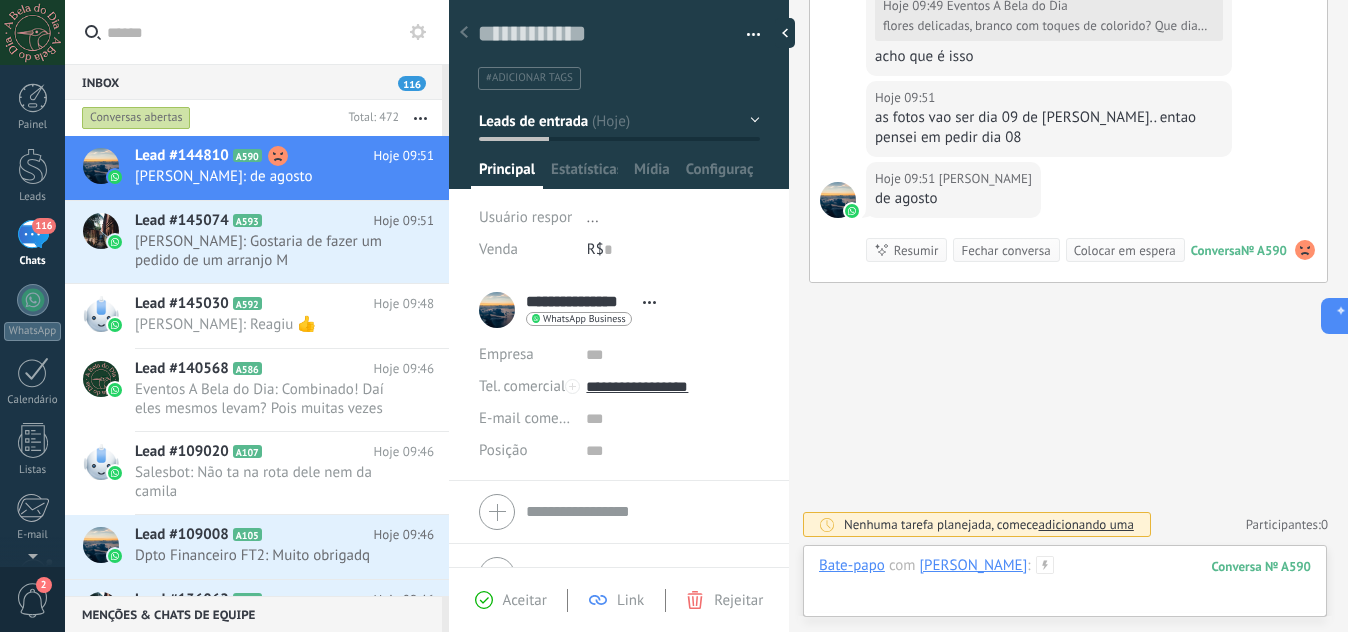 click at bounding box center (1065, 586) 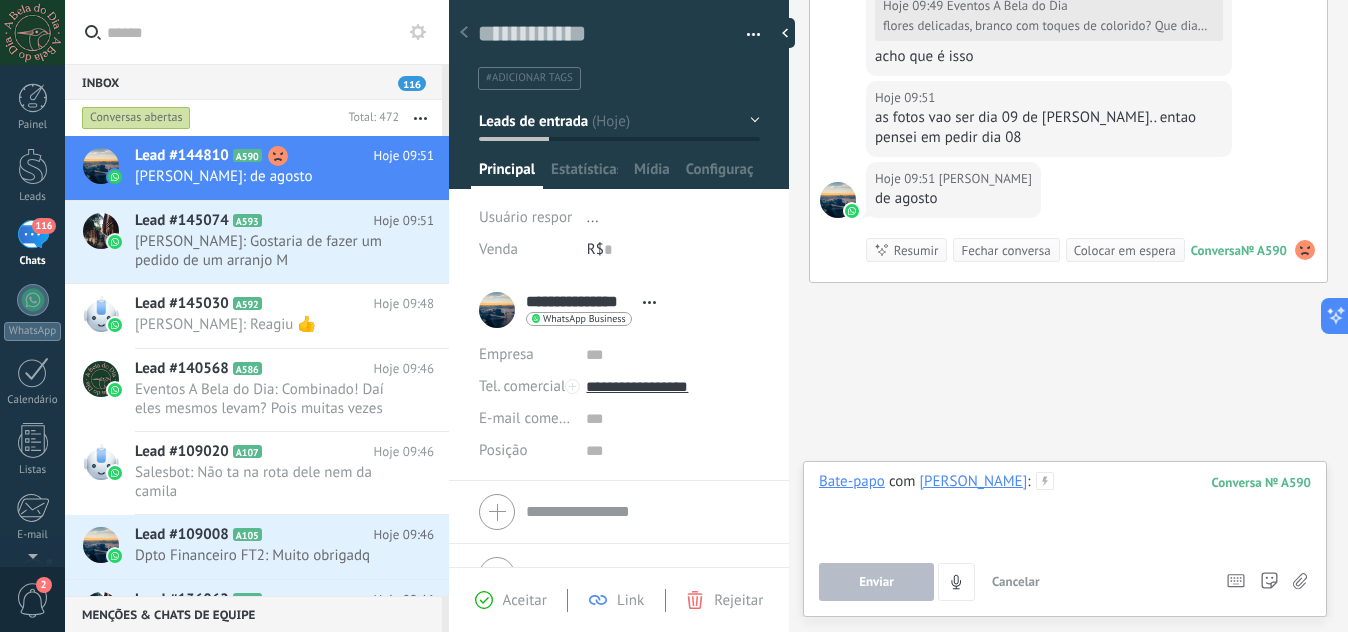 type 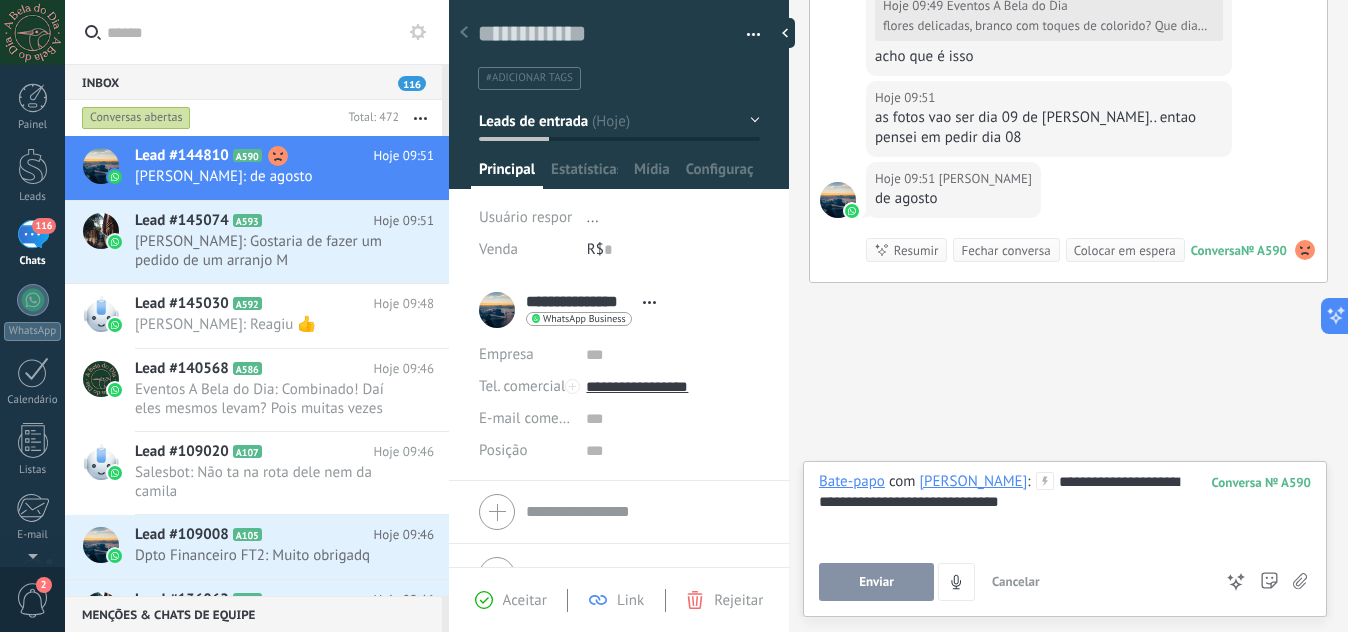 click on "Enviar" at bounding box center (876, 582) 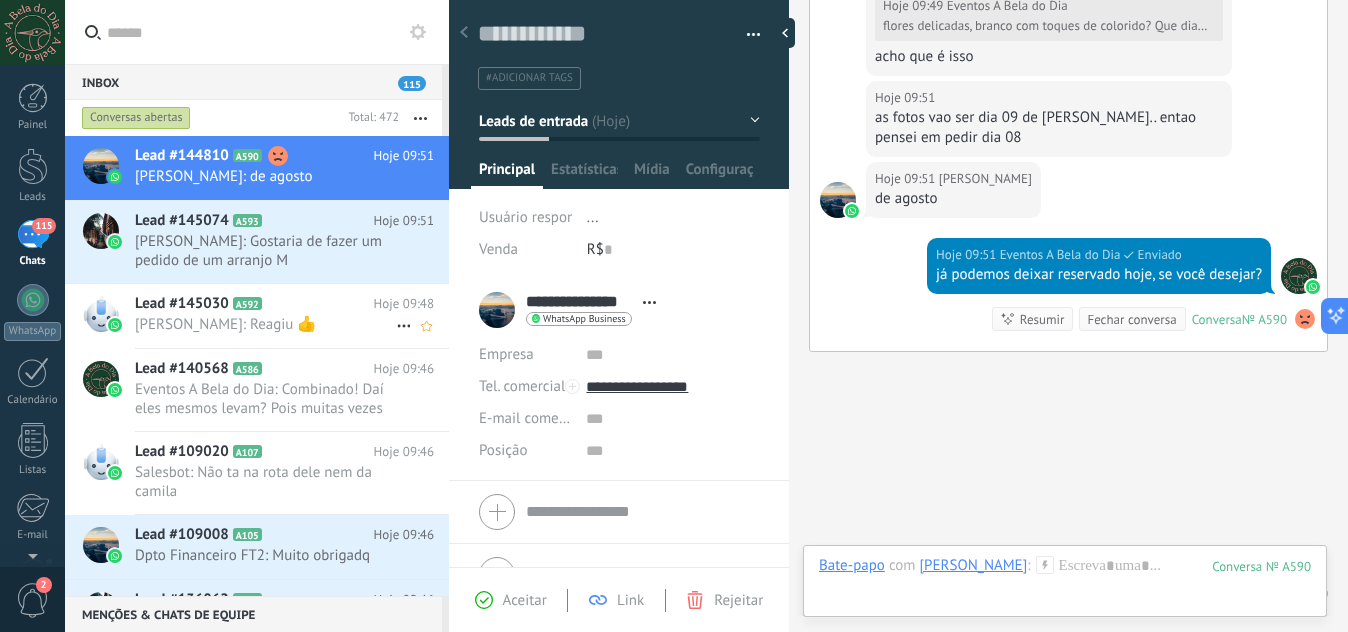scroll, scrollTop: 1422, scrollLeft: 0, axis: vertical 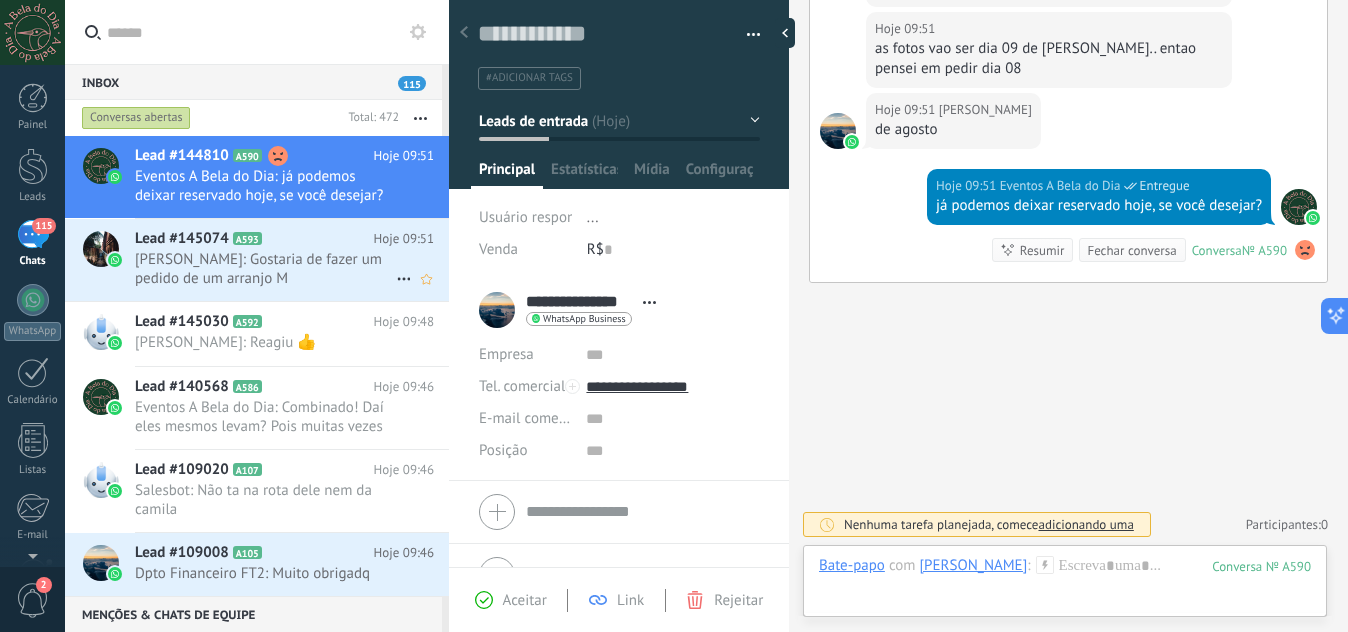 click on "[PERSON_NAME]: Gostaria de fazer um pedido de um arranjo M" at bounding box center (265, 269) 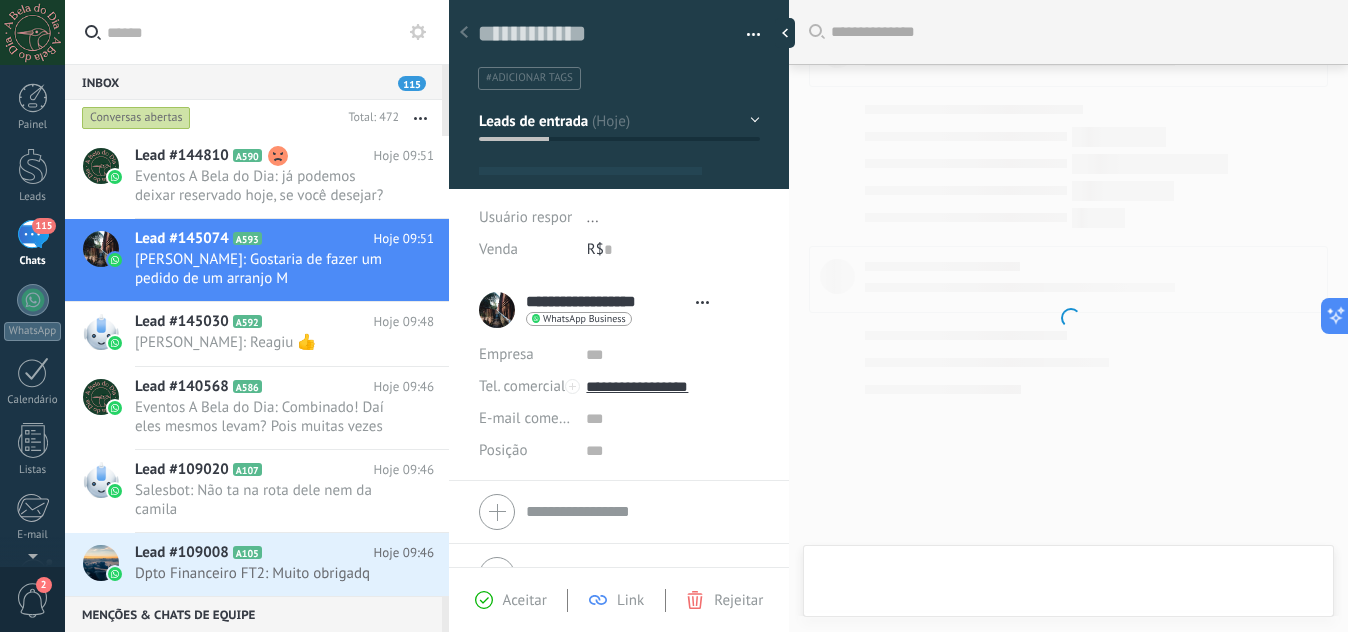 type on "**********" 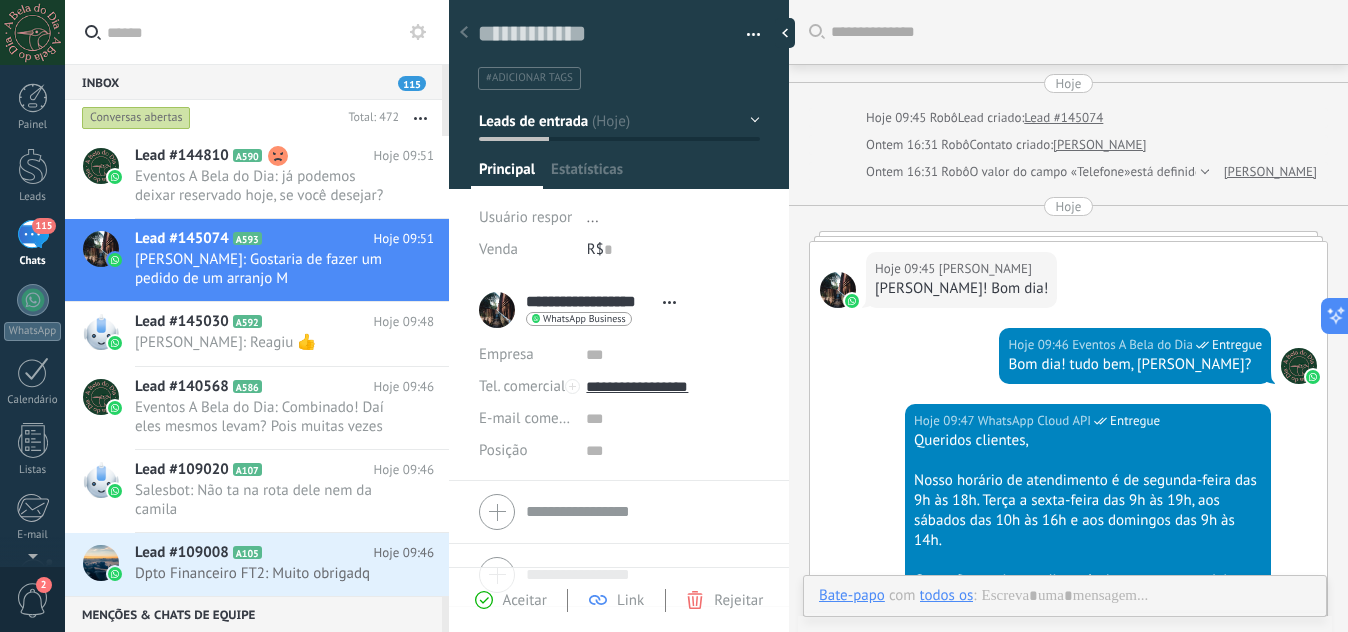 scroll, scrollTop: 484, scrollLeft: 0, axis: vertical 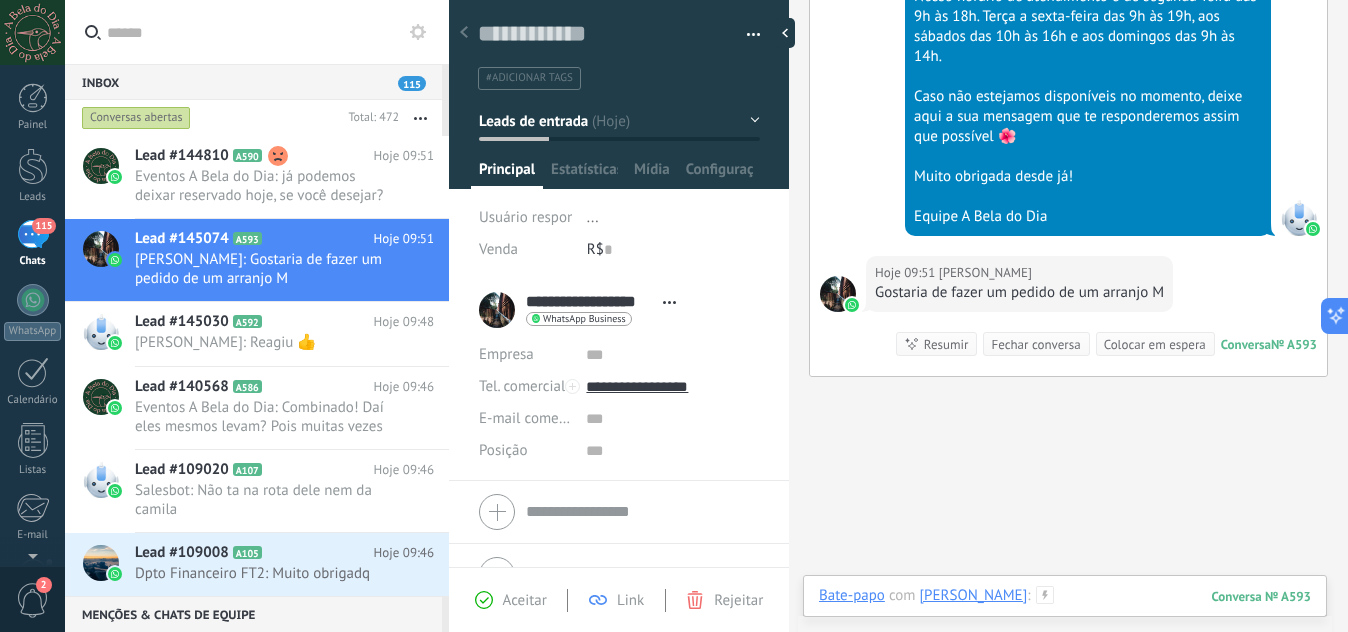 click at bounding box center [1065, 616] 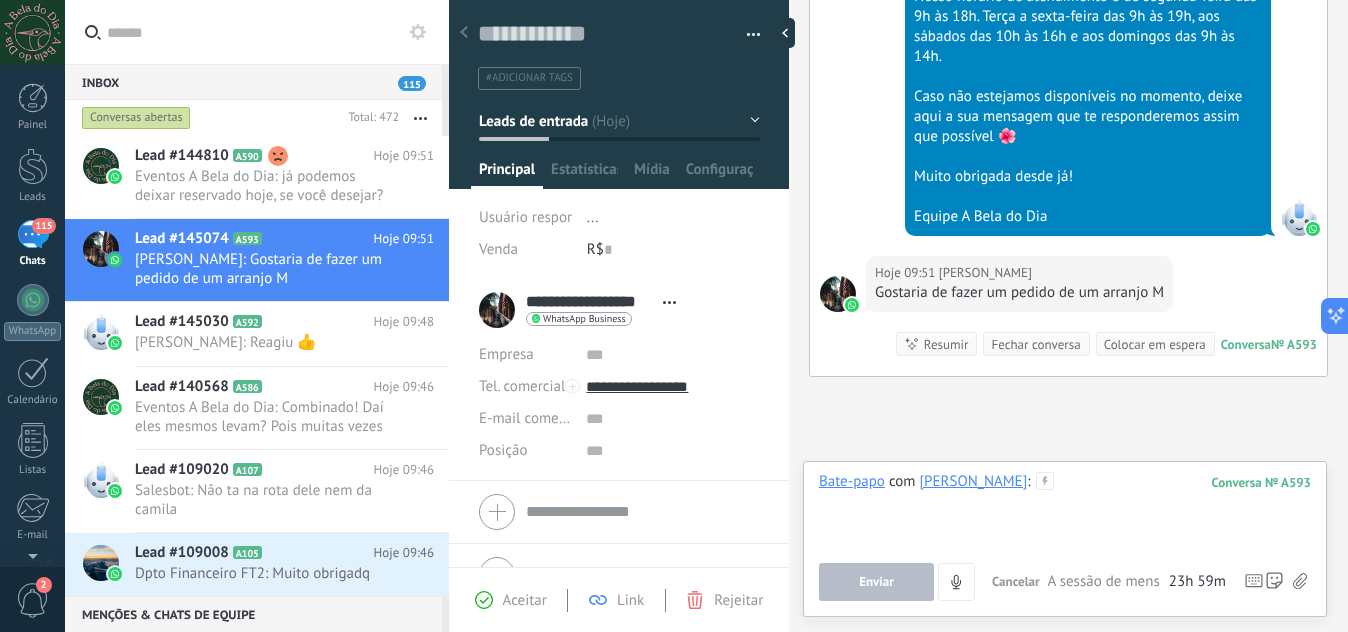 type 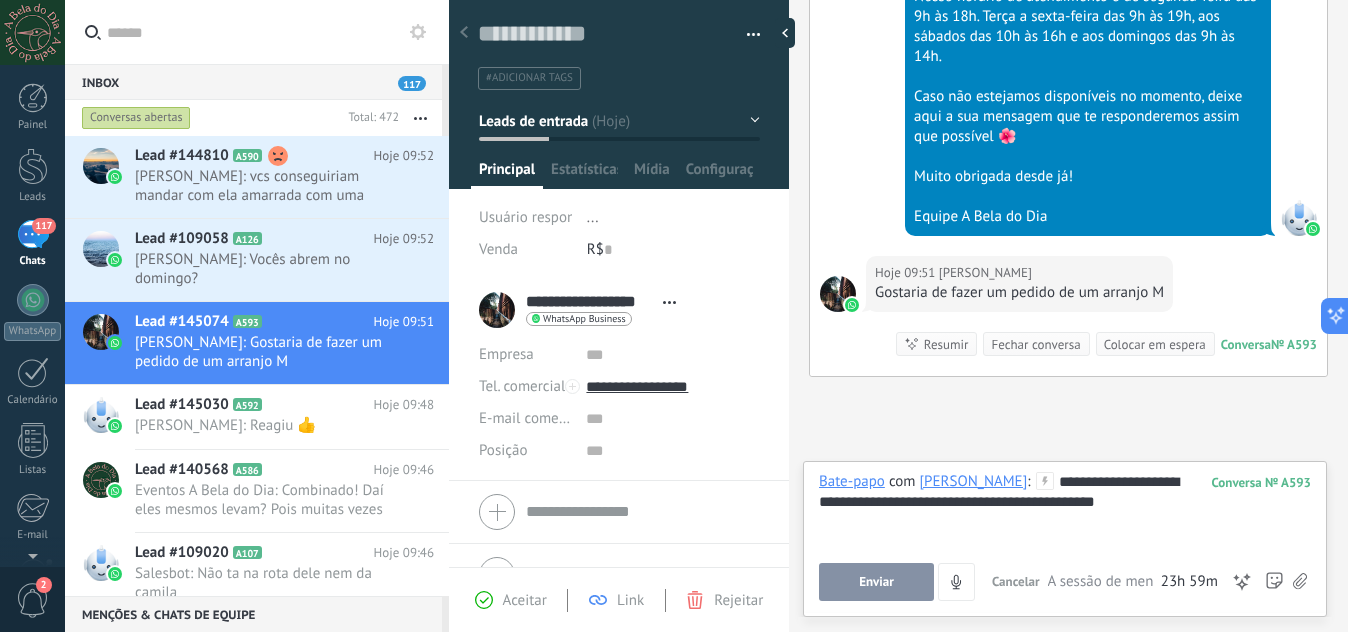 click on "Enviar" at bounding box center (876, 582) 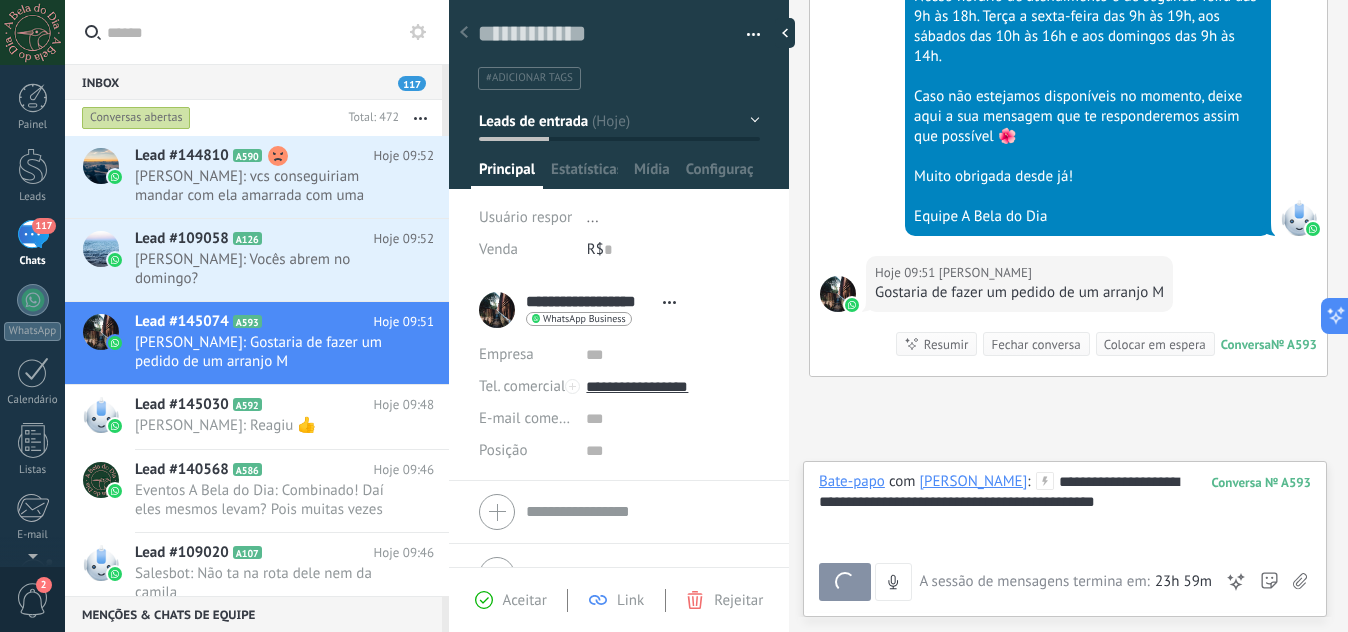 scroll, scrollTop: 667, scrollLeft: 0, axis: vertical 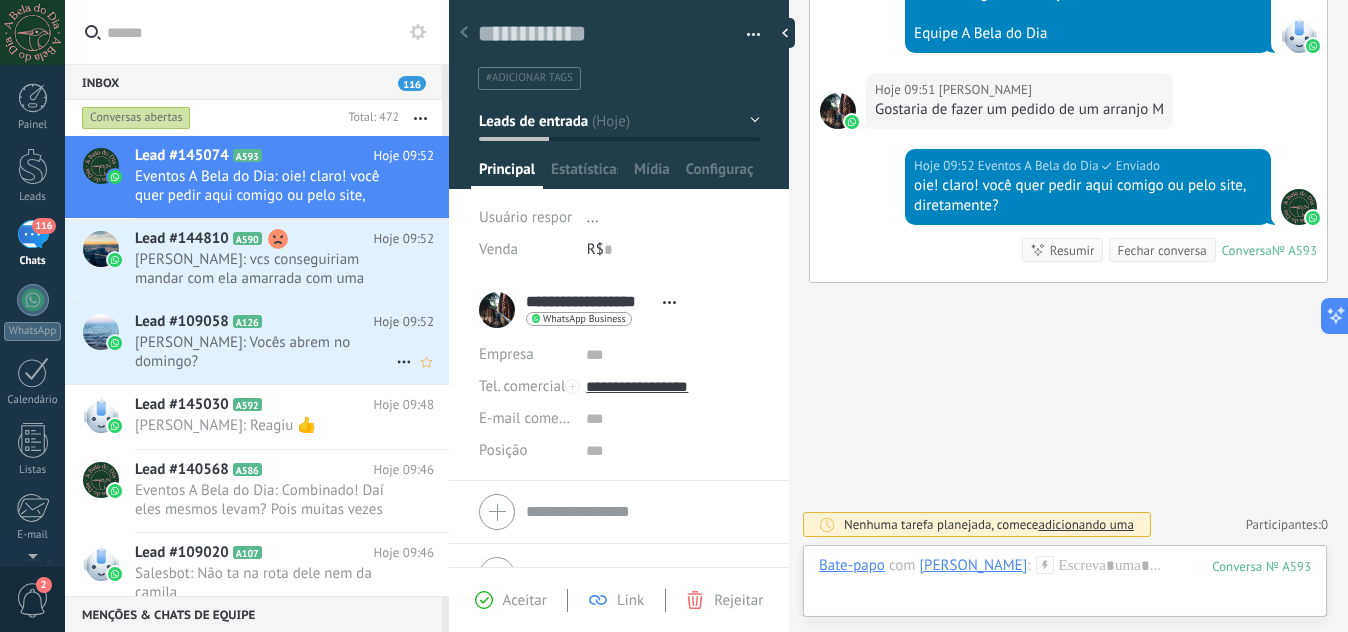 click on "[PERSON_NAME]: Vocês abrem no domingo?" at bounding box center [265, 352] 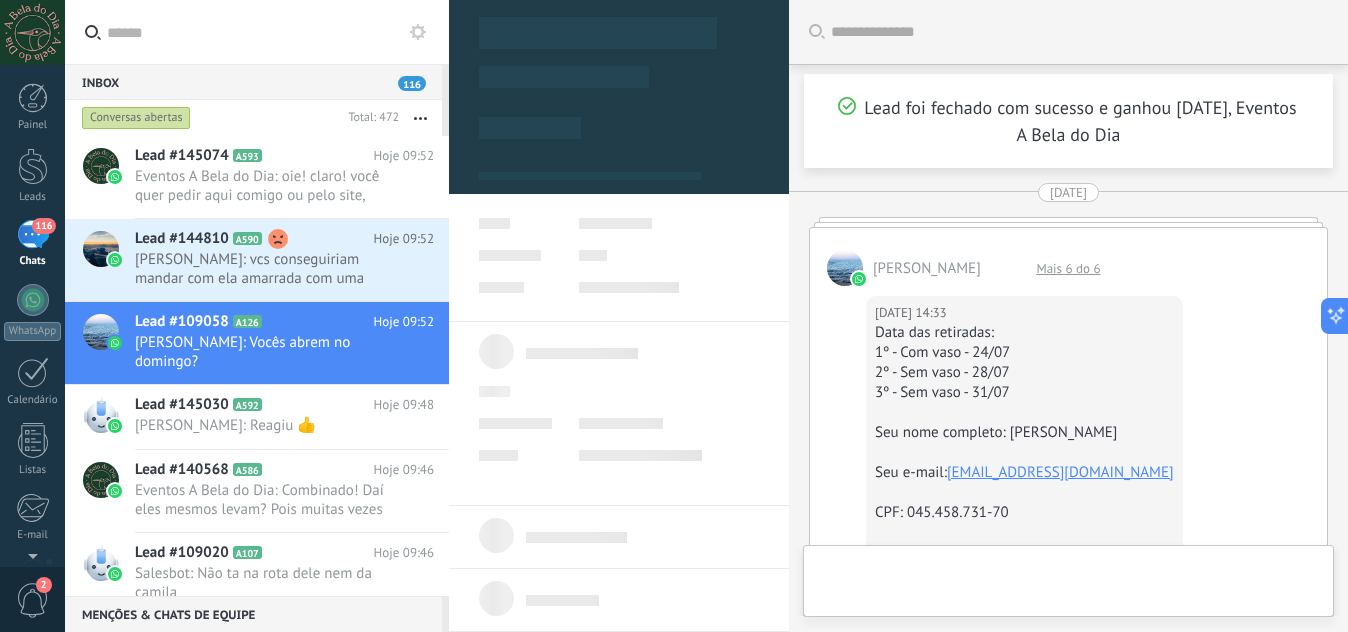 type on "**********" 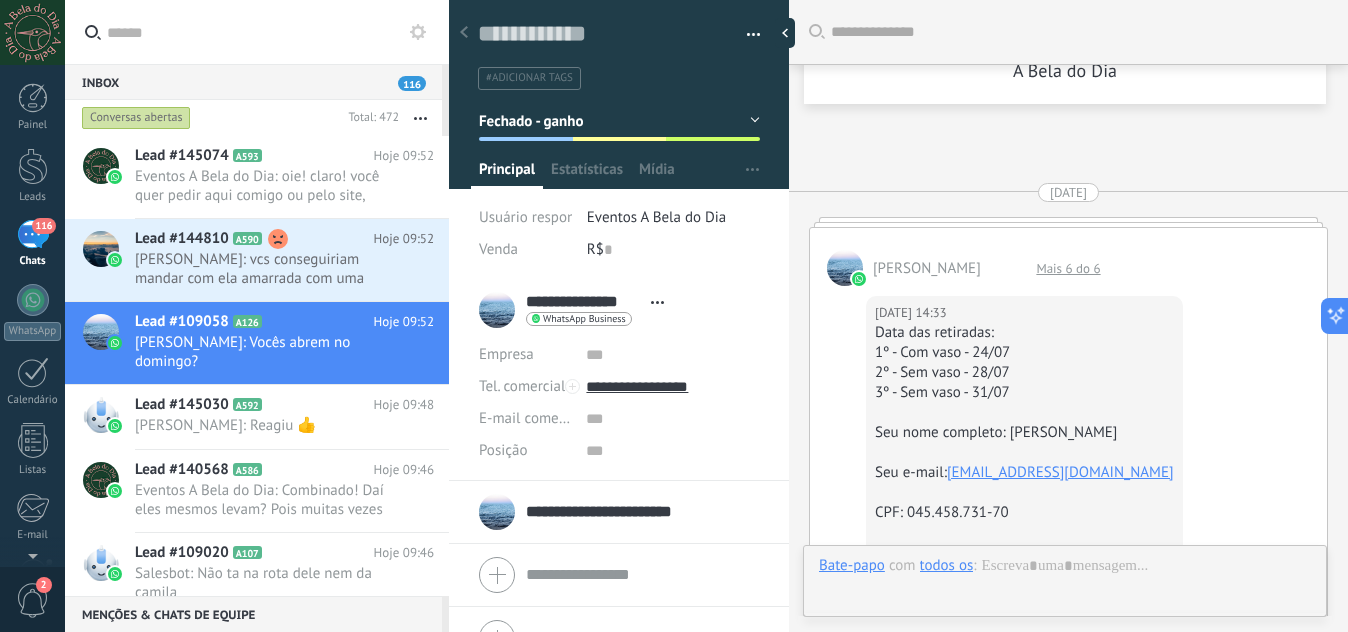 scroll, scrollTop: 3332, scrollLeft: 0, axis: vertical 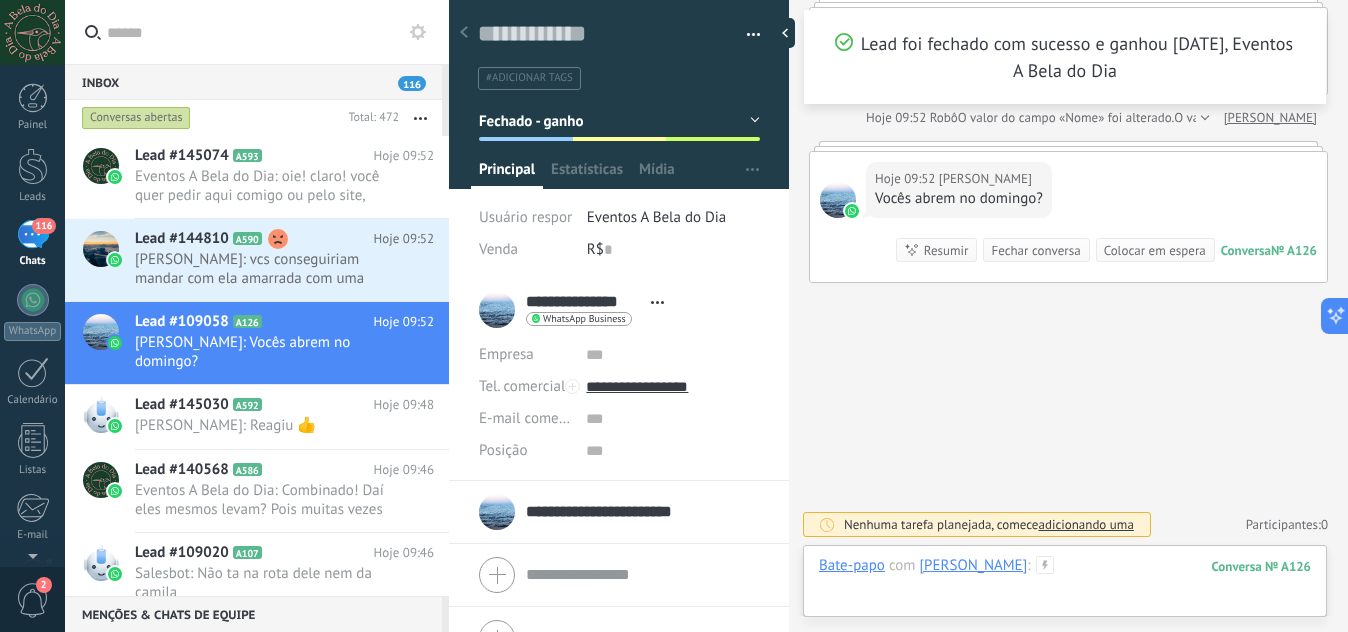 click at bounding box center (1065, 586) 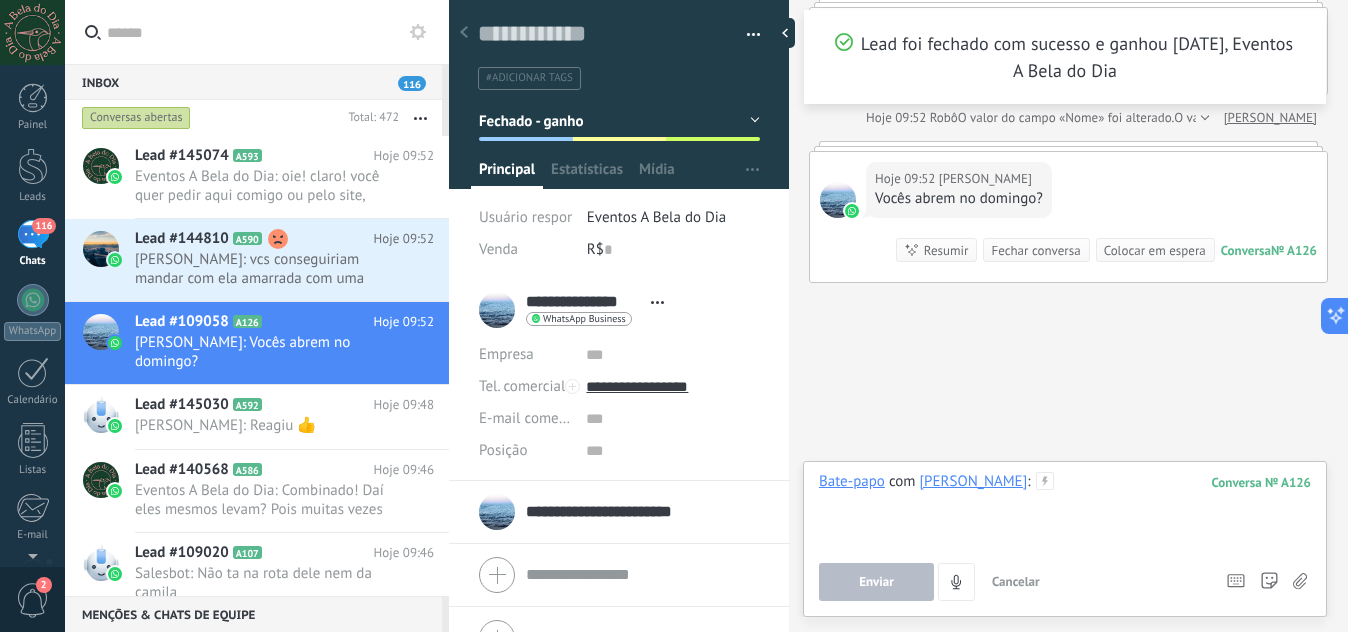 type 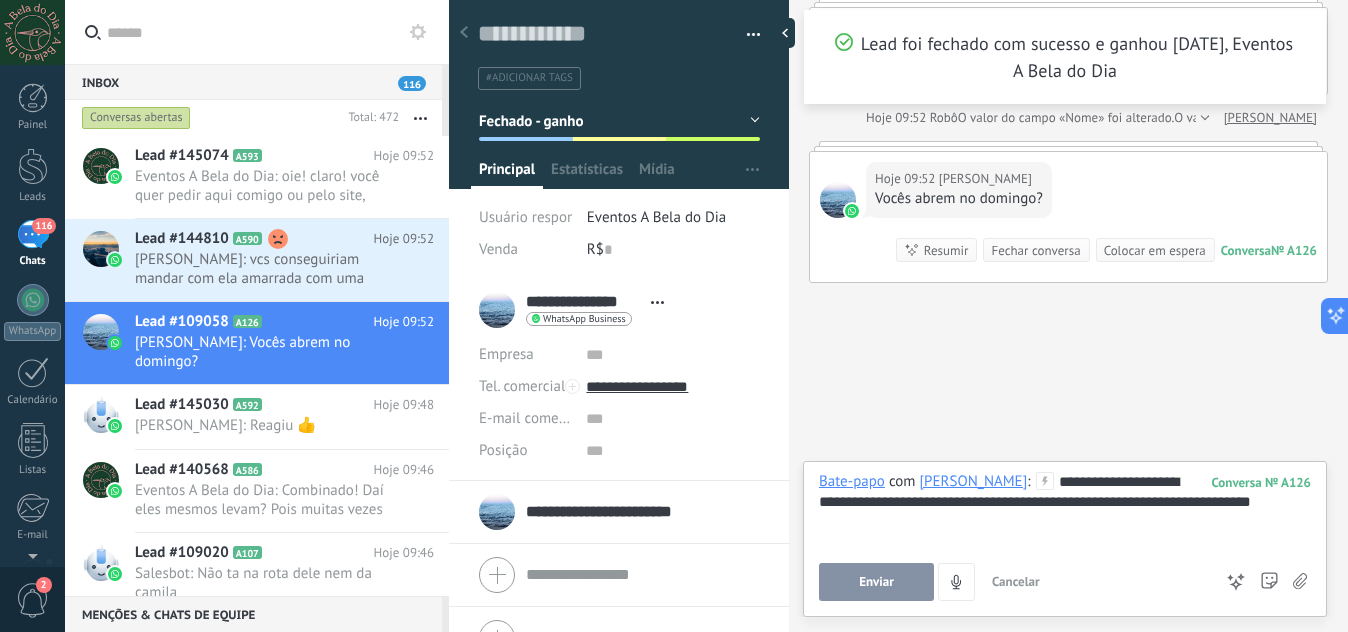 click on "Enviar" at bounding box center (876, 582) 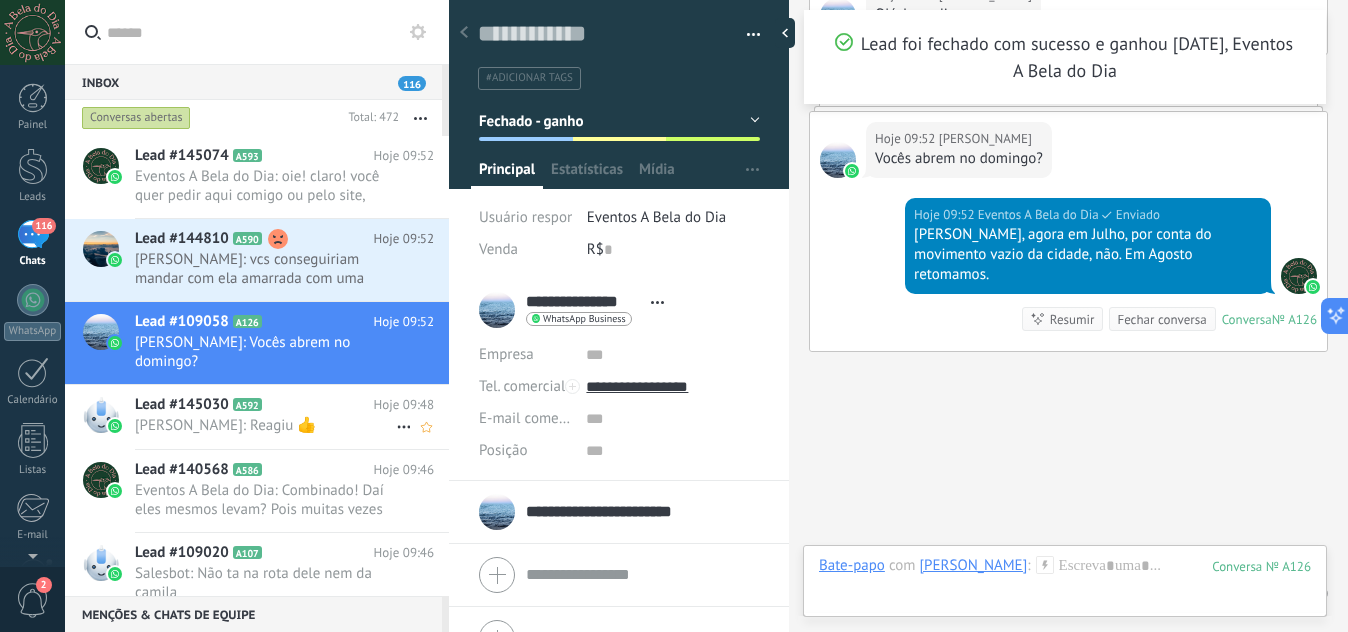 scroll, scrollTop: 3421, scrollLeft: 0, axis: vertical 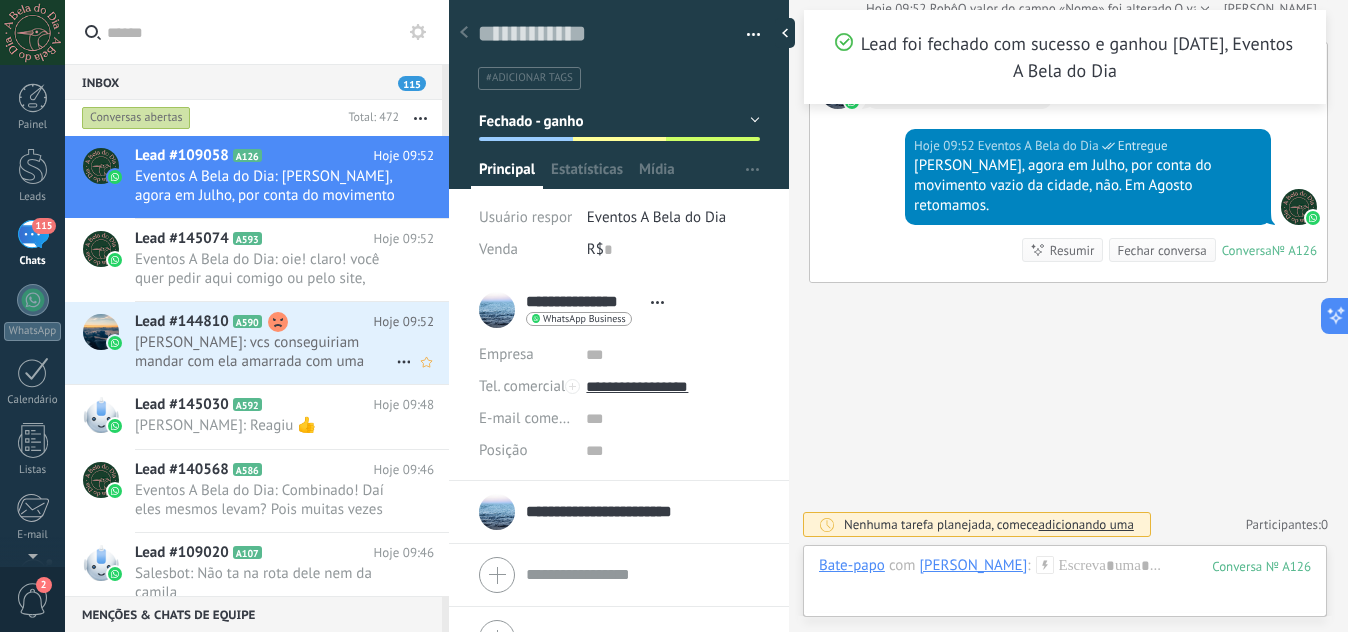 click on "[PERSON_NAME]: vcs conseguiriam mandar com ela amarrada com uma fitinha ou uma cordinha, sem o plastico?" at bounding box center (265, 352) 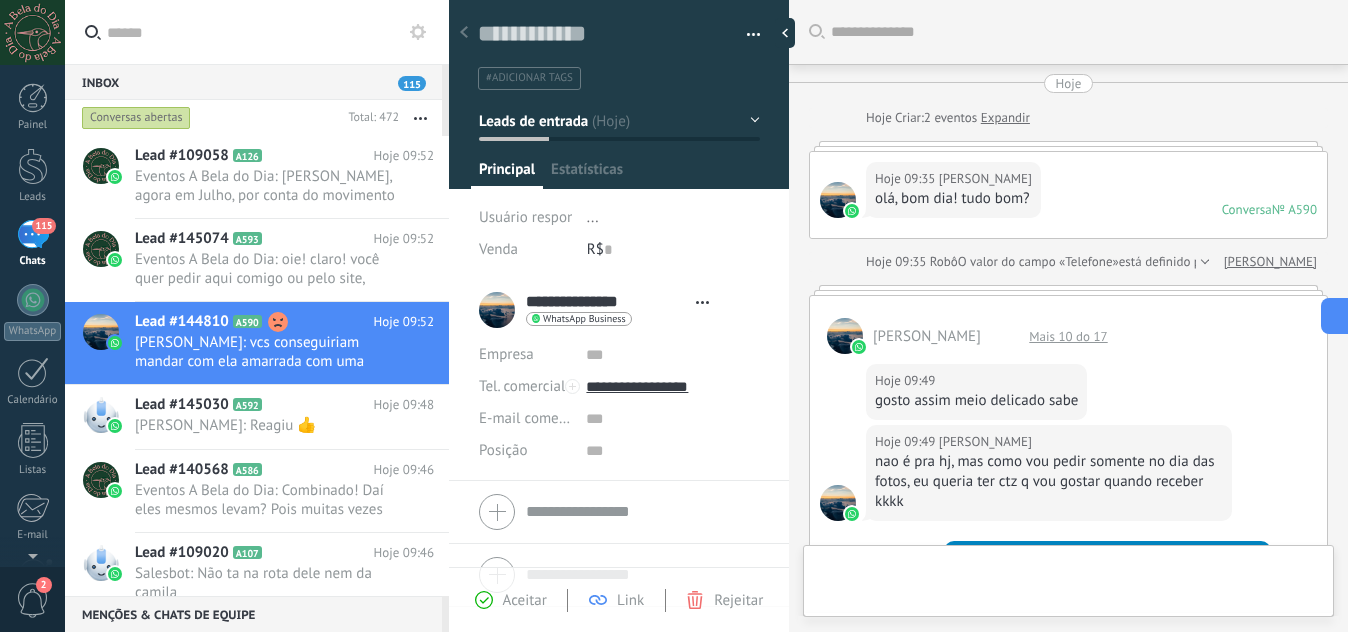 type on "**********" 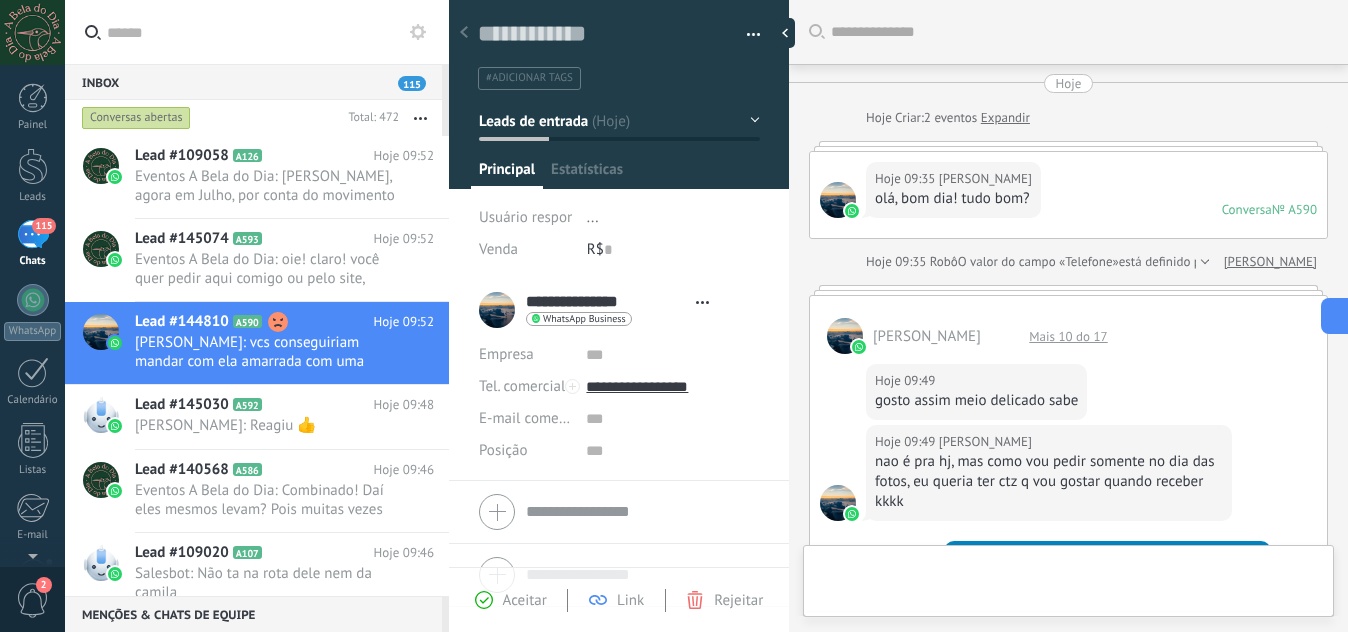 scroll, scrollTop: 30, scrollLeft: 0, axis: vertical 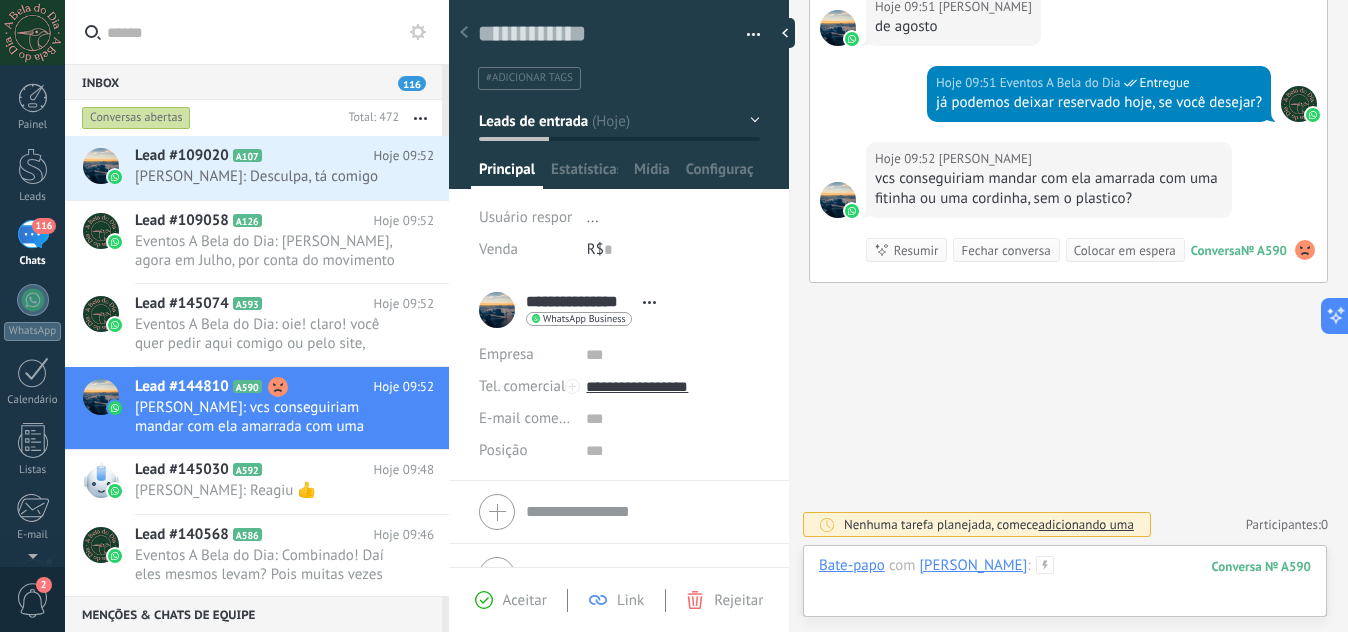 click at bounding box center [1065, 586] 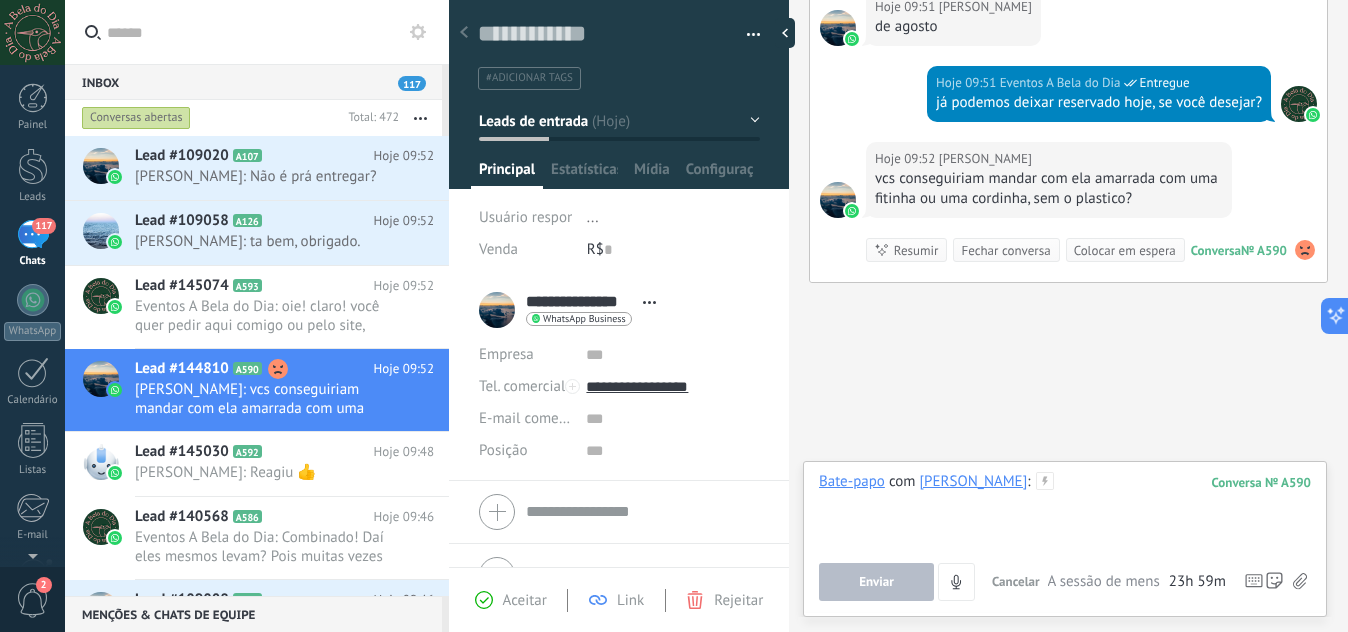 type 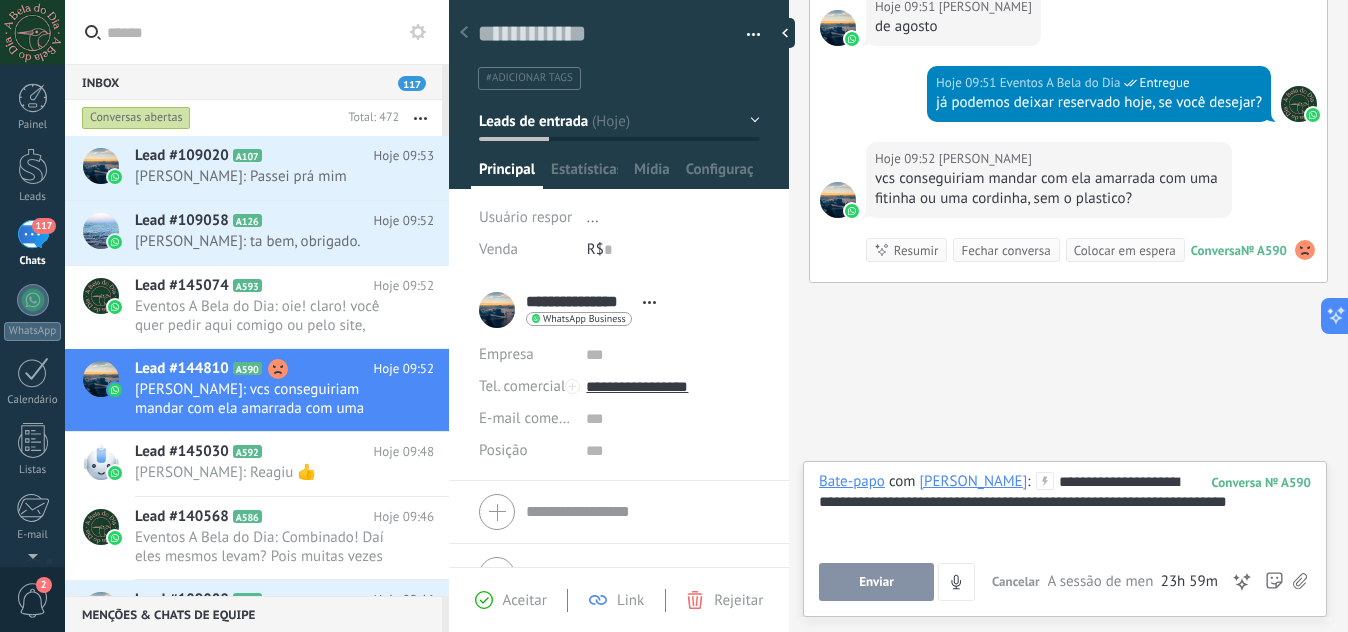 click on "Enviar" at bounding box center [876, 582] 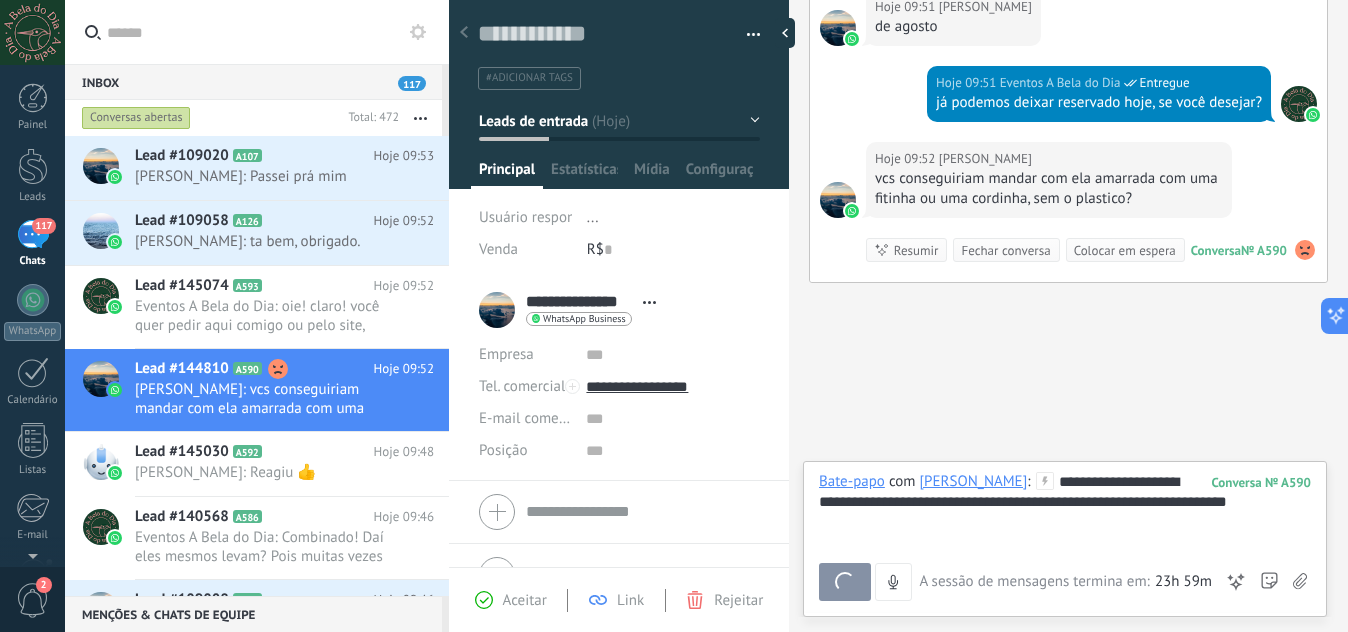 scroll, scrollTop: 1100, scrollLeft: 0, axis: vertical 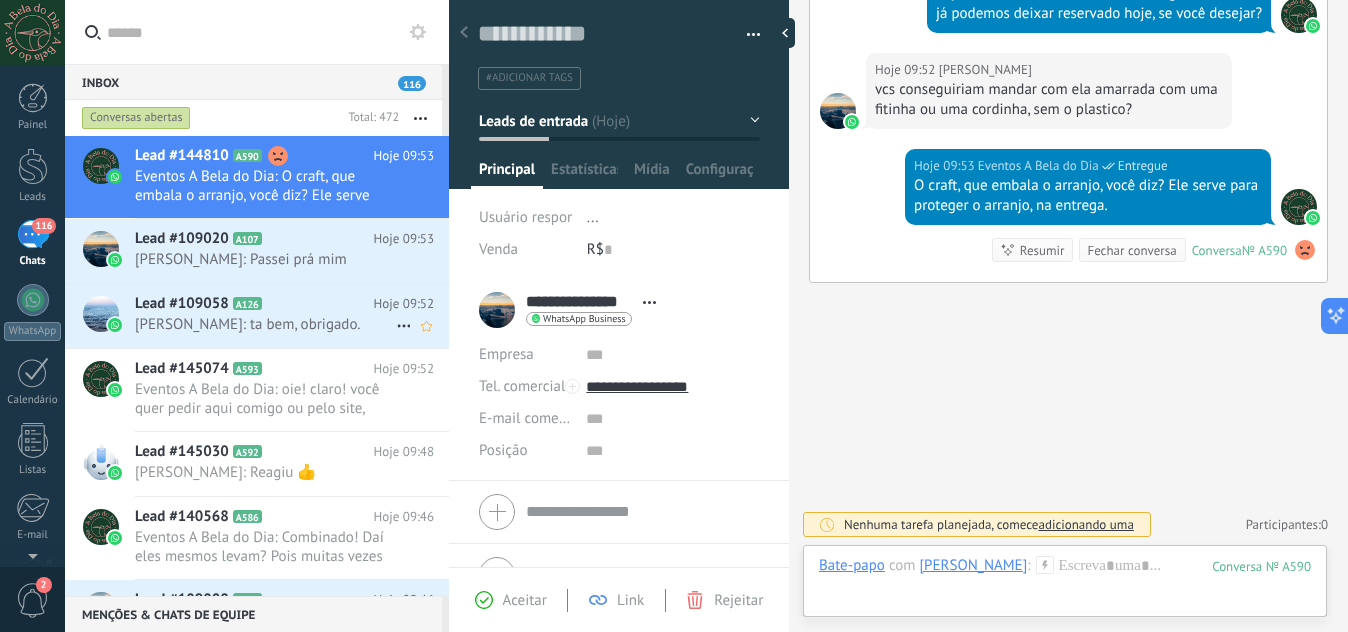 click on "Lead #109058
A126
Hoje 09:52
[PERSON_NAME]: ta bem, obrigado." at bounding box center (292, 315) 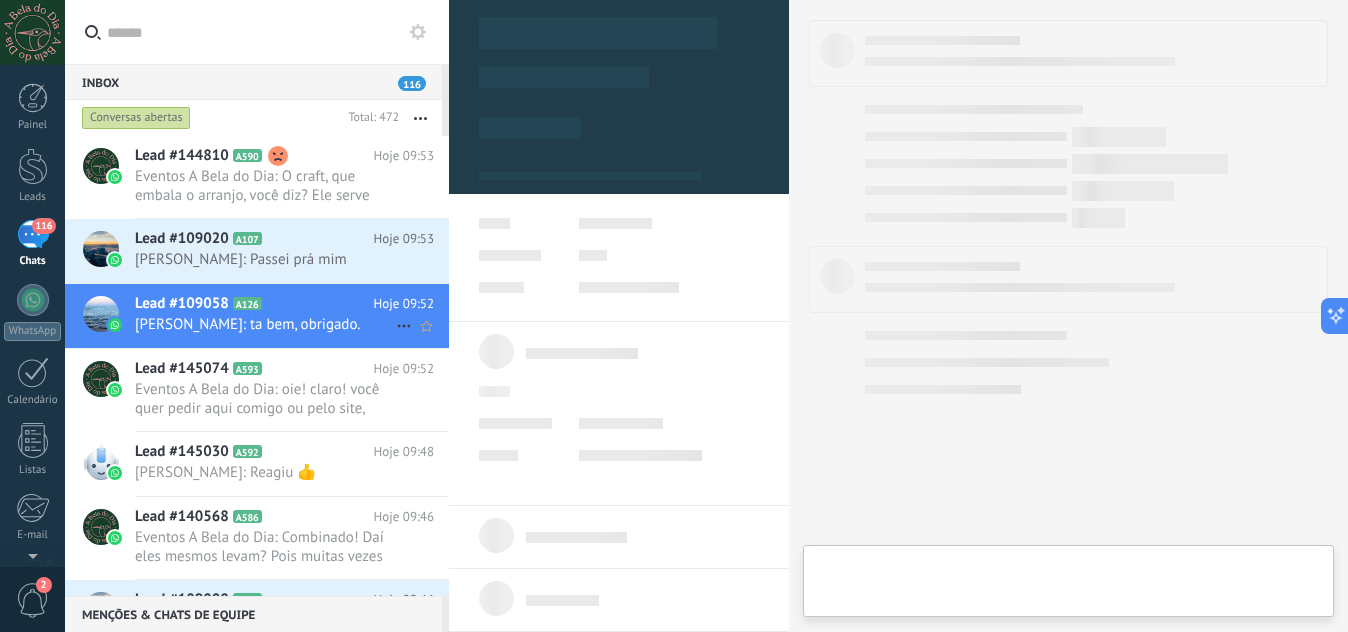 type on "**********" 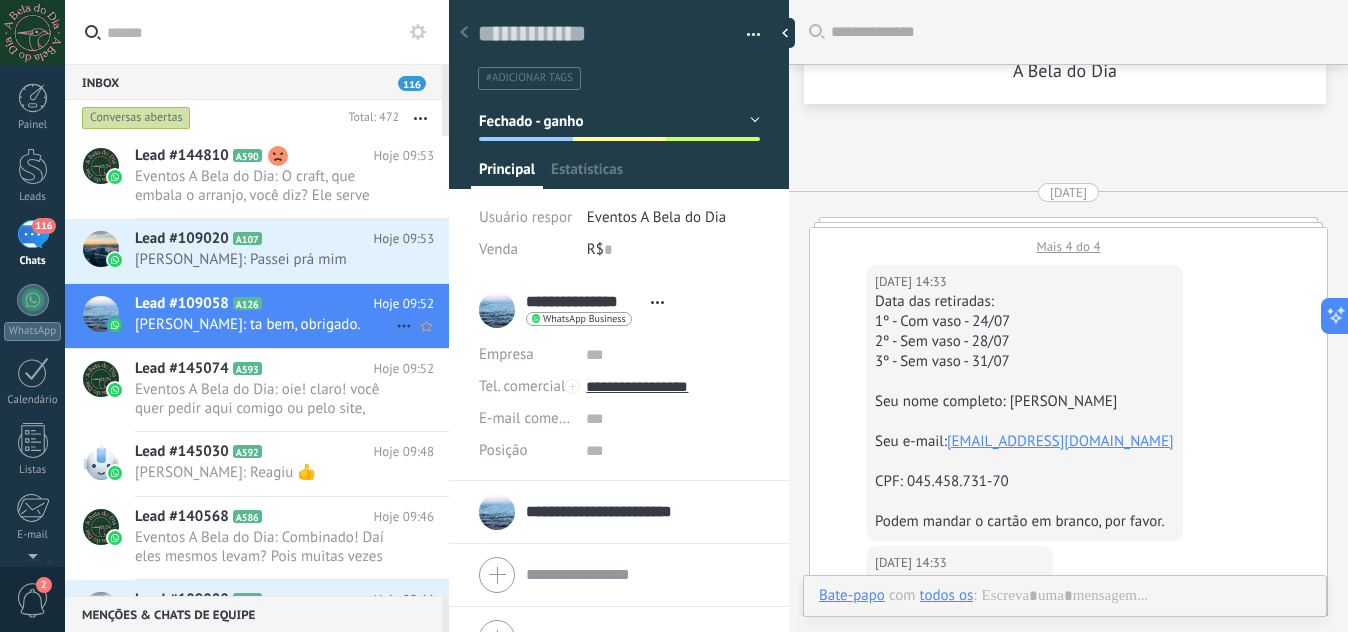 scroll, scrollTop: 30, scrollLeft: 0, axis: vertical 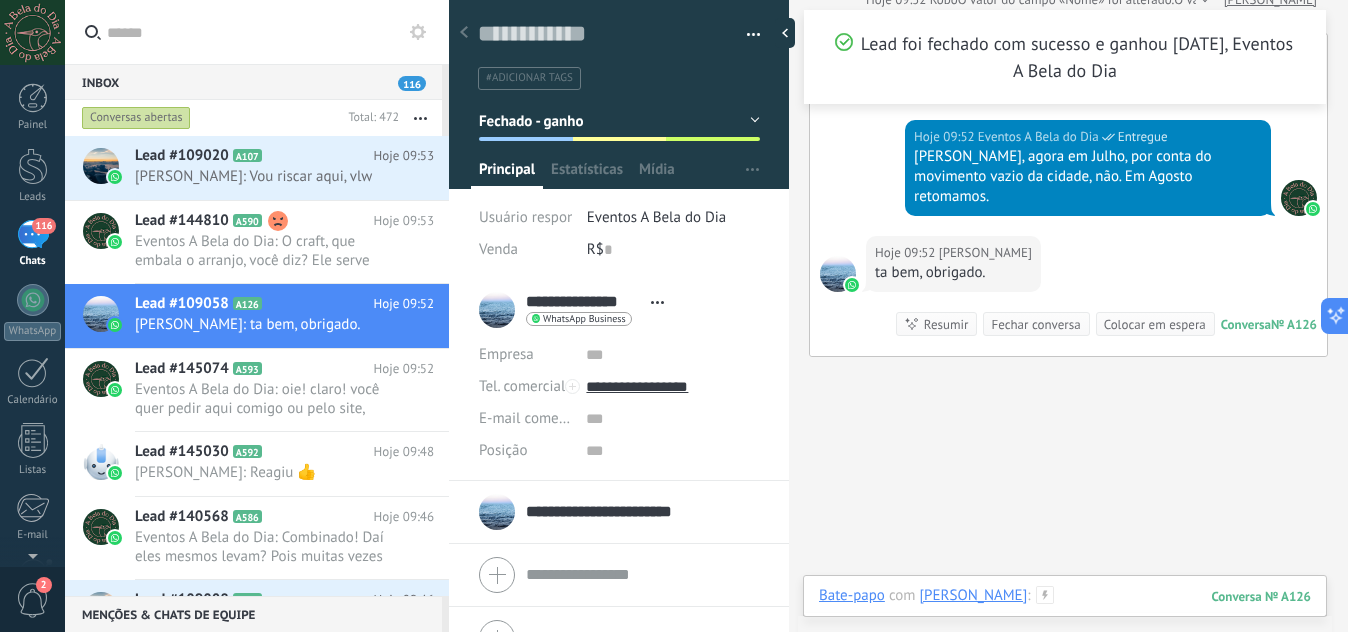 click at bounding box center (1065, 616) 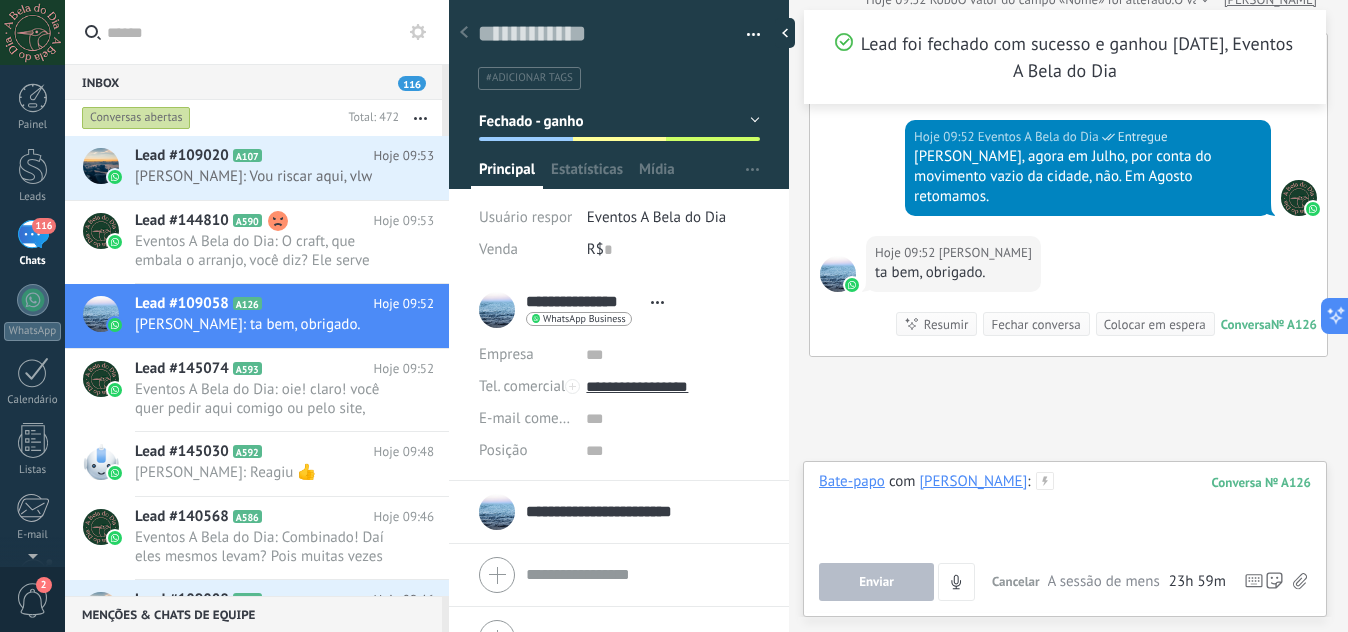 type 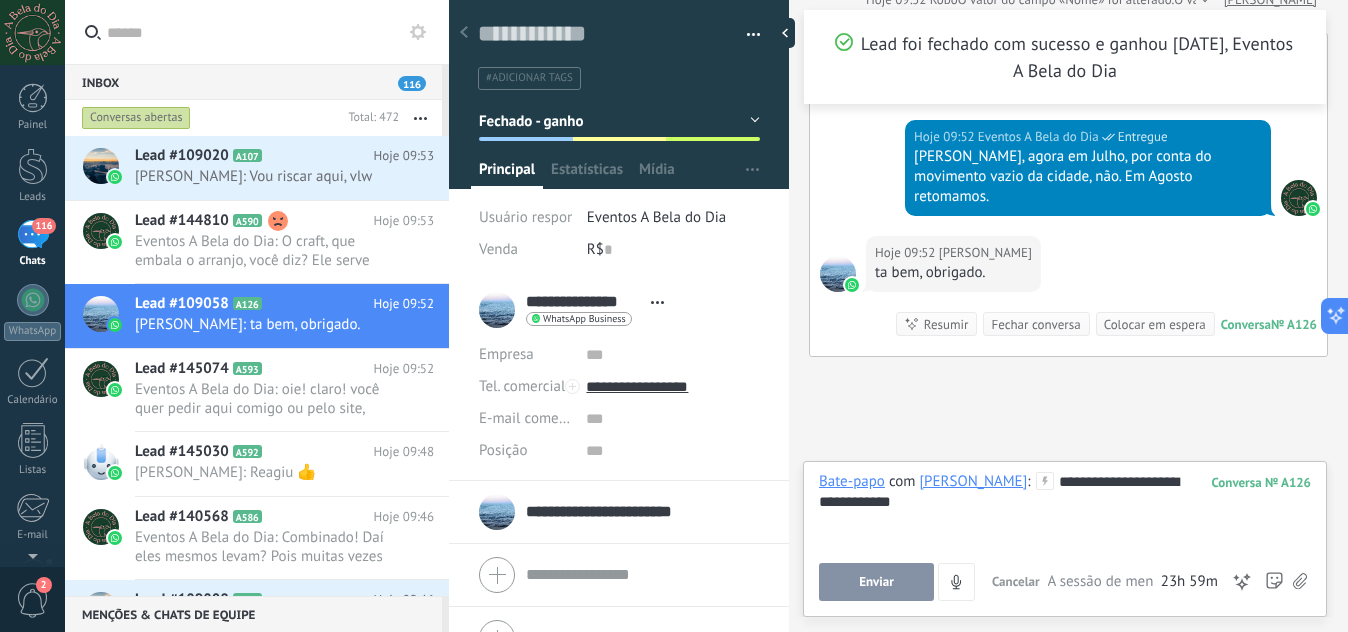 click on "Enviar" at bounding box center (876, 582) 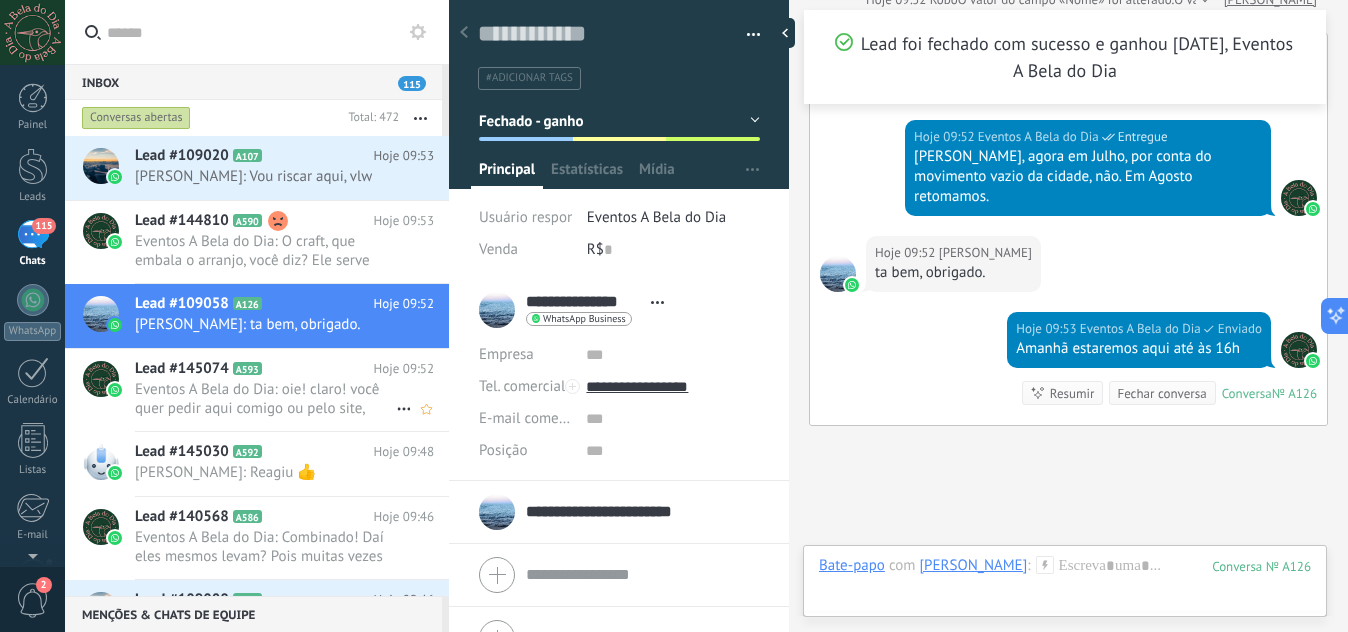scroll, scrollTop: 3542, scrollLeft: 0, axis: vertical 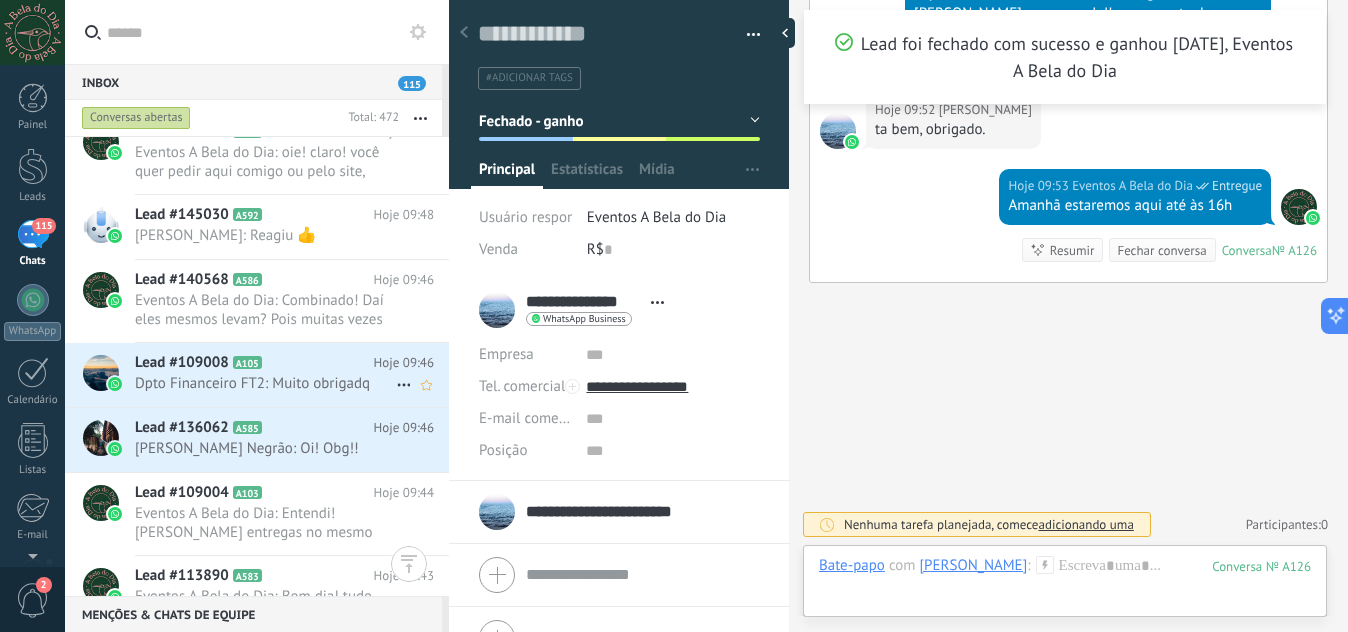 click on "Dpto Financeiro FT2: Muito obrigadq" at bounding box center (265, 383) 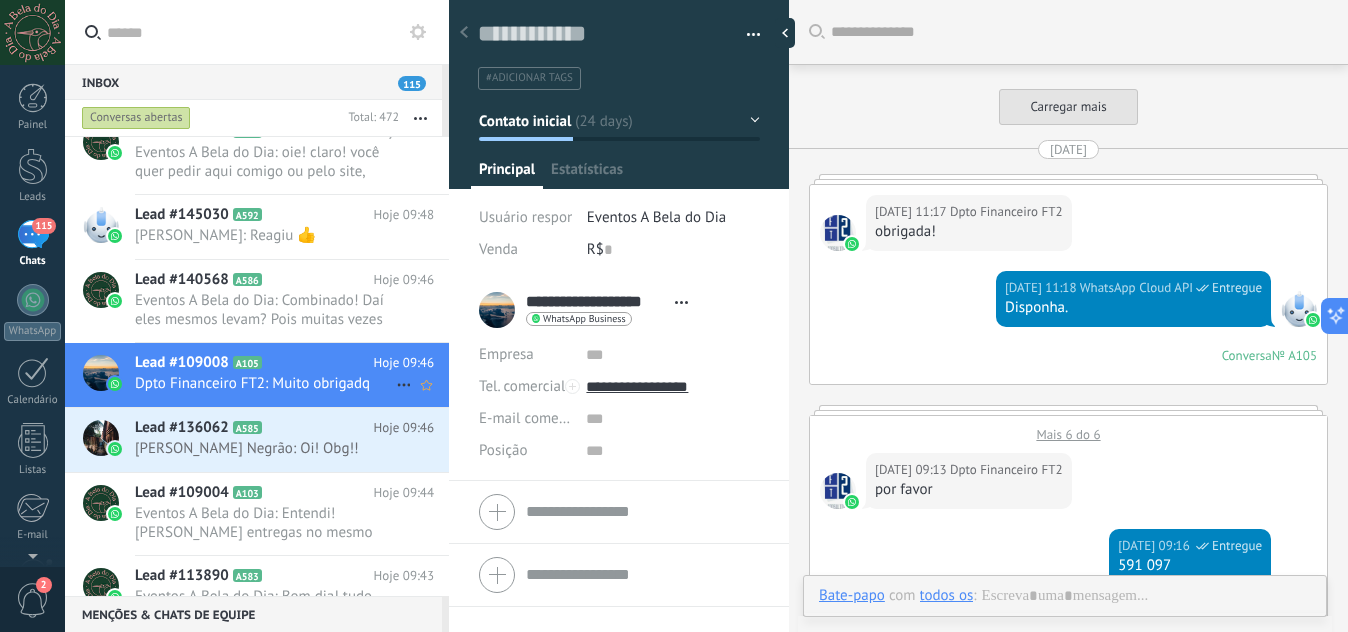 scroll, scrollTop: 30, scrollLeft: 0, axis: vertical 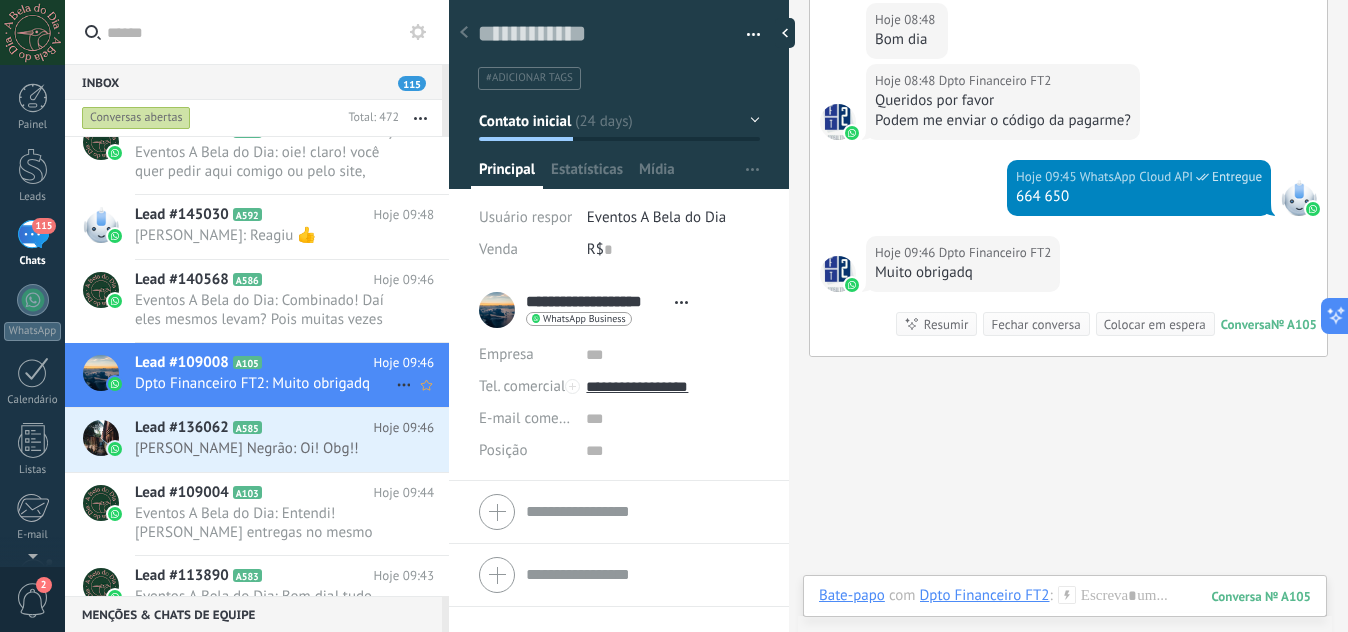 click 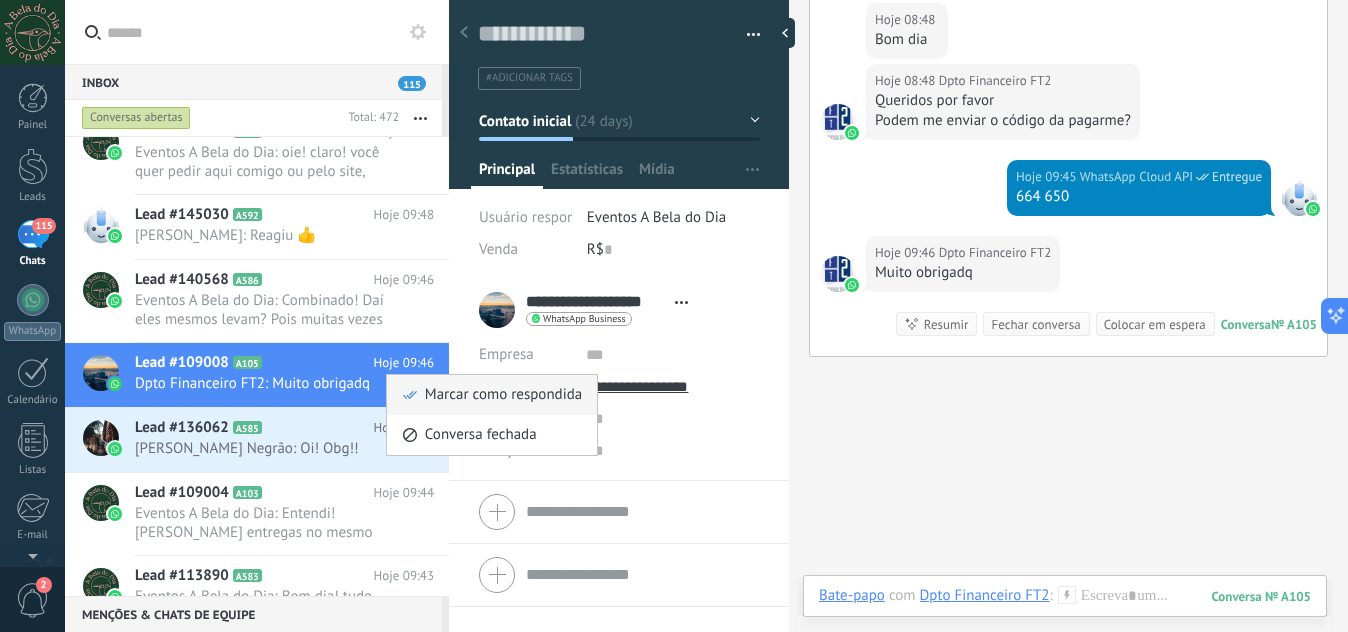 click on "Marcar como respondida" at bounding box center [503, 395] 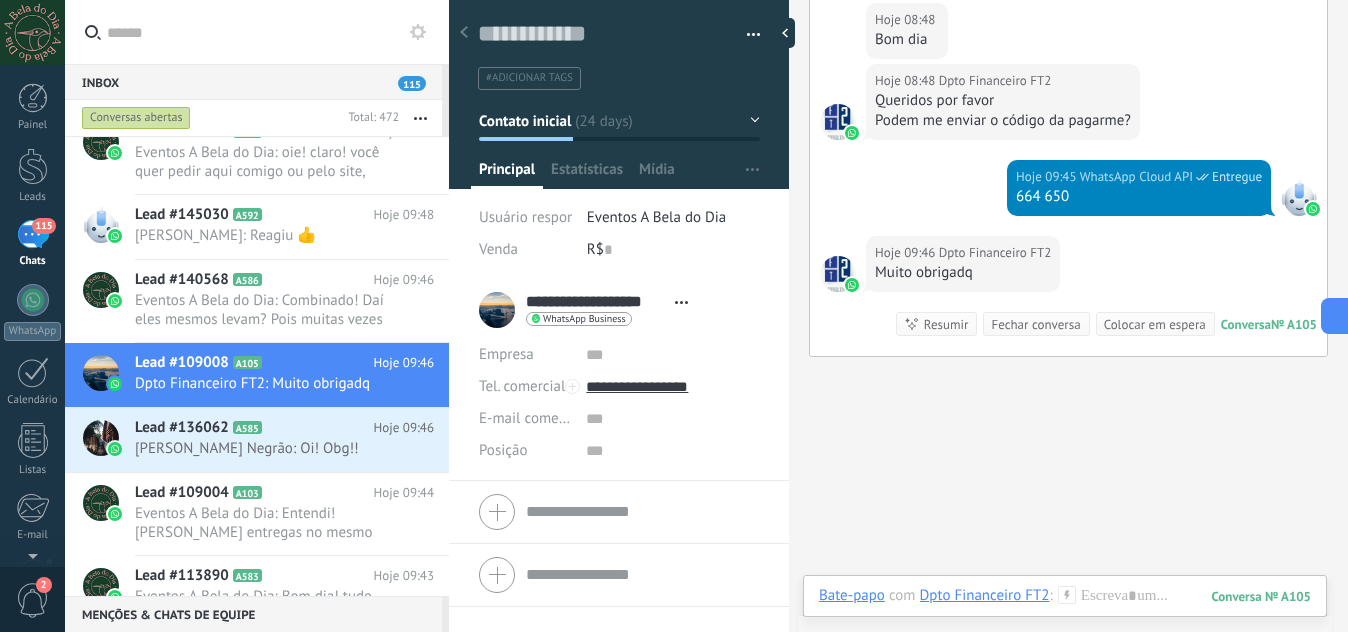 scroll, scrollTop: 3330, scrollLeft: 0, axis: vertical 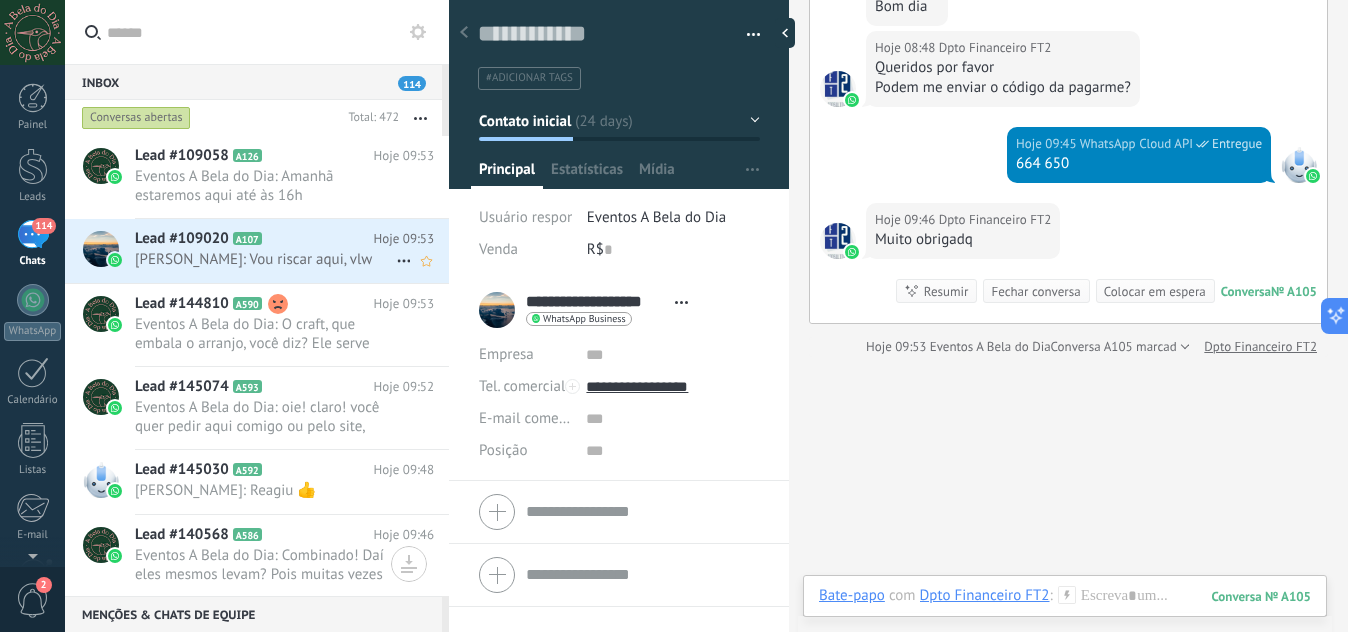 click on "[PERSON_NAME]: Vou riscar aqui, vlw" at bounding box center [265, 259] 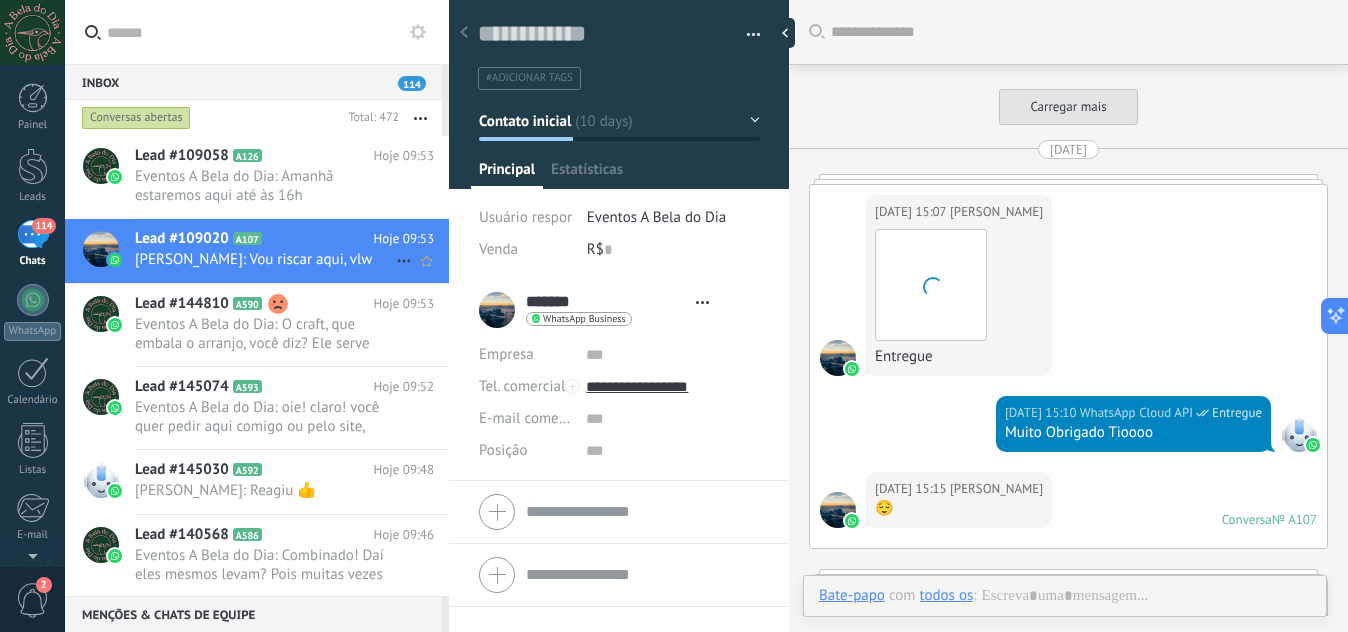 scroll, scrollTop: 2063, scrollLeft: 0, axis: vertical 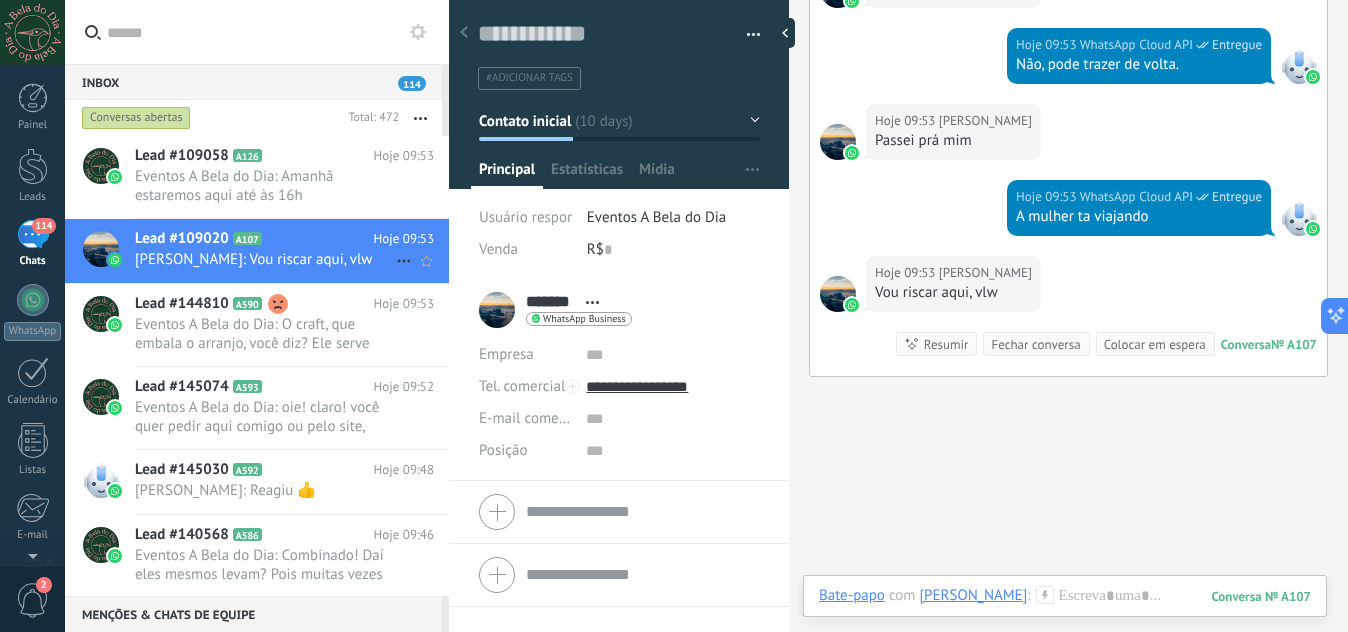 click 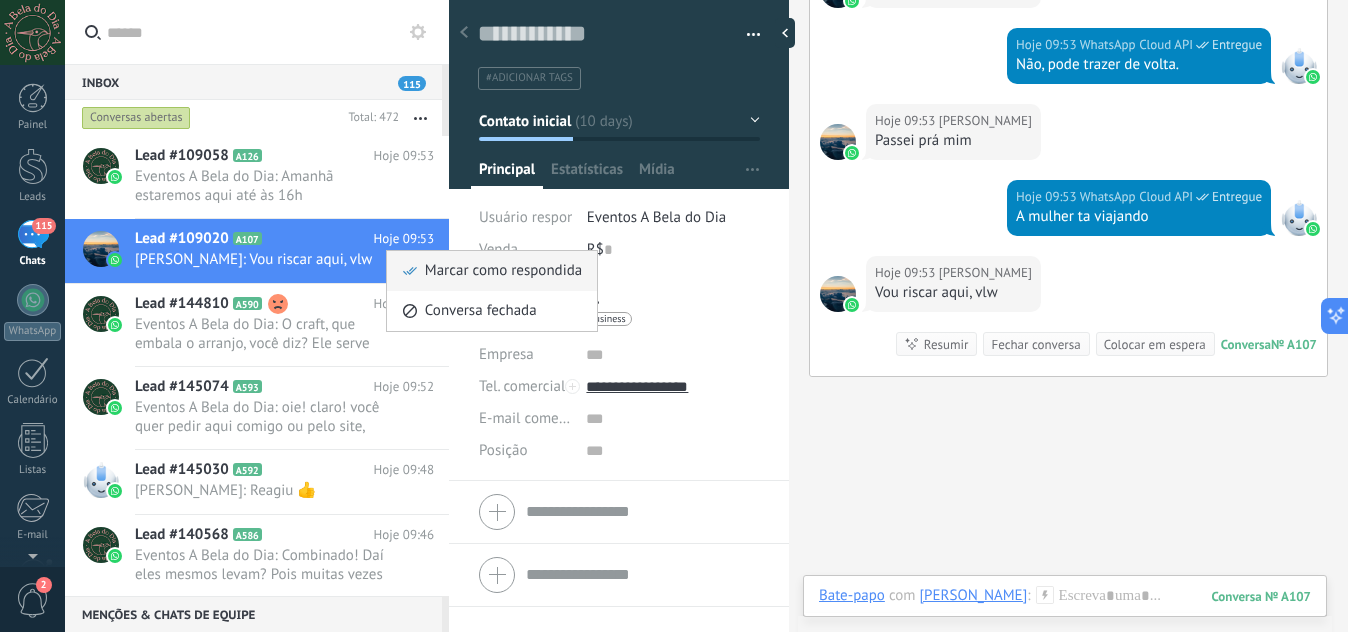 click on "Marcar como respondida" at bounding box center [503, 271] 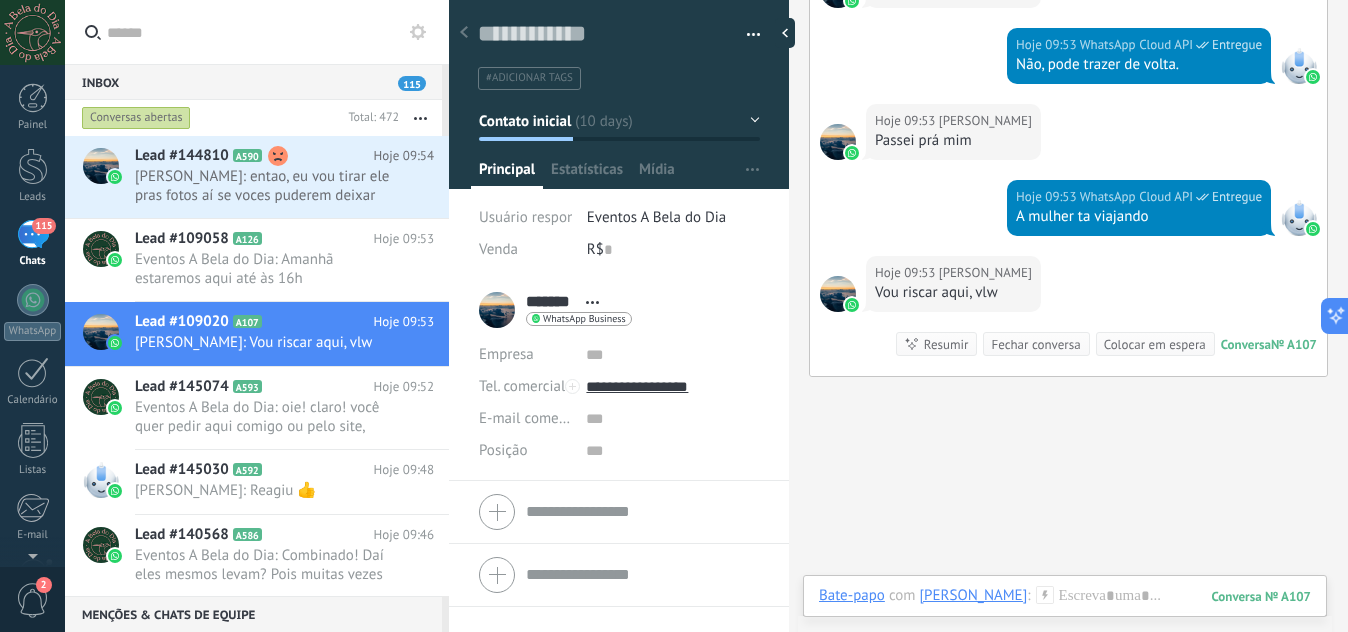 scroll, scrollTop: 2096, scrollLeft: 0, axis: vertical 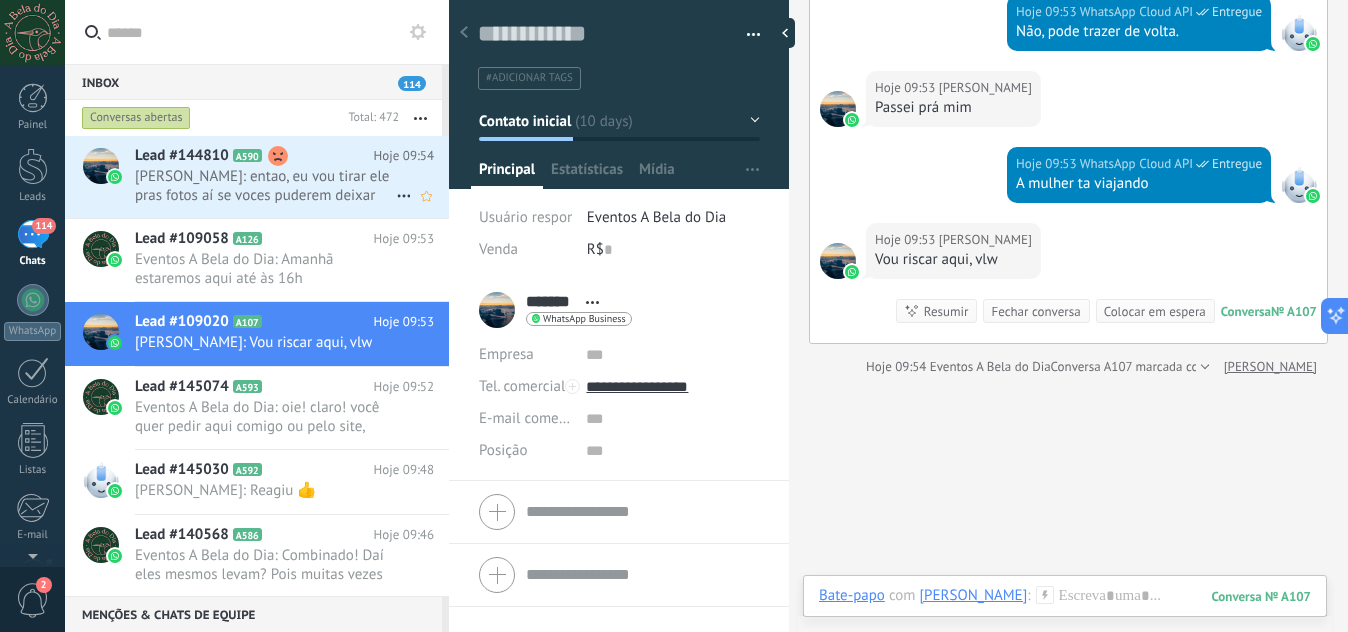 click on "[PERSON_NAME]: entao, eu vou tirar ele pras fotos aí se voces puderem deixar ele amarrado por dentro" at bounding box center (265, 186) 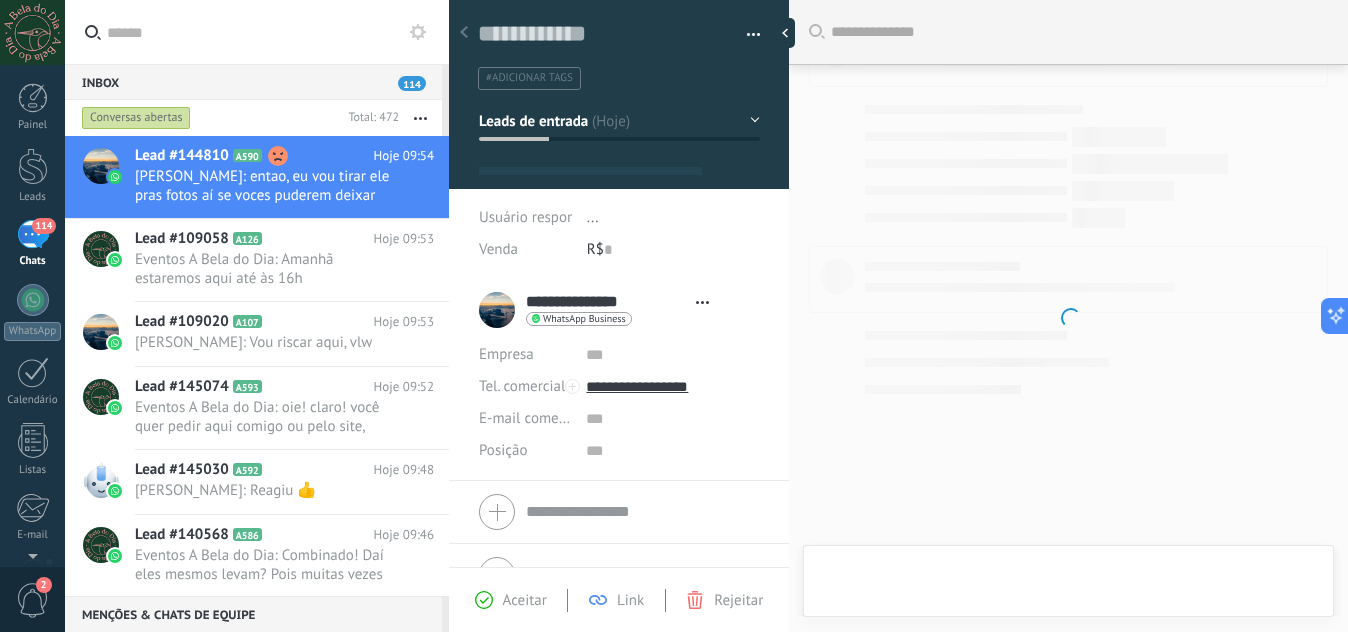 type on "**********" 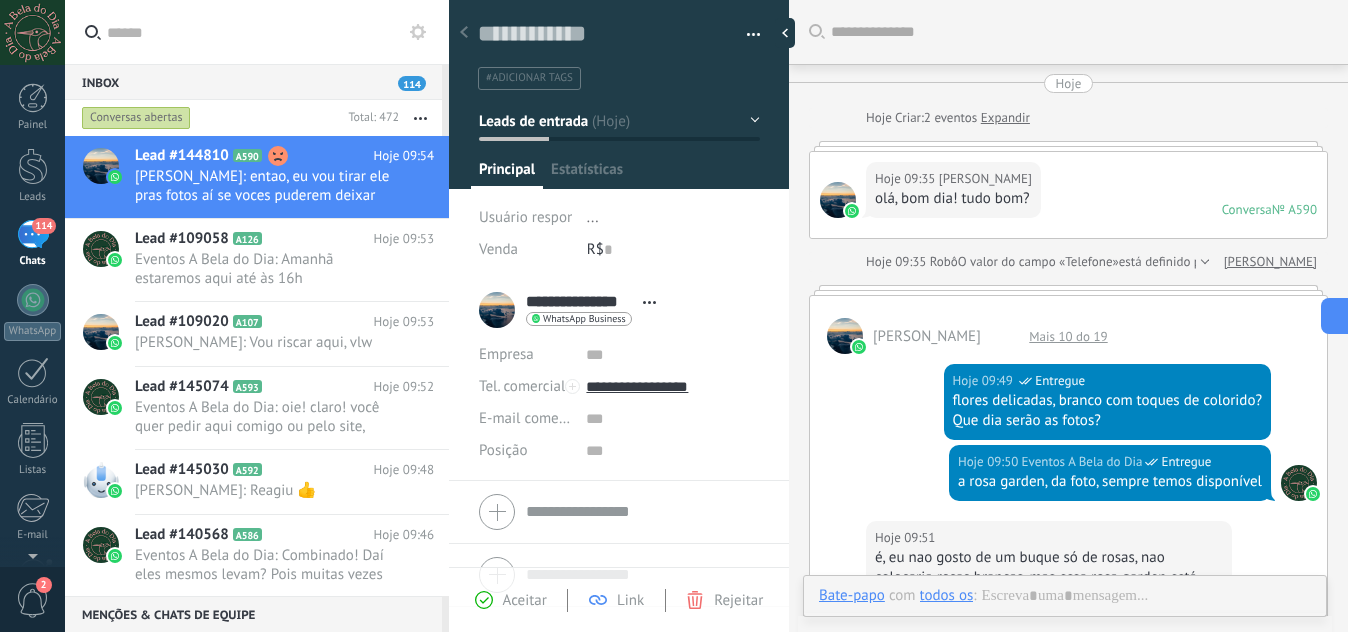 scroll, scrollTop: 922, scrollLeft: 0, axis: vertical 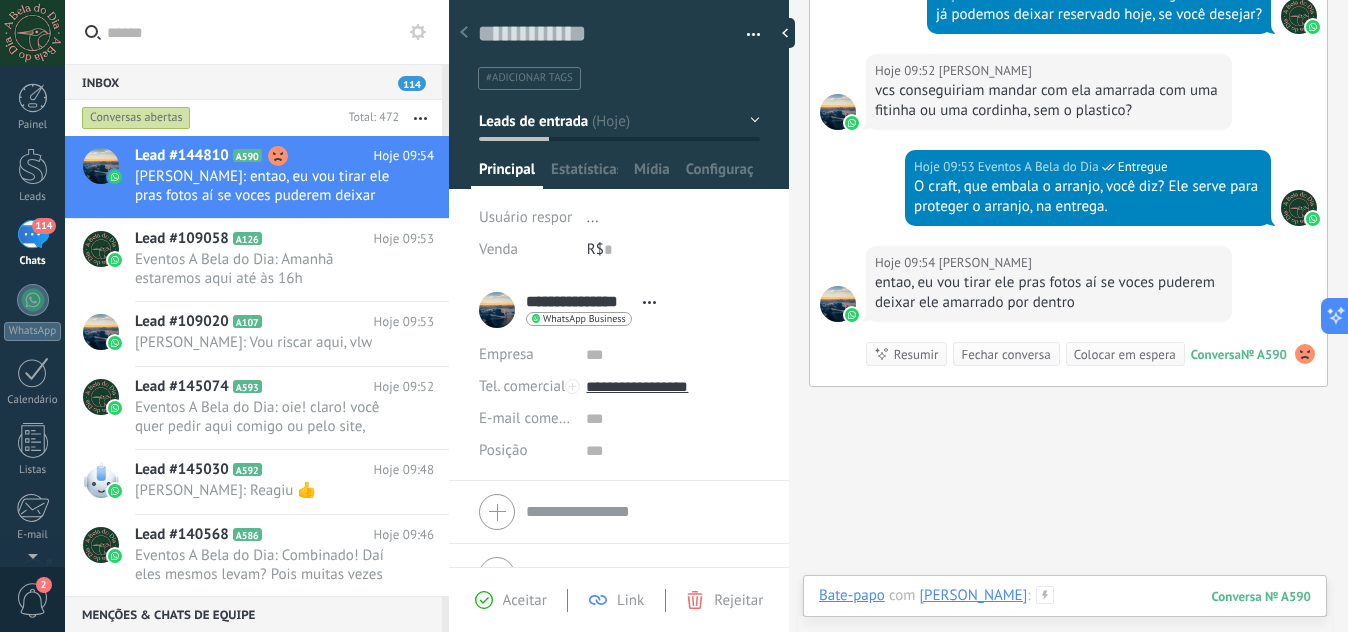 click at bounding box center (1065, 616) 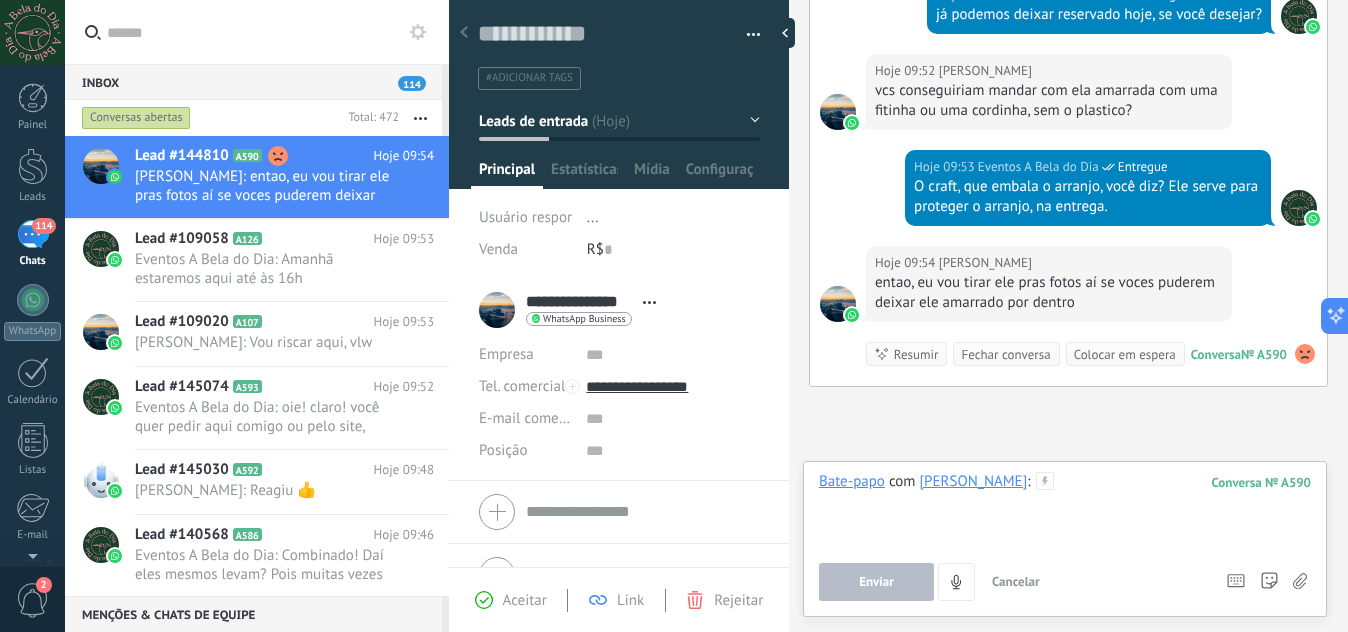 type 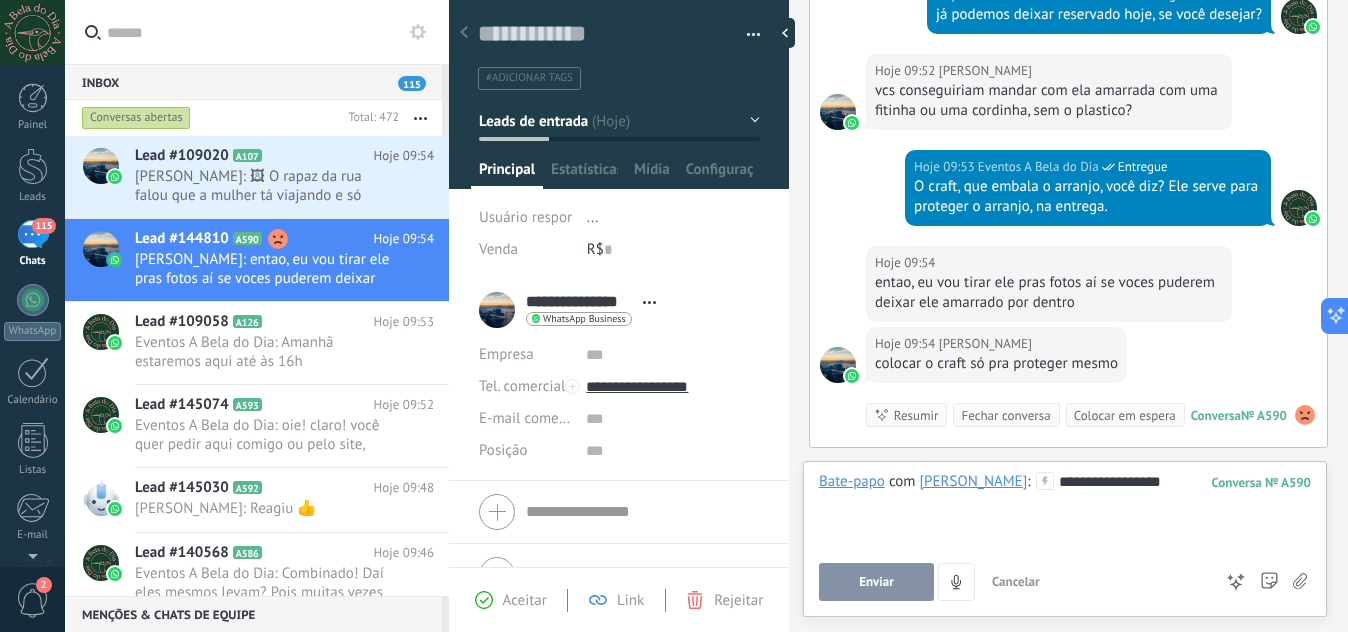 scroll, scrollTop: 994, scrollLeft: 0, axis: vertical 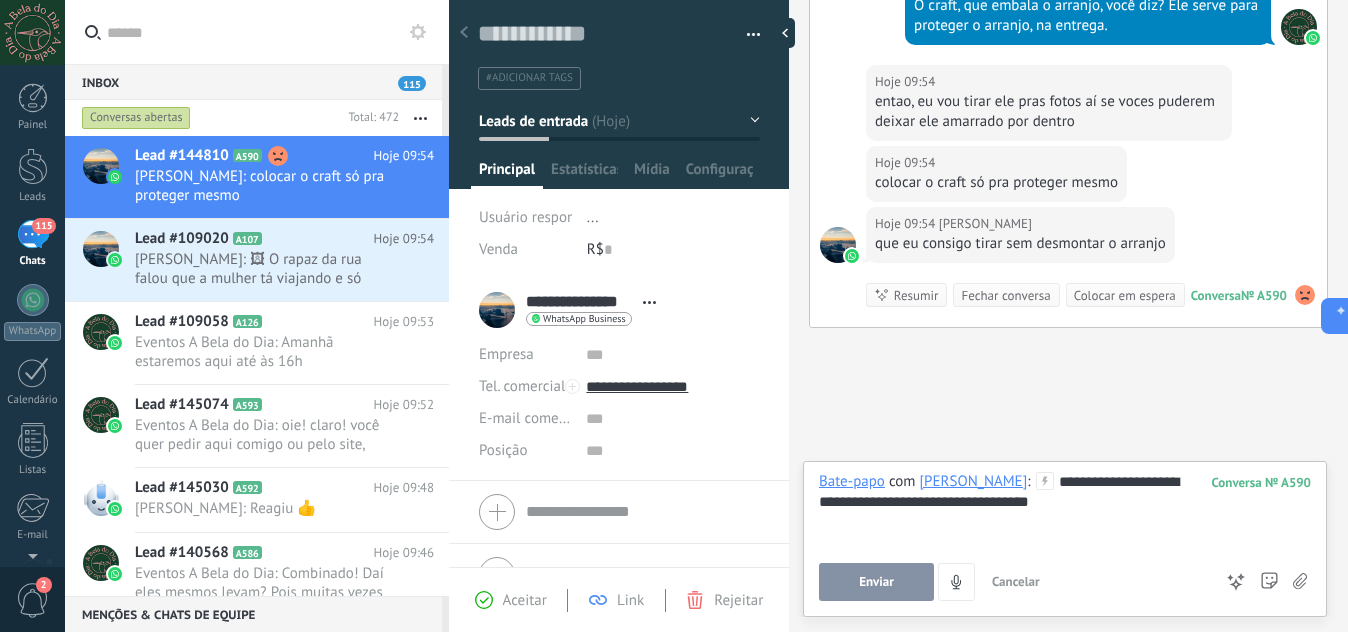 click on "Enviar" at bounding box center [876, 582] 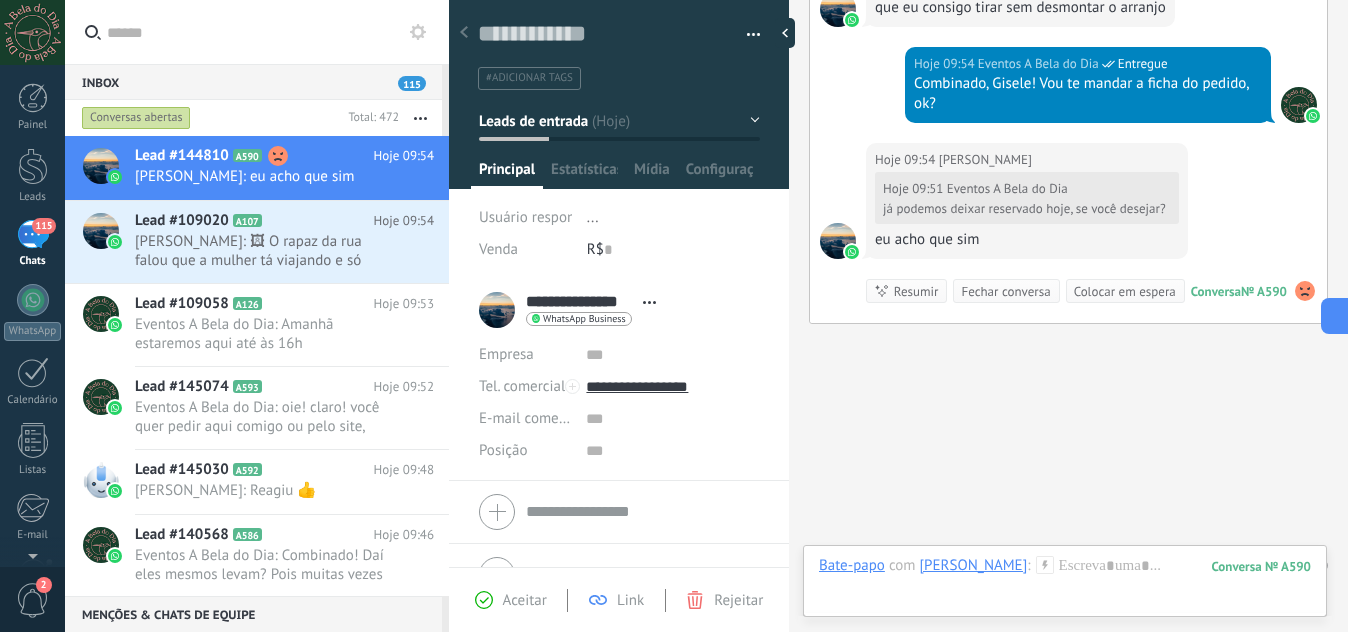 scroll, scrollTop: 1380, scrollLeft: 0, axis: vertical 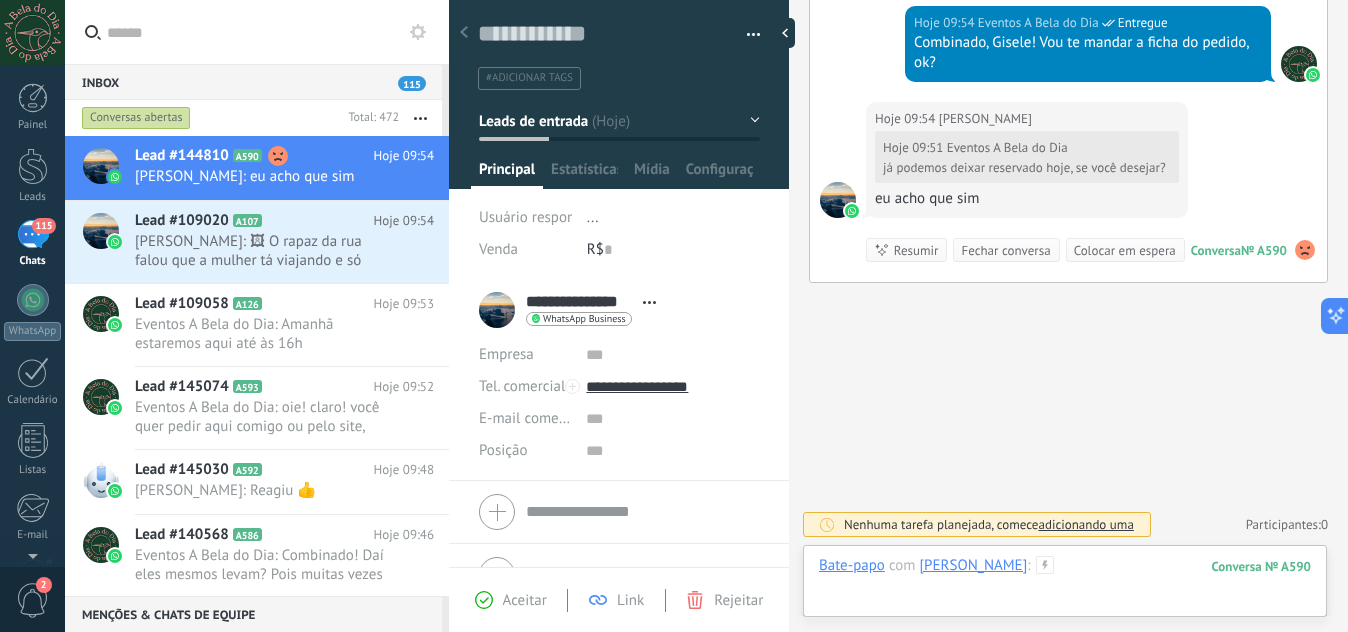 click at bounding box center (1065, 586) 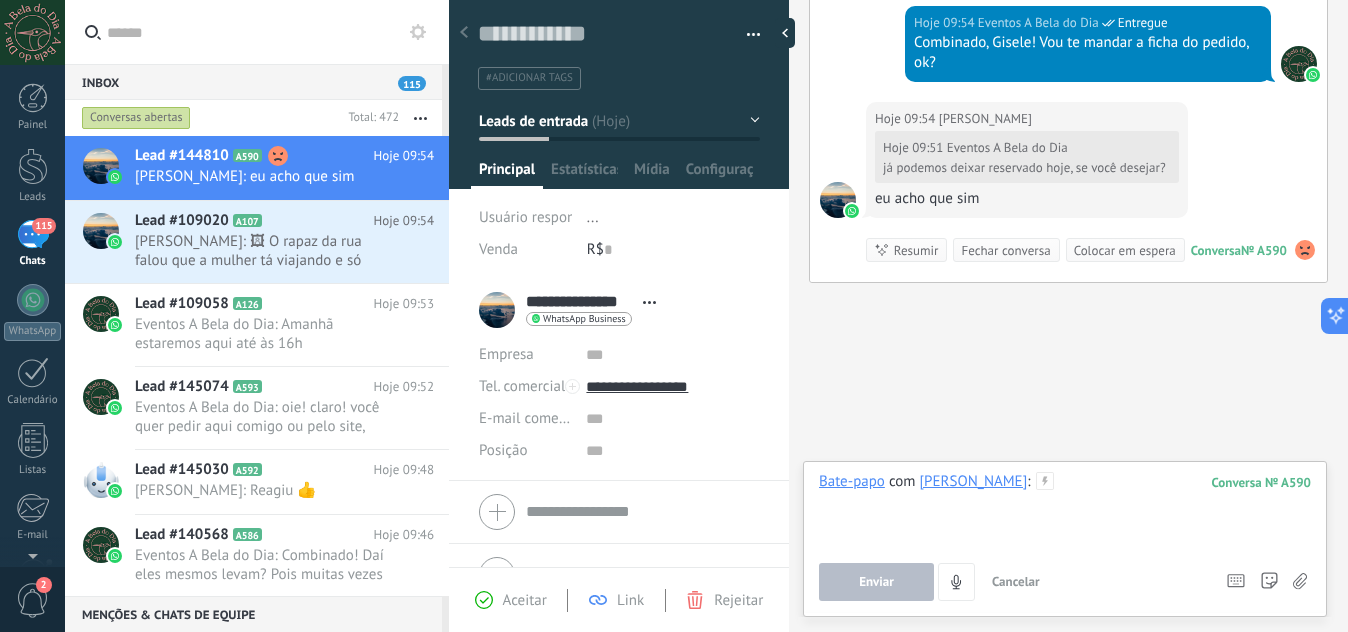 type 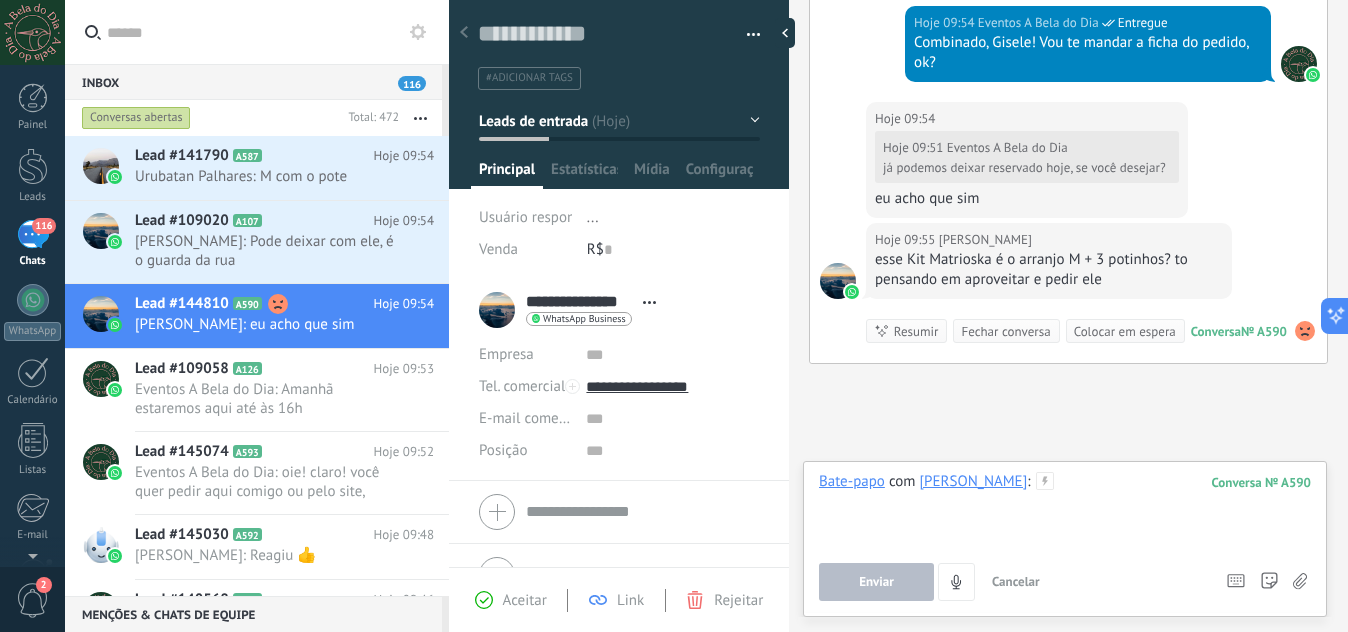 scroll, scrollTop: 1461, scrollLeft: 0, axis: vertical 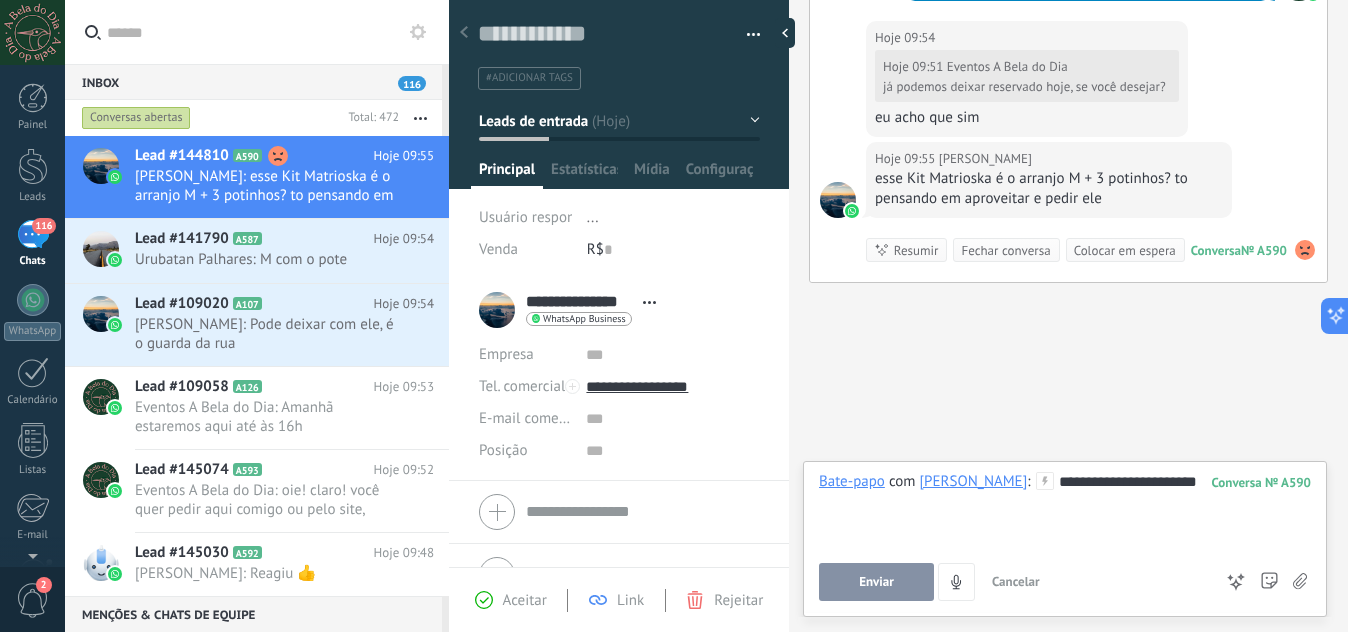 click on "Enviar" at bounding box center (876, 582) 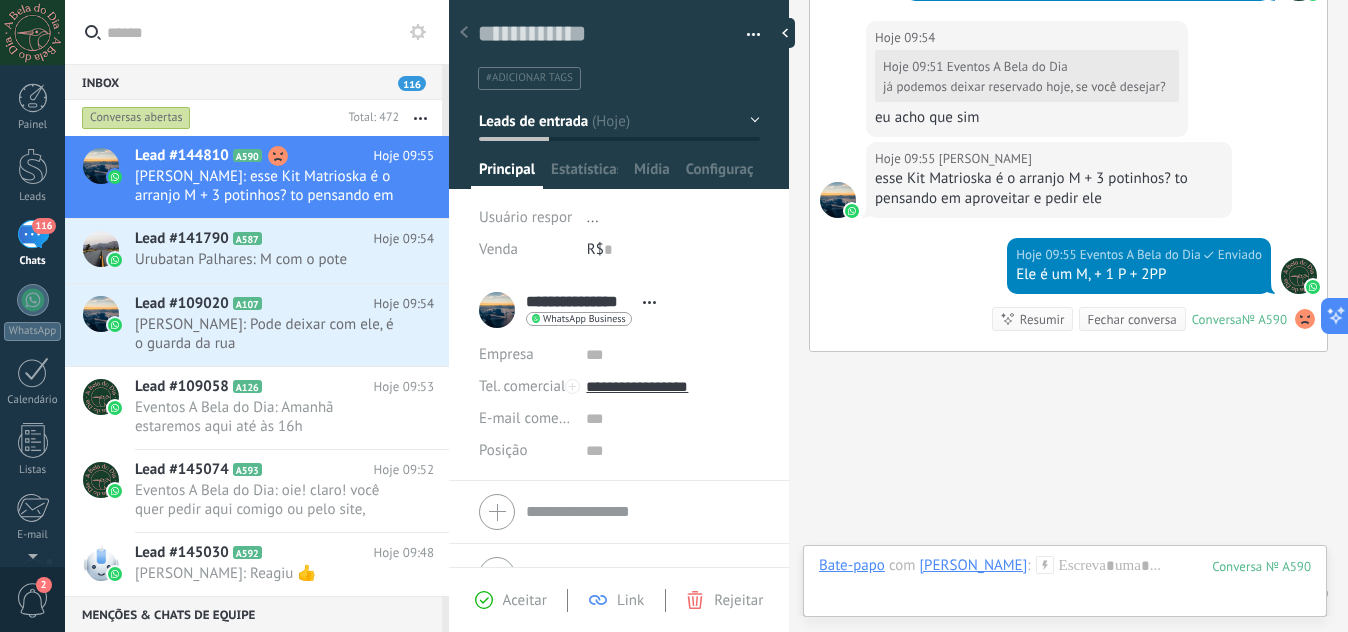 scroll, scrollTop: 1530, scrollLeft: 0, axis: vertical 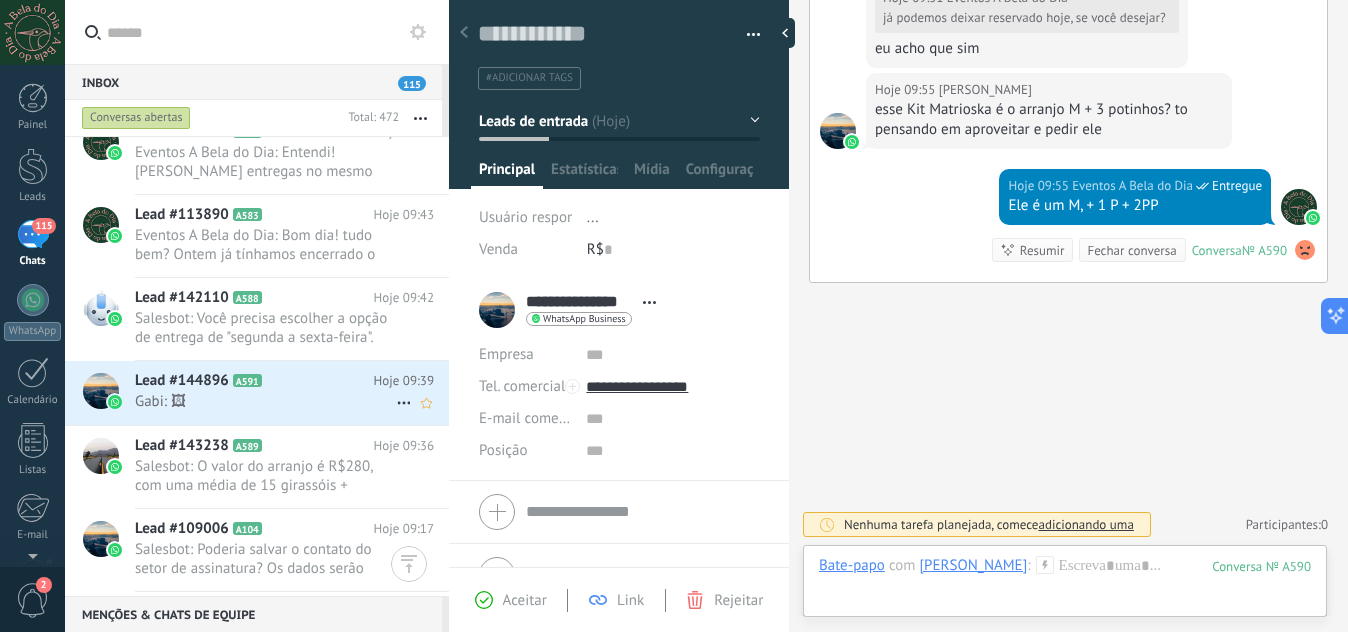 click on "Lead #144896
A591" at bounding box center (254, 381) 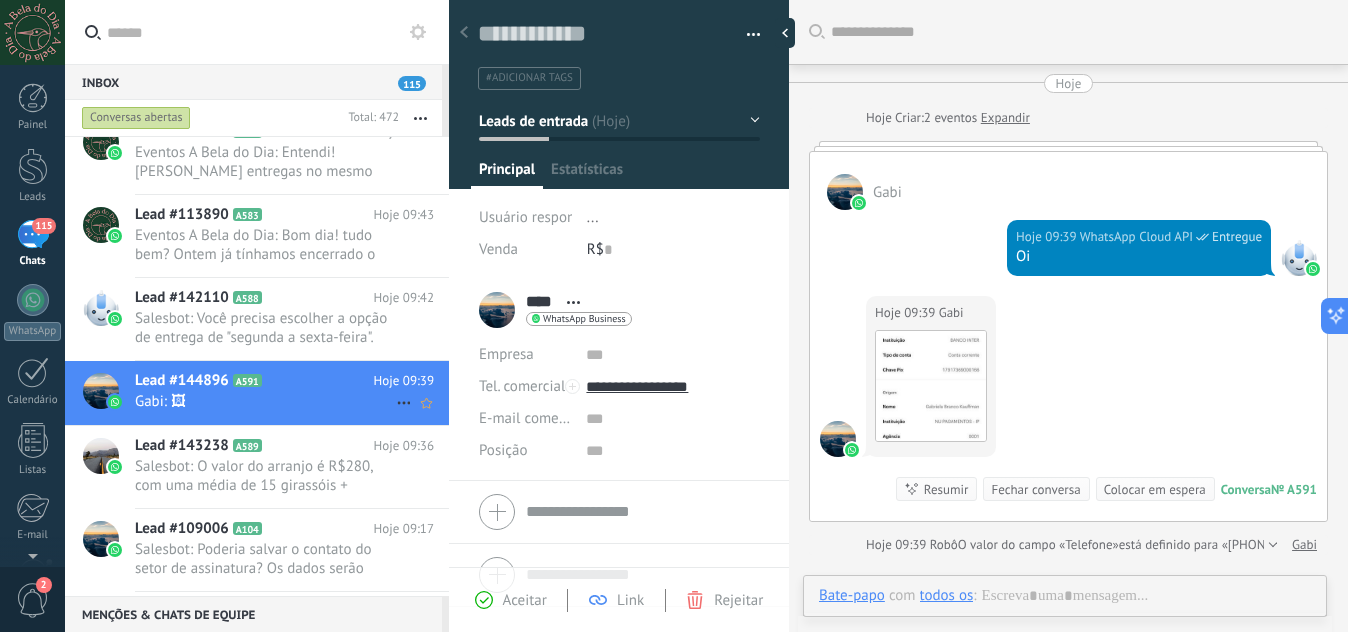 scroll, scrollTop: 93, scrollLeft: 0, axis: vertical 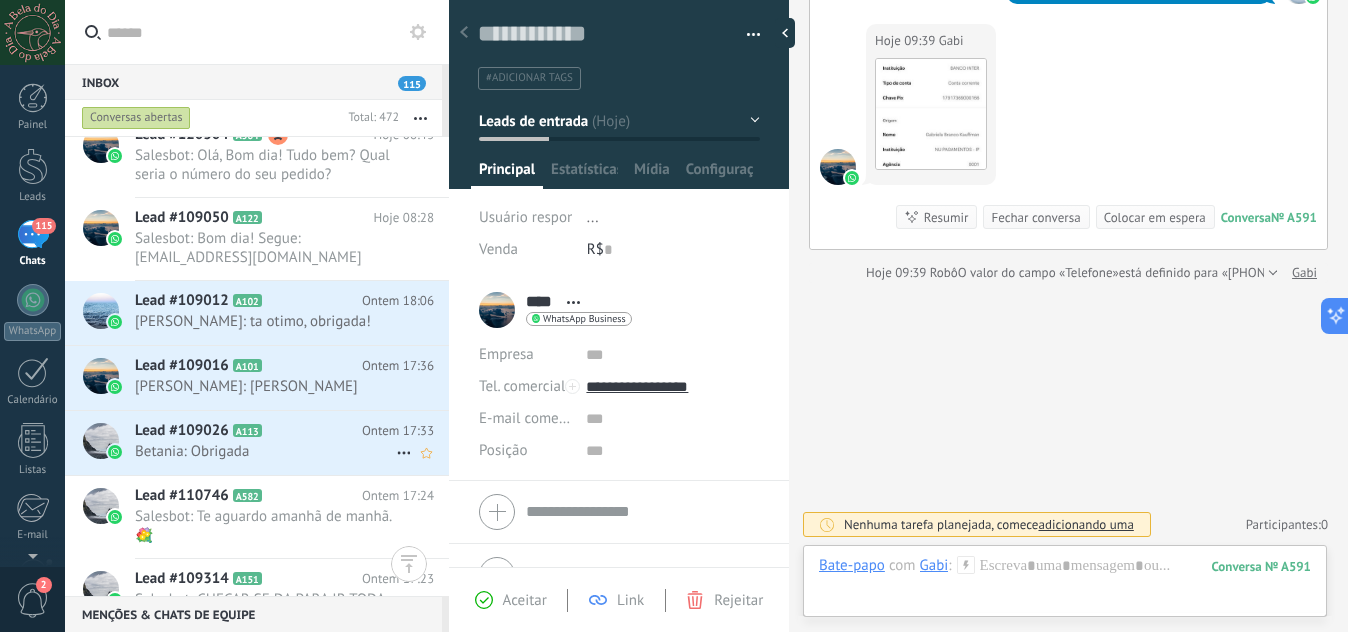 click on "Betania: Obrigada" at bounding box center (265, 451) 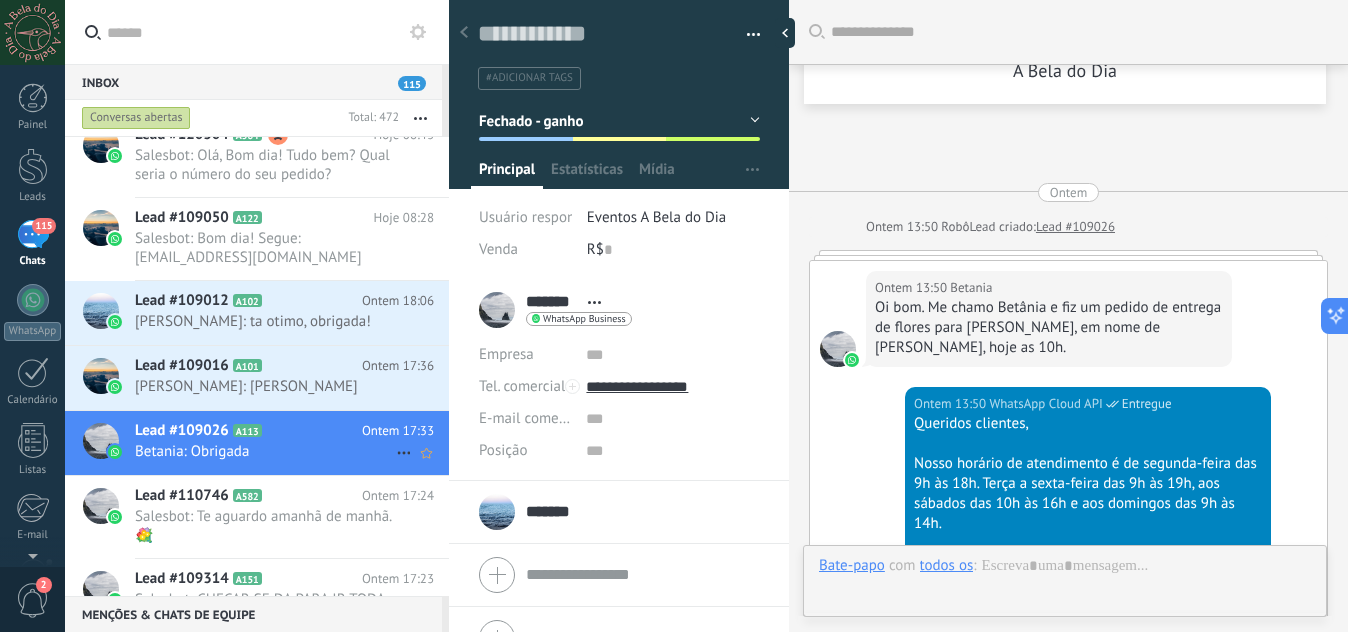 scroll, scrollTop: 30, scrollLeft: 0, axis: vertical 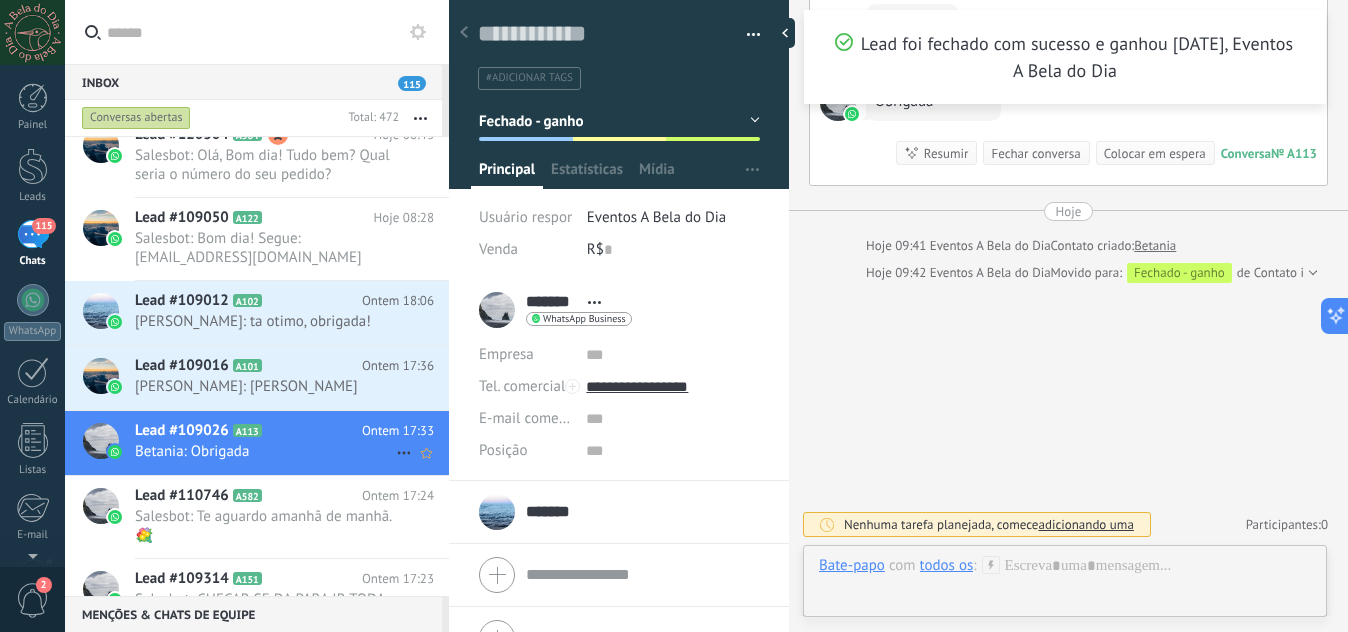 click 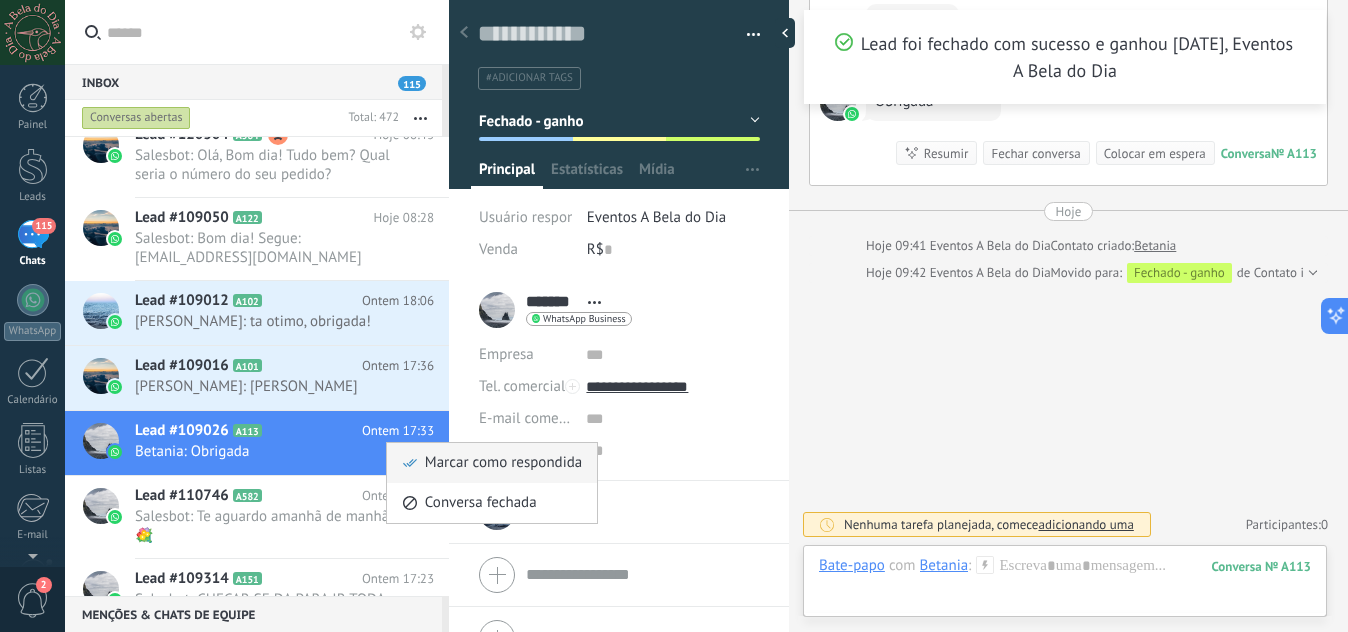 click on "Marcar como respondida" at bounding box center (503, 463) 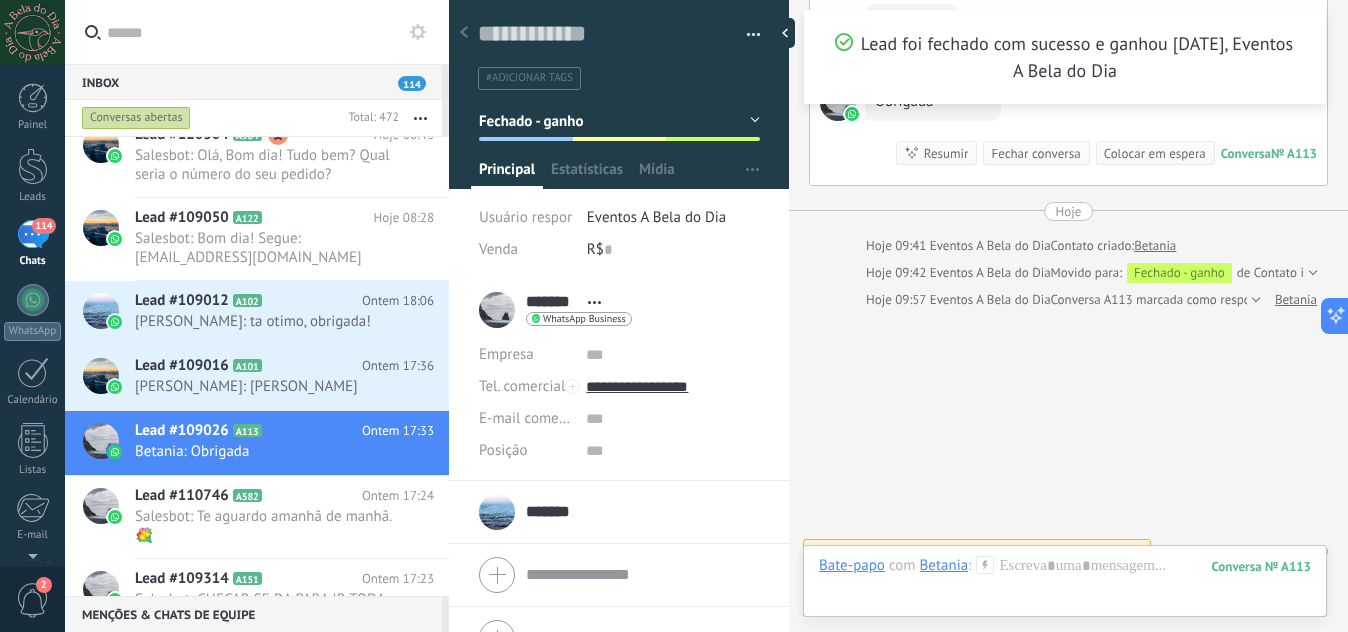 scroll, scrollTop: 1250, scrollLeft: 0, axis: vertical 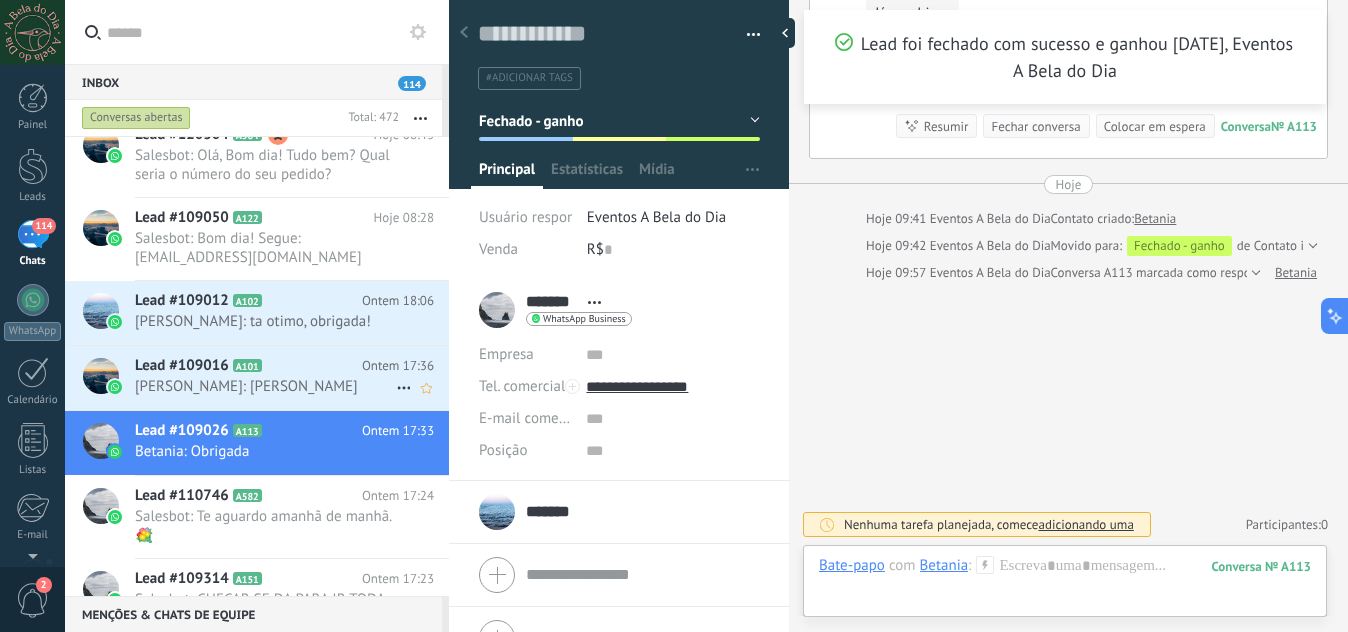 click 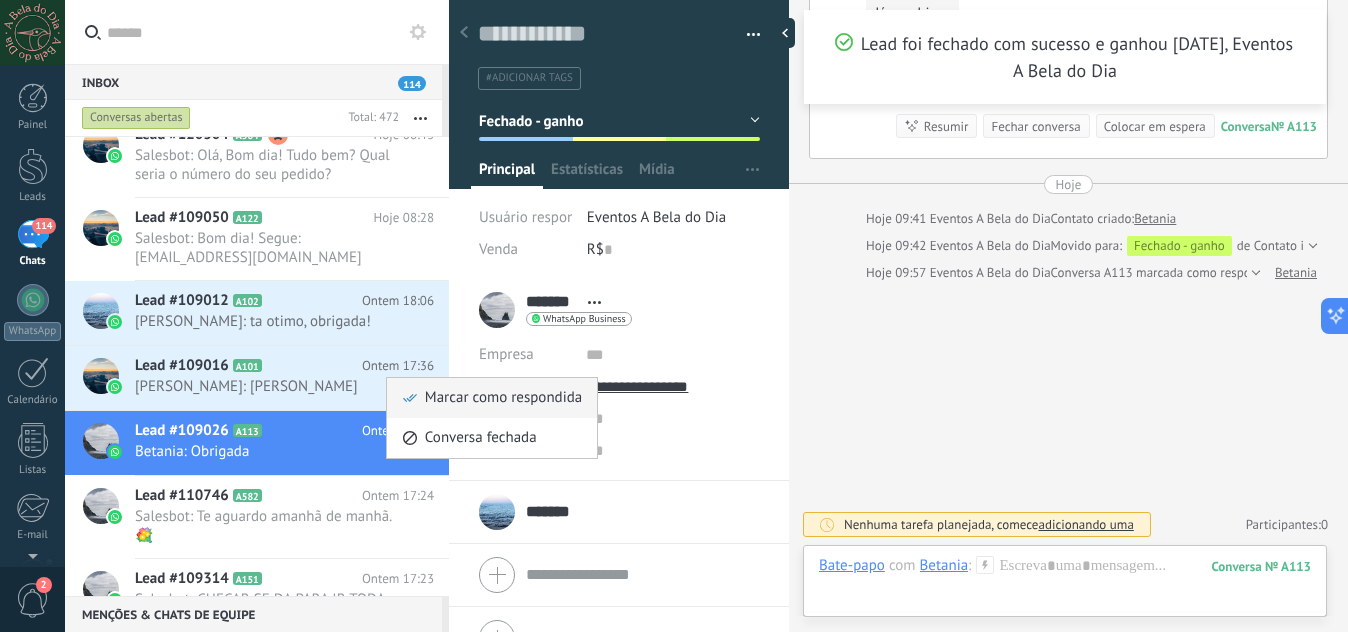 click on "Marcar como respondida" at bounding box center [503, 398] 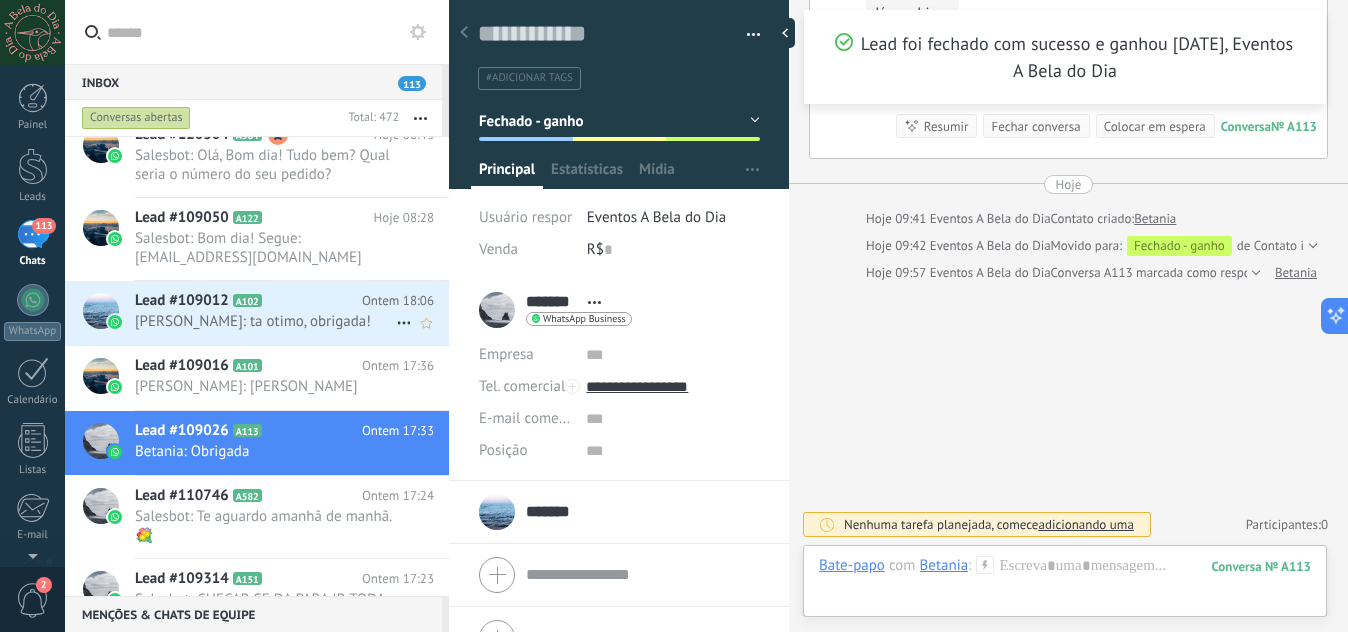 click on "[PERSON_NAME]: ta otimo, obrigada!" at bounding box center [265, 321] 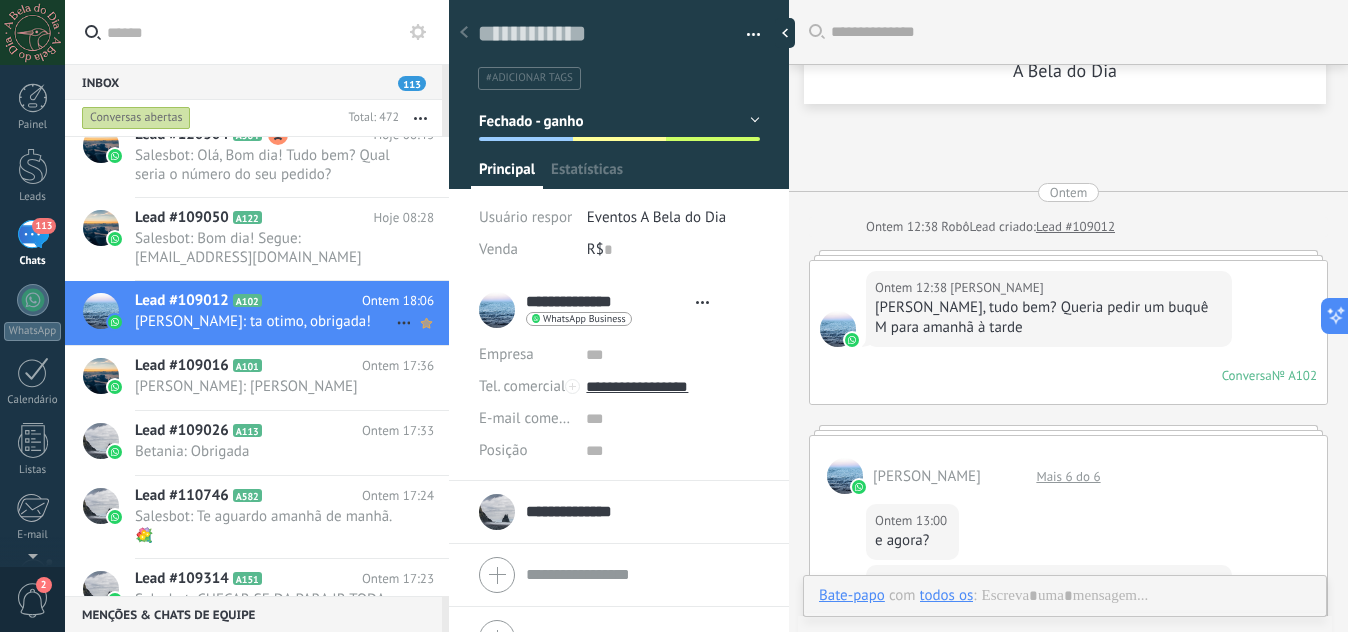 scroll, scrollTop: 1781, scrollLeft: 0, axis: vertical 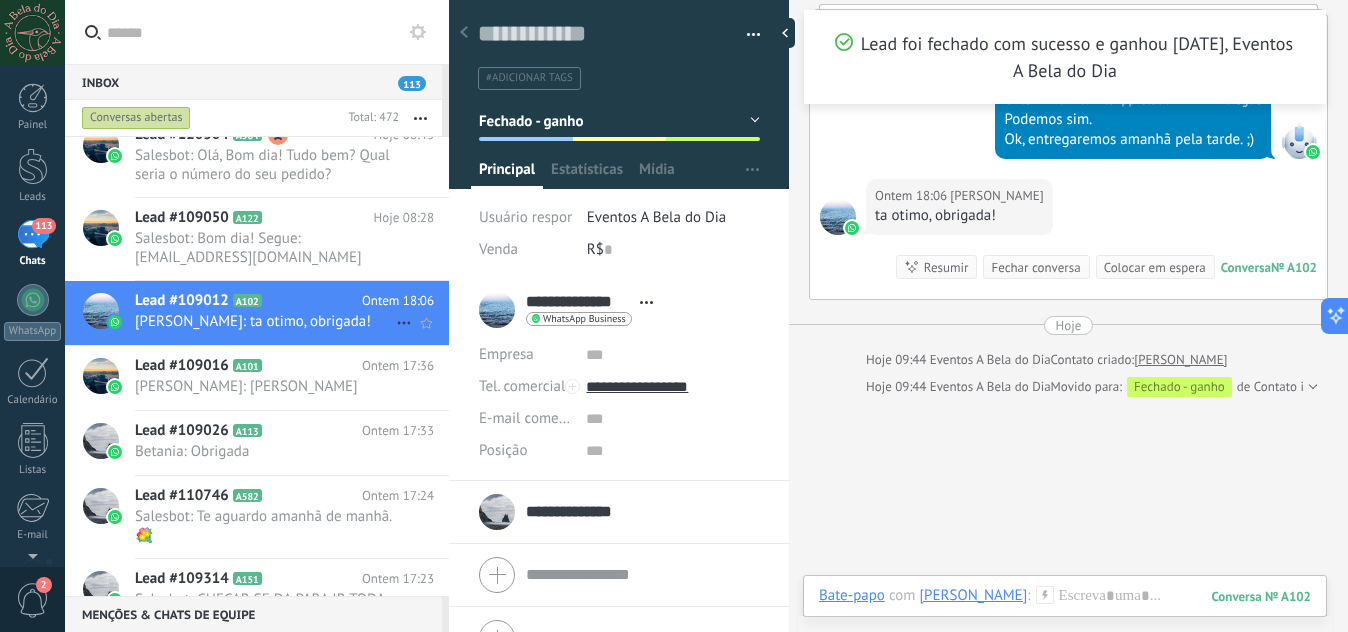 click 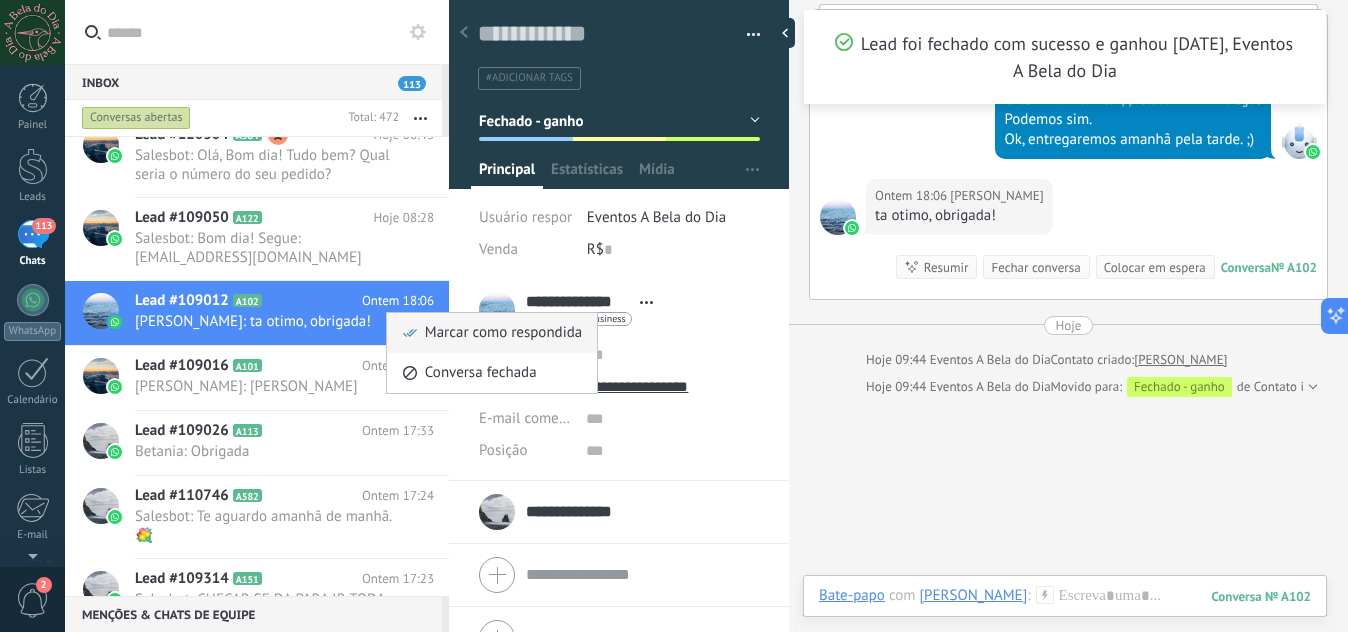 click on "Marcar como respondida" at bounding box center [503, 333] 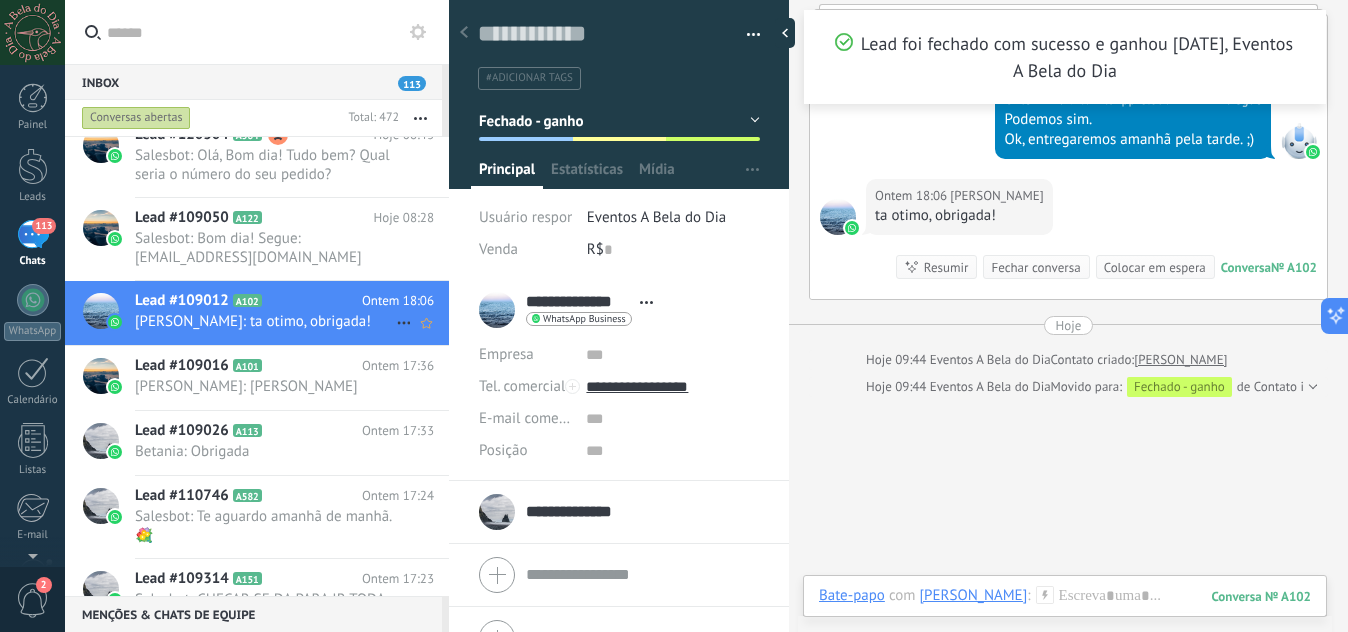 scroll, scrollTop: 1808, scrollLeft: 0, axis: vertical 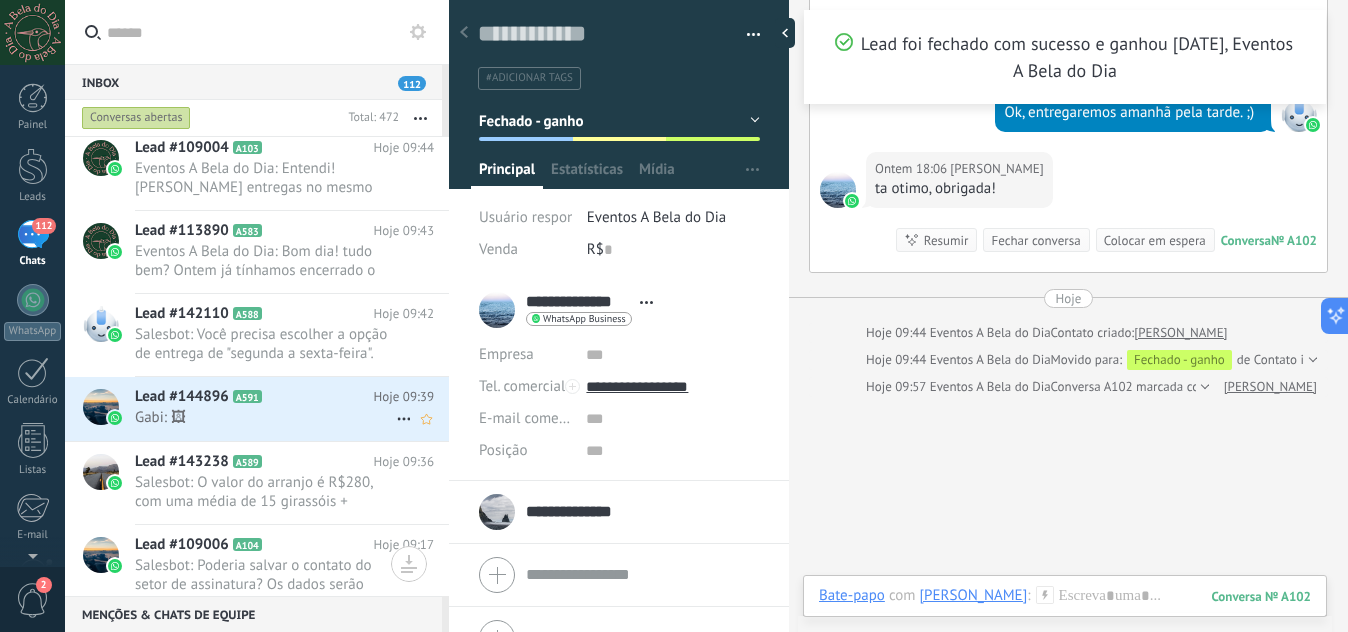 click on "Lead #144896
A591
Hoje 09:39
Gabi: 🖼" at bounding box center [292, 408] 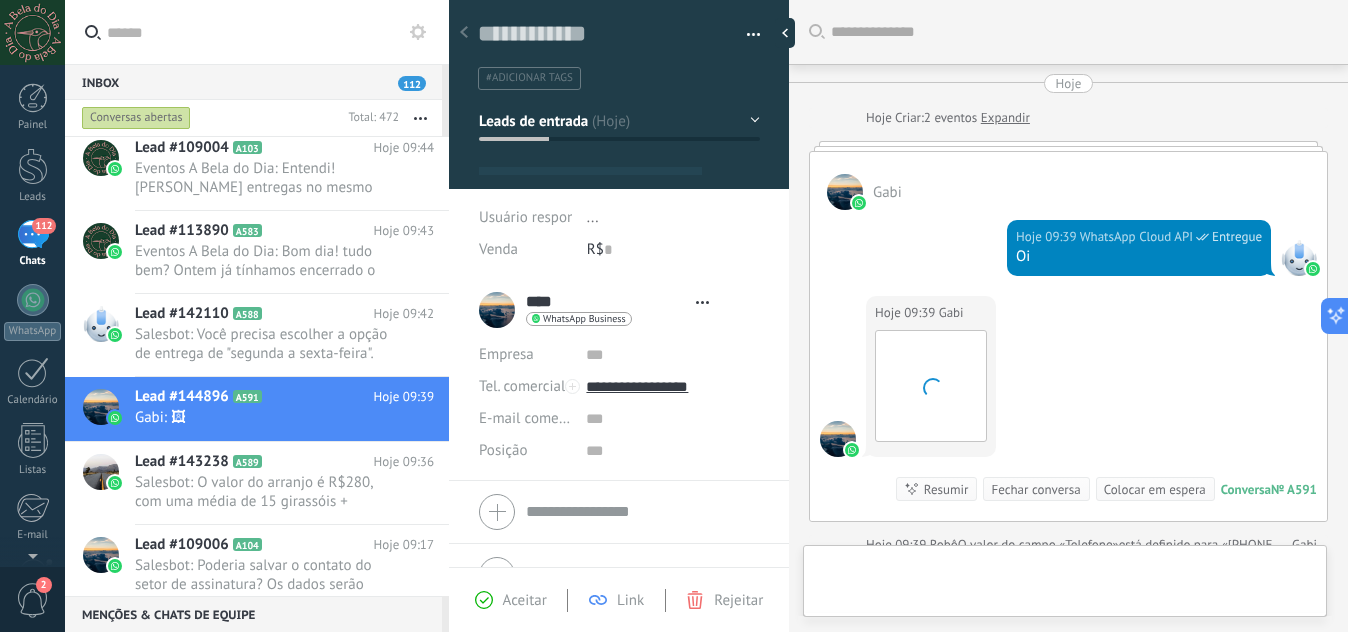 type on "**********" 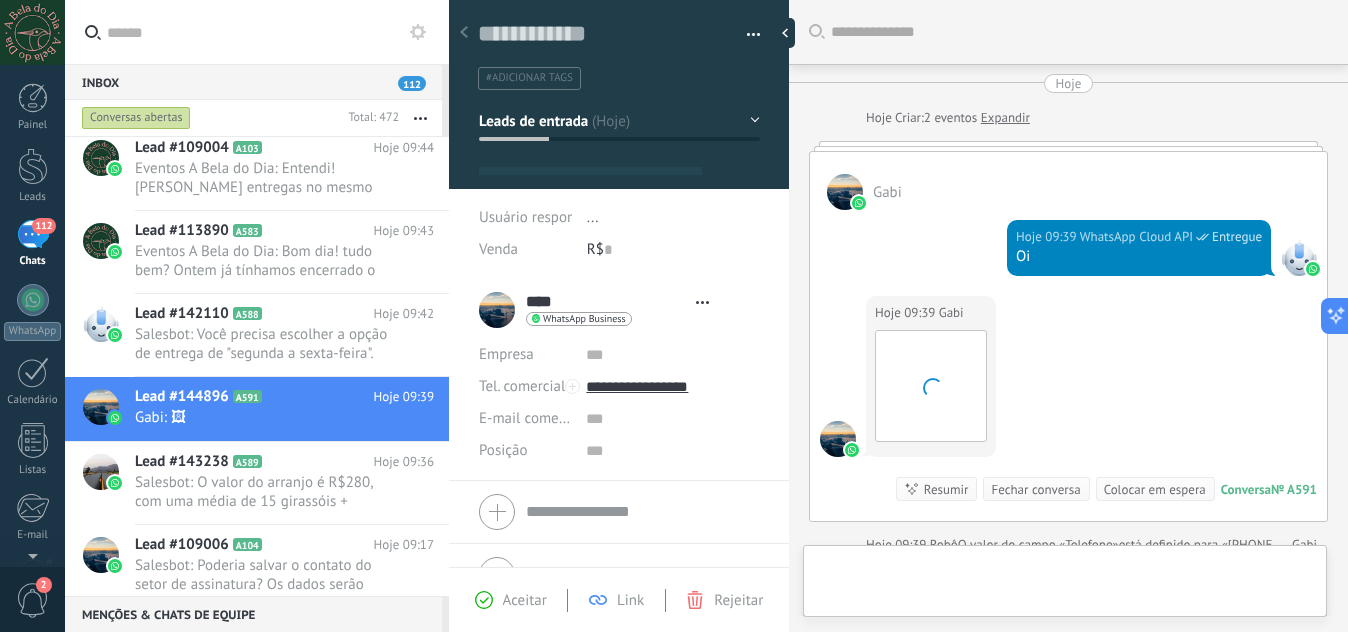 scroll, scrollTop: 30, scrollLeft: 0, axis: vertical 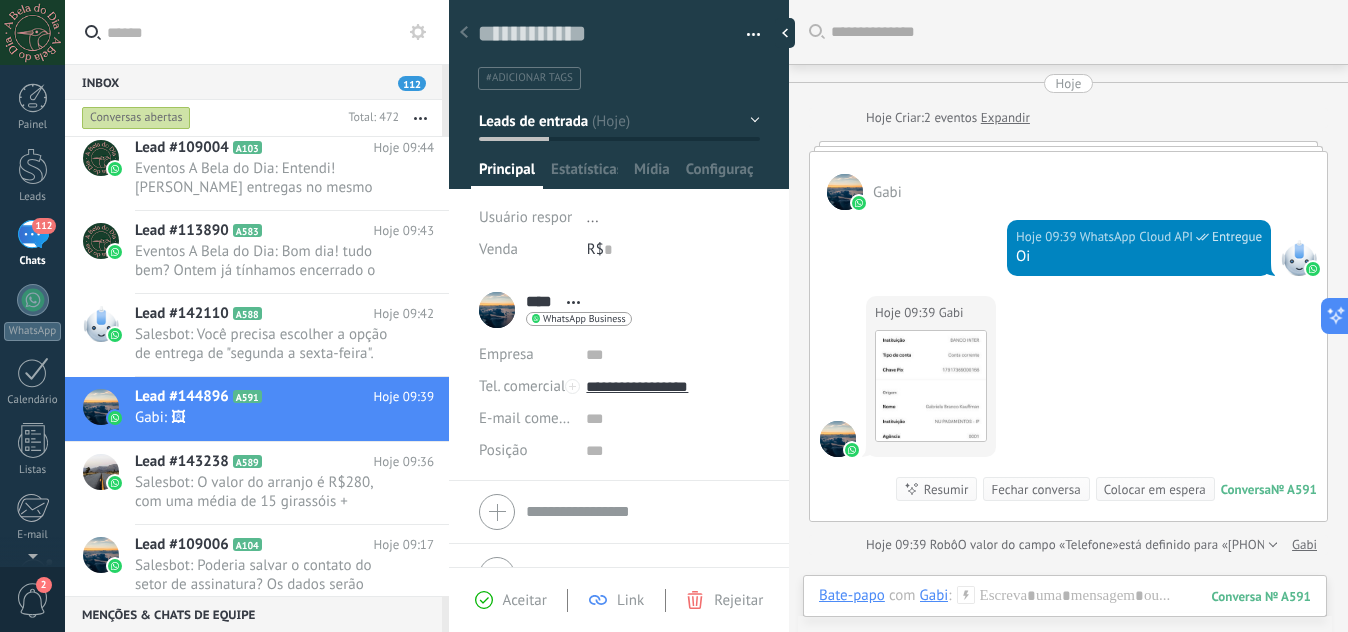 click on "Hoje Hoje Criar:  2  eventos   Expandir Gabi  Hoje 09:39 WhatsApp Cloud API  Entregue Oi Hoje 09:39 Gabi  Download Conversa  № A591 Conversa № A591 Resumir Resumir Fechar conversa Colocar em espera Hoje 09:39 Gabi: 🖼 Conversa № A591 Hoje 09:39 Robô  O valor do campo «Telefone»  está definido para «+5511932048082» Gabi" at bounding box center [1068, 314] 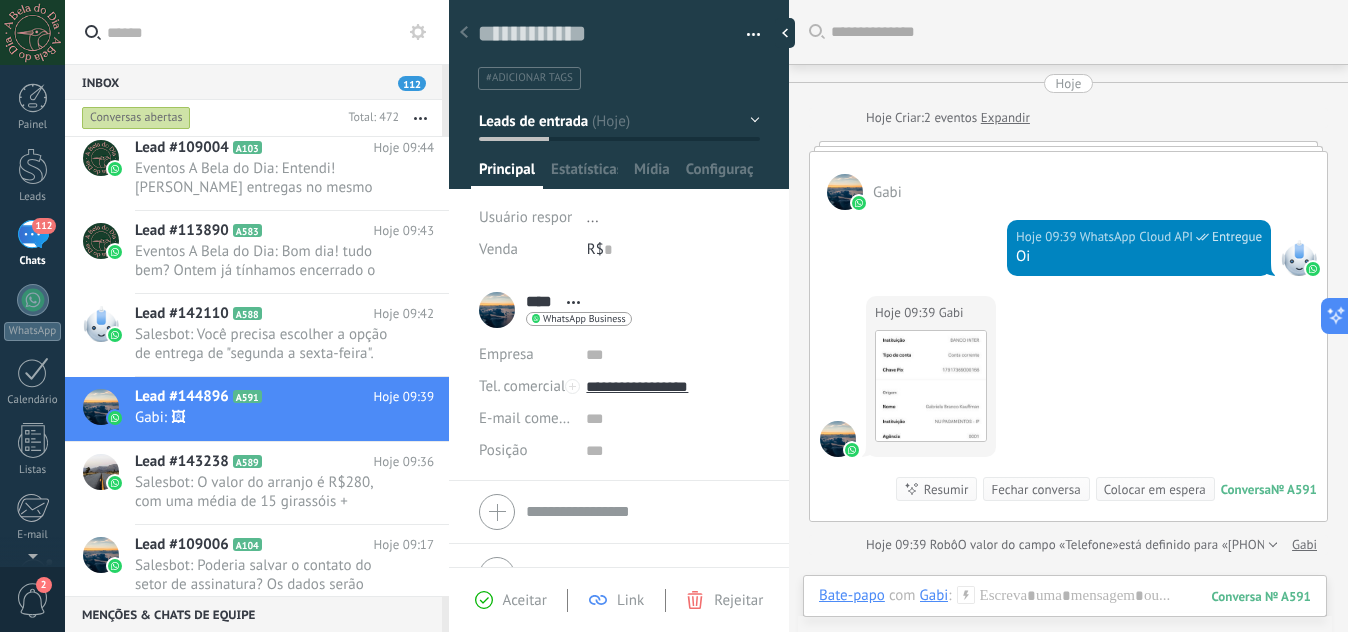 click on "Expandir" at bounding box center (1005, 118) 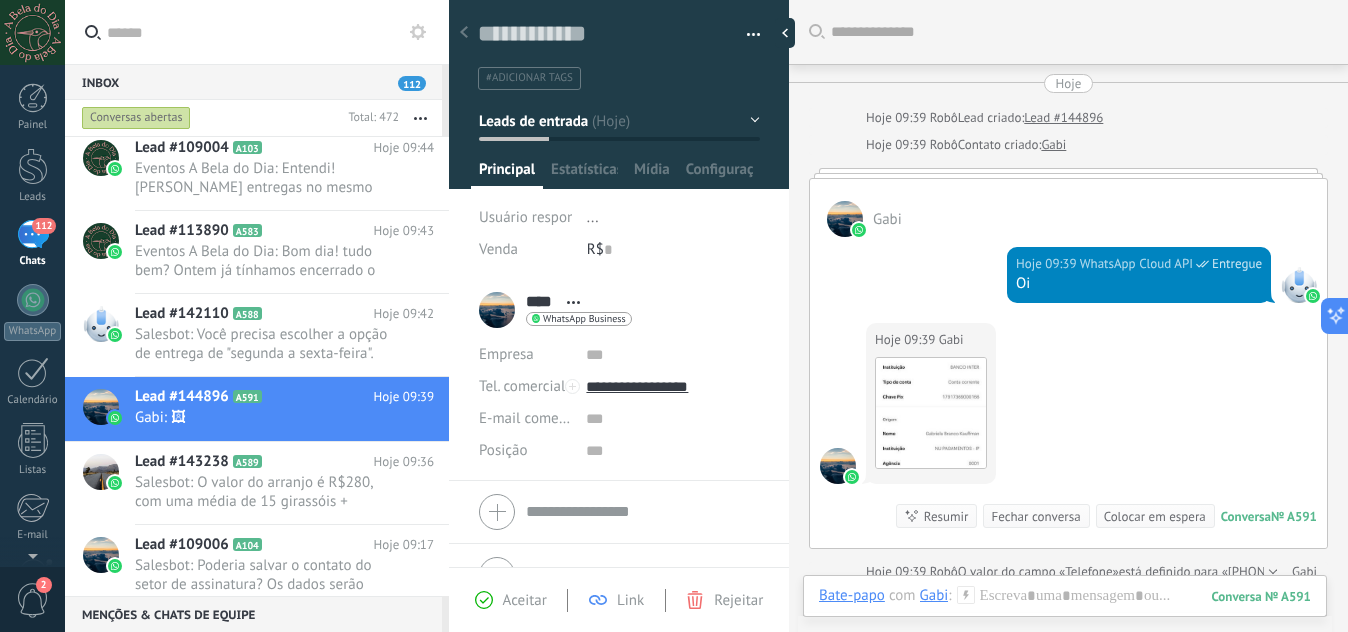scroll, scrollTop: 7, scrollLeft: 0, axis: vertical 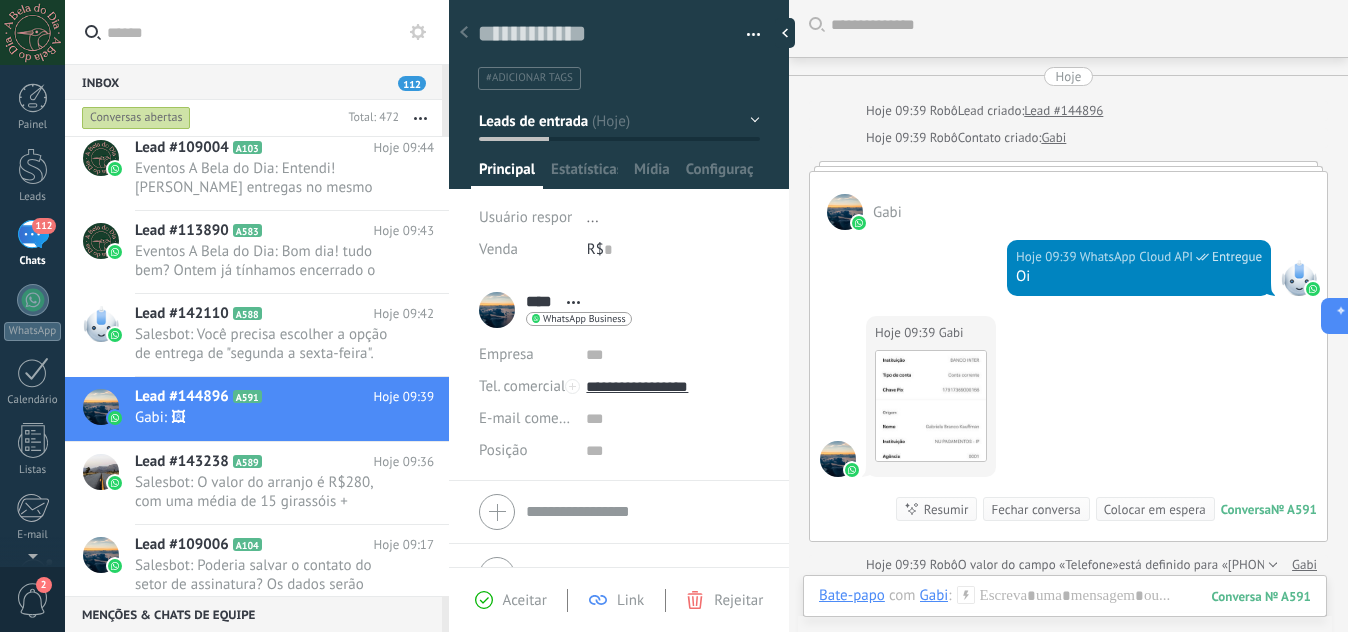 click at bounding box center [1068, 166] 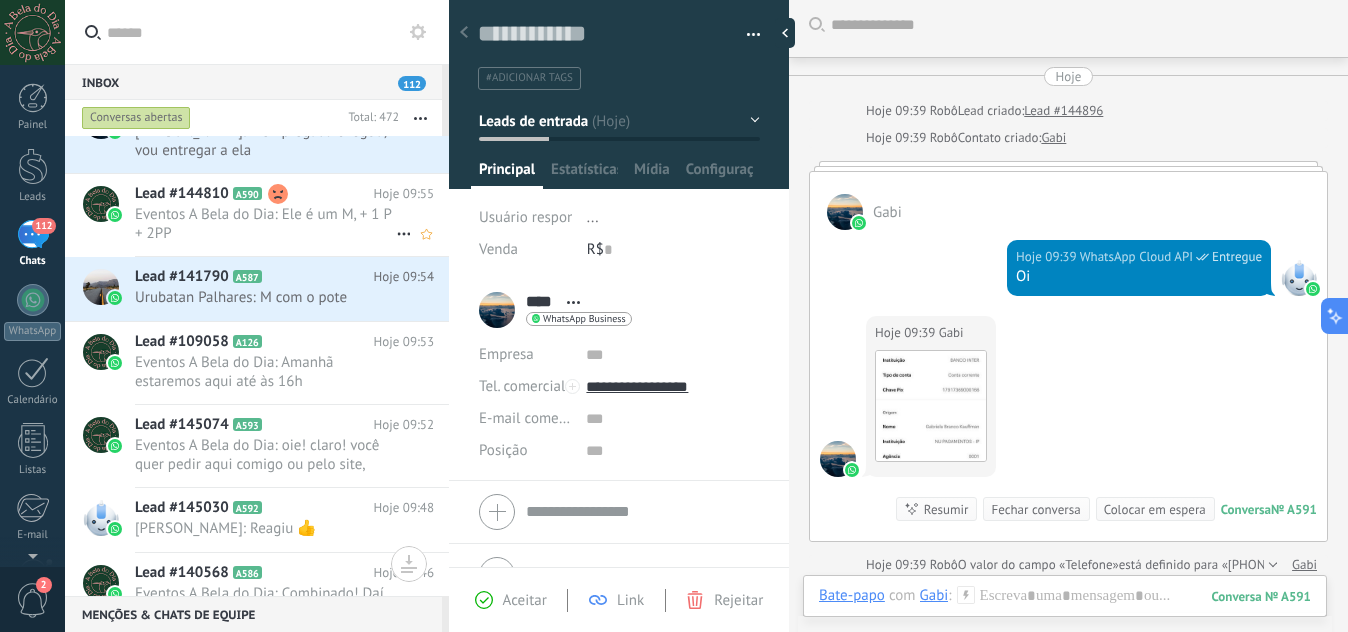 scroll, scrollTop: 0, scrollLeft: 0, axis: both 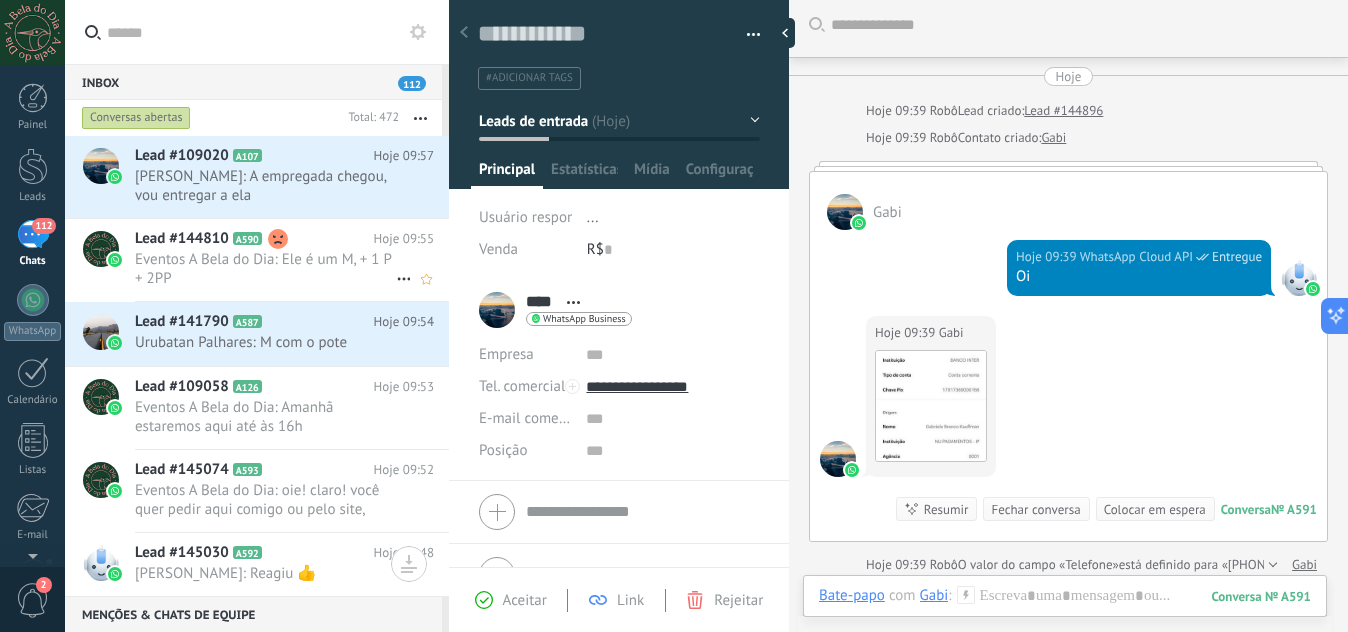 click on "Eventos A Bela do Dia: Ele é um M, + 1 P + 2PP" at bounding box center (265, 269) 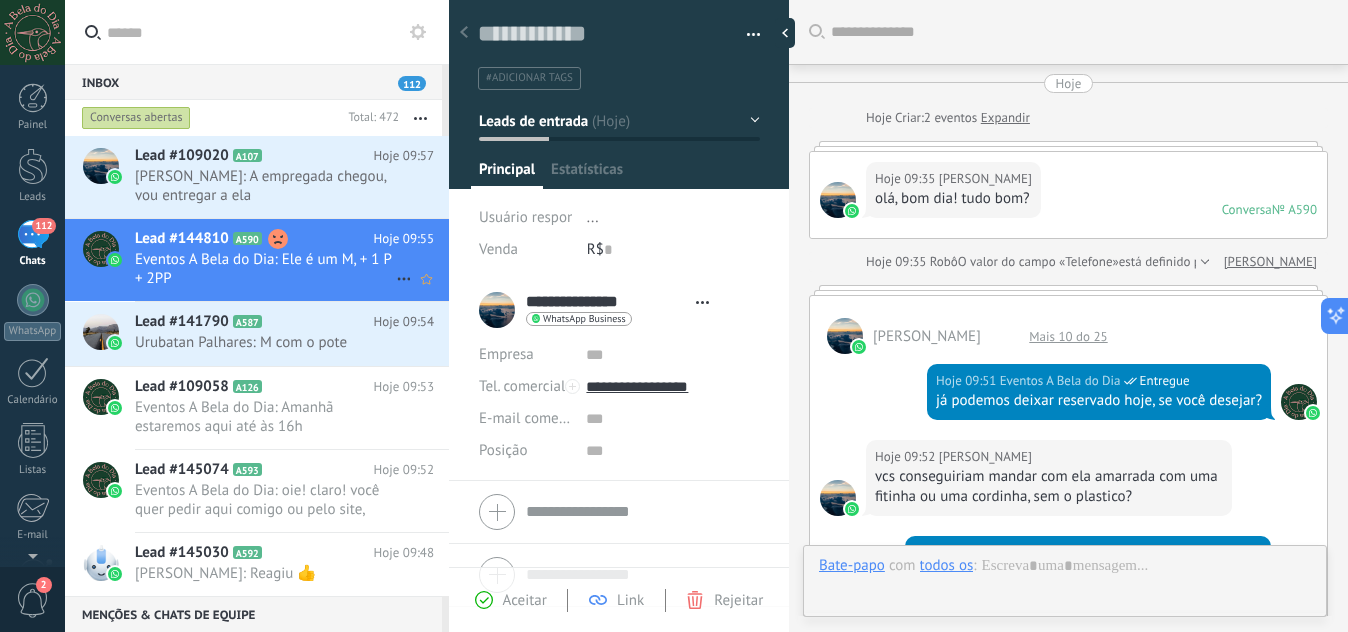 type on "**********" 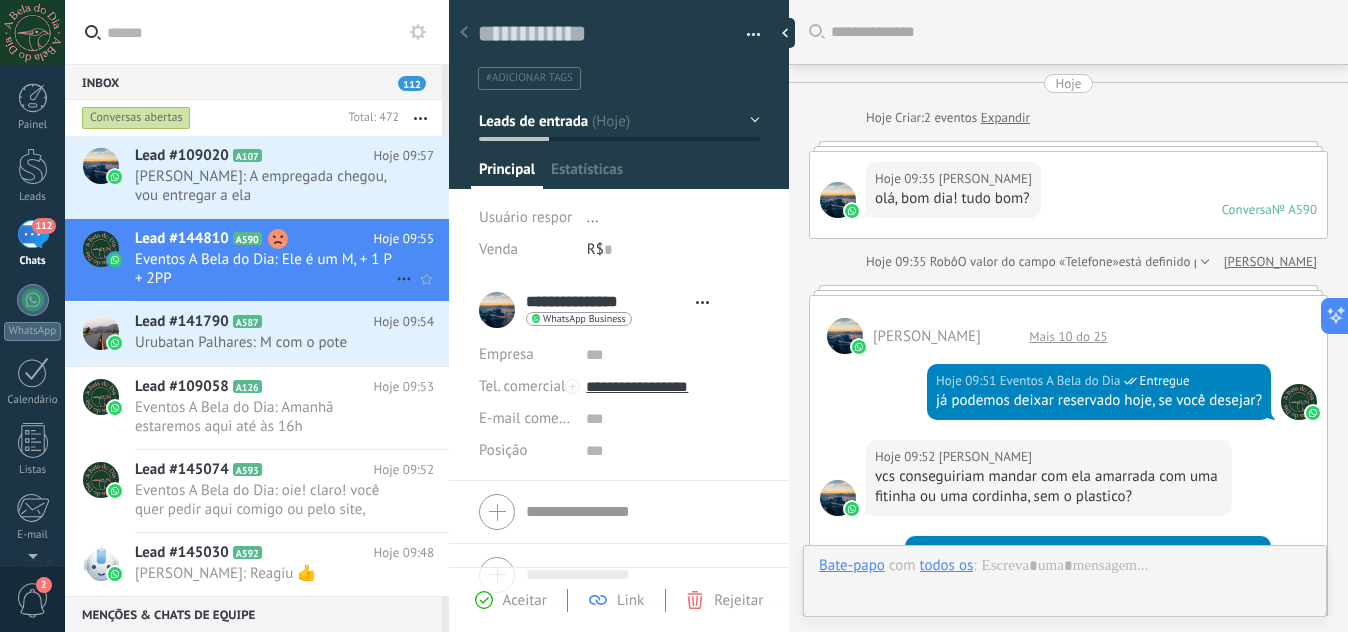 scroll, scrollTop: 30, scrollLeft: 0, axis: vertical 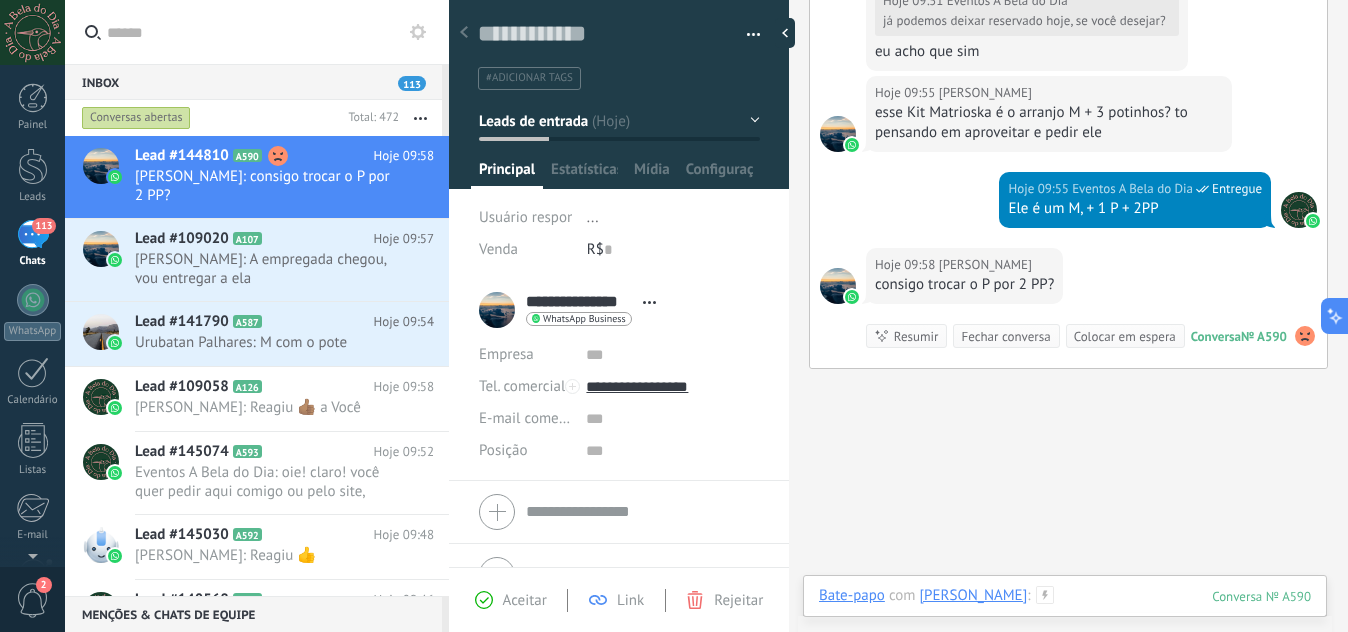click at bounding box center [1065, 616] 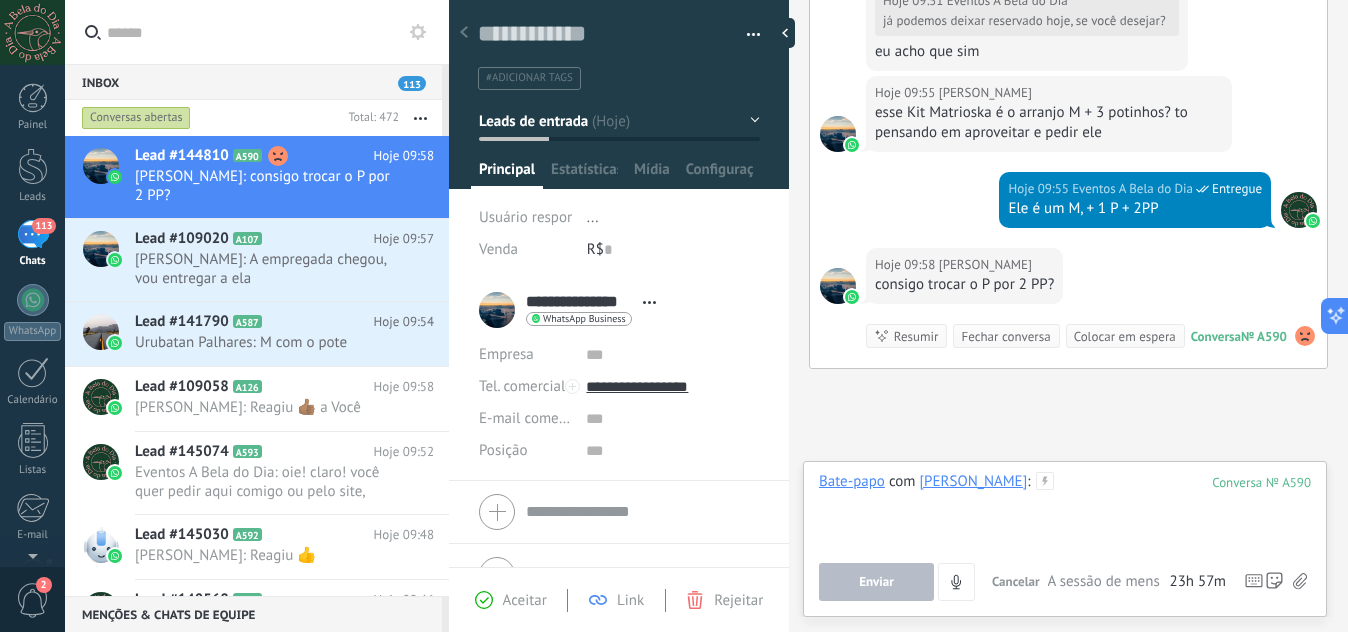 type 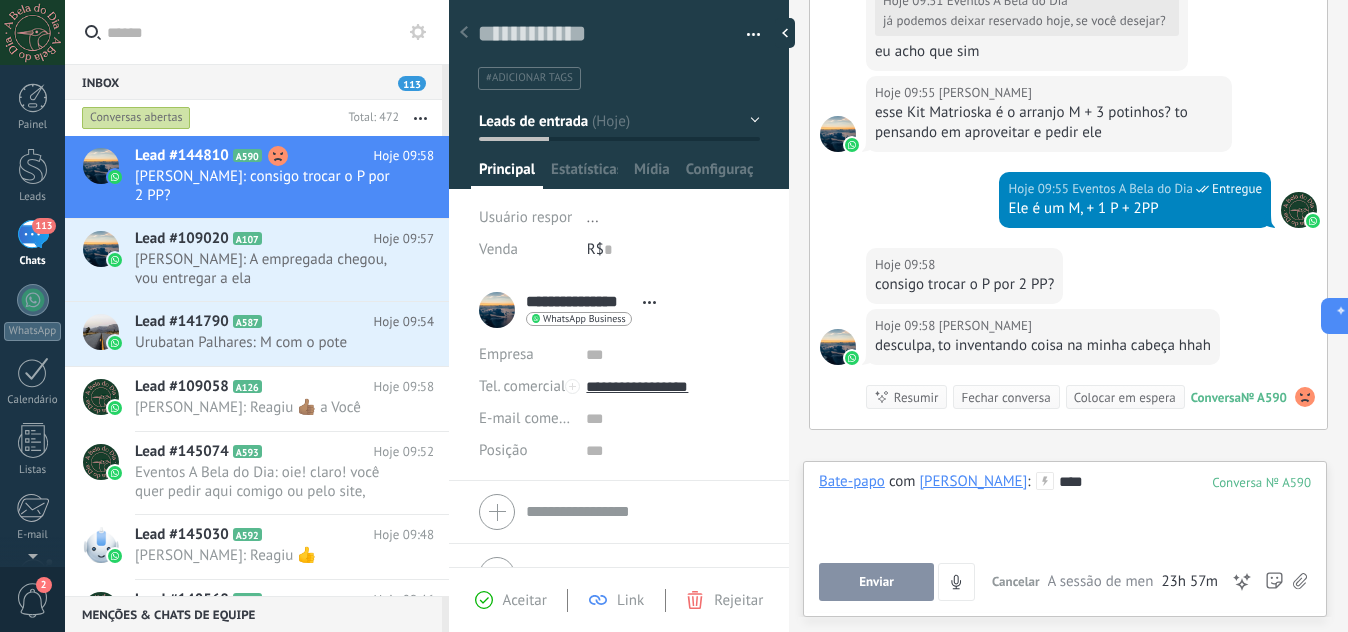 scroll, scrollTop: 1100, scrollLeft: 0, axis: vertical 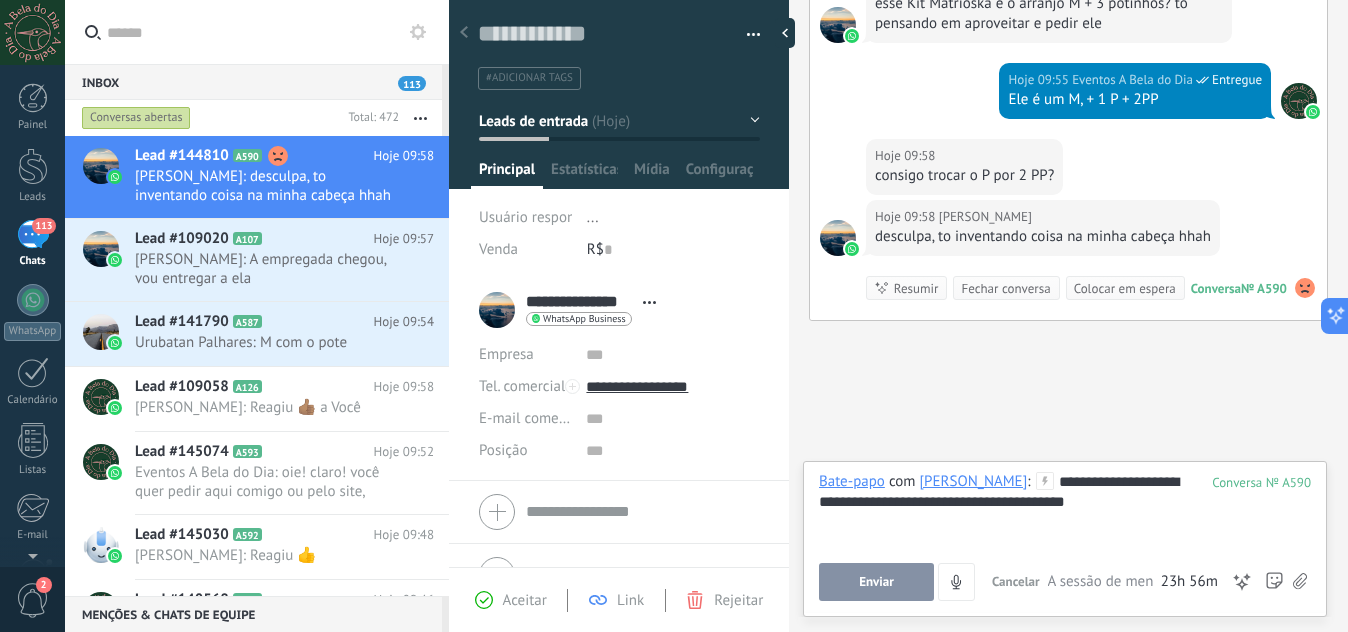 click on "Enviar" at bounding box center (876, 582) 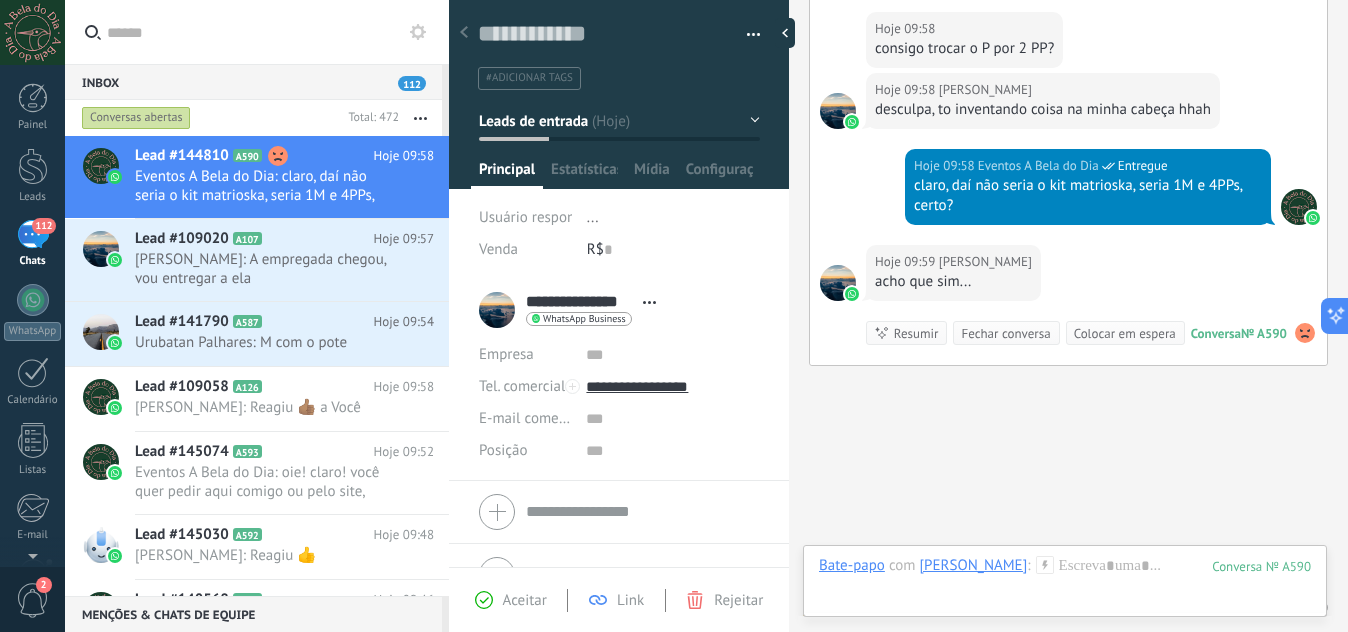 scroll, scrollTop: 1310, scrollLeft: 0, axis: vertical 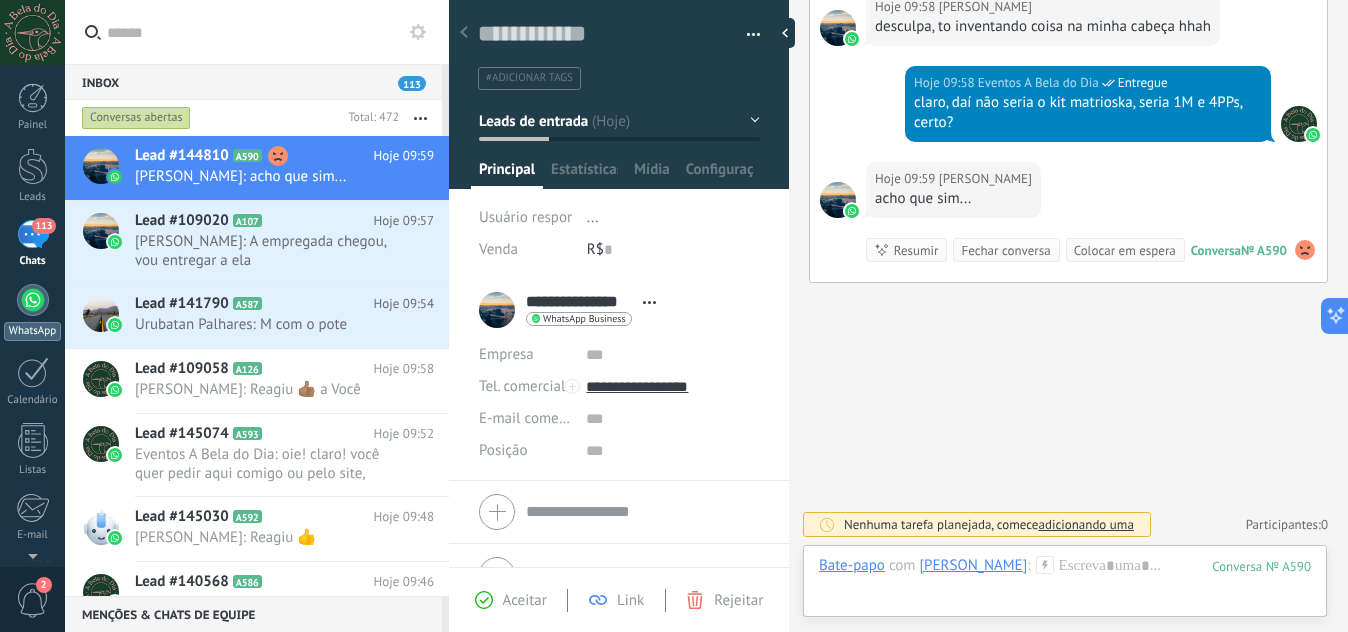 click at bounding box center [33, 300] 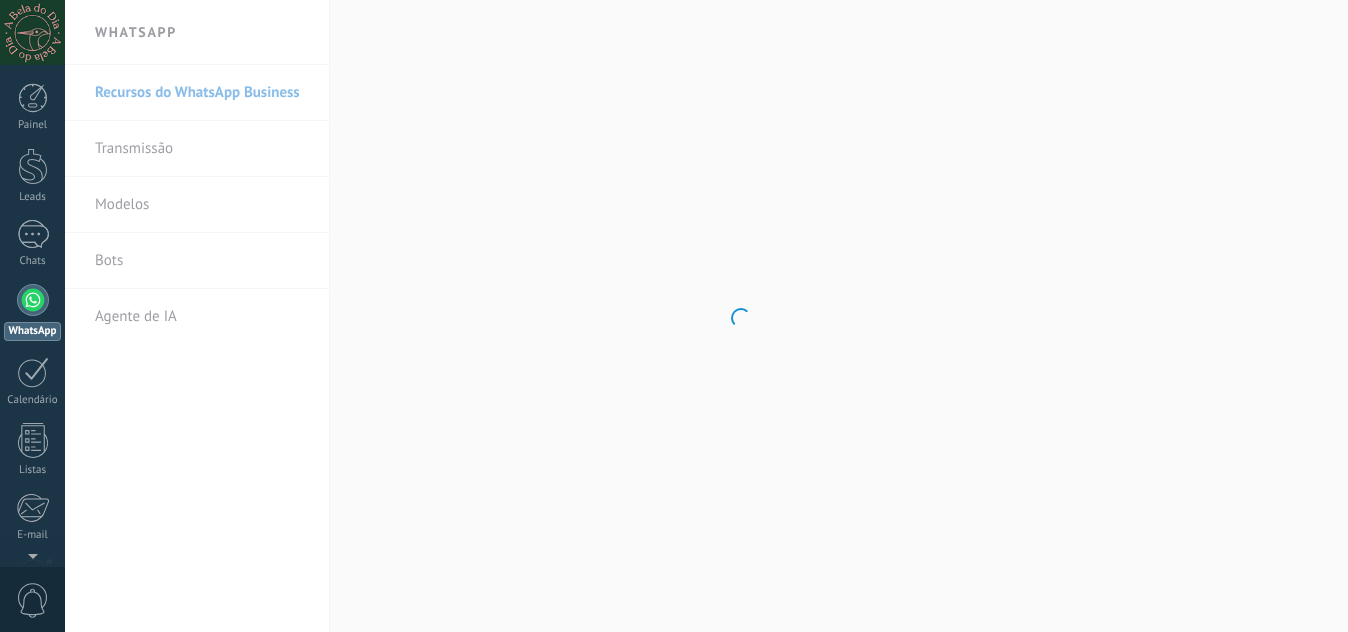 scroll, scrollTop: 0, scrollLeft: 0, axis: both 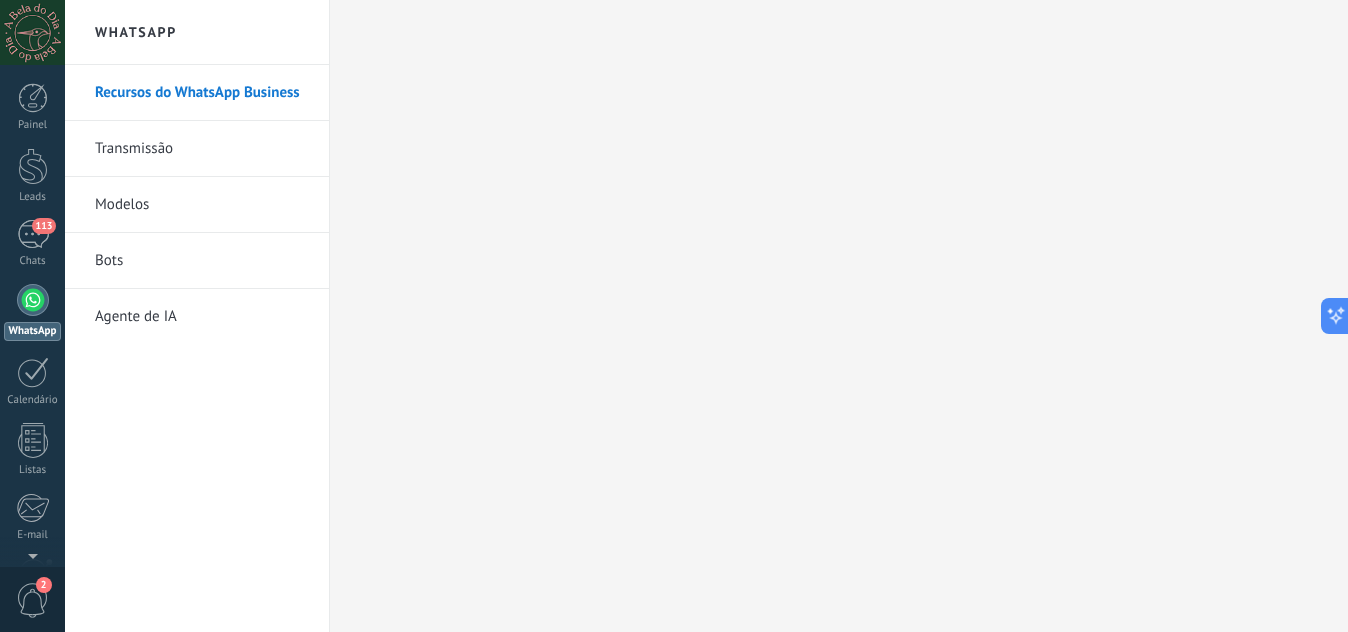 click on "113" at bounding box center [33, 234] 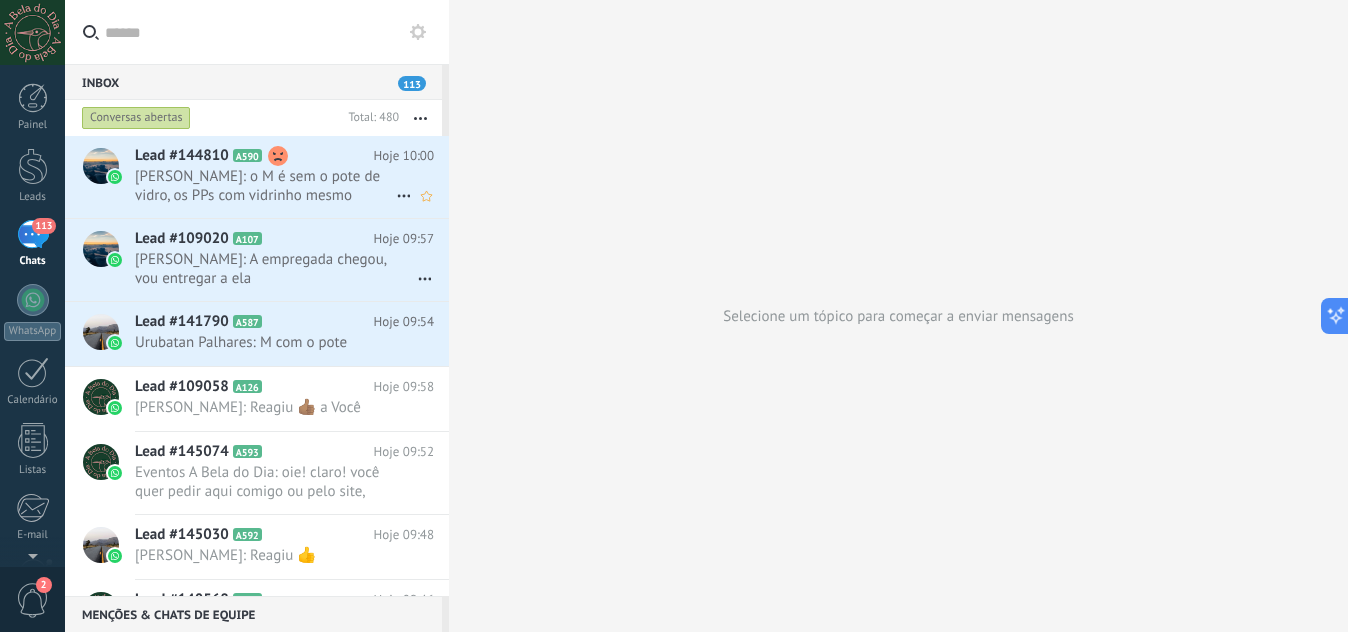 scroll, scrollTop: 0, scrollLeft: 0, axis: both 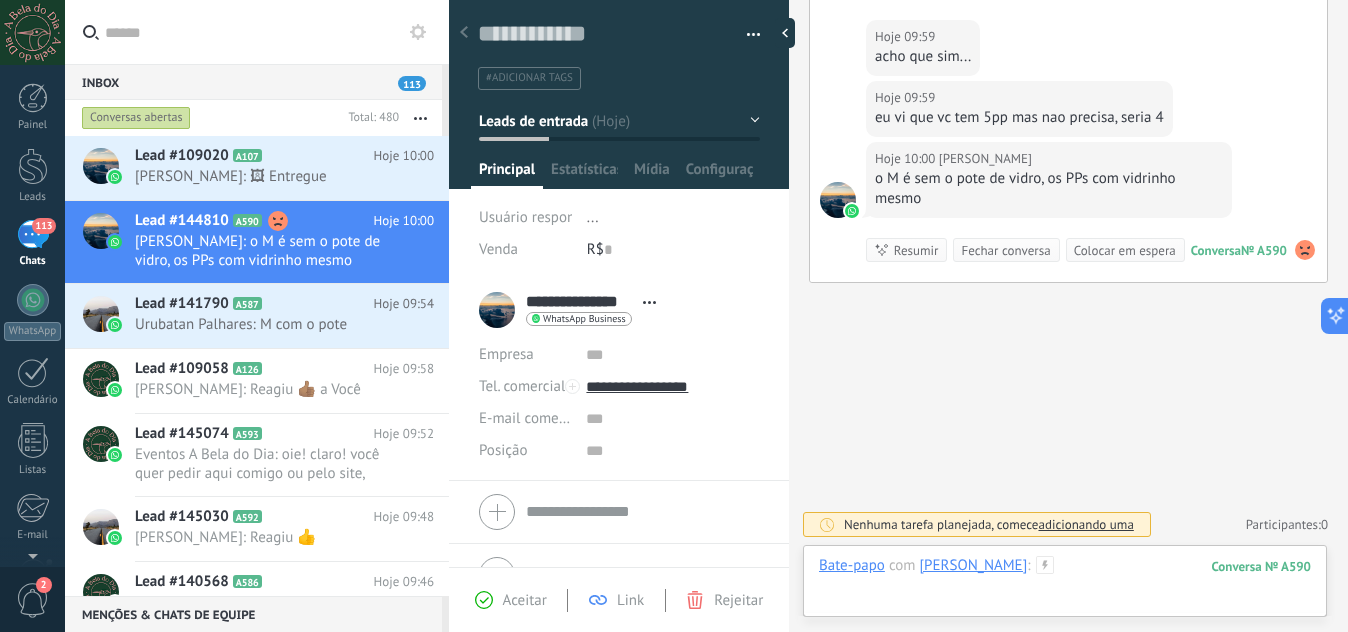 click at bounding box center (1065, 586) 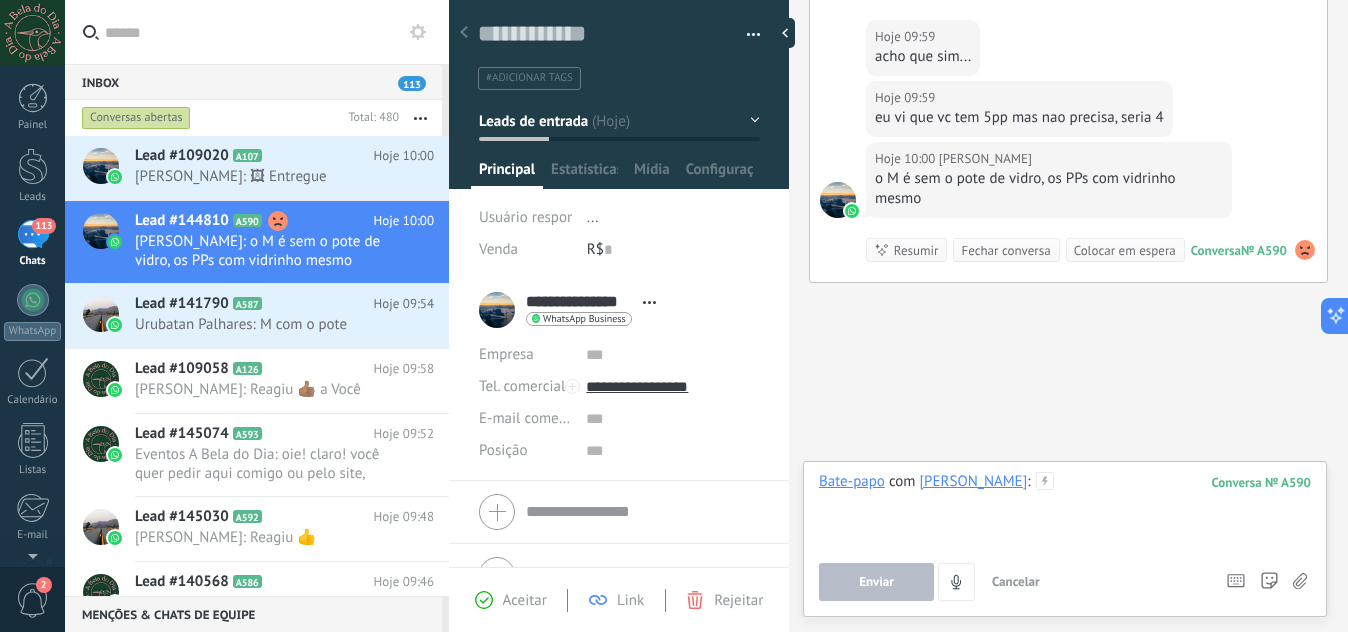 type 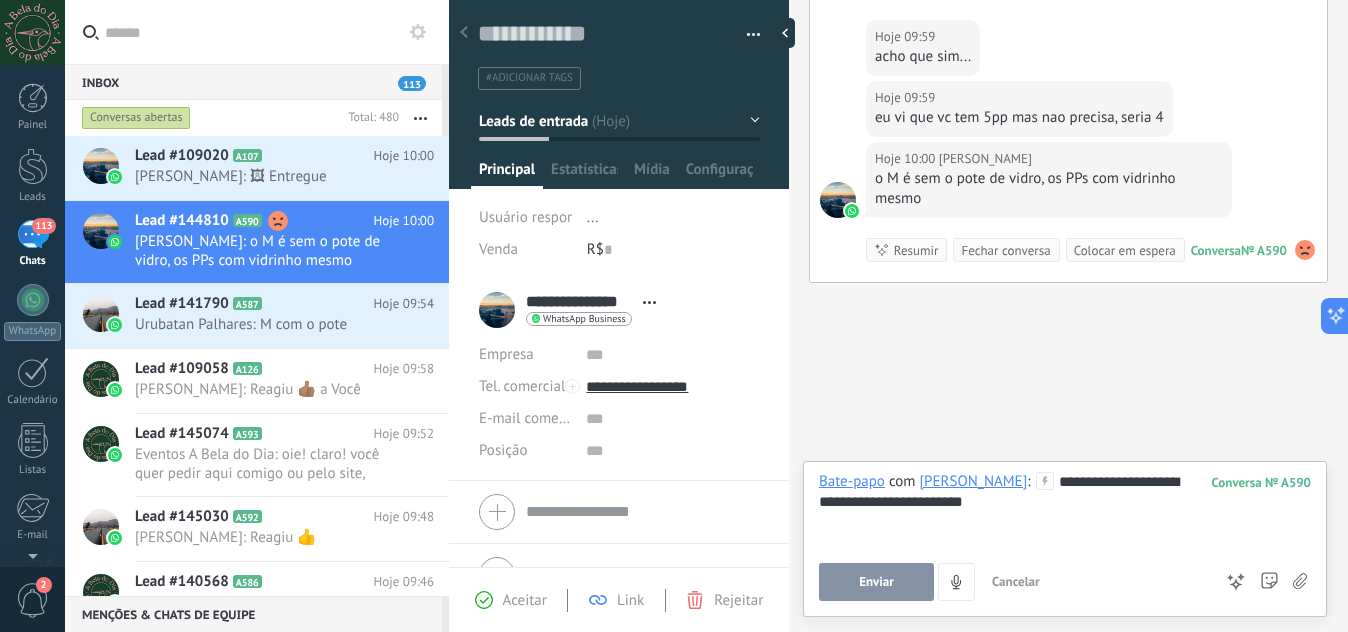 click on "Enviar" at bounding box center [876, 582] 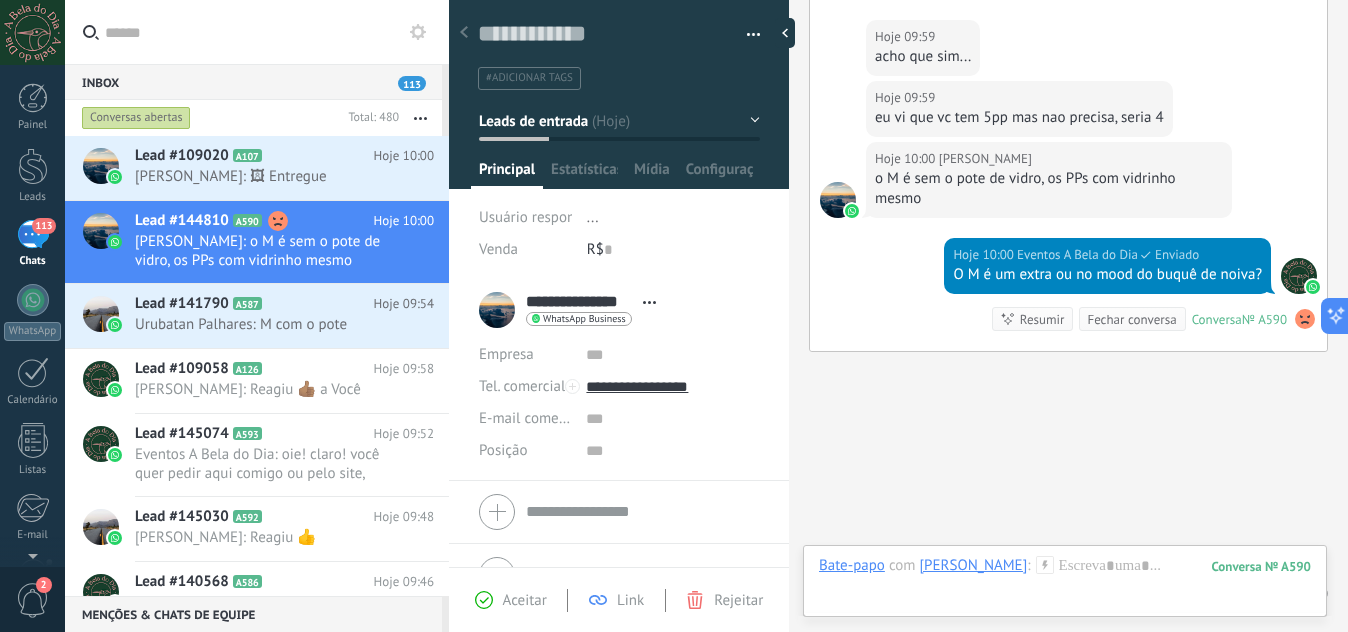 scroll, scrollTop: 1035, scrollLeft: 0, axis: vertical 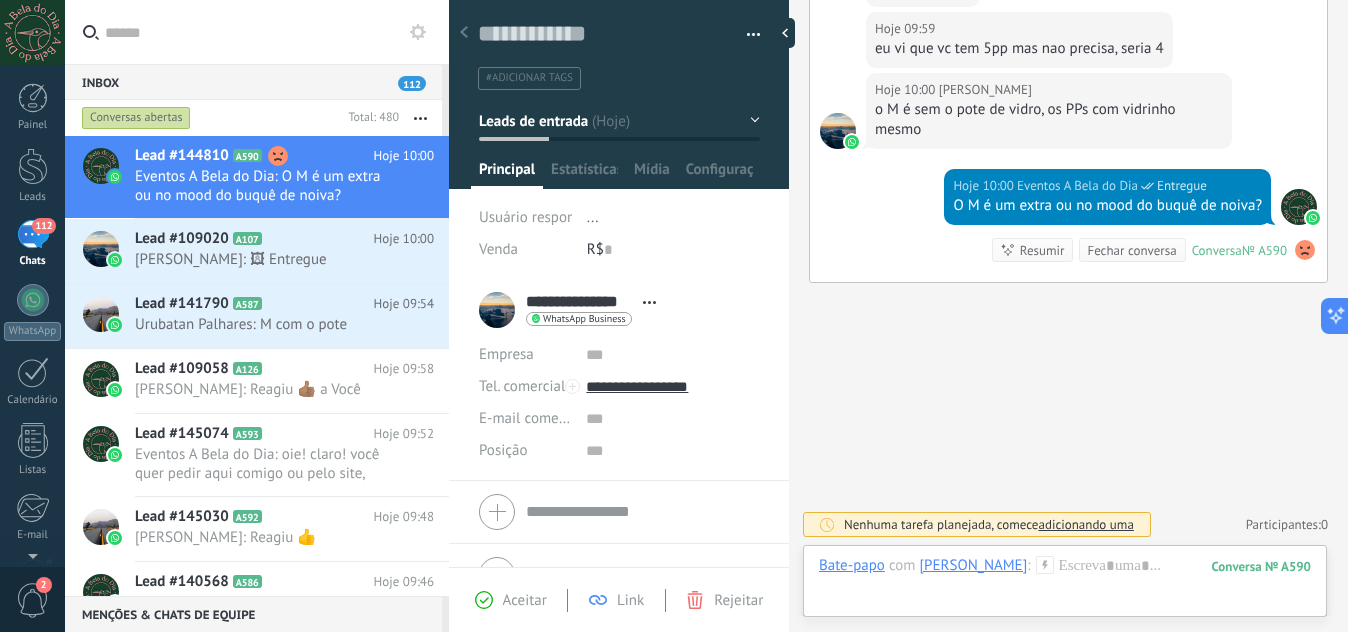 click 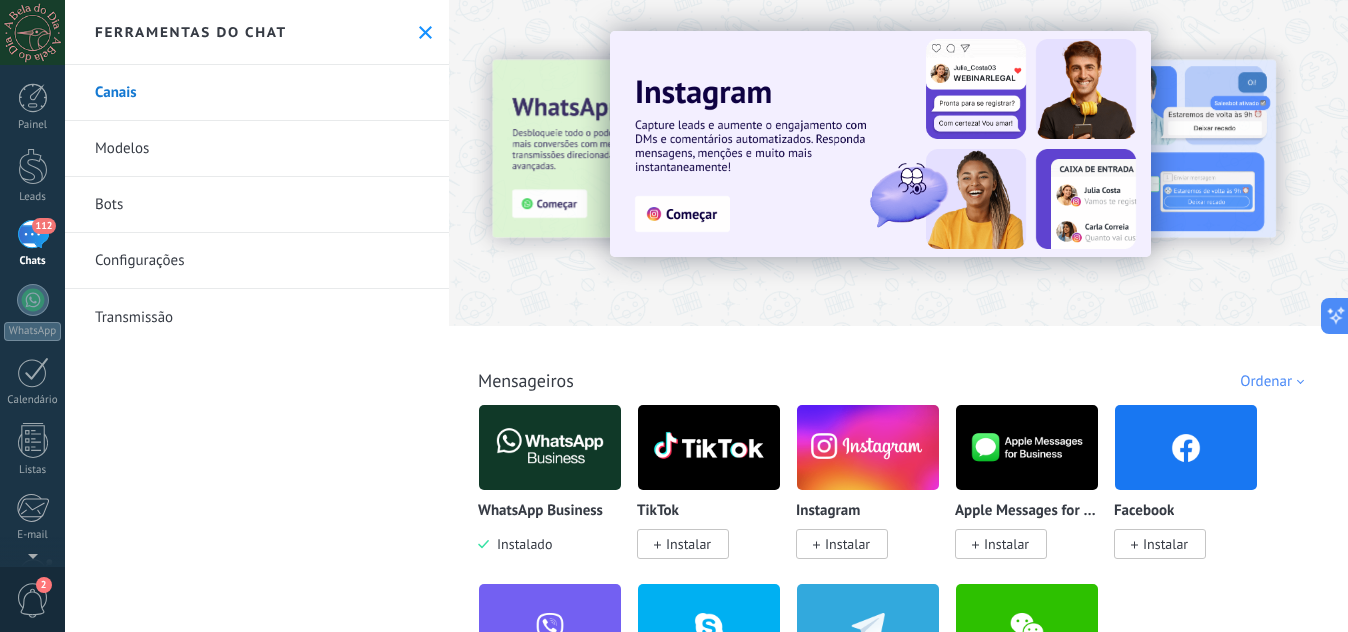 click on "Modelos" at bounding box center (257, 149) 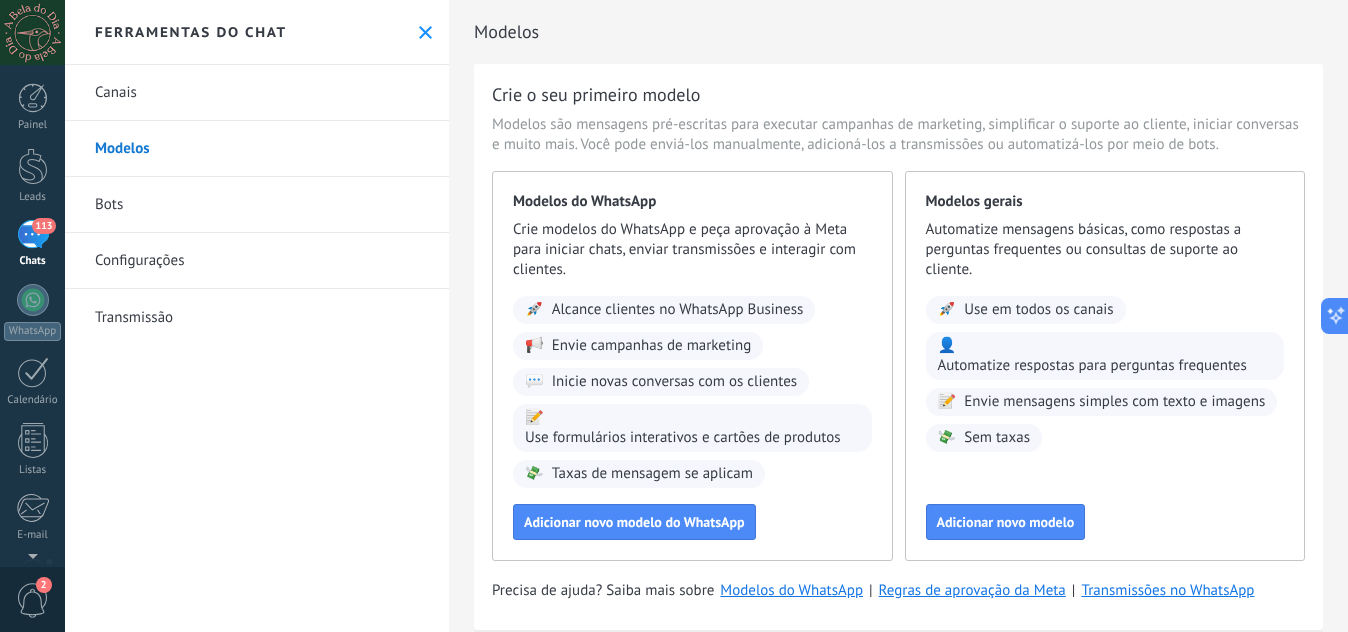 click on "113" at bounding box center [33, 234] 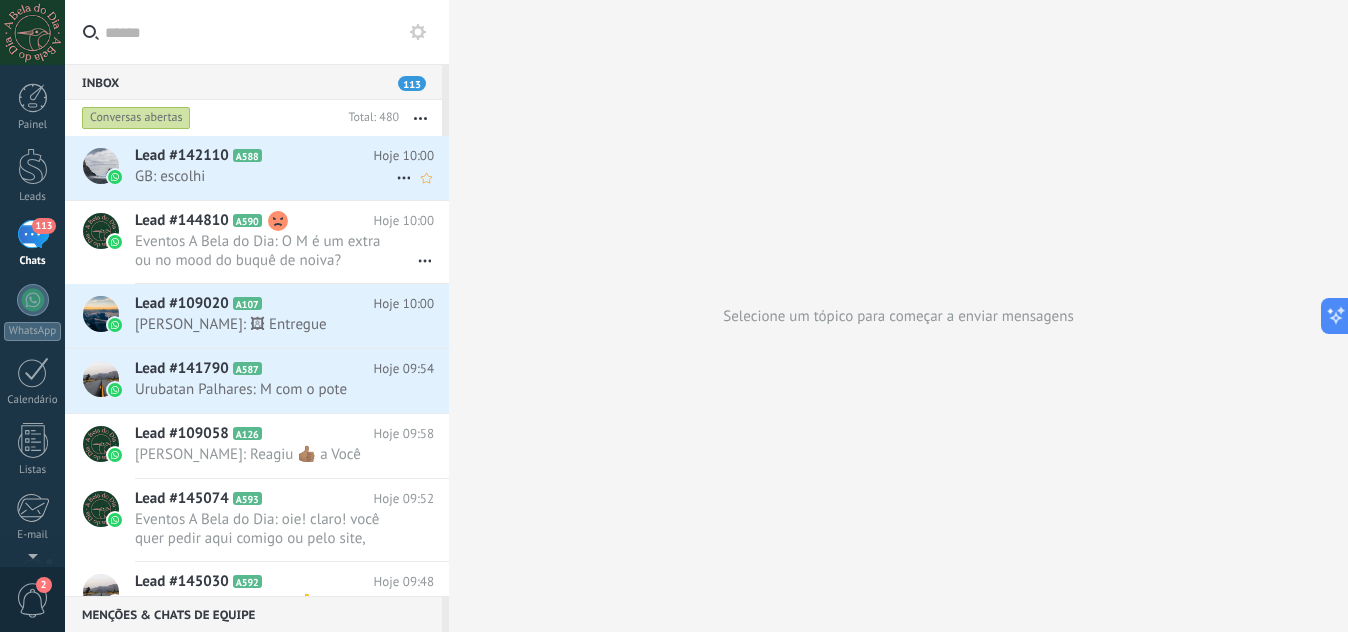 click on "GB: escolhi" at bounding box center [265, 176] 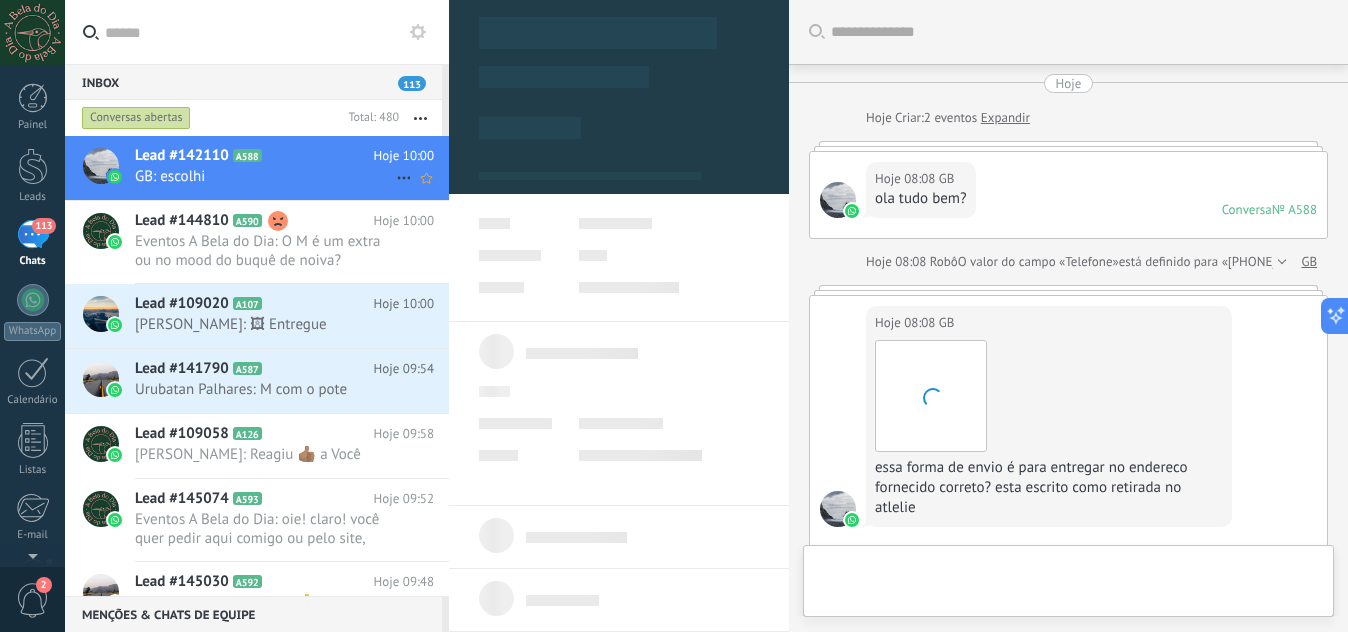 type on "**********" 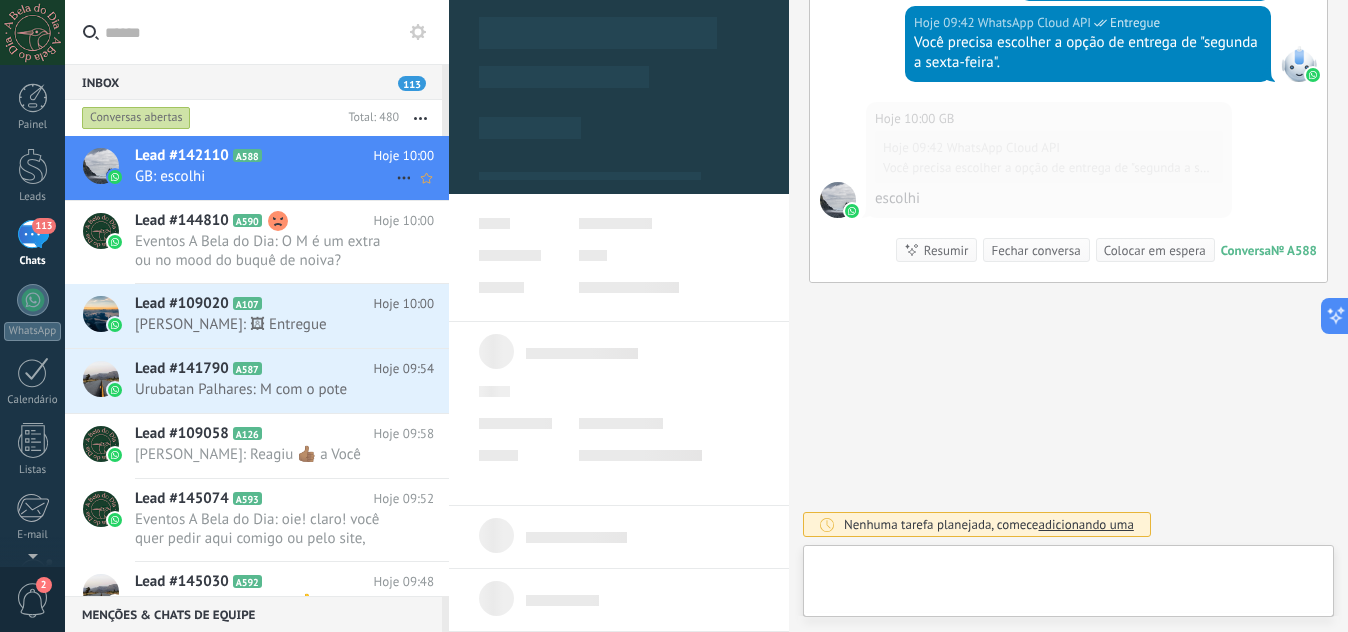 scroll, scrollTop: 30, scrollLeft: 0, axis: vertical 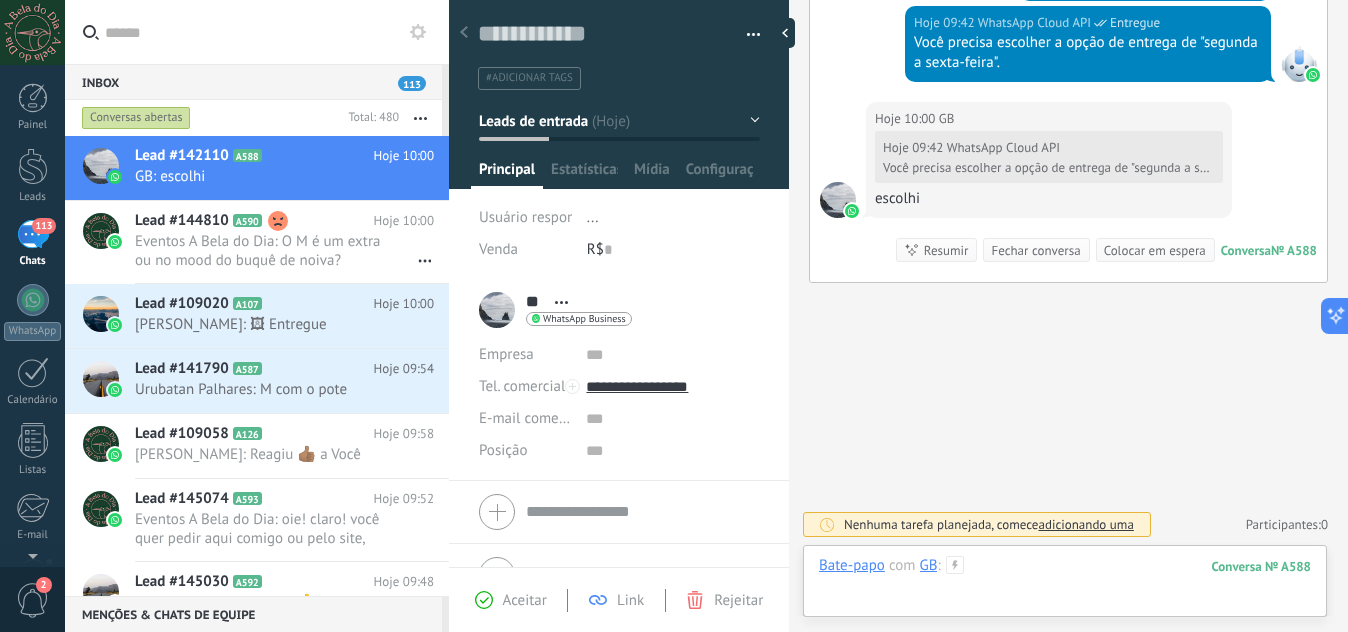 click at bounding box center (1065, 586) 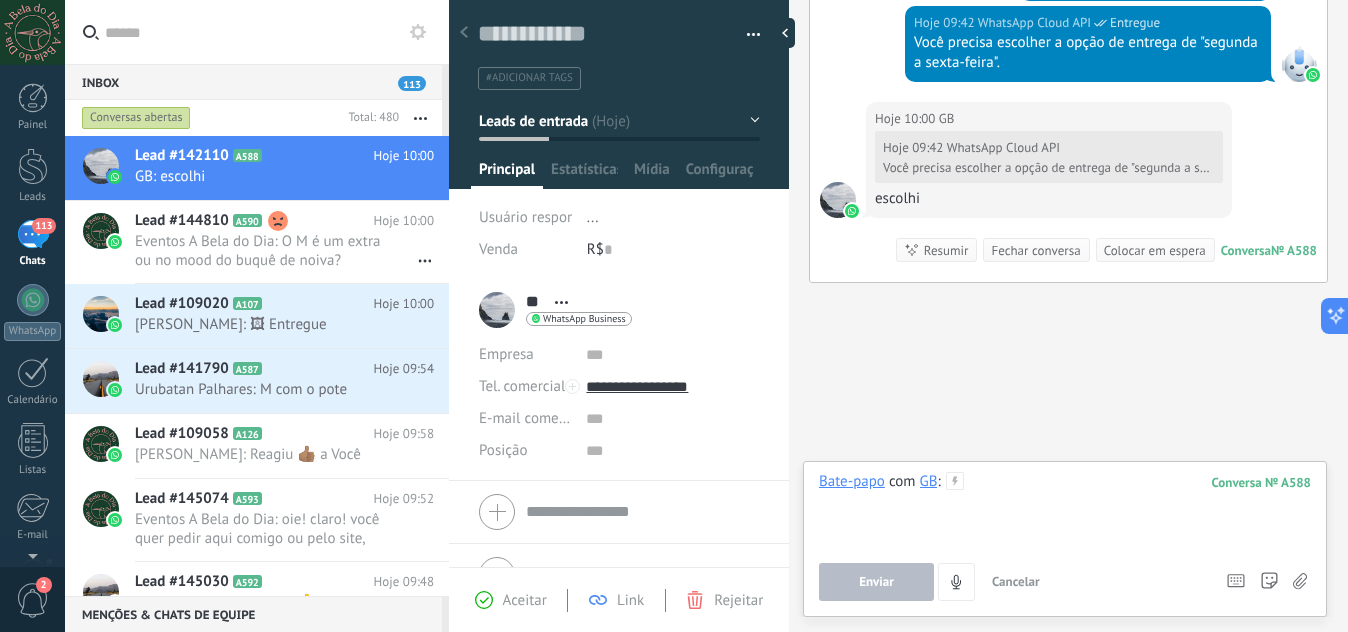 type 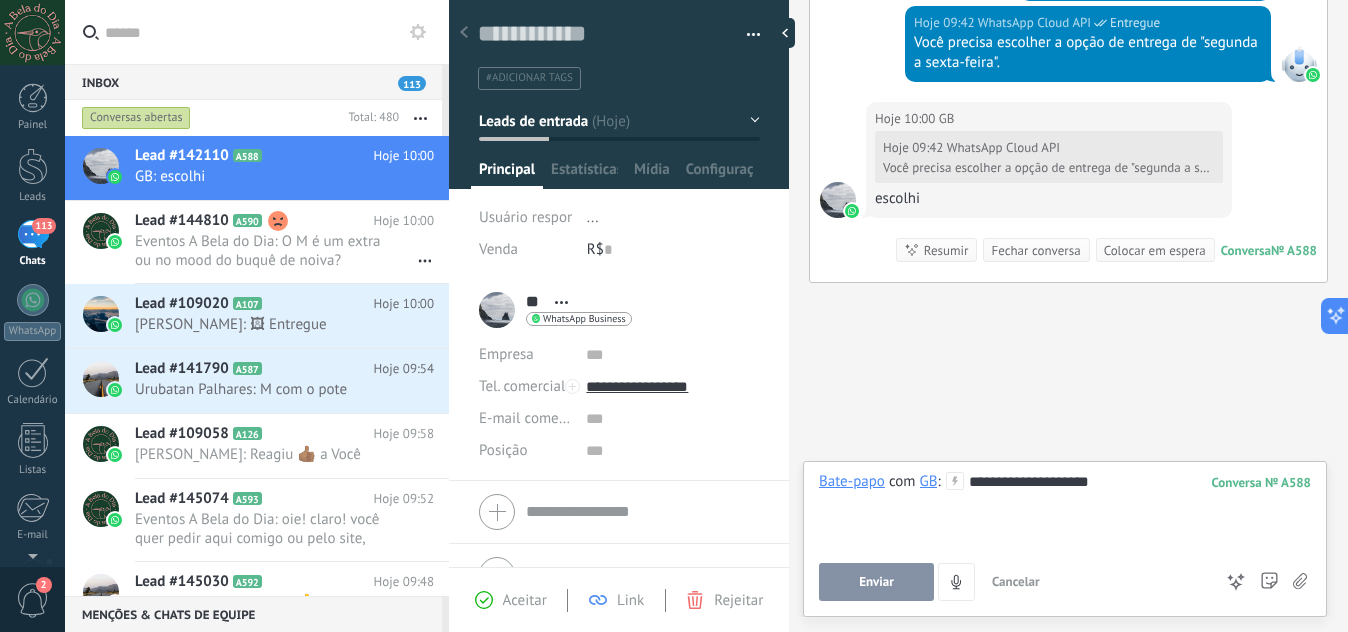 click on "Enviar" at bounding box center [876, 582] 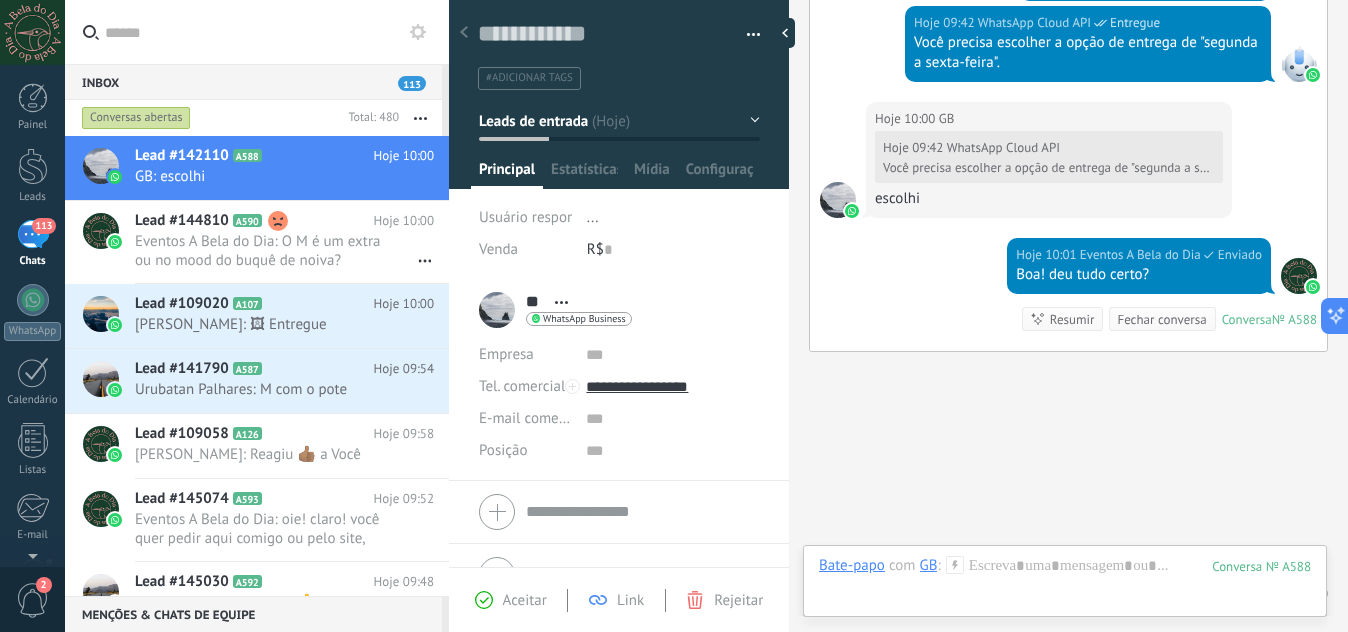 scroll, scrollTop: 671, scrollLeft: 0, axis: vertical 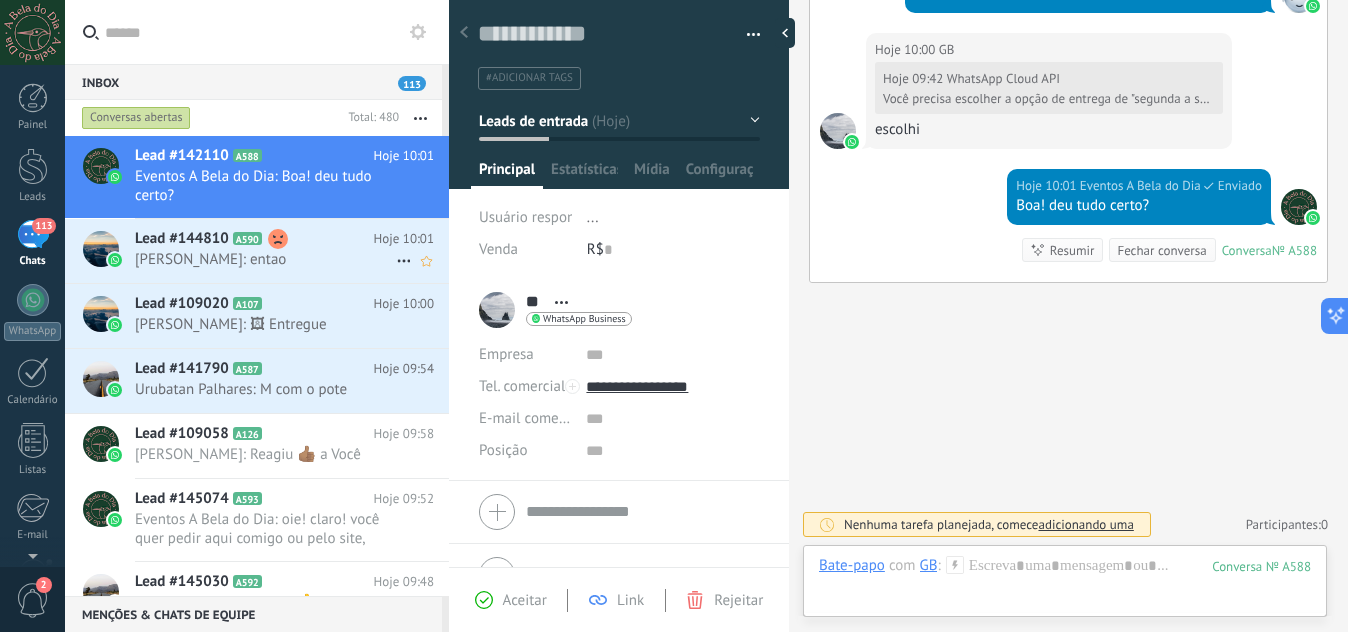 click on "Lead #144810
A590" at bounding box center (254, 239) 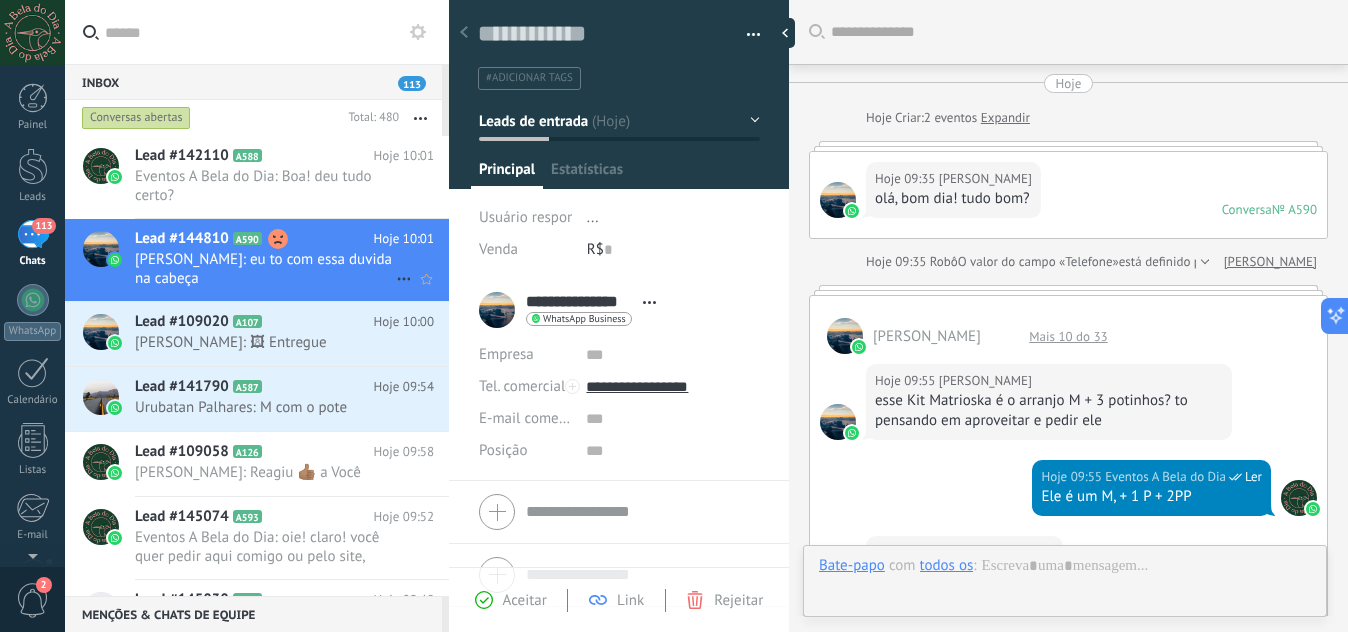 scroll, scrollTop: 30, scrollLeft: 0, axis: vertical 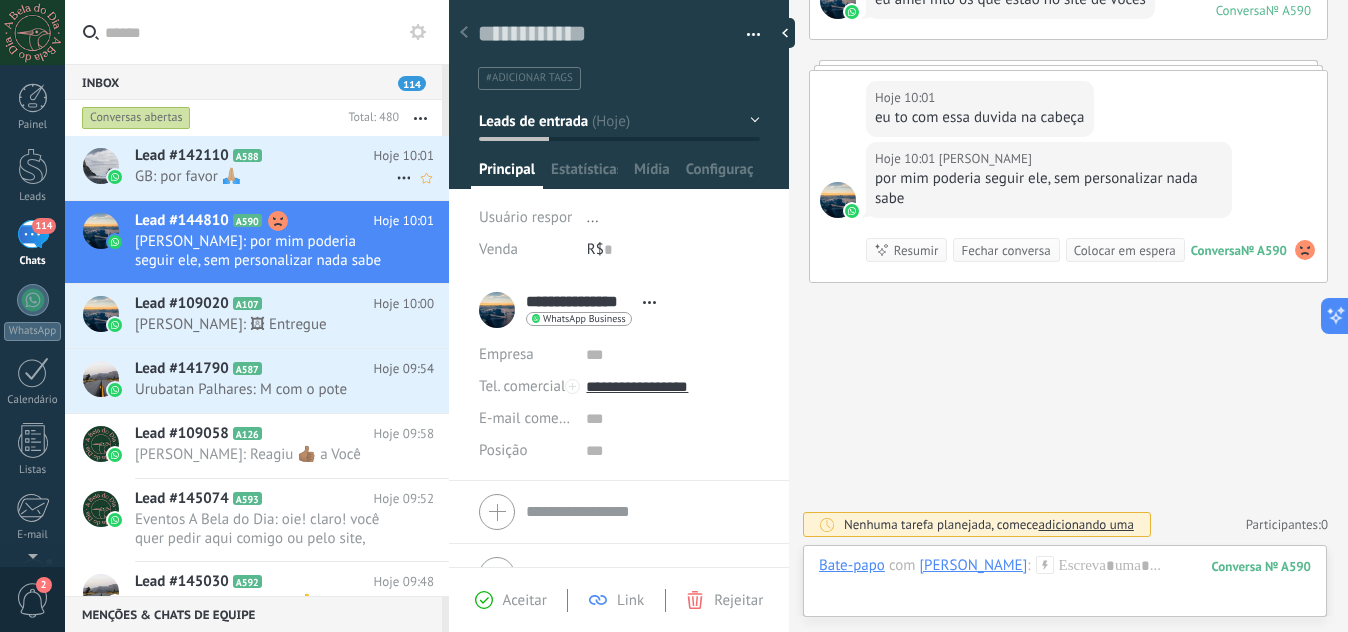 click on "GB: por favor 🙏🏼" at bounding box center (265, 176) 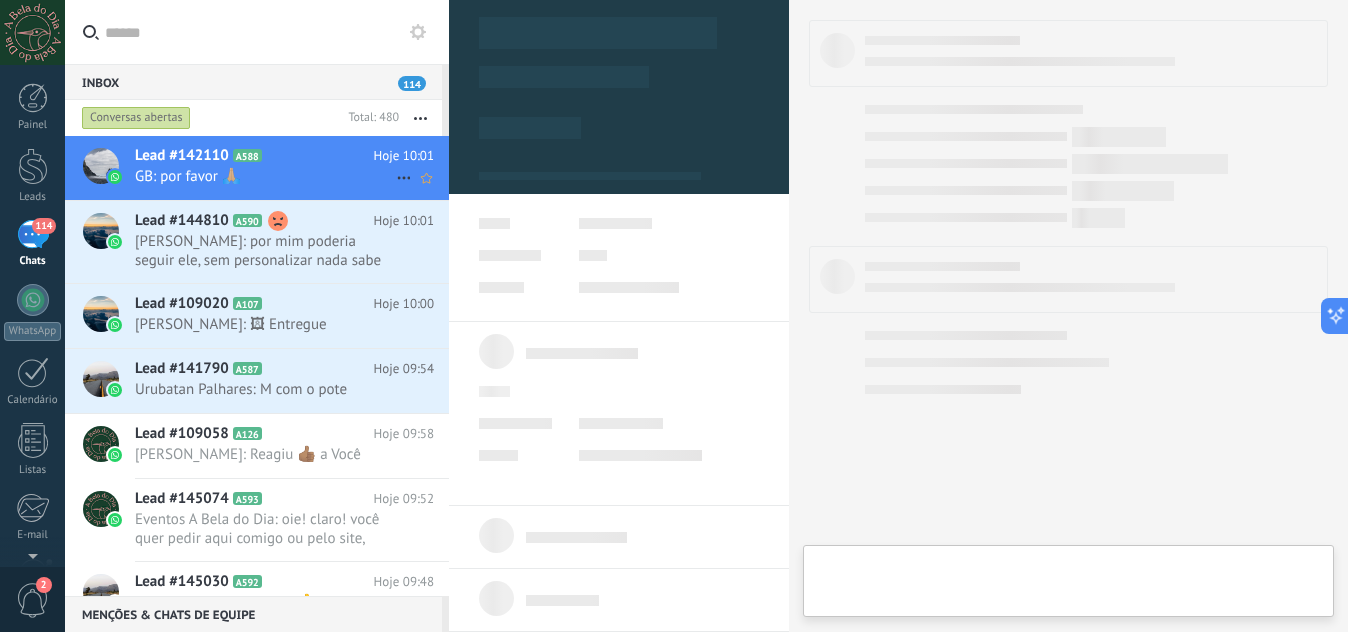 type on "**********" 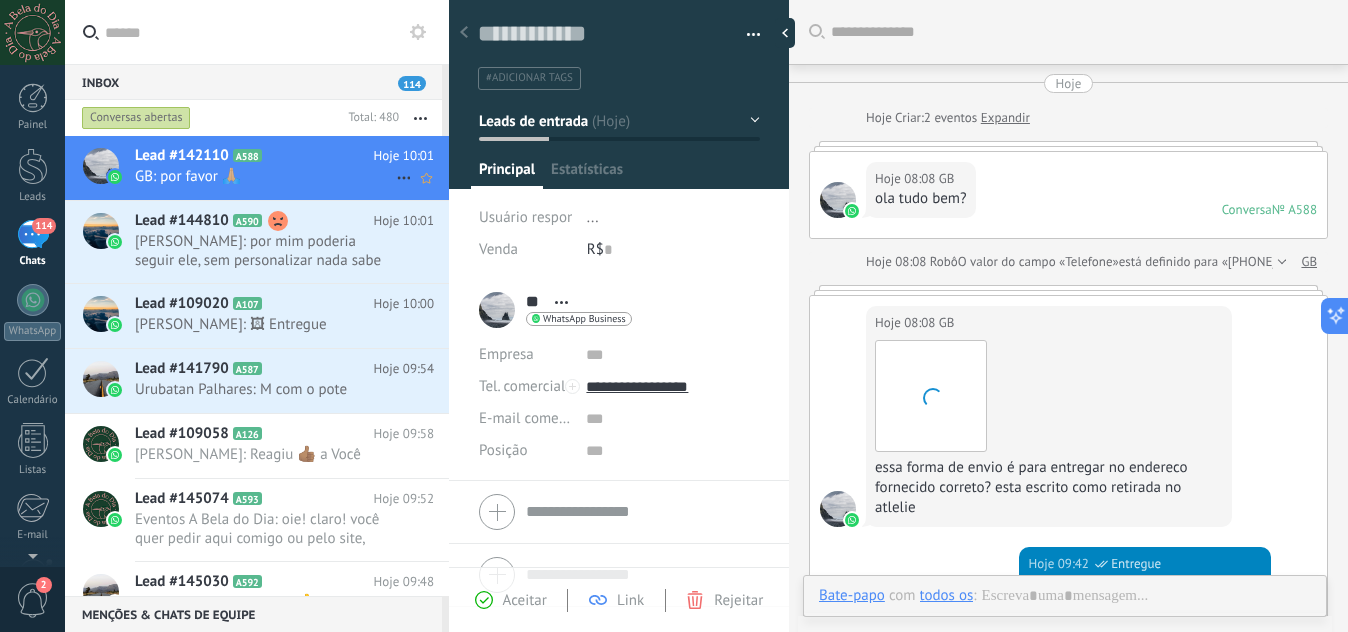 scroll, scrollTop: 30, scrollLeft: 0, axis: vertical 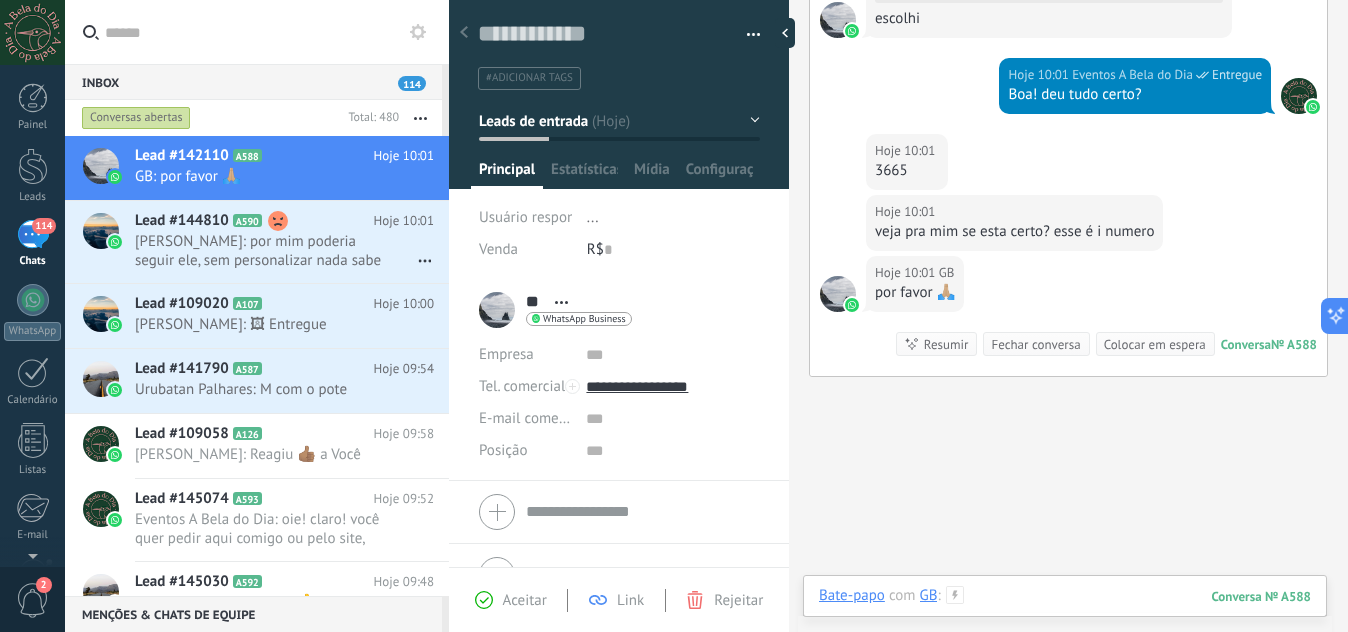 click at bounding box center (1065, 616) 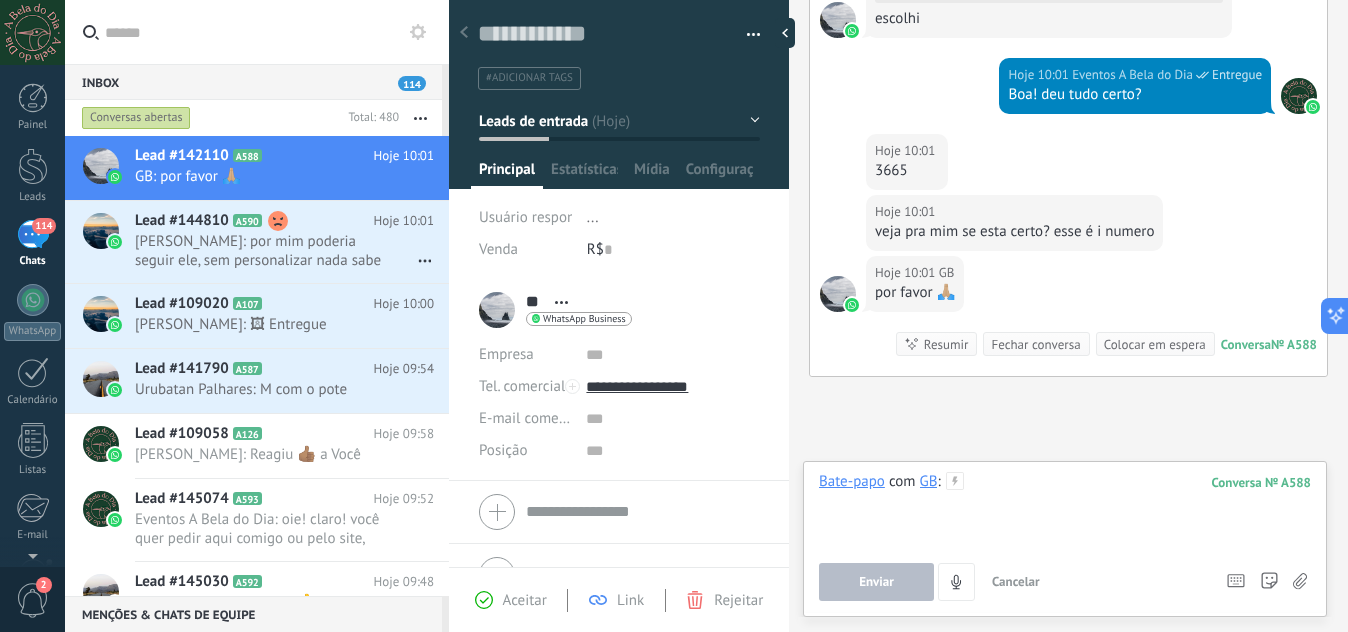 type 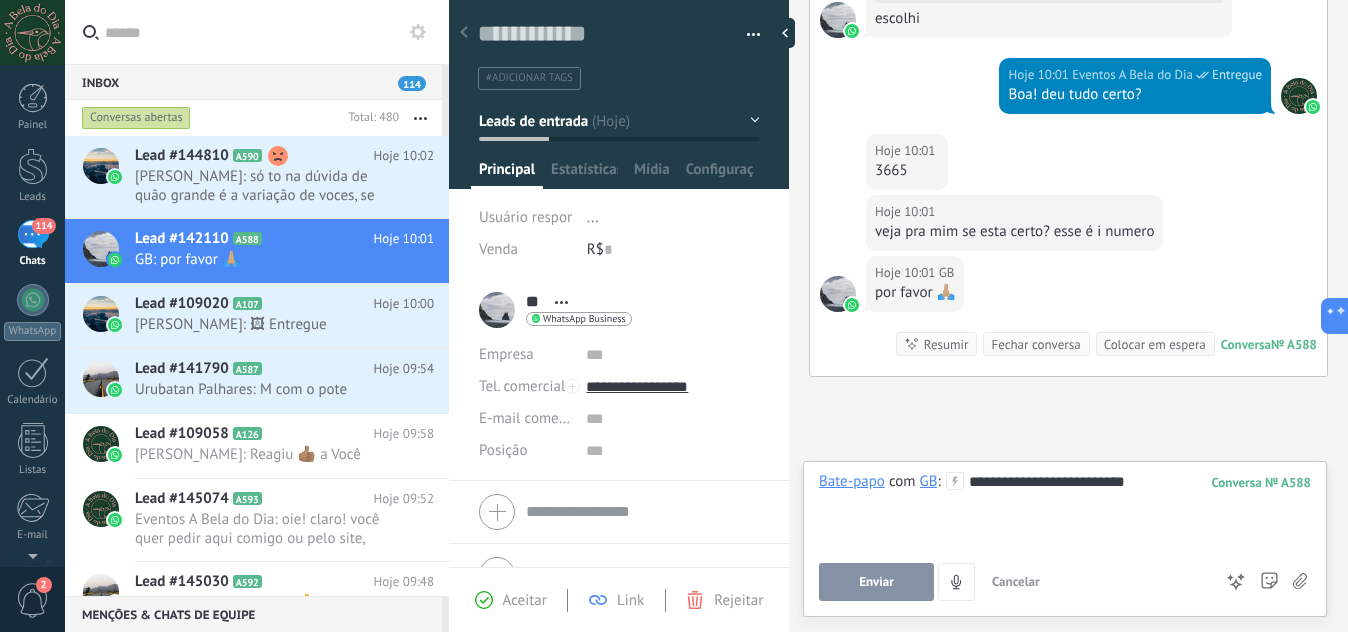 click on "Enviar" at bounding box center (876, 582) 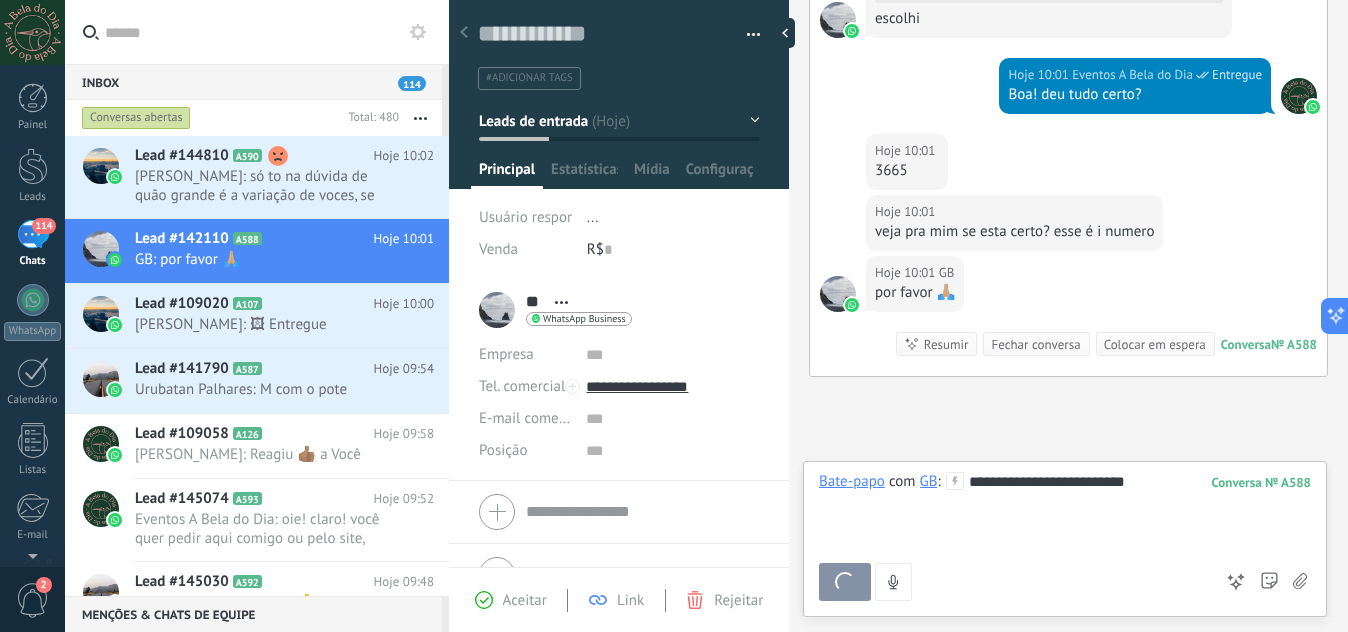 scroll, scrollTop: 945, scrollLeft: 0, axis: vertical 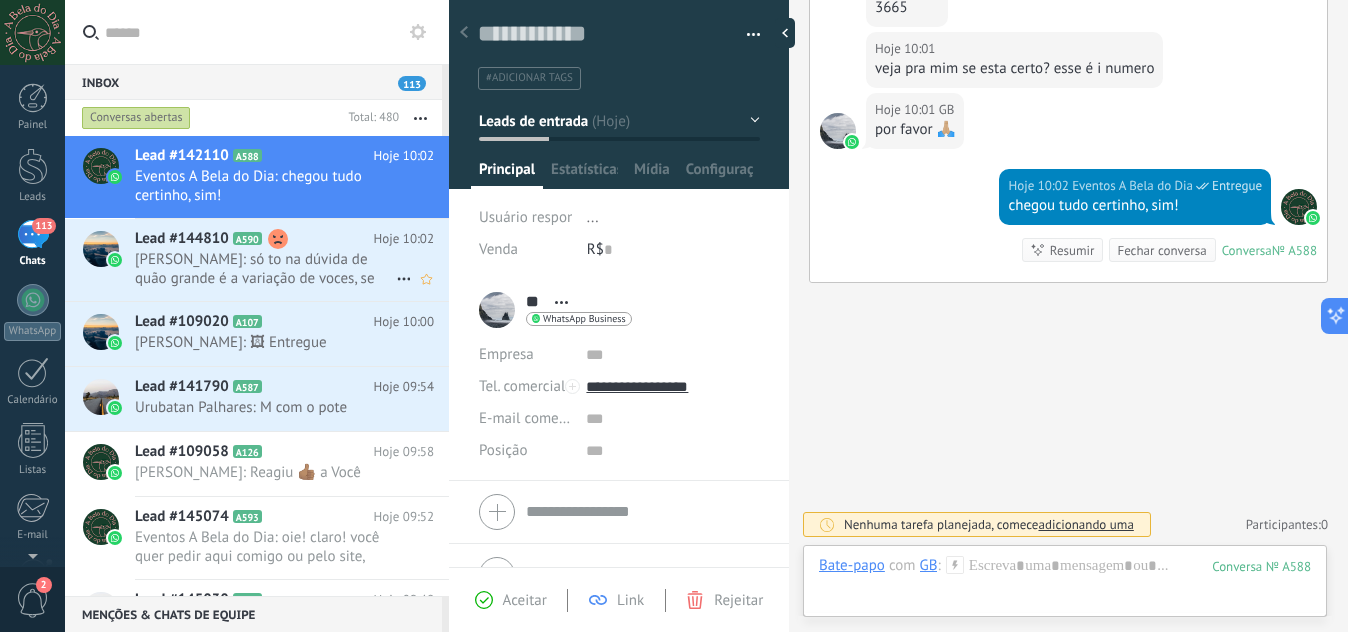 click on "Gisele Garrucho: só to na dúvida de quão grande é a variação de voces, se seguem mais ou menos o conceito das fotos ou pode ser que eu receba algo mtoo diferente" at bounding box center [265, 269] 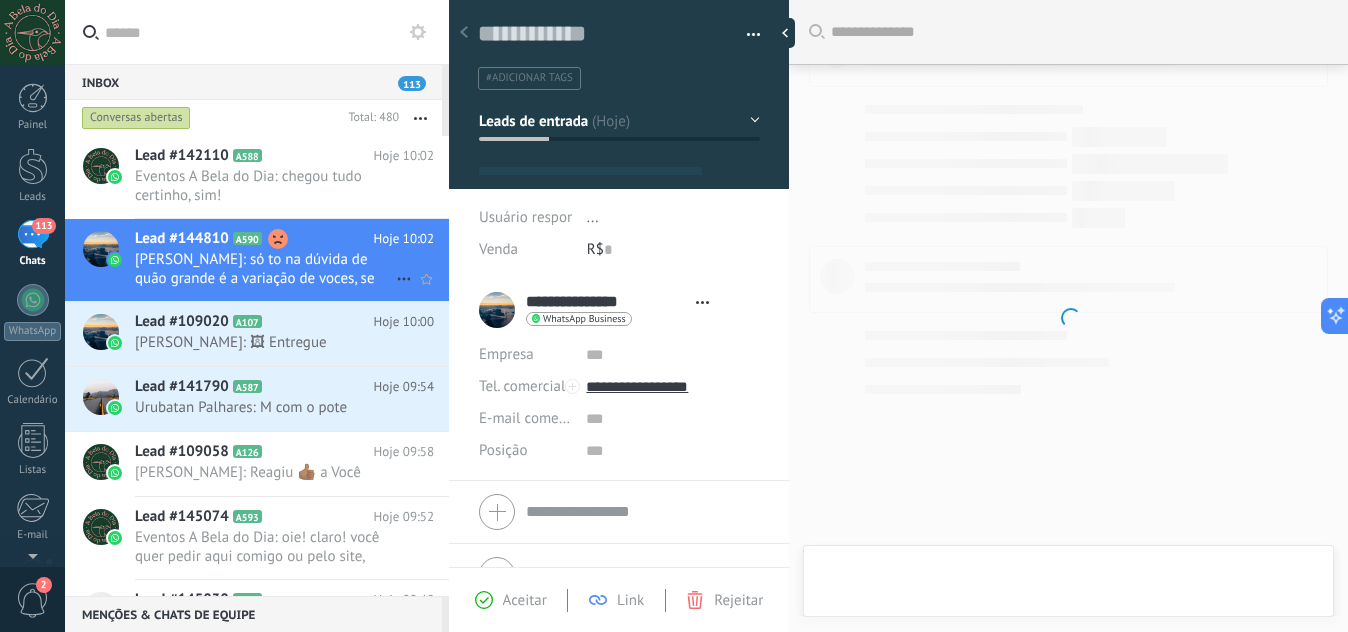 type on "**********" 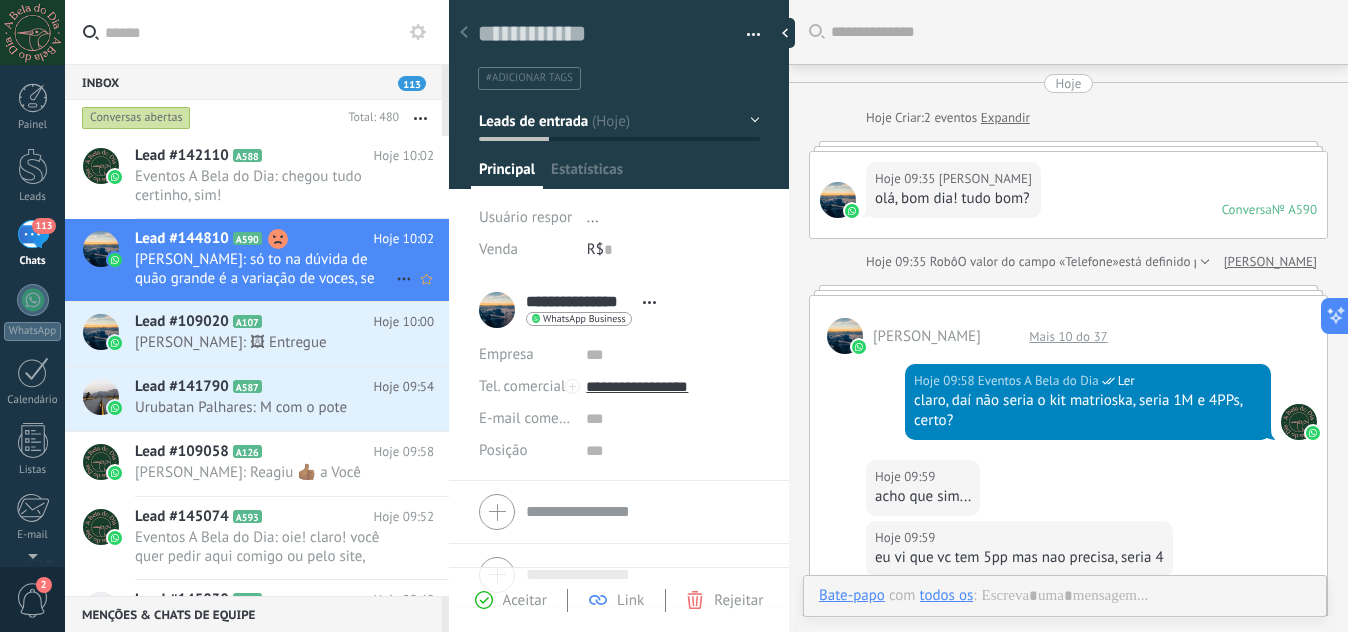scroll, scrollTop: 782, scrollLeft: 0, axis: vertical 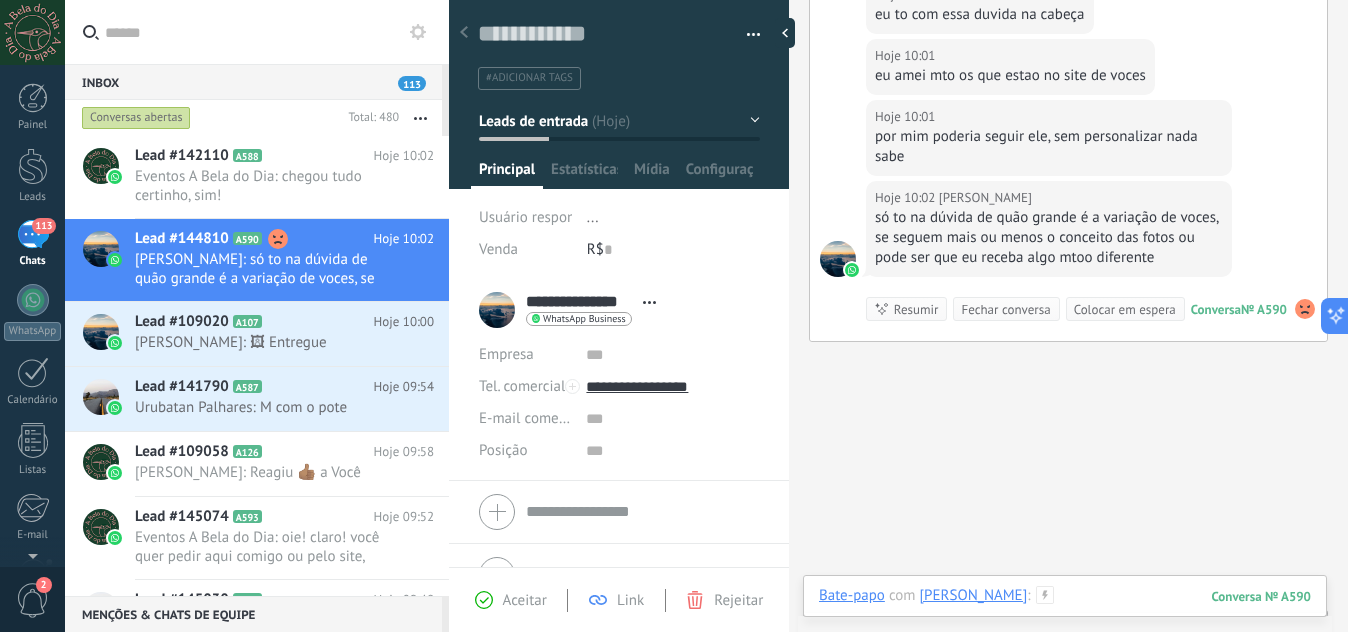 click at bounding box center (1065, 616) 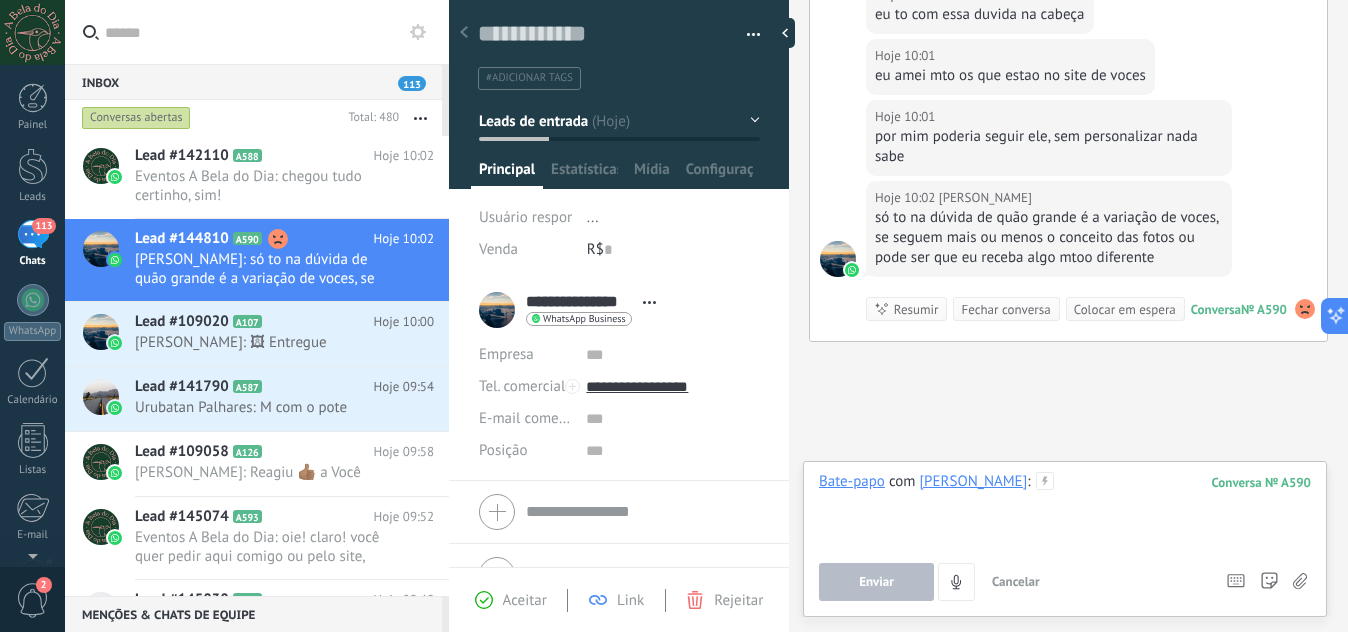 type 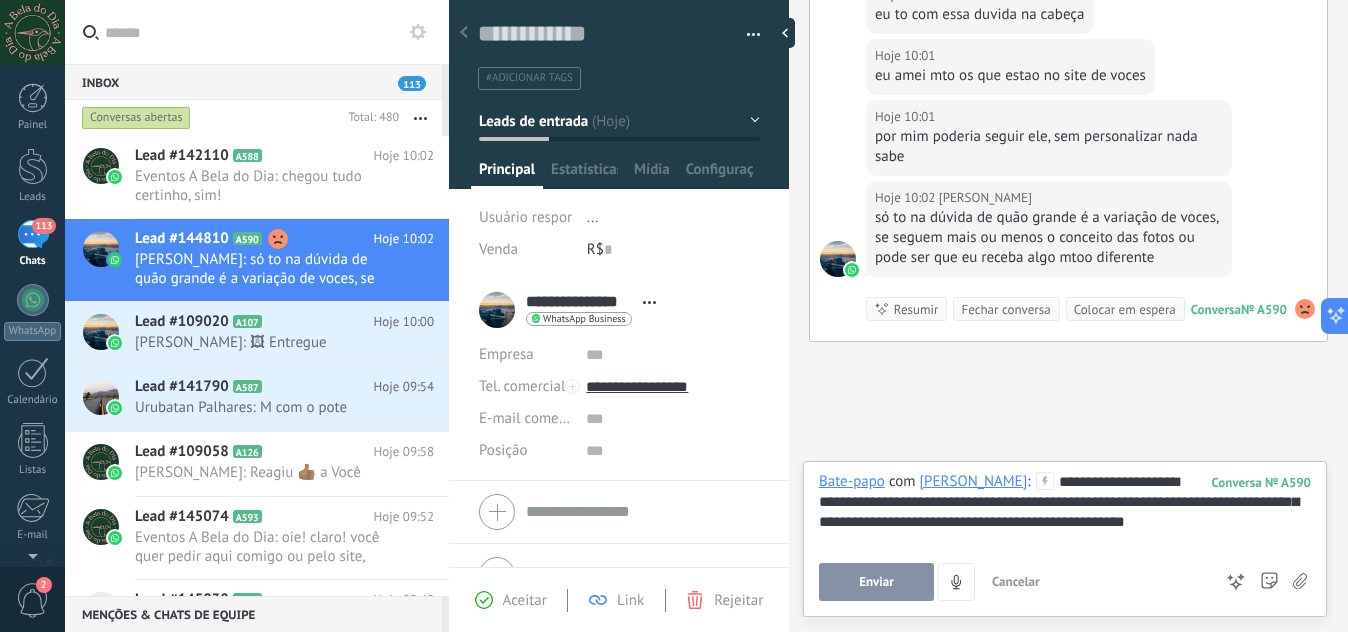 click on "Enviar" at bounding box center (876, 582) 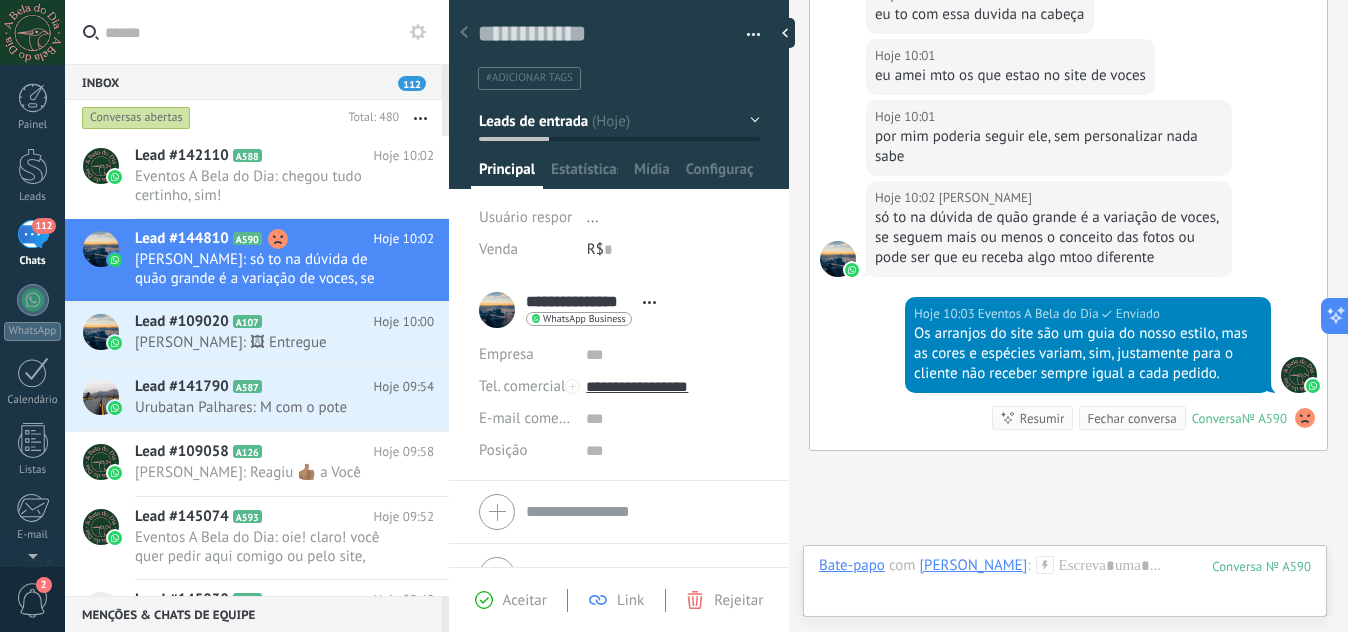 scroll, scrollTop: 1005, scrollLeft: 0, axis: vertical 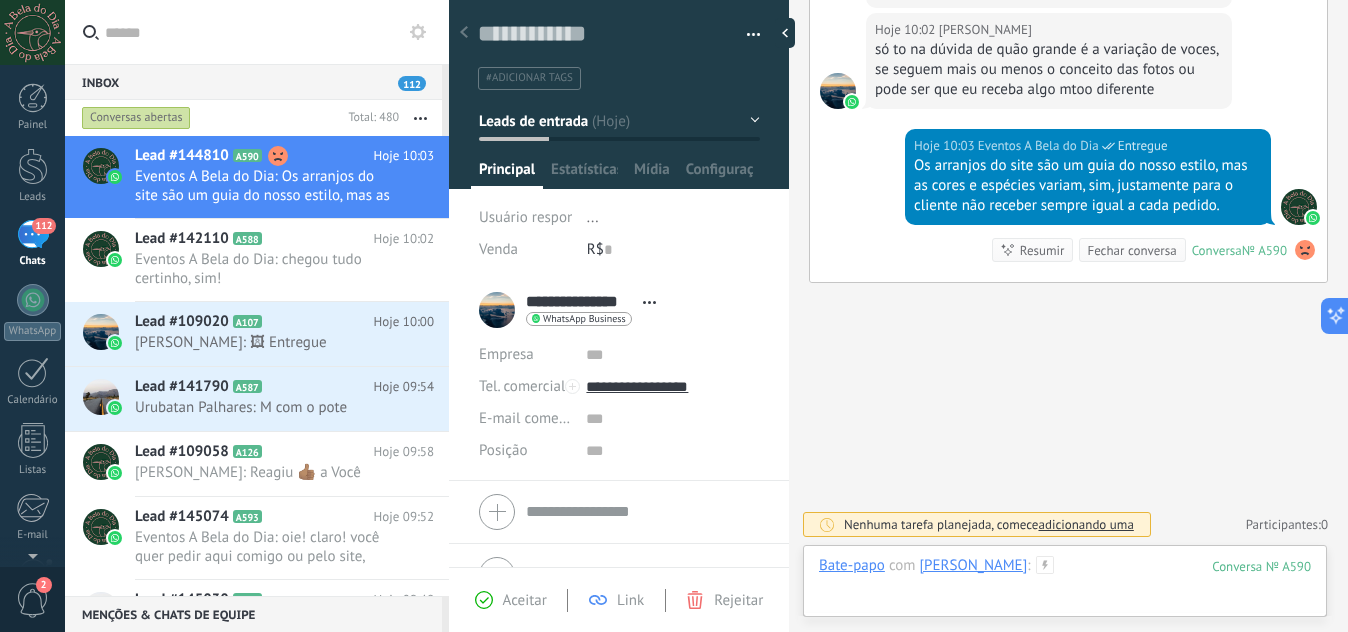 click at bounding box center (1065, 586) 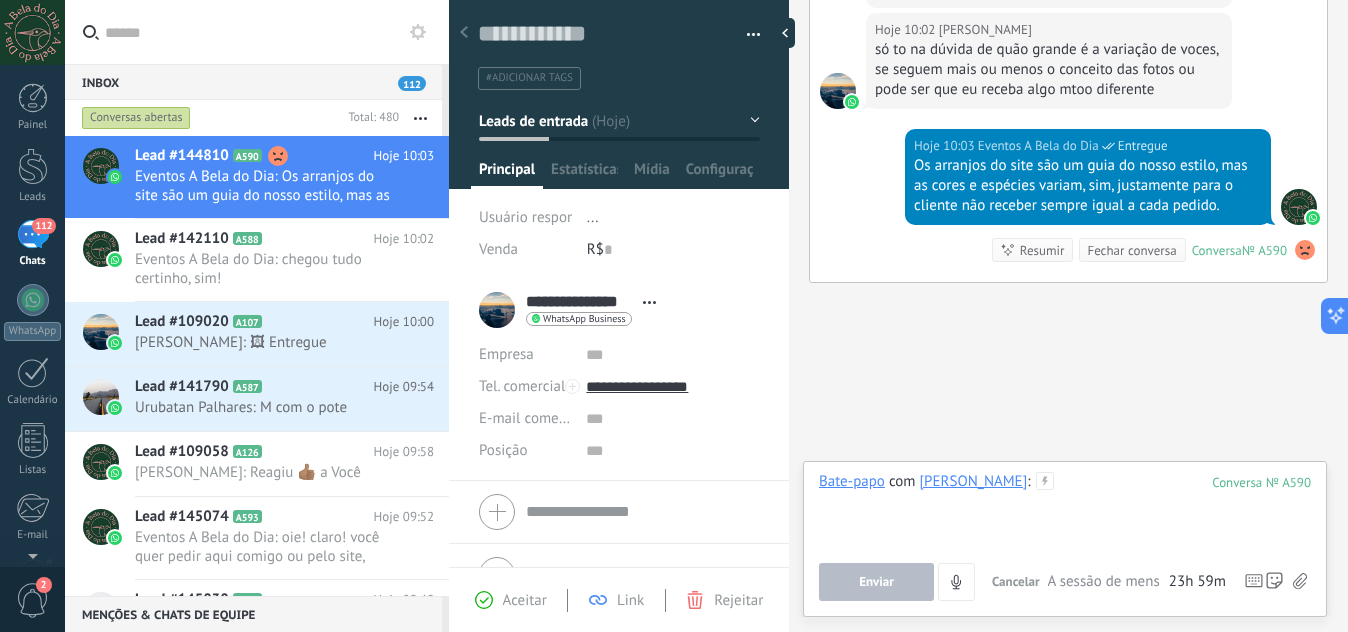type 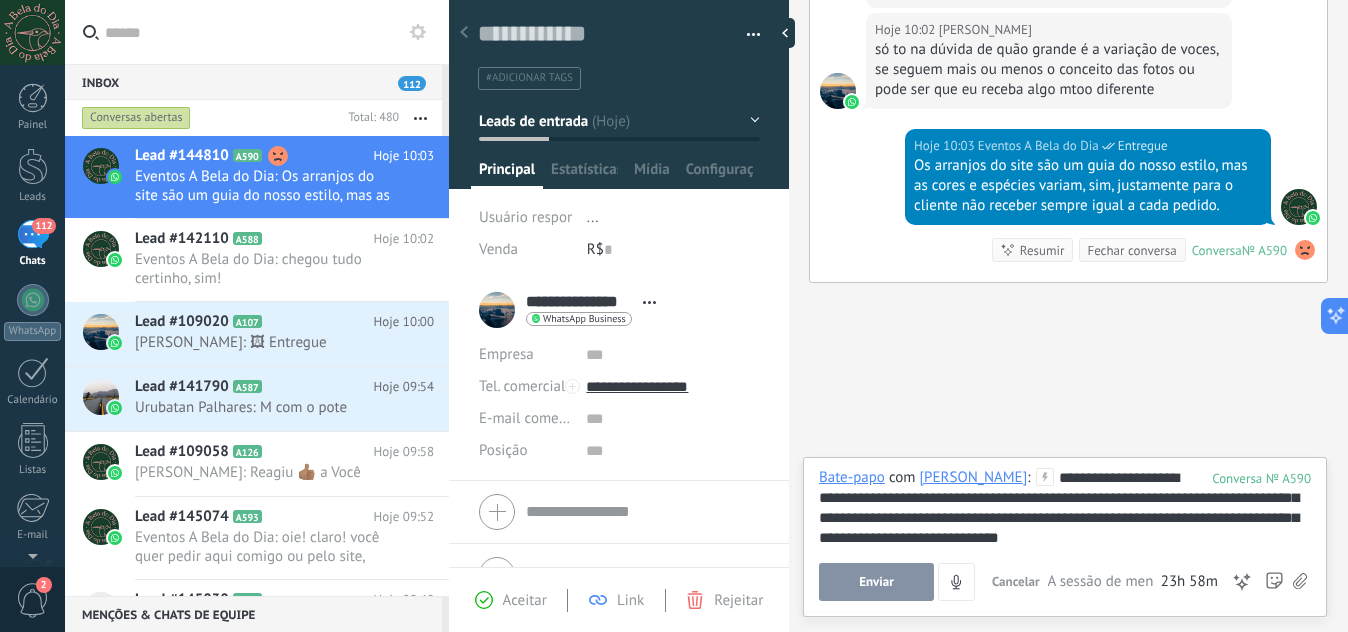 click on "Enviar" at bounding box center (876, 582) 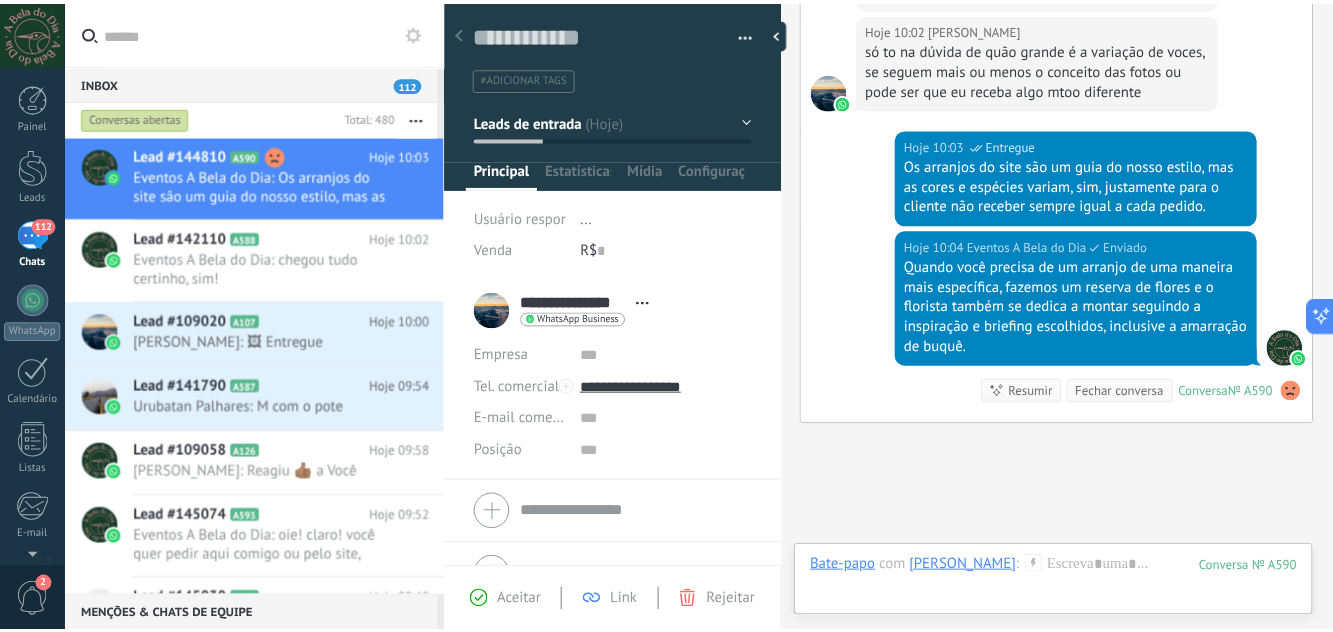 scroll, scrollTop: 1146, scrollLeft: 0, axis: vertical 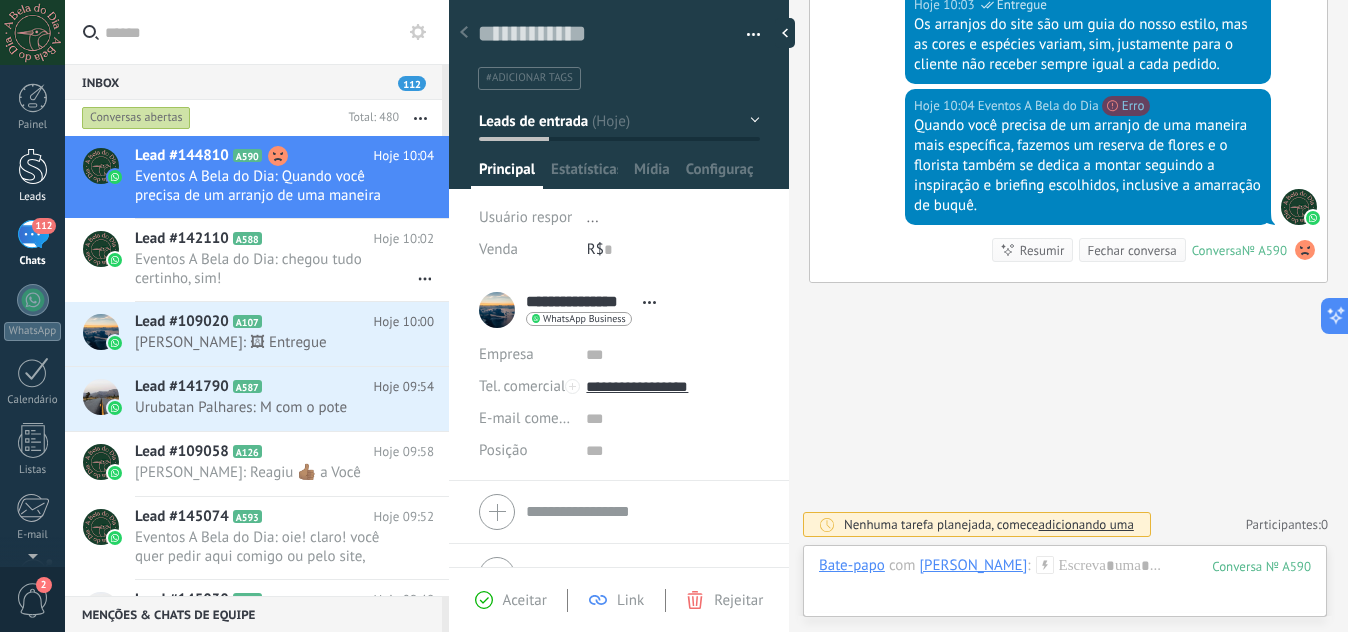 click at bounding box center (33, 166) 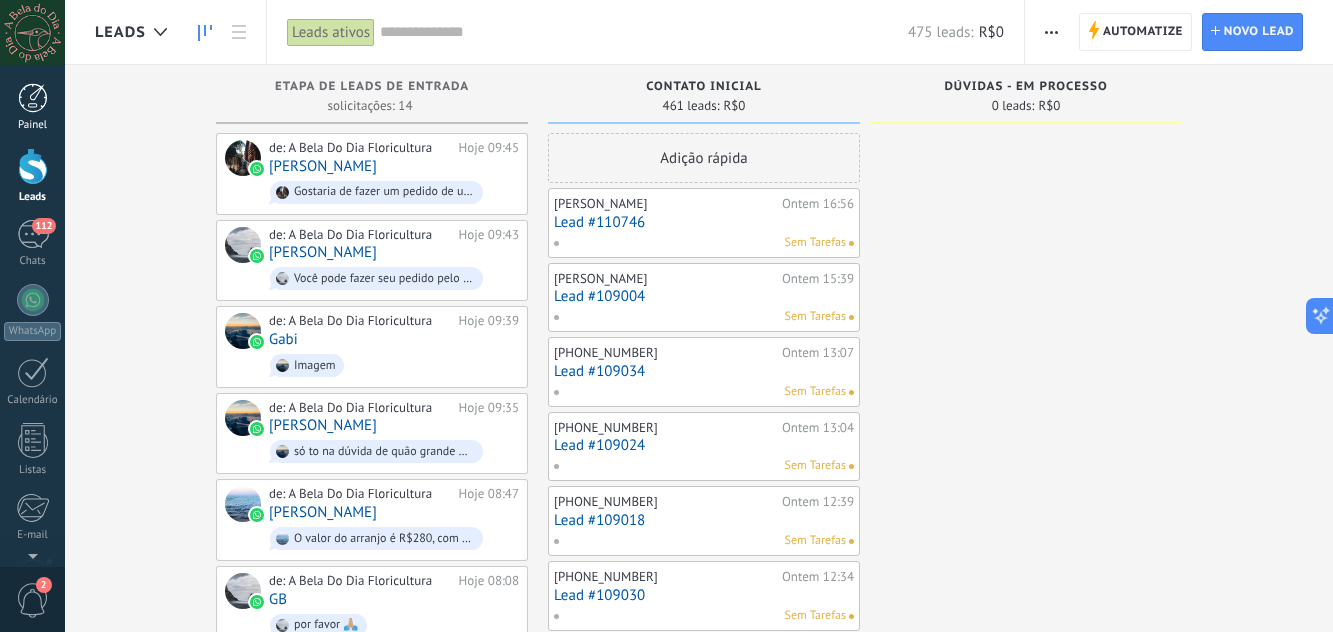 click at bounding box center (33, 98) 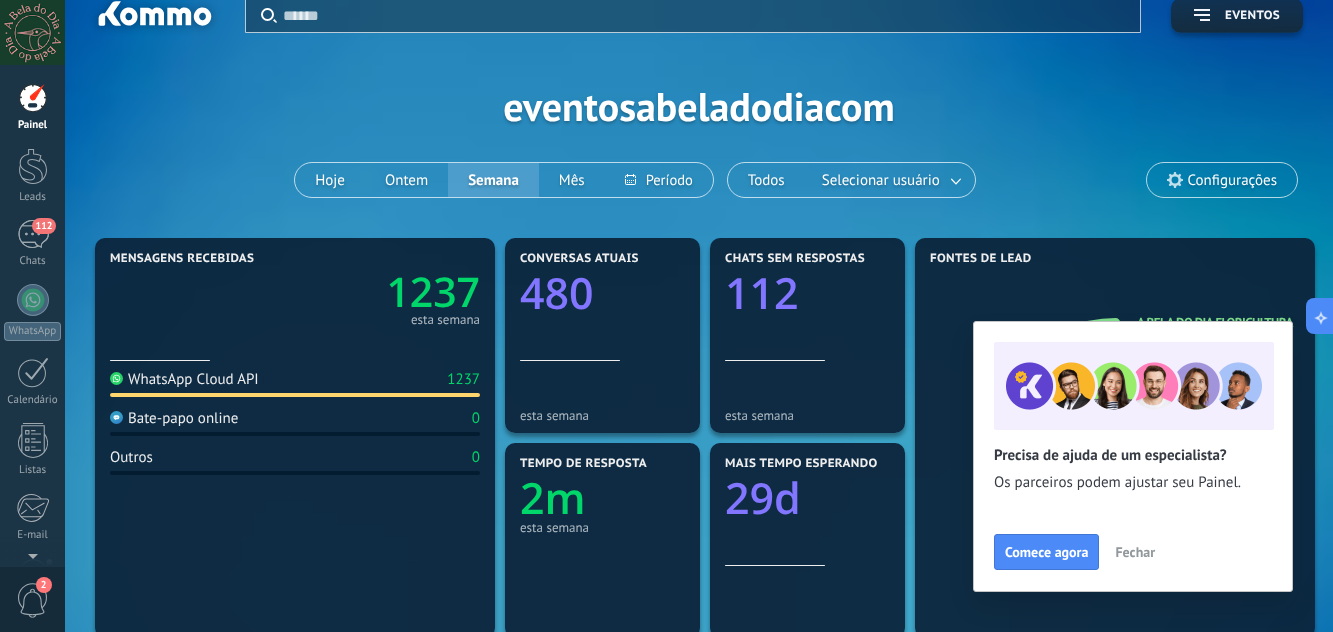 scroll, scrollTop: 15, scrollLeft: 0, axis: vertical 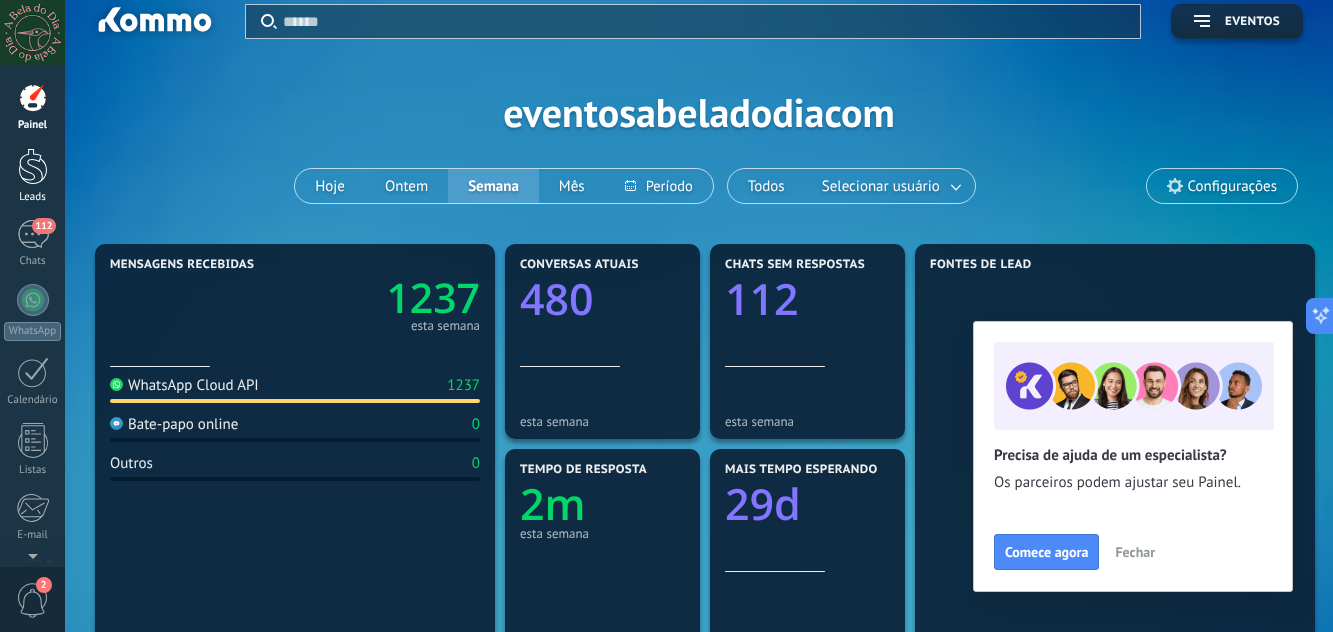 click at bounding box center [33, 166] 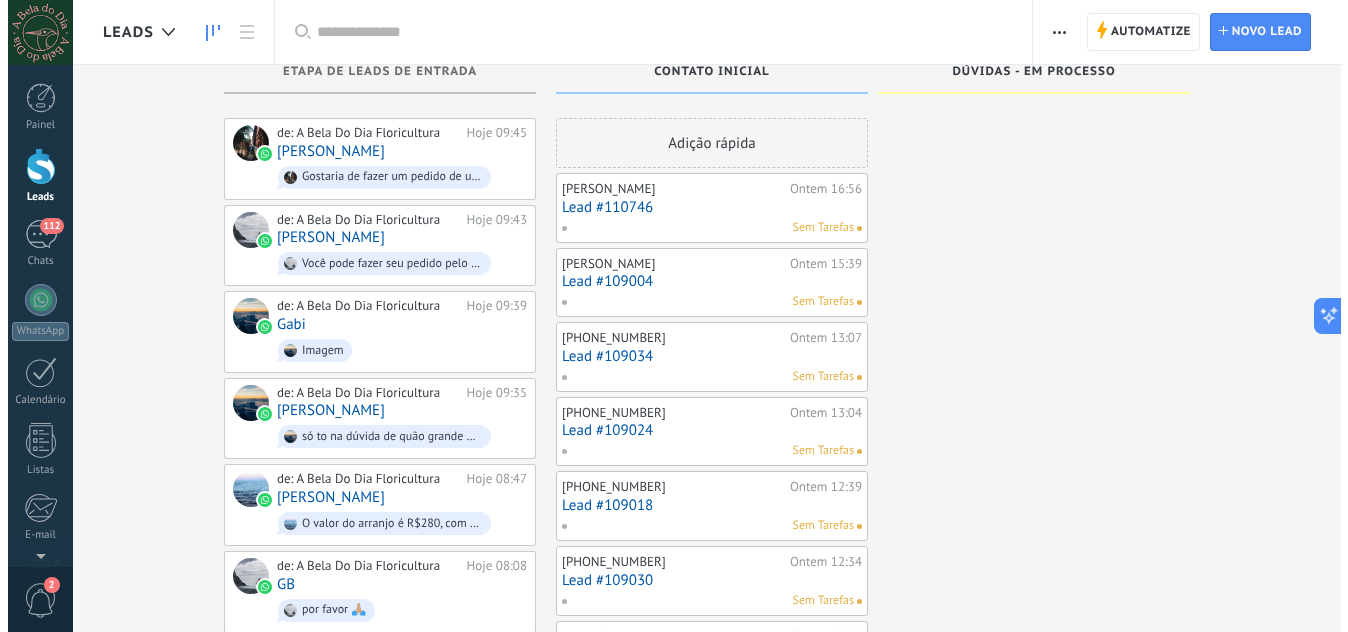scroll, scrollTop: 0, scrollLeft: 0, axis: both 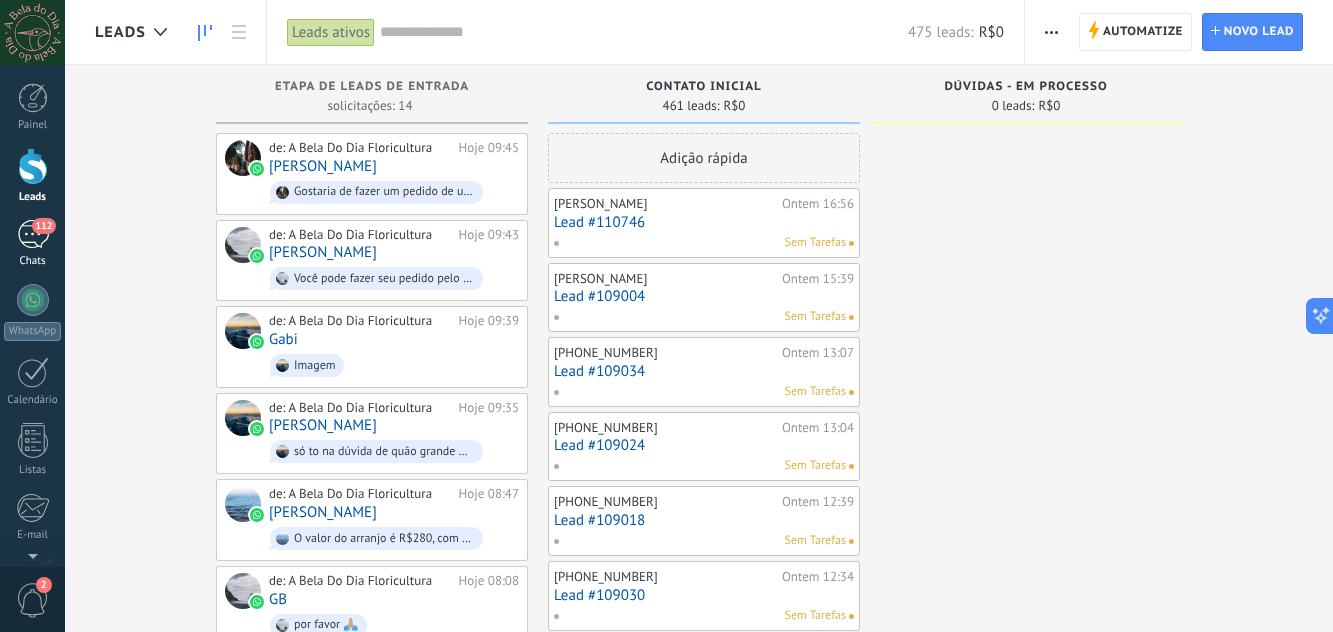 click on "112" at bounding box center [33, 234] 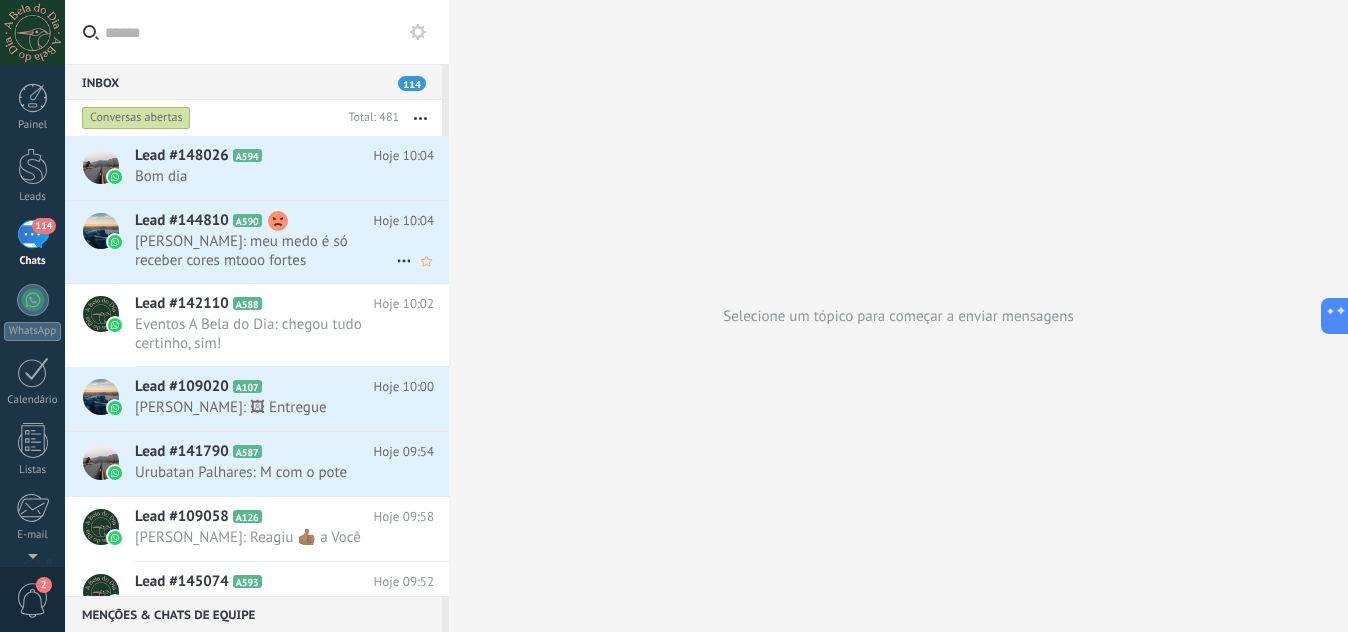 click on "Gisele Garrucho: meu medo é só receber cores mtooo fortes" at bounding box center (265, 251) 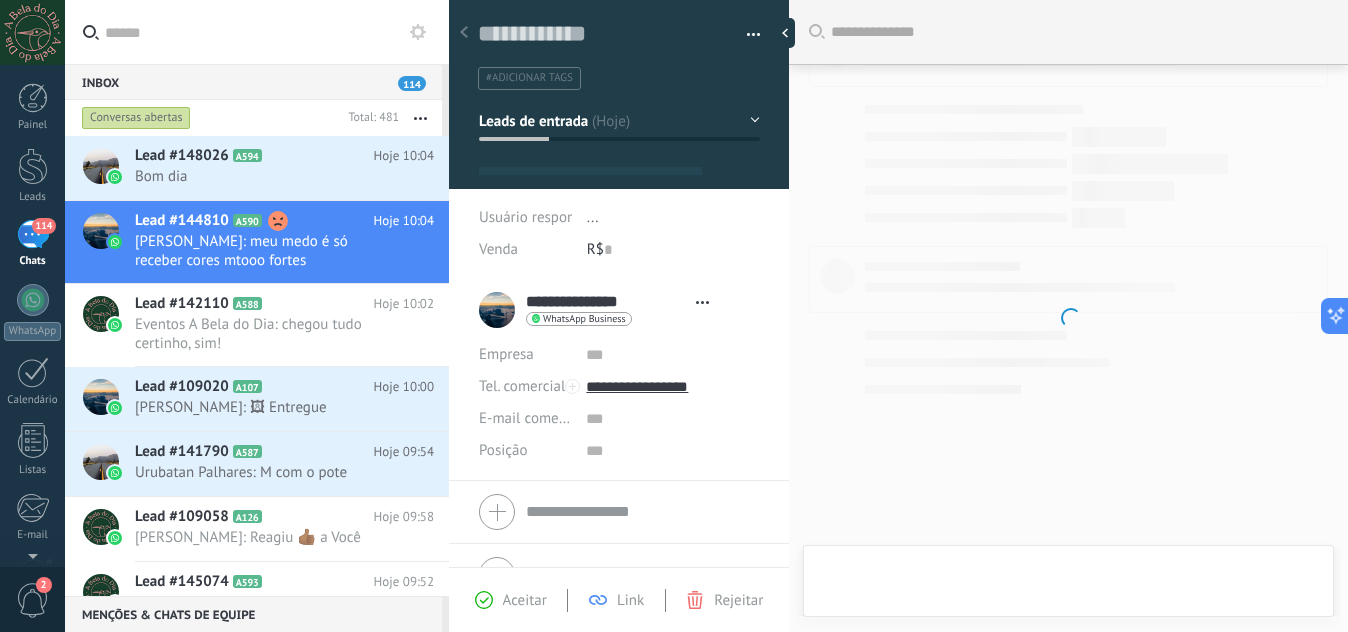 type on "**********" 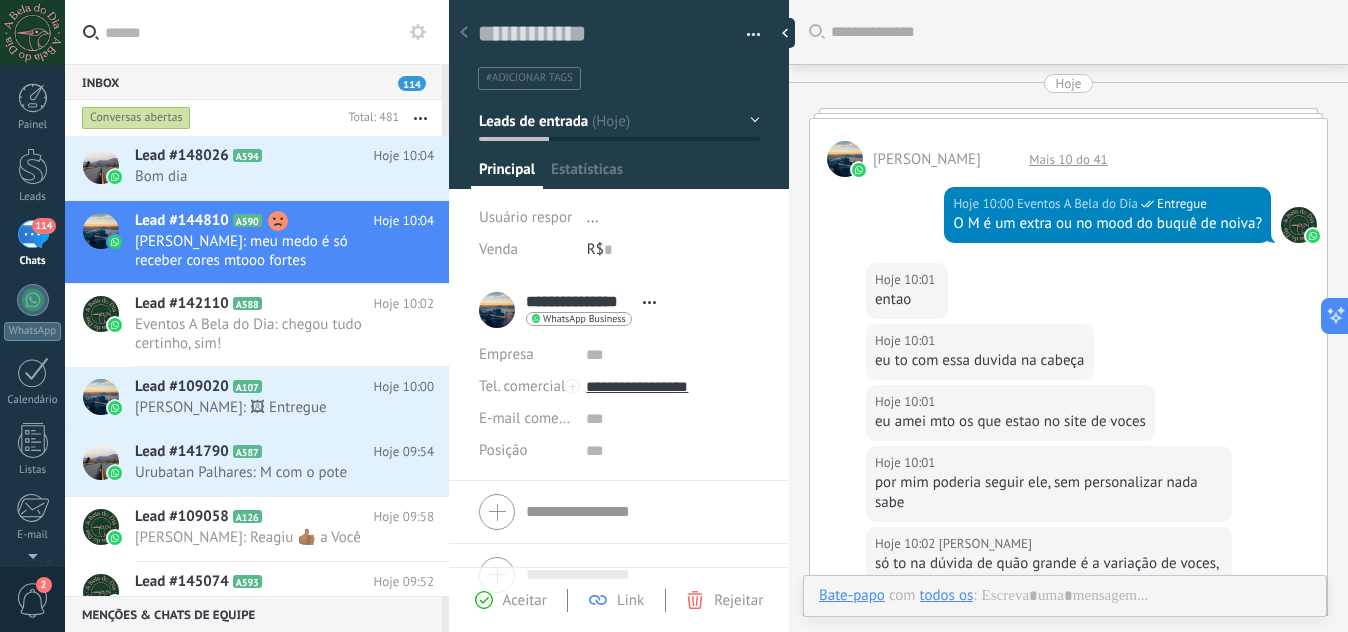 scroll, scrollTop: 705, scrollLeft: 0, axis: vertical 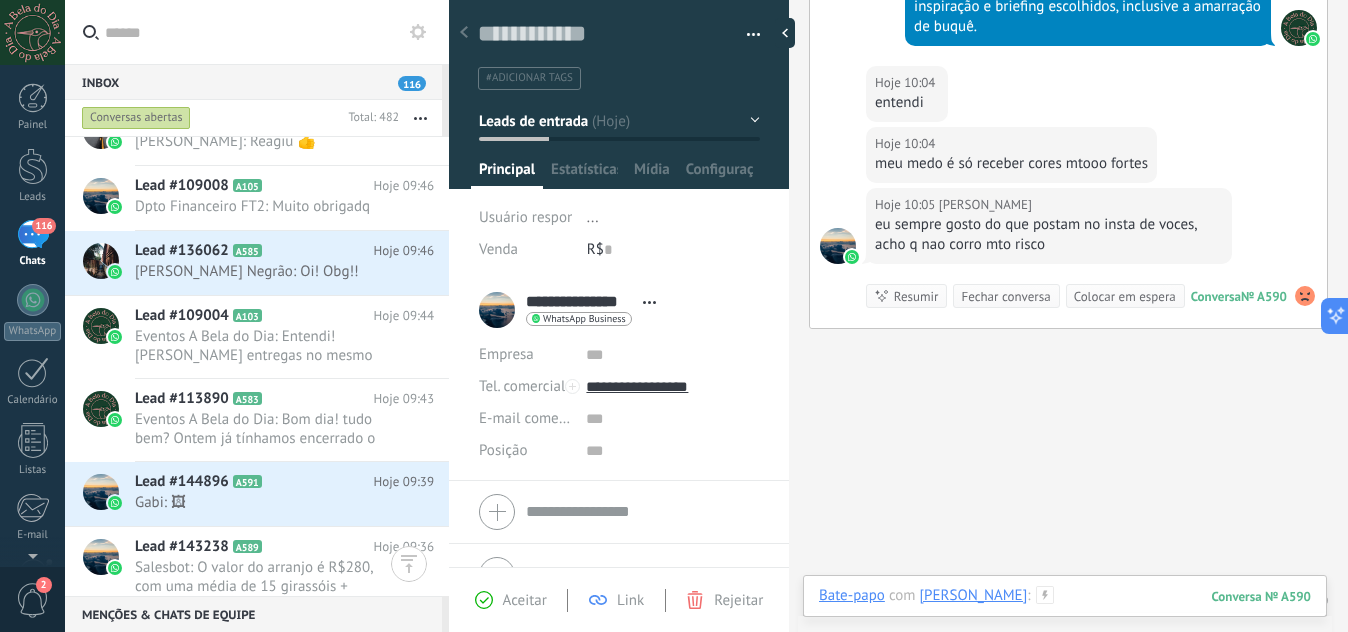 click at bounding box center (1065, 616) 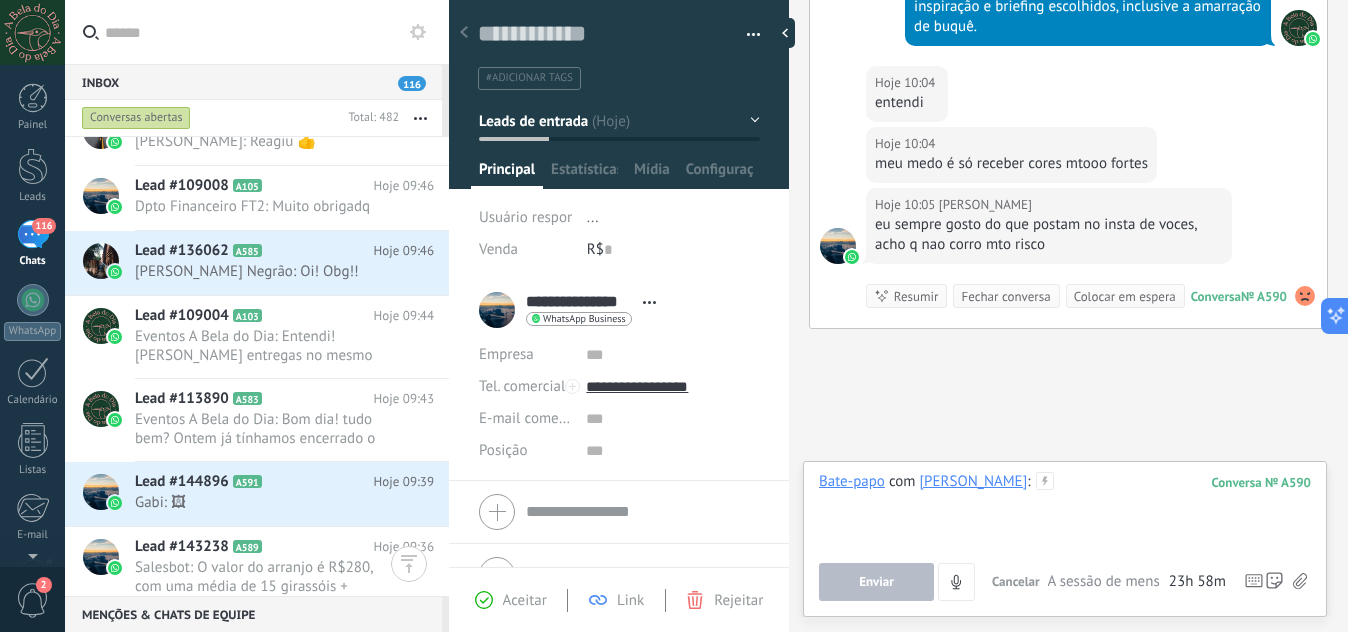 type 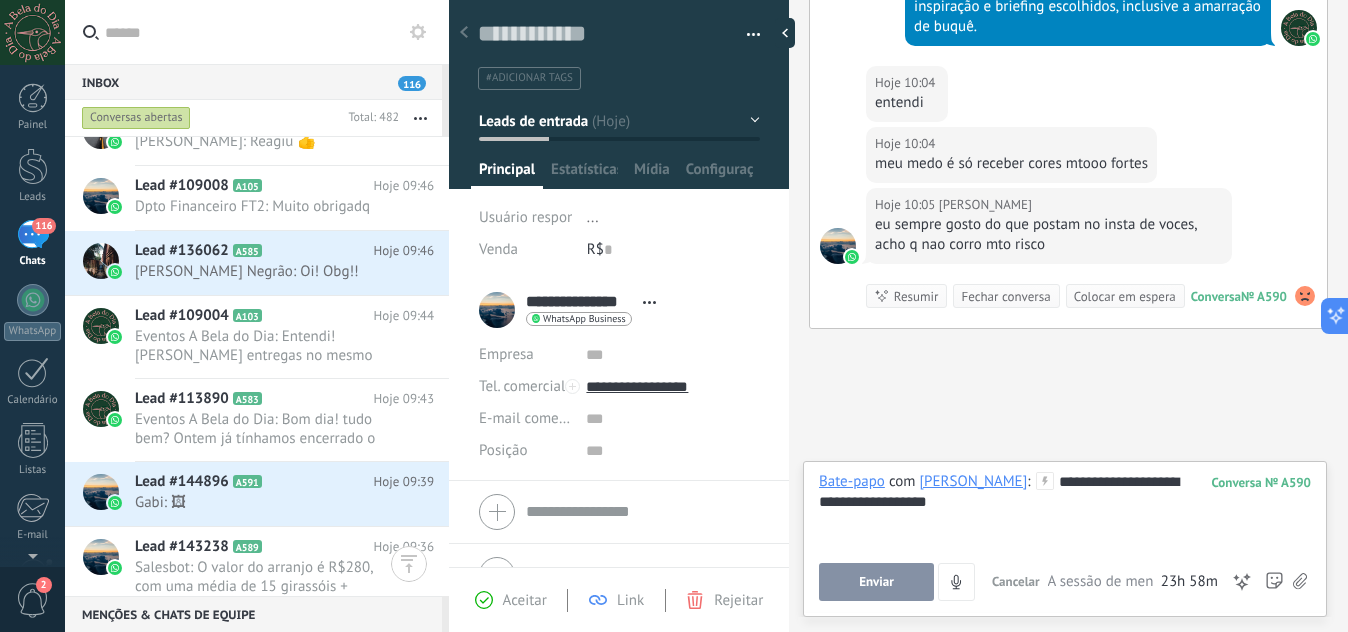 click on "Enviar" at bounding box center [876, 582] 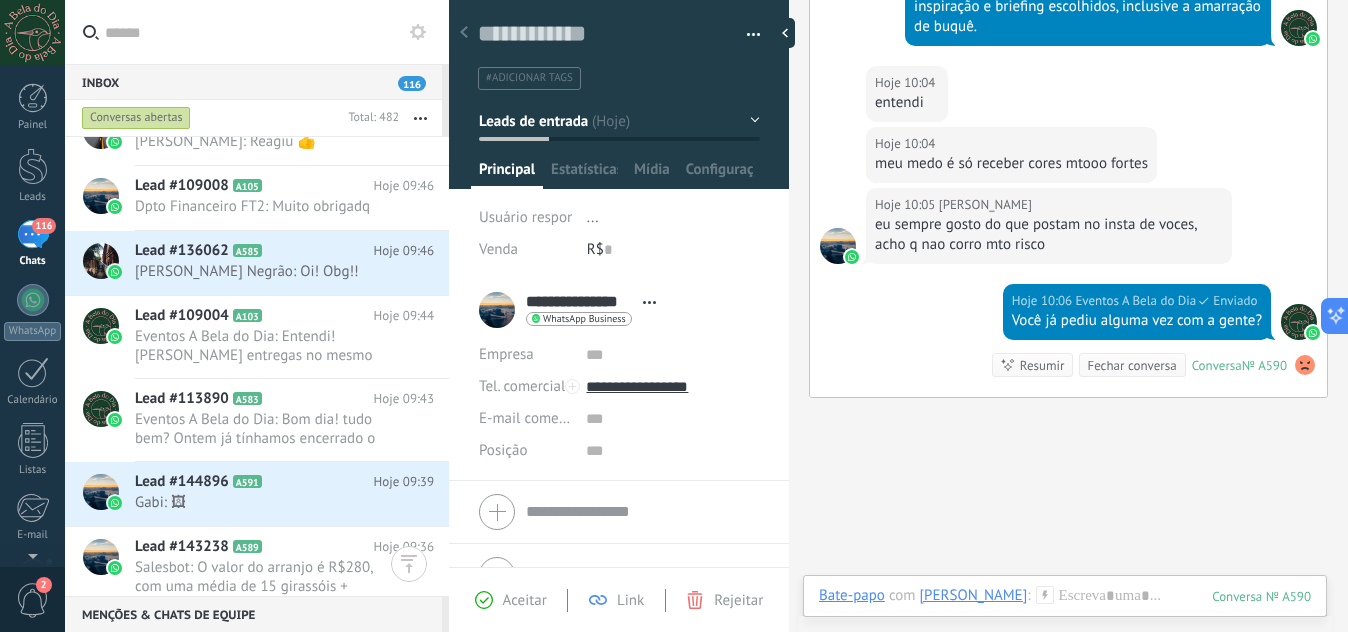 scroll, scrollTop: 949, scrollLeft: 0, axis: vertical 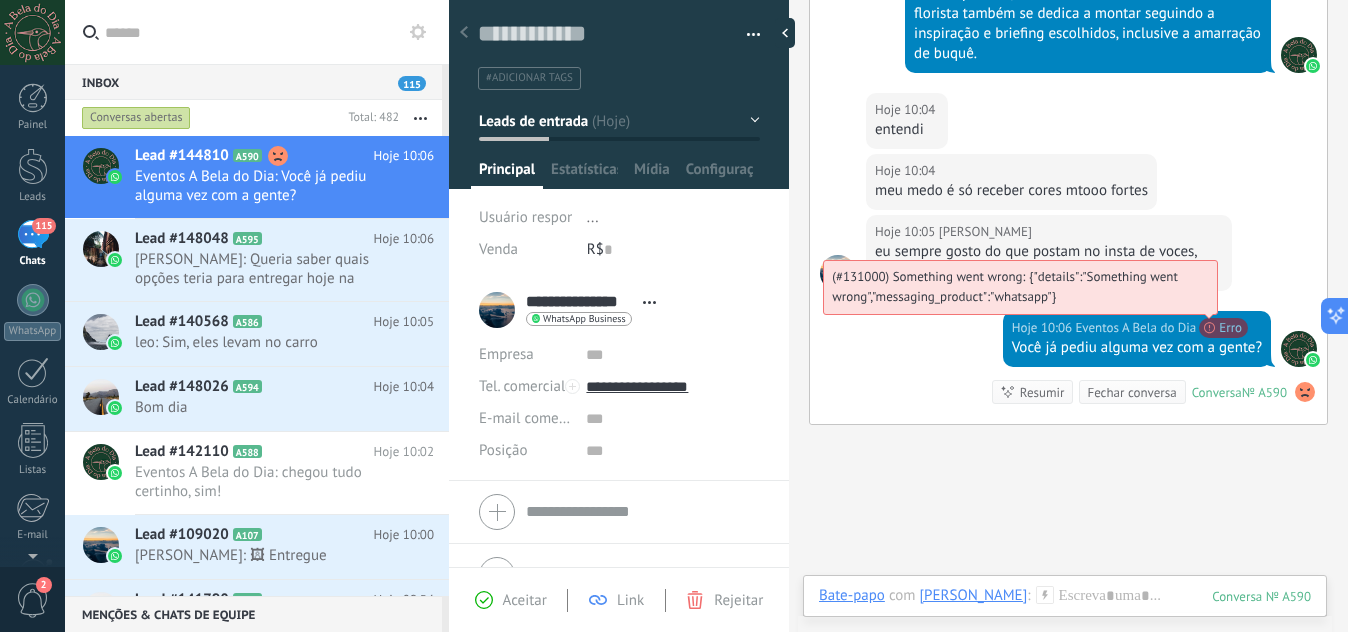 click on "(#131000) Something went wrong: {"details":"Something went wrong","messaging_product":"whatsapp"}" at bounding box center [1005, 286] 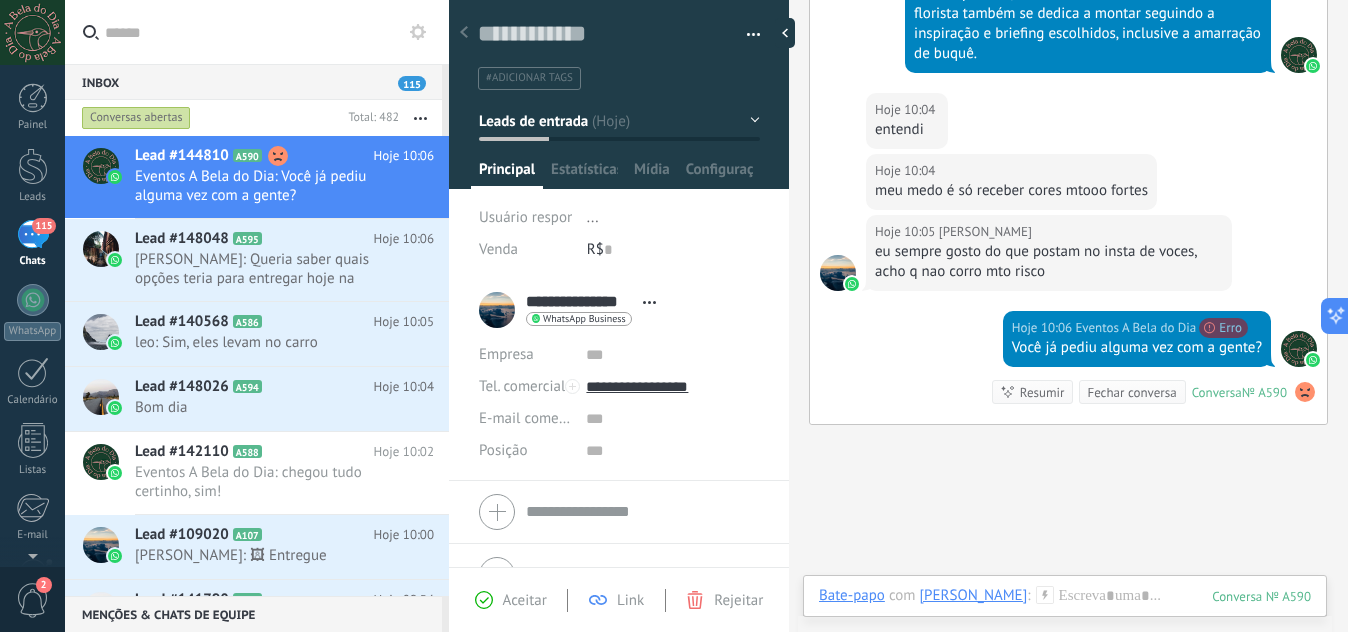 scroll, scrollTop: 949, scrollLeft: 0, axis: vertical 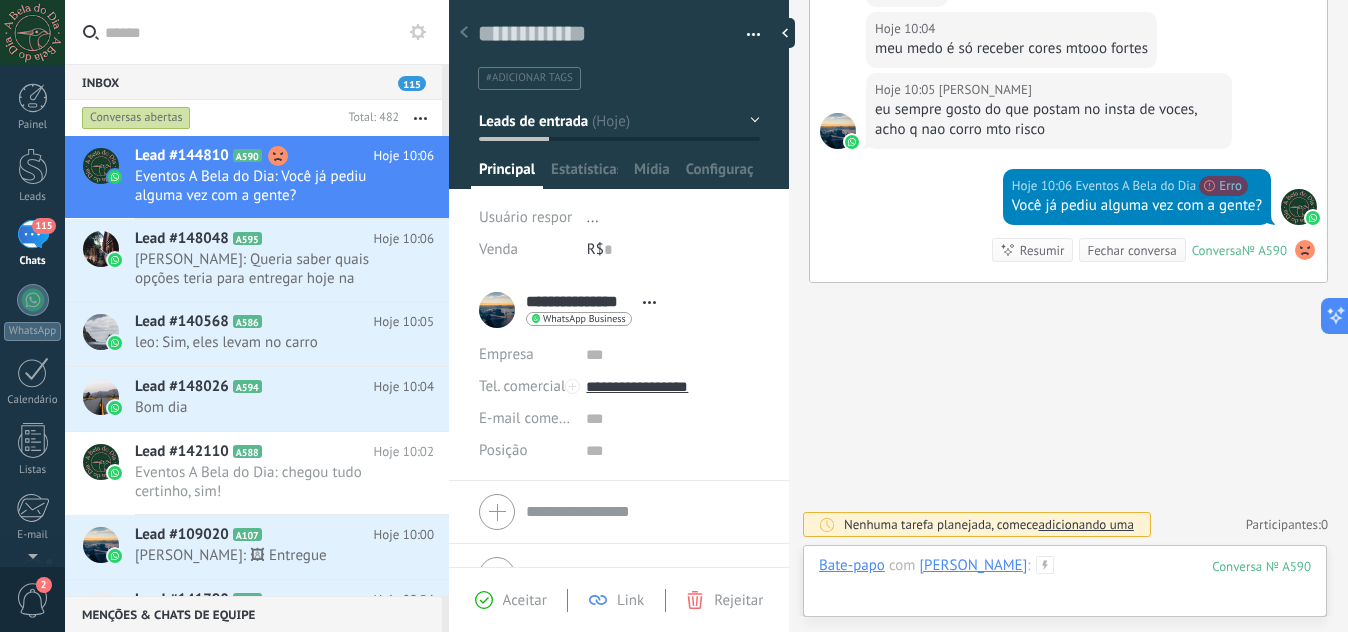 click at bounding box center (1065, 586) 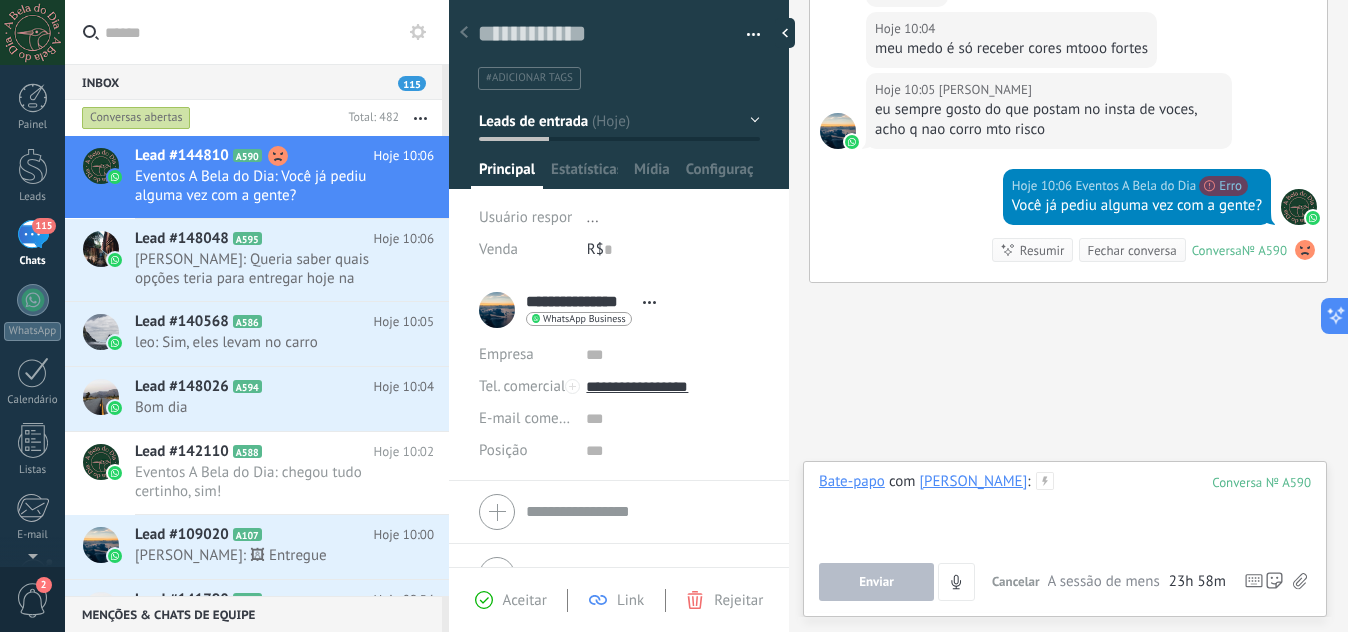 type 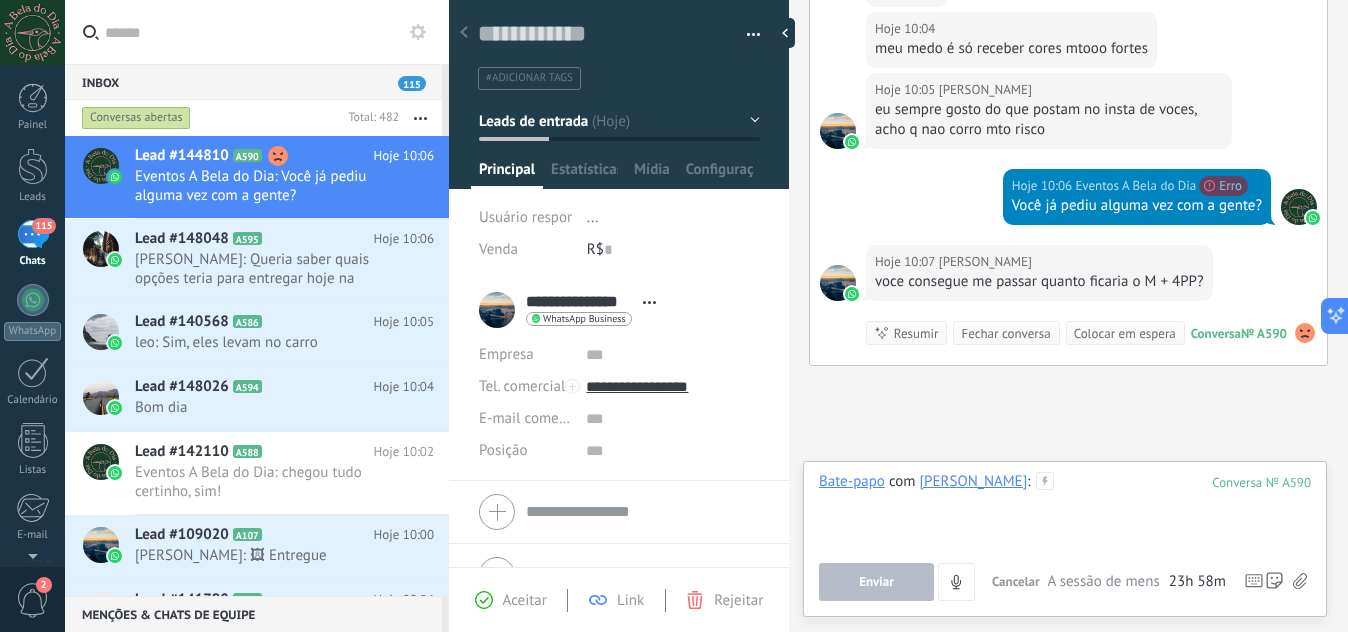 scroll, scrollTop: 1032, scrollLeft: 0, axis: vertical 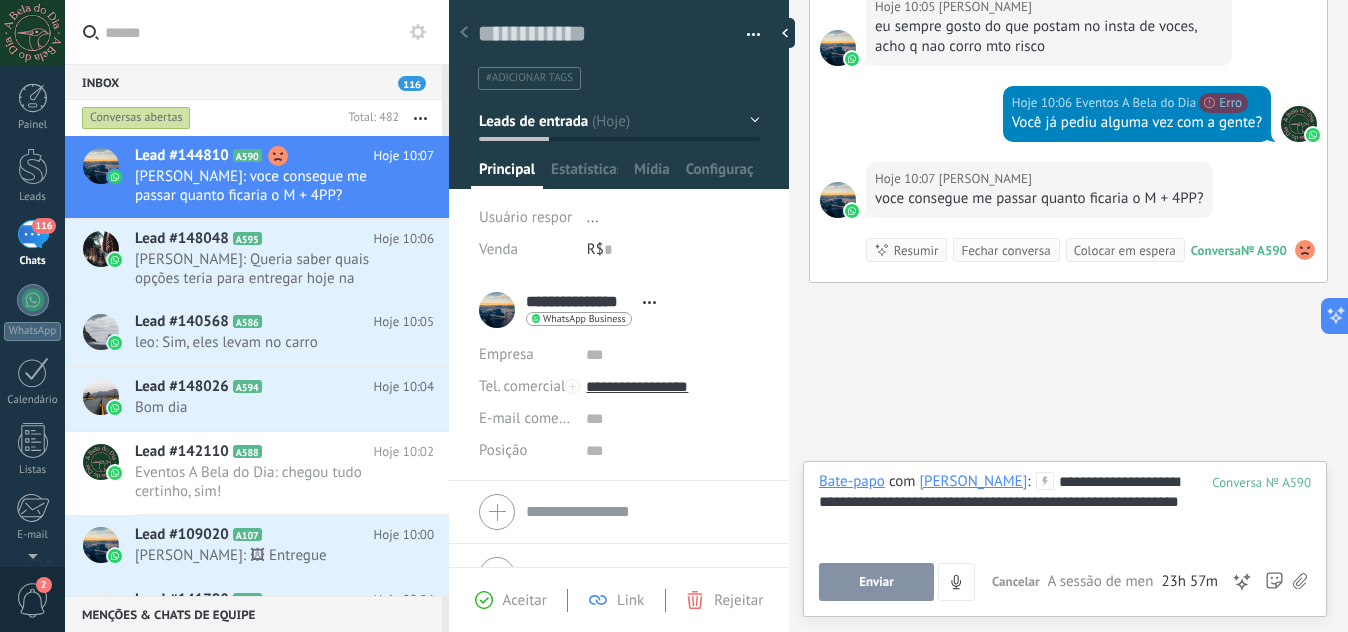 click on "Enviar" at bounding box center (876, 582) 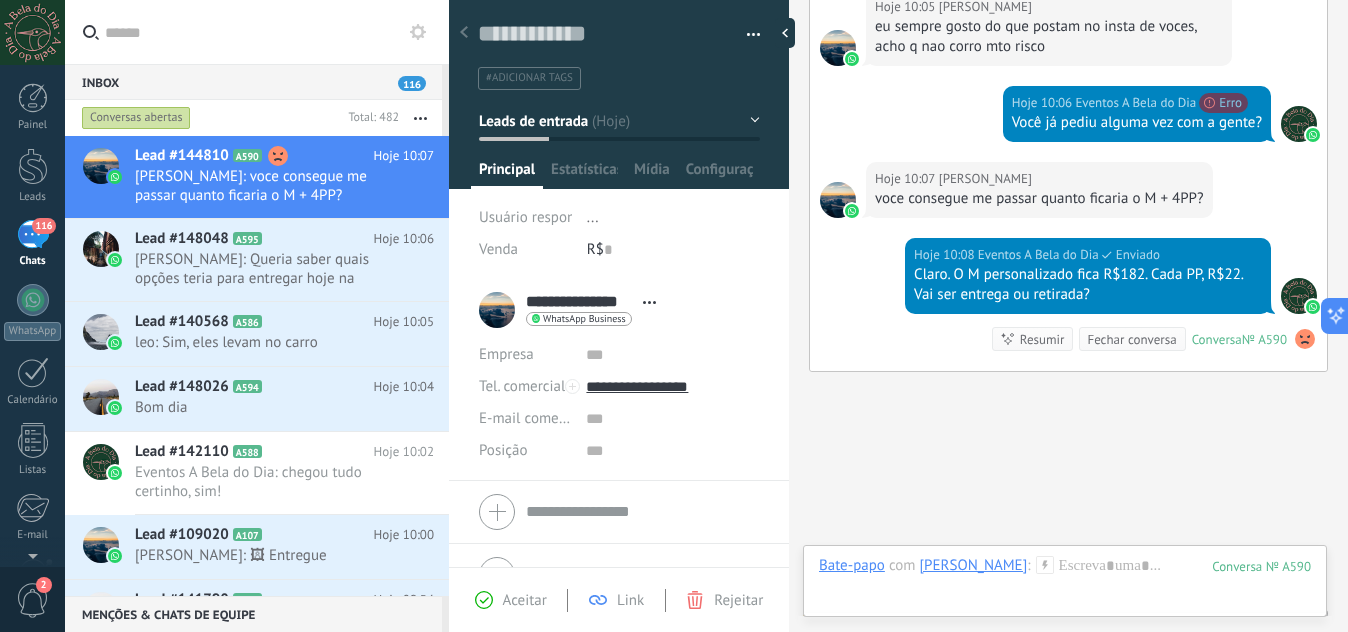 scroll, scrollTop: 1121, scrollLeft: 0, axis: vertical 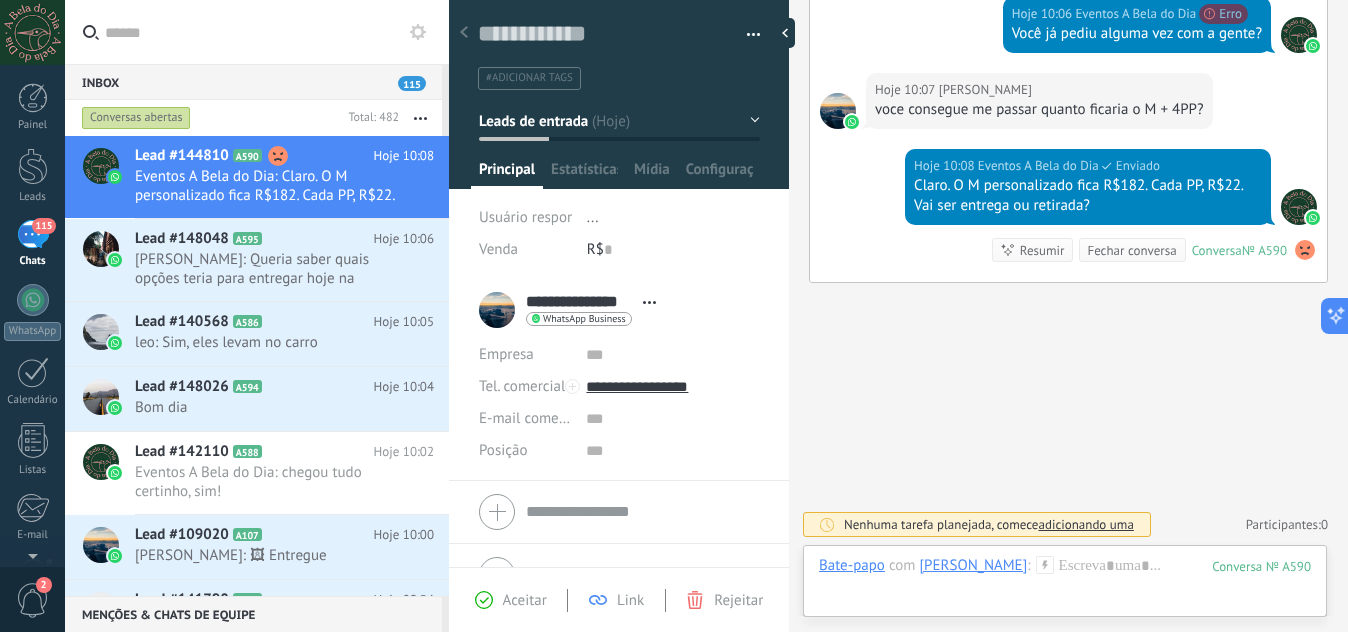 click on "Buscar Carregar mais Hoje Gisele Garrucho  Mais 10 do 41 Hoje 10:00 Eventos A Bela do Dia  Entregue O M é um extra ou no mood do buquê de noiva? Hoje 10:01 Gisele Garrucho  entao Hoje 10:01 Gisele Garrucho  eu to com essa duvida na cabeça Hoje 10:01 Gisele Garrucho  eu amei mto os que estao no site de voces Hoje 10:01 Gisele Garrucho  por mim poderia seguir ele, sem personalizar nada sabe Hoje 10:02 Gisele Garrucho  só to na dúvida de quão grande é a variação de voces, se seguem mais ou menos o conceito das fotos ou pode ser que eu receba algo mtoo diferente Hoje 10:03 Eventos A Bela do Dia  Entregue Os arranjos do site são um guia do nosso estilo, mas as cores e espécies variam, sim, justamente para o cliente não receber sempre igual a cada pedido. Hoje 10:04 Eventos A Bela do Dia  (#131000) Something went wrong: {"details":"Something went wrong","messaging_product":"whatsapp"} Erro Hoje 10:04 Gisele Garrucho  entendi Hoje 10:04 Gisele Garrucho  Hoje 10:05 Gisele Garrucho  Hoje 10:06" at bounding box center [1068, -245] 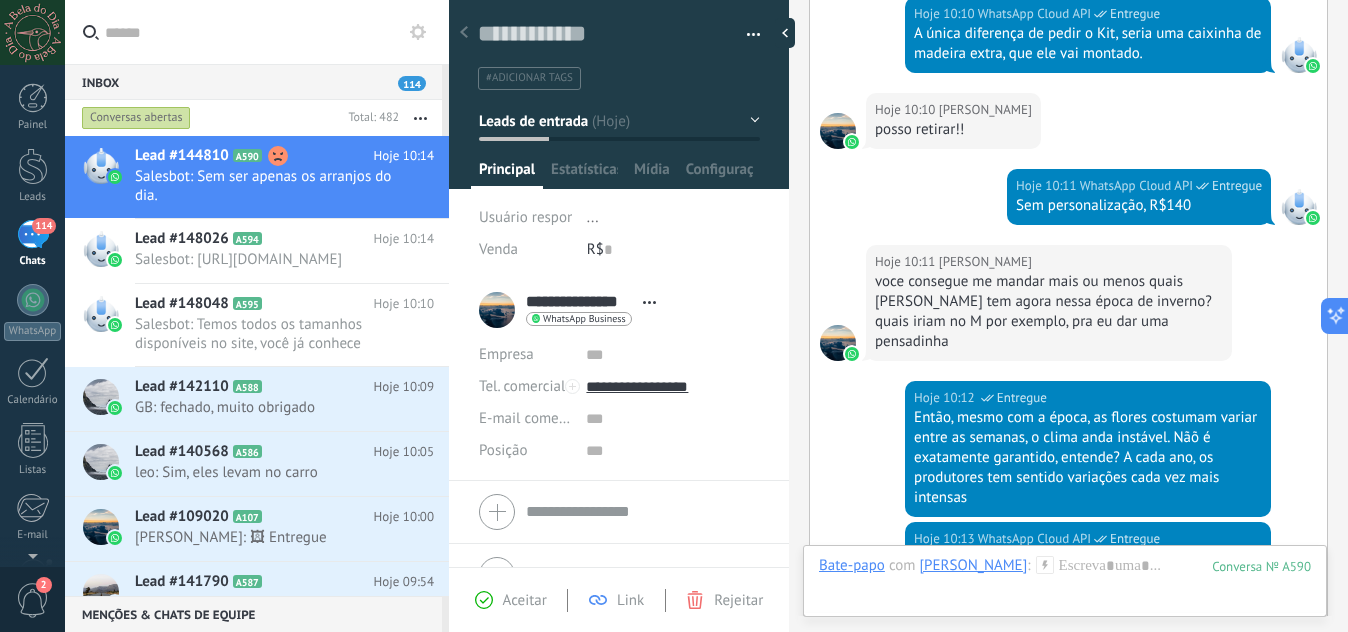 scroll, scrollTop: 2607, scrollLeft: 0, axis: vertical 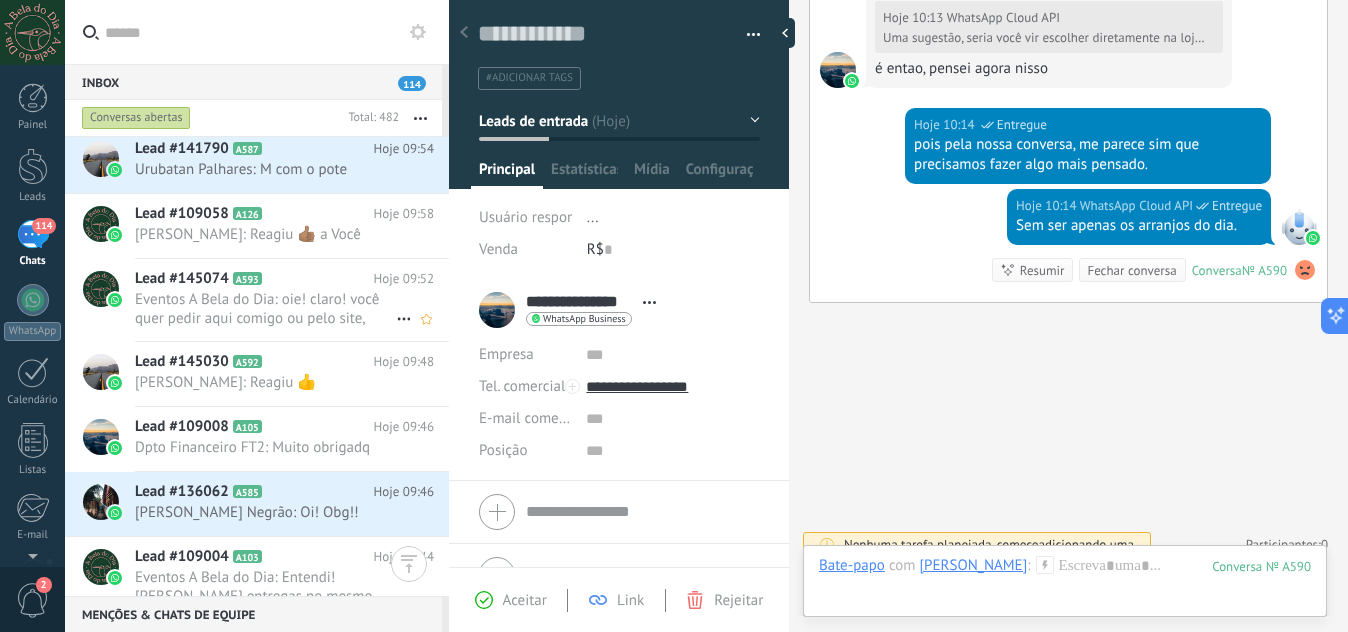 click on "Eventos A Bela do Dia: oie! claro! você quer pedir aqui comigo ou pelo site, diretamente?" at bounding box center (265, 309) 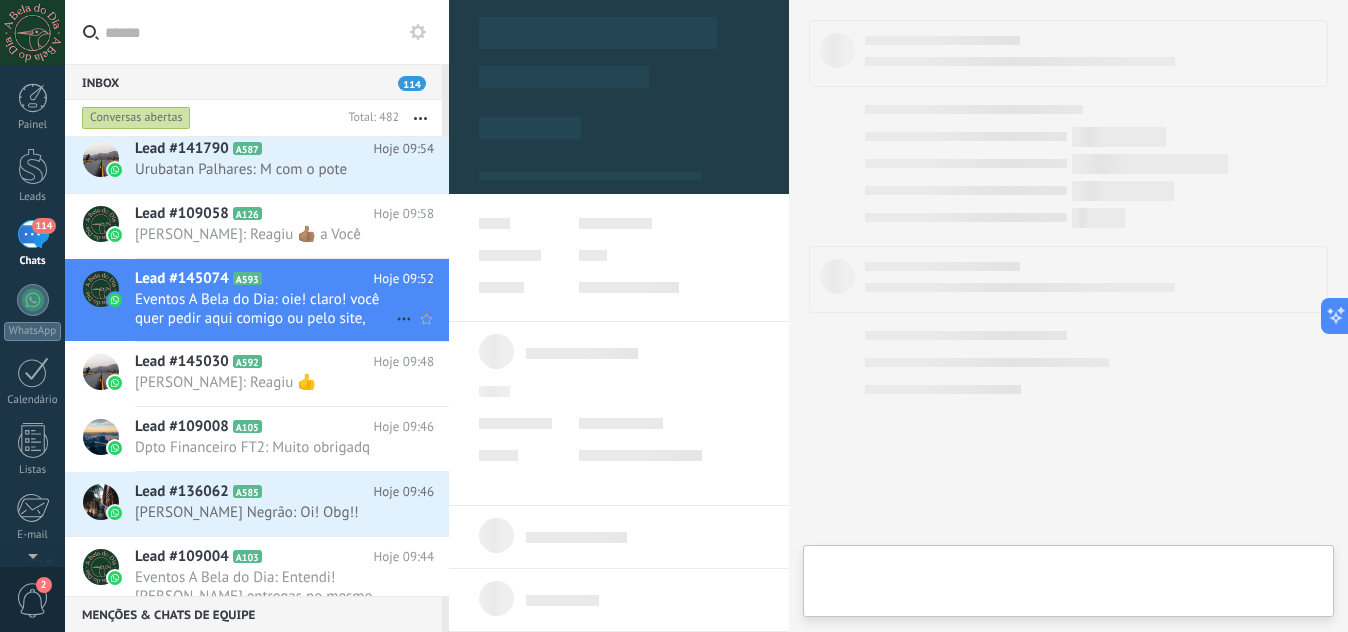 type on "**********" 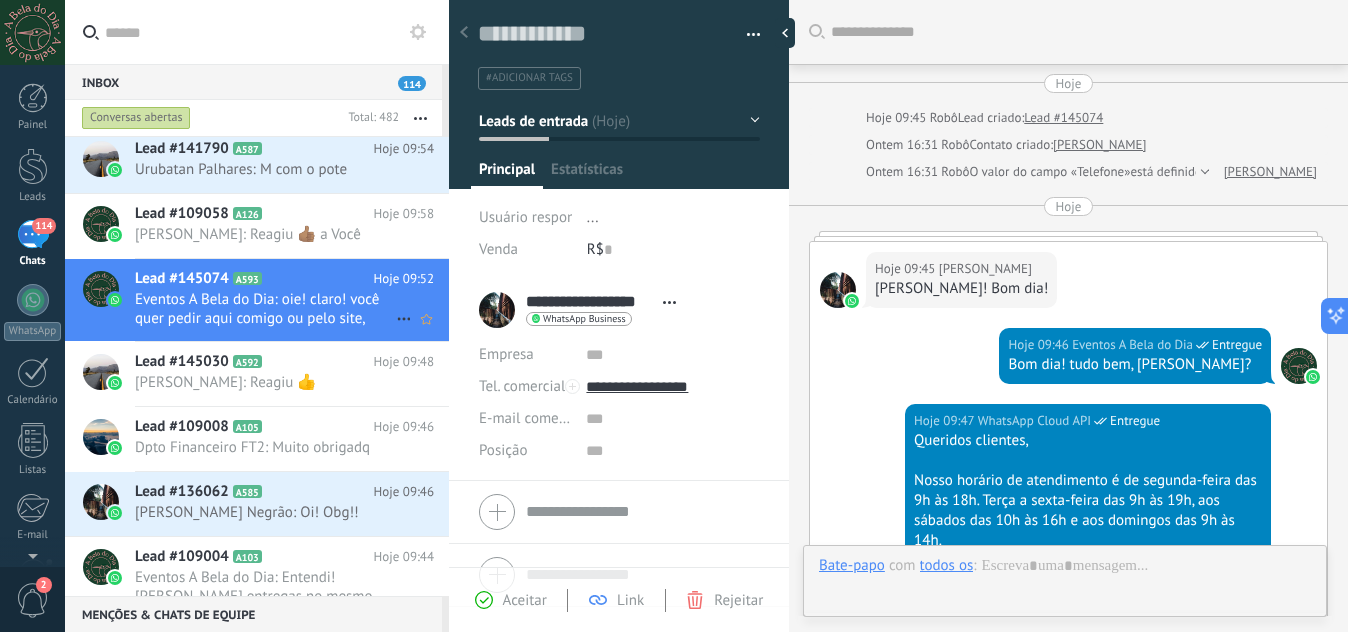 scroll, scrollTop: 30, scrollLeft: 0, axis: vertical 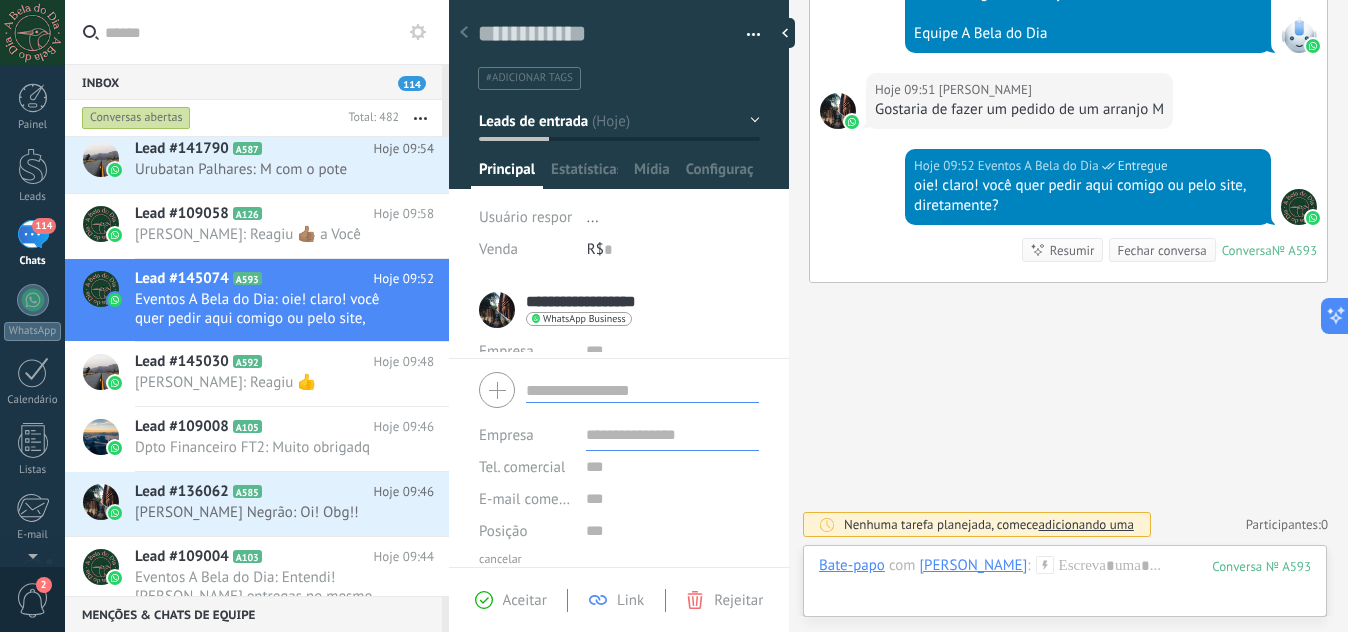 click on "Empresa
Tel. comercial
Comercial direto
Celular
Faz
Casa
Outros
Tel. comercial
Ligar
Copiar
Editar o lead
E-mail comercial
Email privado
Outro email
Posição" at bounding box center (619, 466) 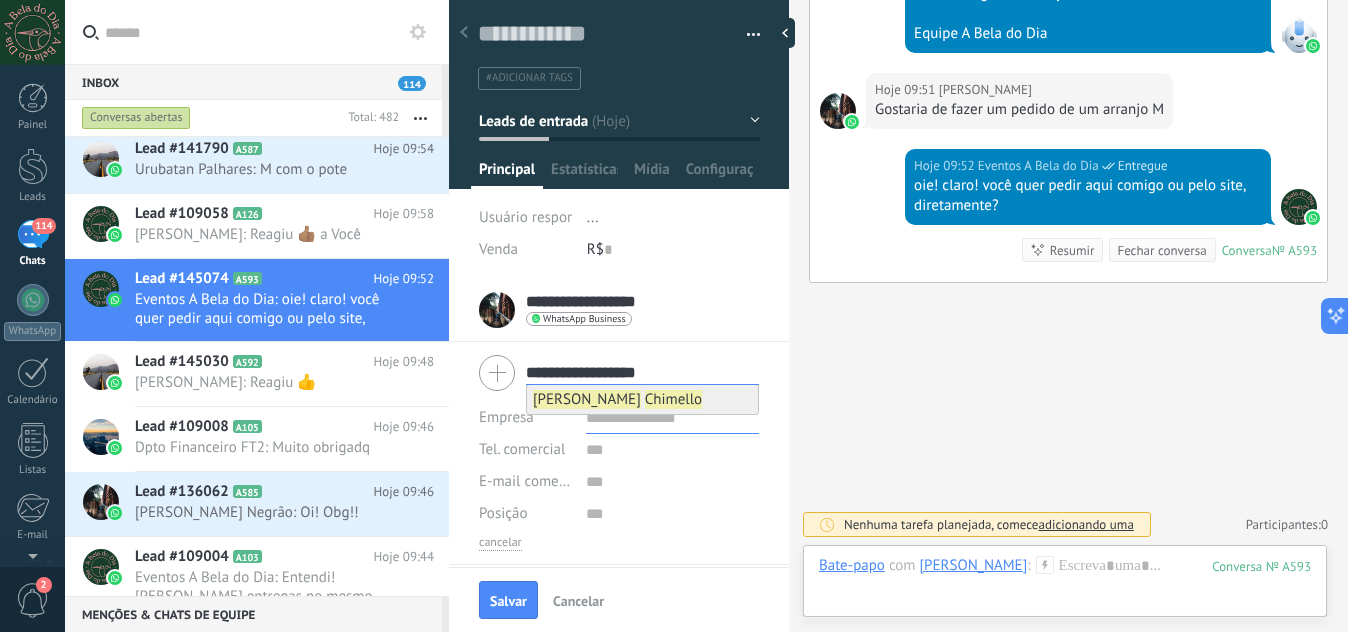 type on "**********" 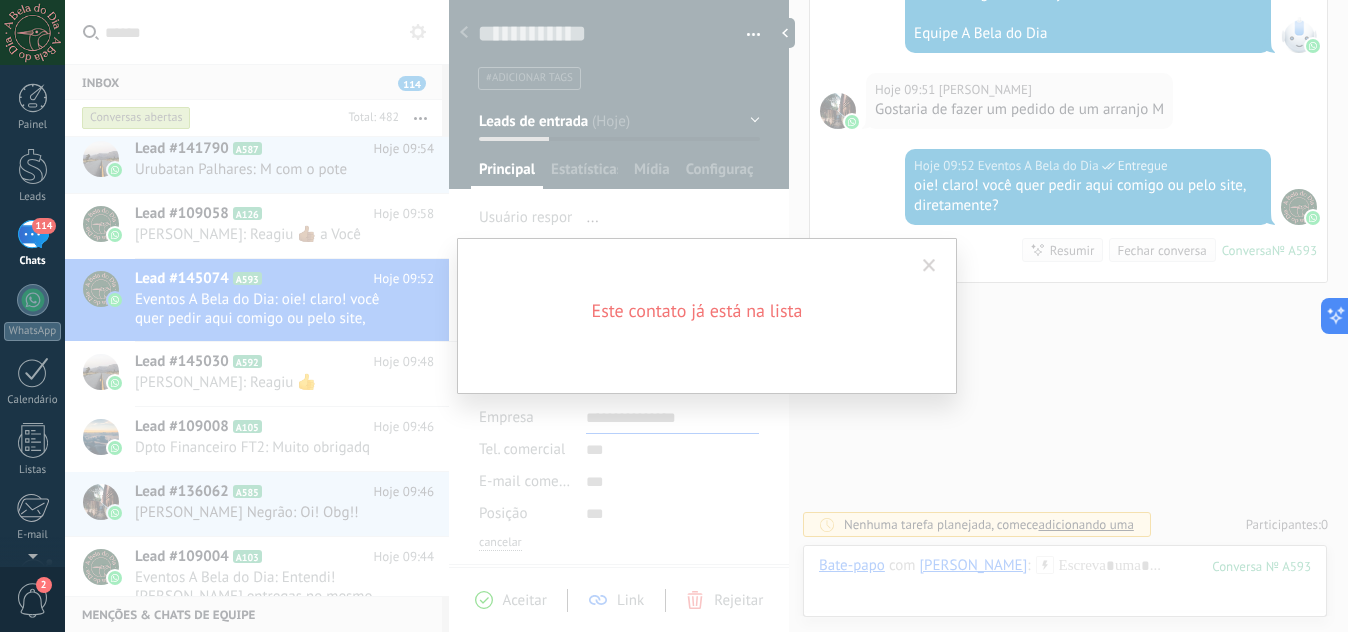 click on "Este contato já está na lista" at bounding box center (706, 316) 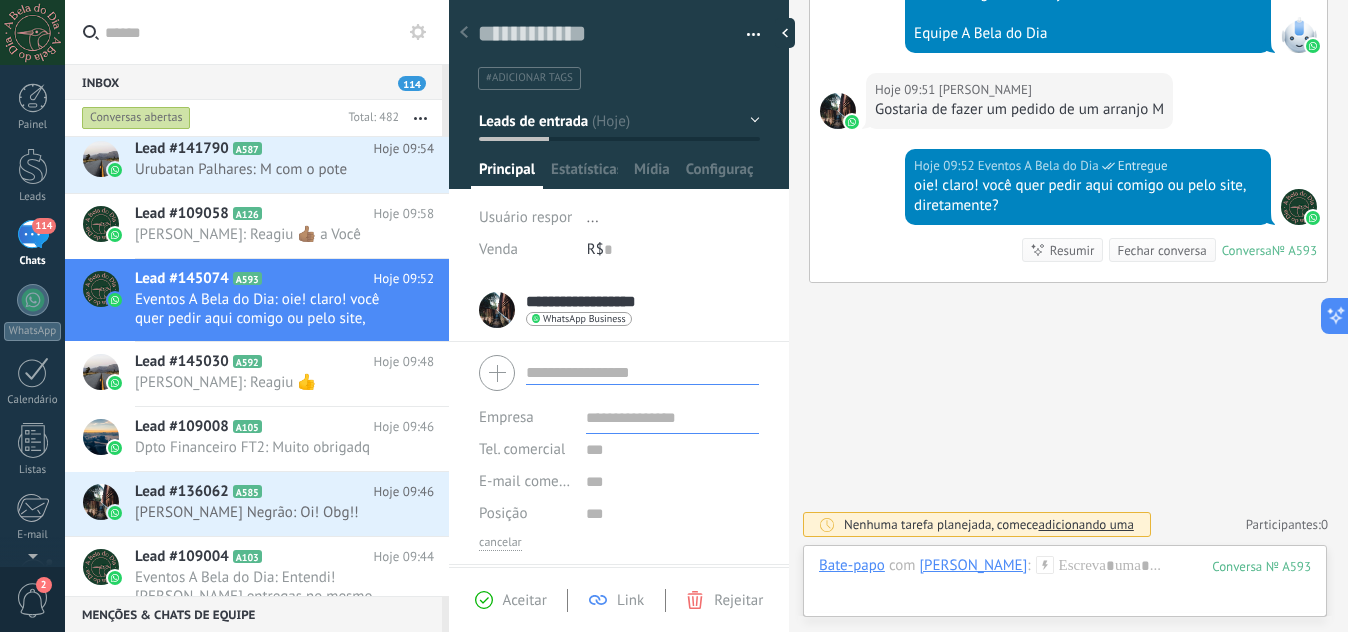 click on "Leads de entrada" at bounding box center (619, 121) 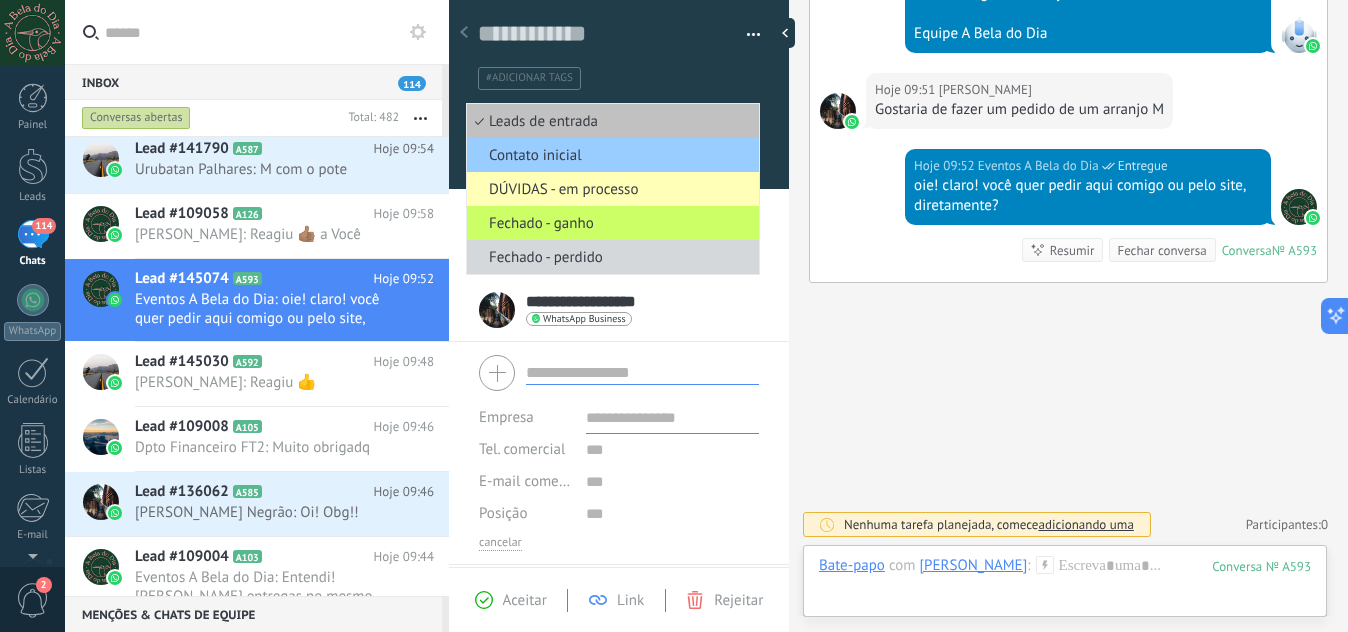 click on "DÚVIDAS - em processo" at bounding box center (610, 189) 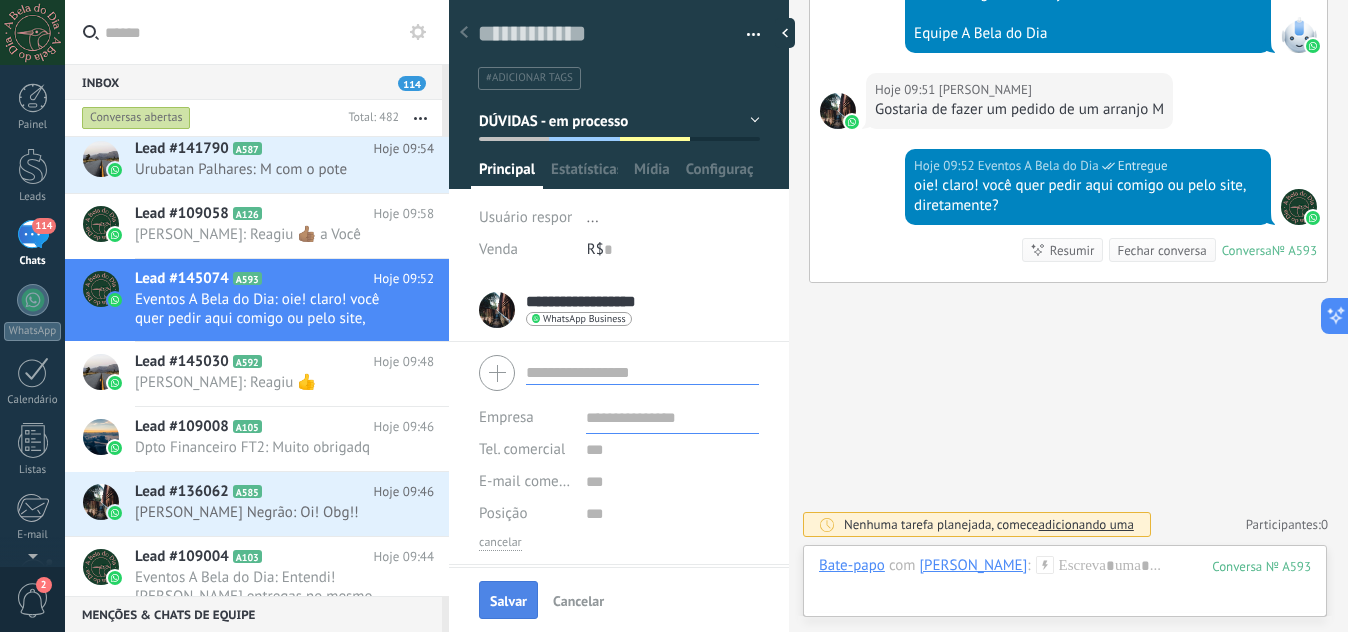 click on "Salvar" at bounding box center (508, 600) 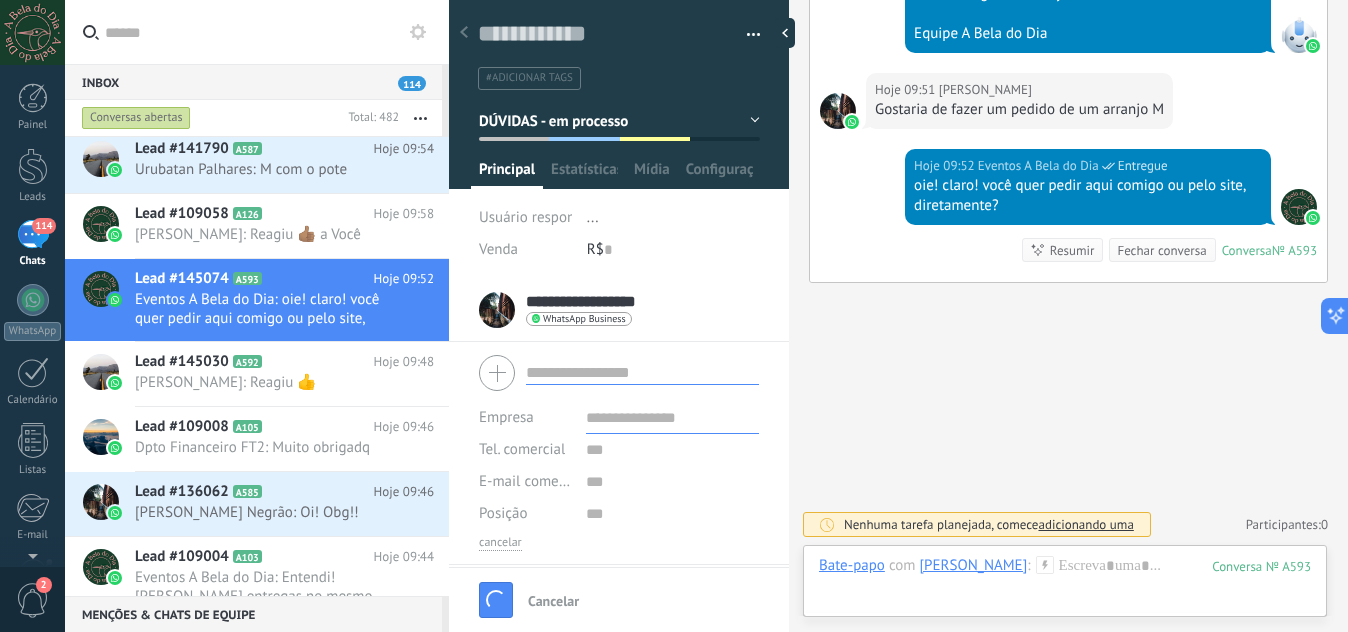 scroll, scrollTop: 727, scrollLeft: 0, axis: vertical 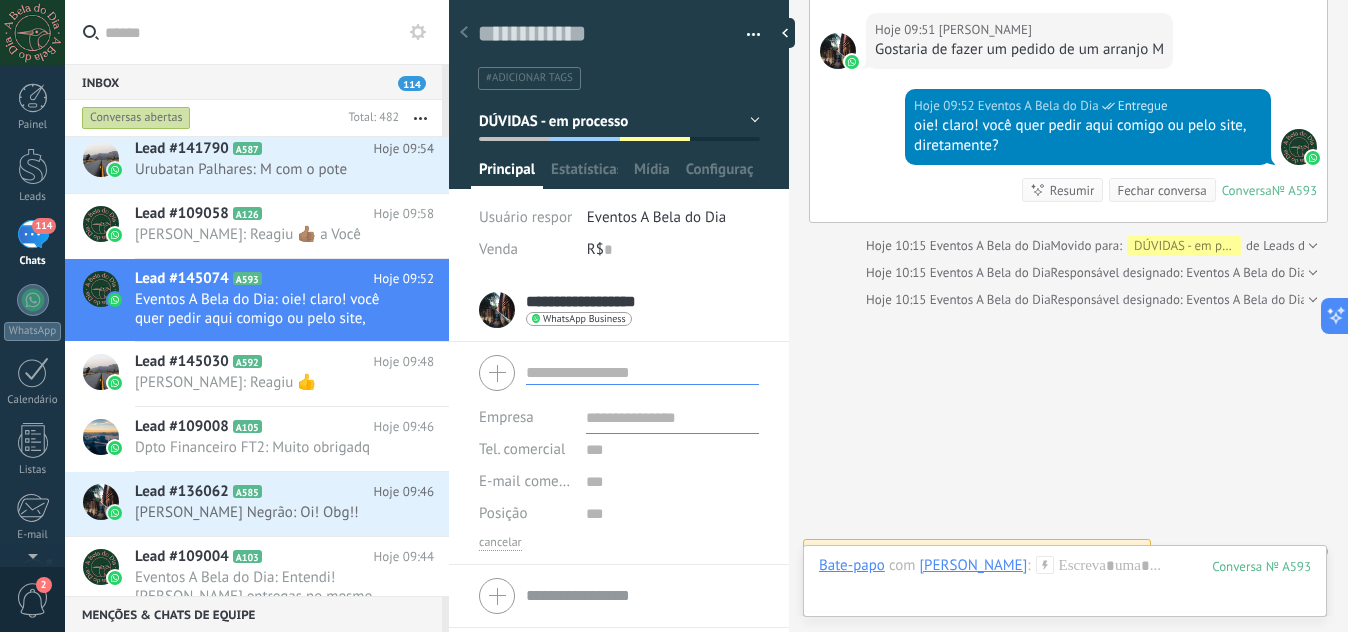 click on "114" at bounding box center [33, 234] 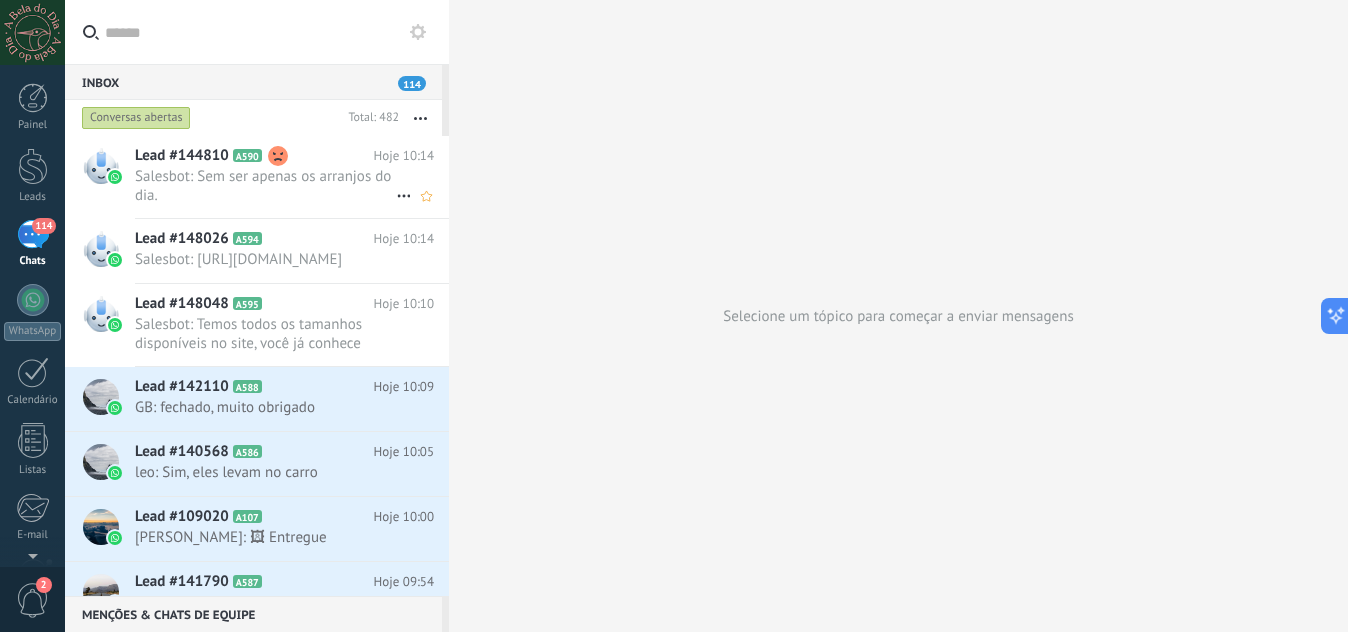 click on "Salesbot: Sem ser apenas os arranjos do dia." at bounding box center [265, 186] 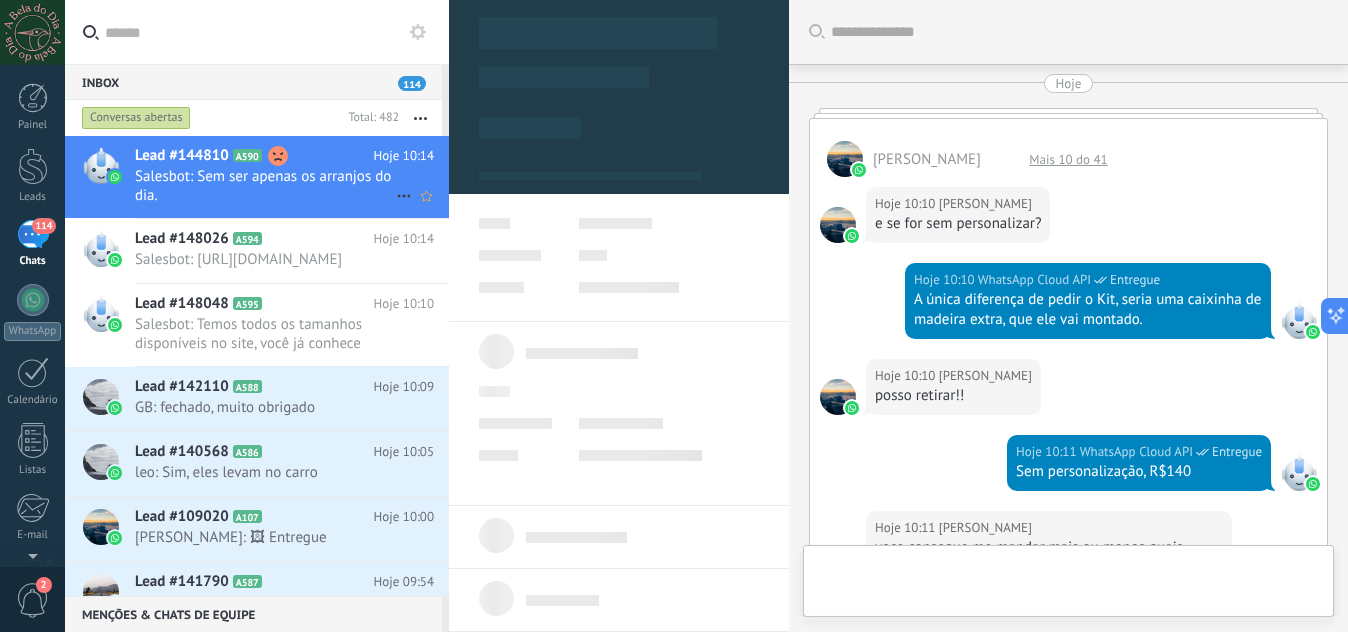 scroll, scrollTop: 30, scrollLeft: 0, axis: vertical 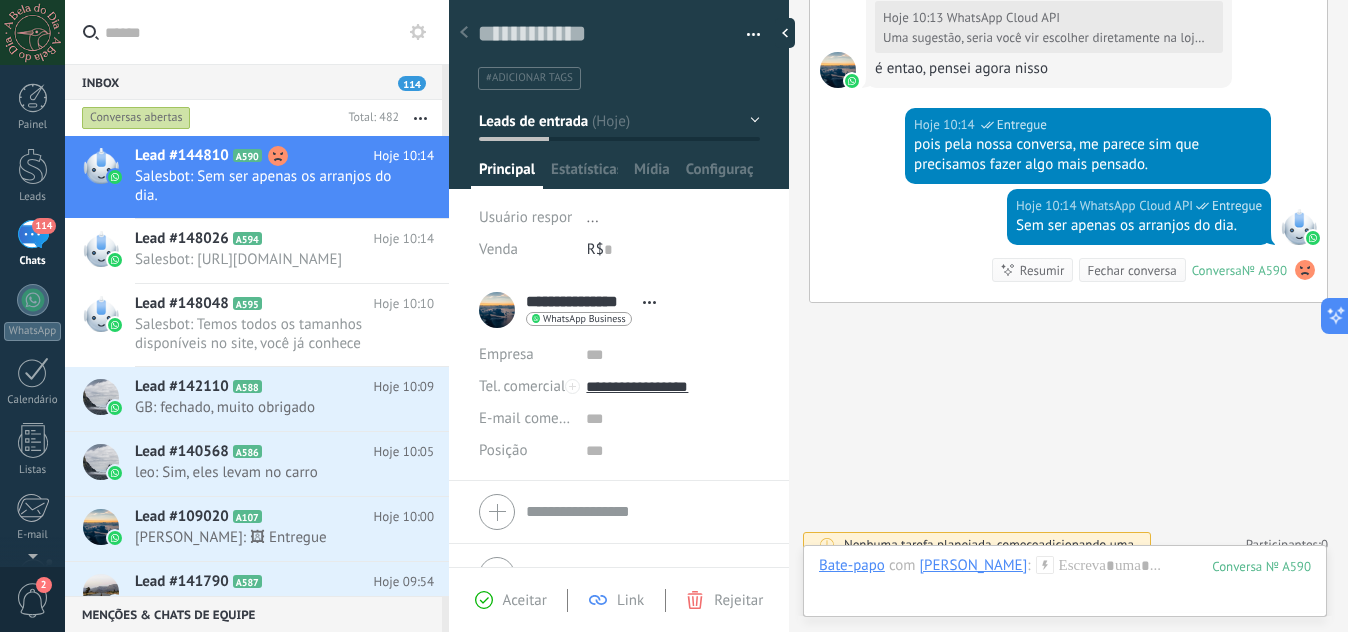 click 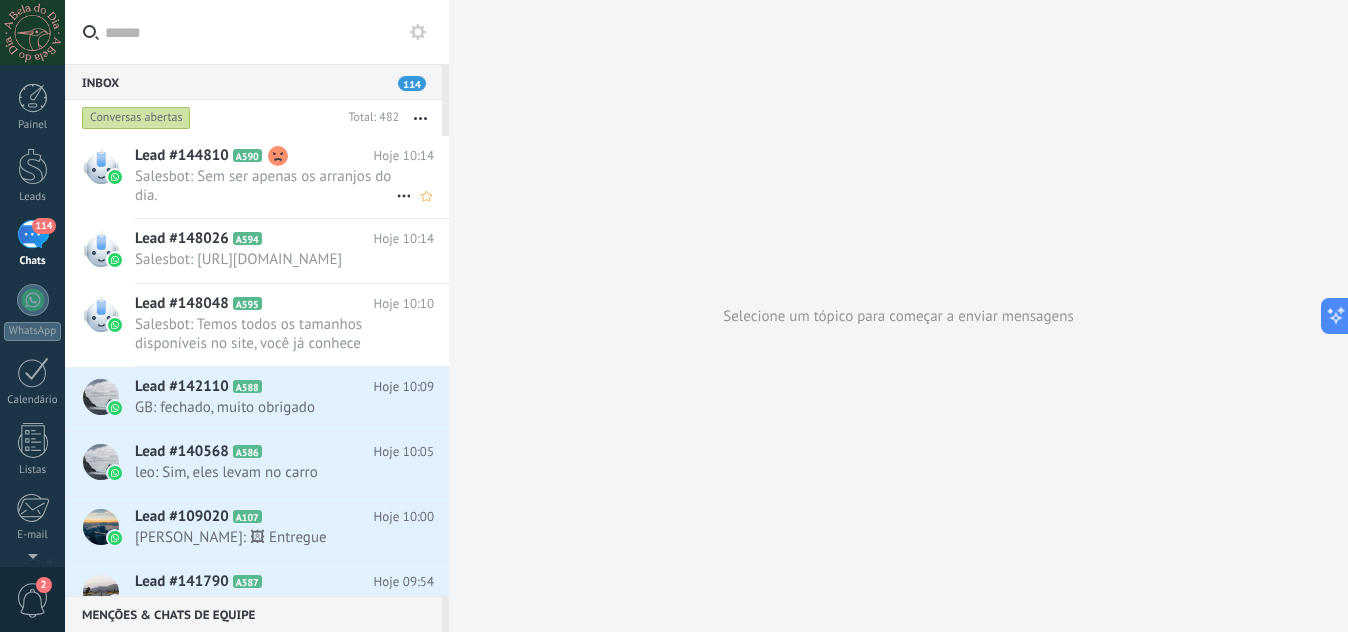 click on "Salesbot: Sem ser apenas os arranjos do dia." at bounding box center (265, 186) 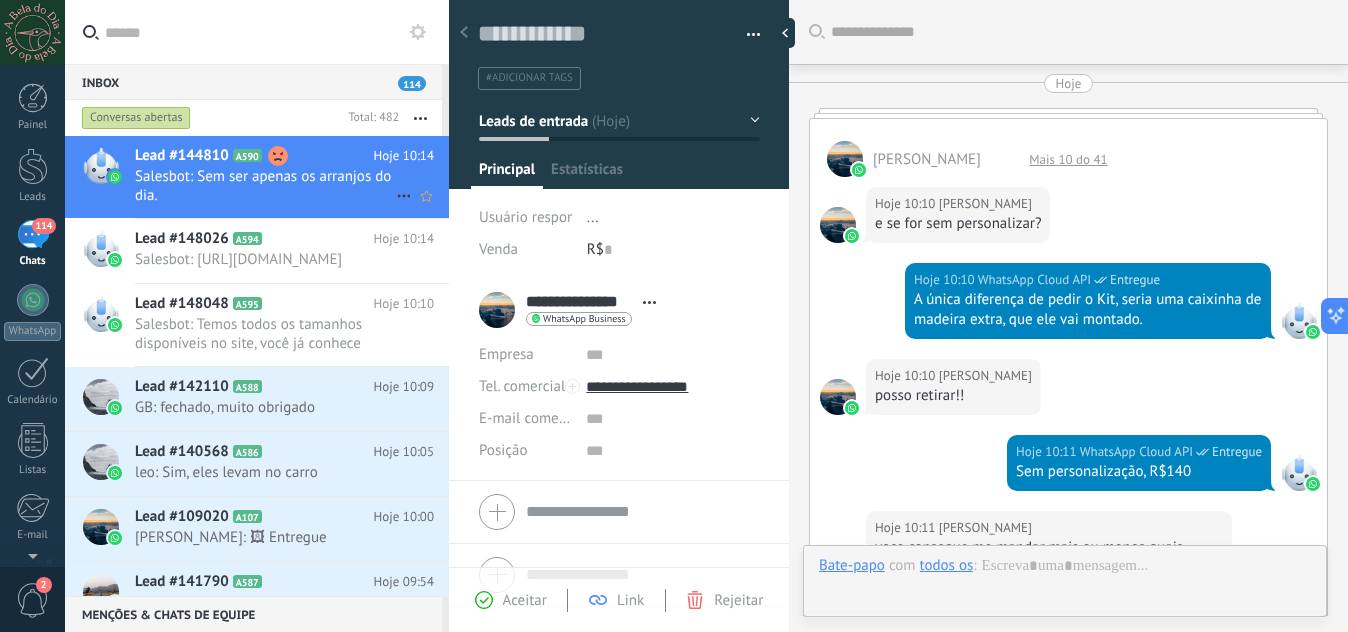 scroll, scrollTop: 30, scrollLeft: 0, axis: vertical 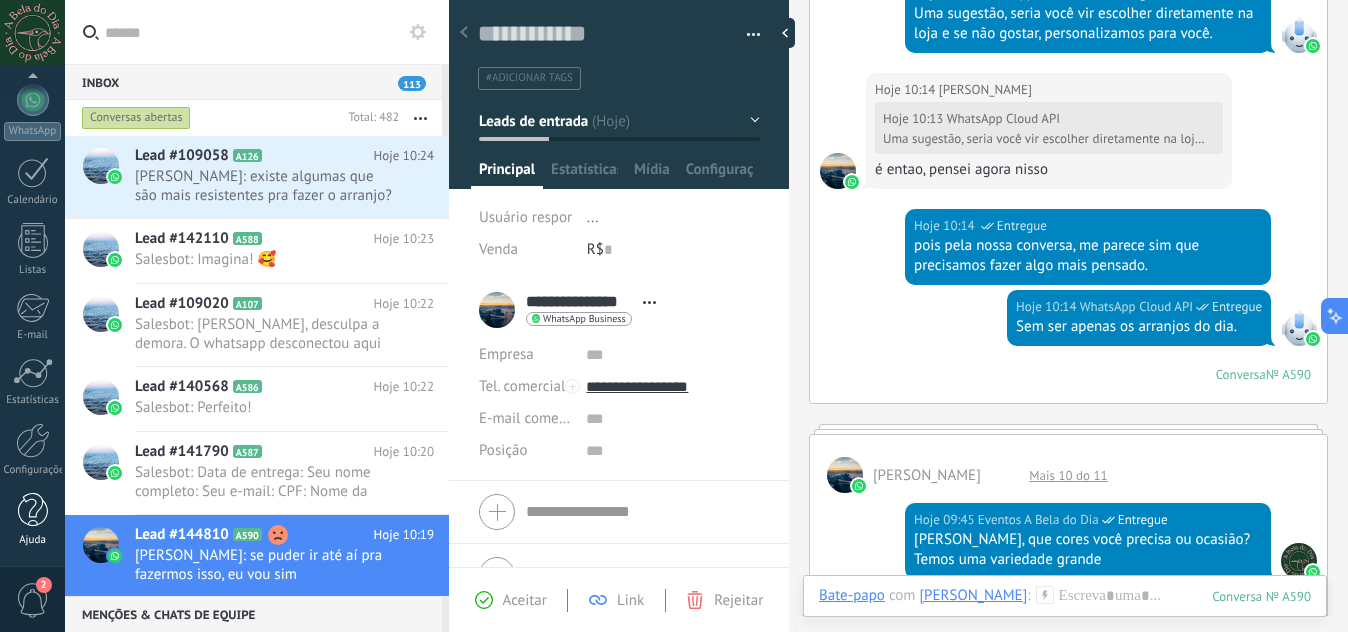 click on "Ajuda" at bounding box center (32, 520) 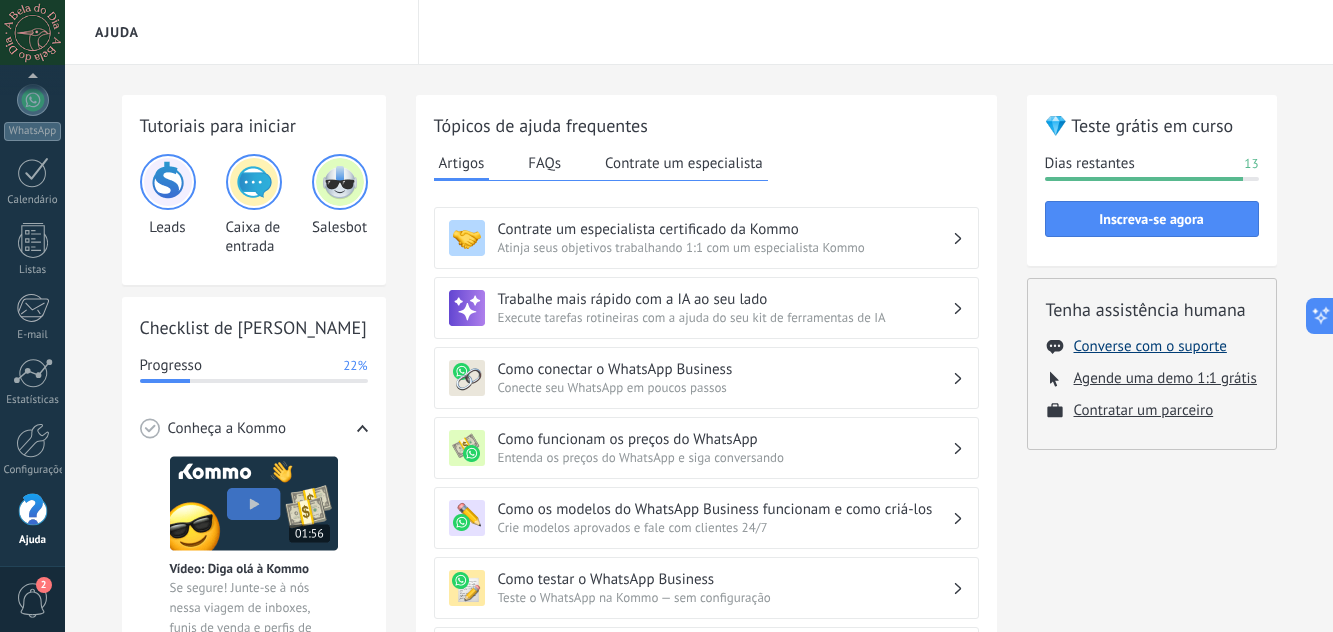 drag, startPoint x: 1035, startPoint y: 535, endPoint x: 1100, endPoint y: 344, distance: 201.75728 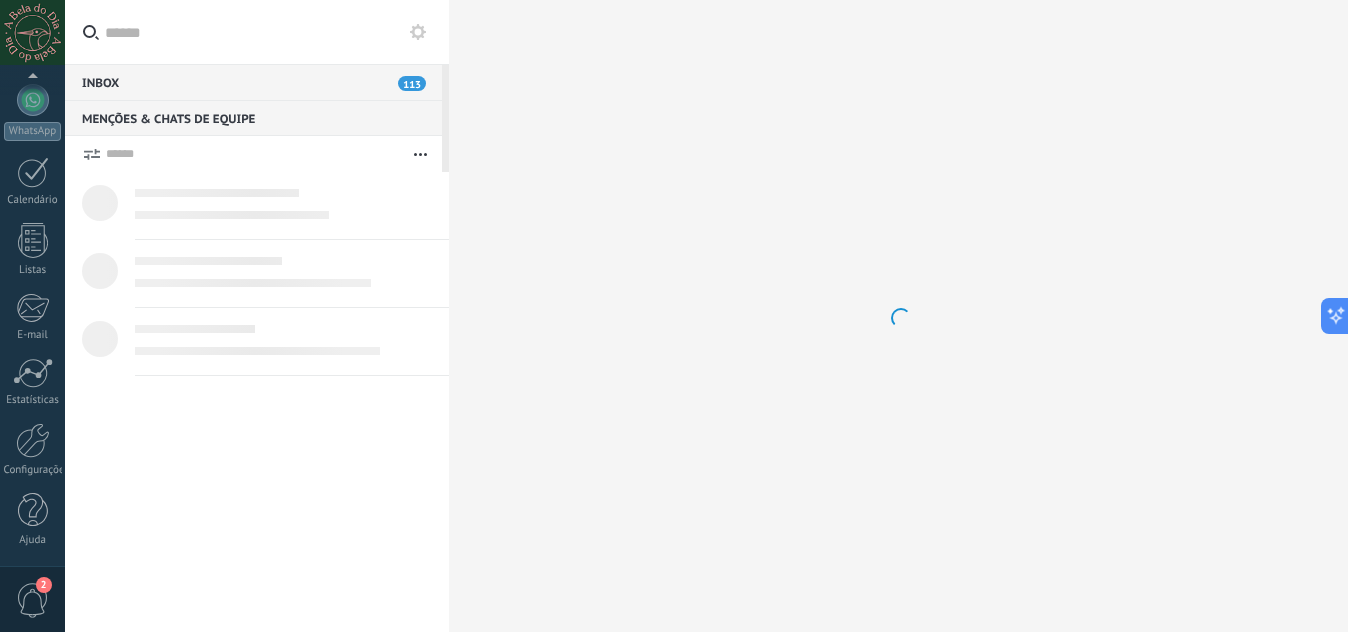 scroll, scrollTop: 0, scrollLeft: 0, axis: both 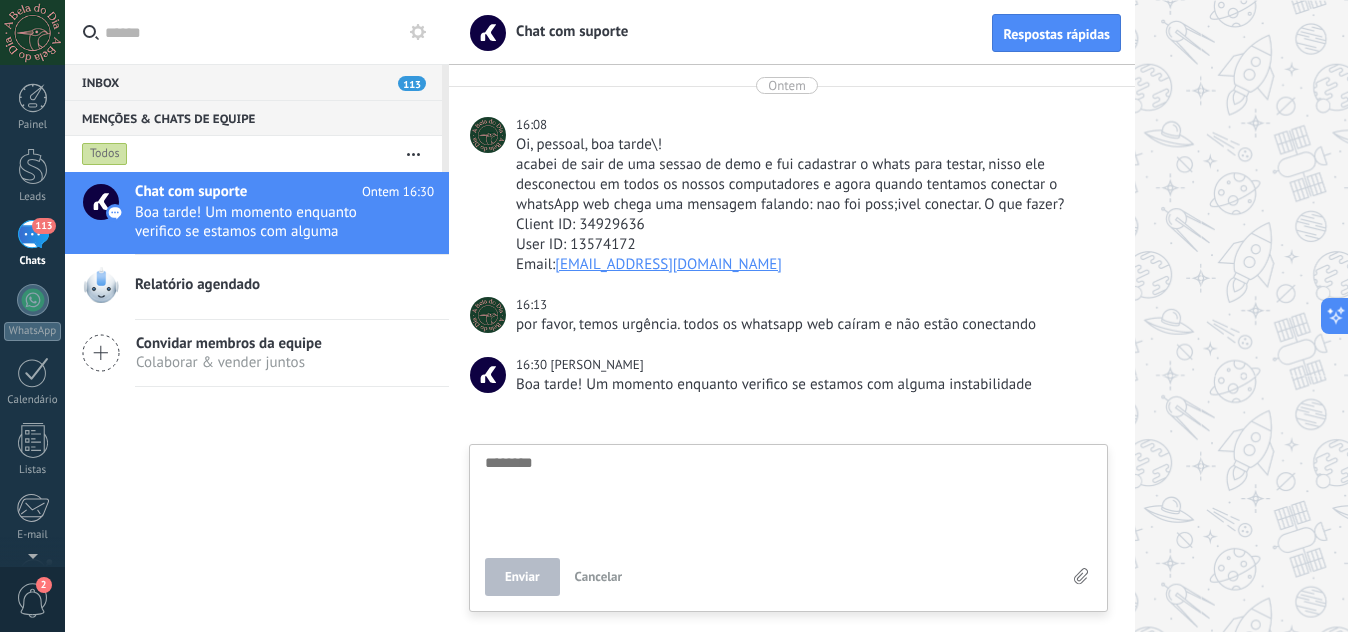 type on "*" 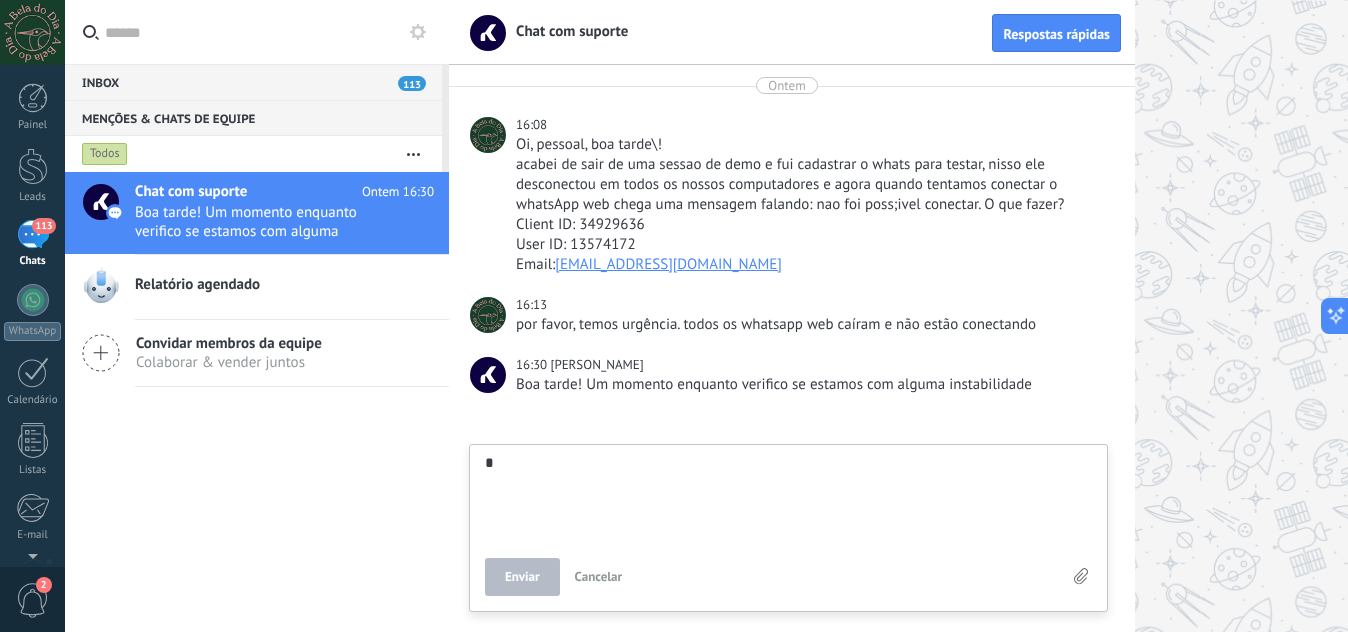 type on "**" 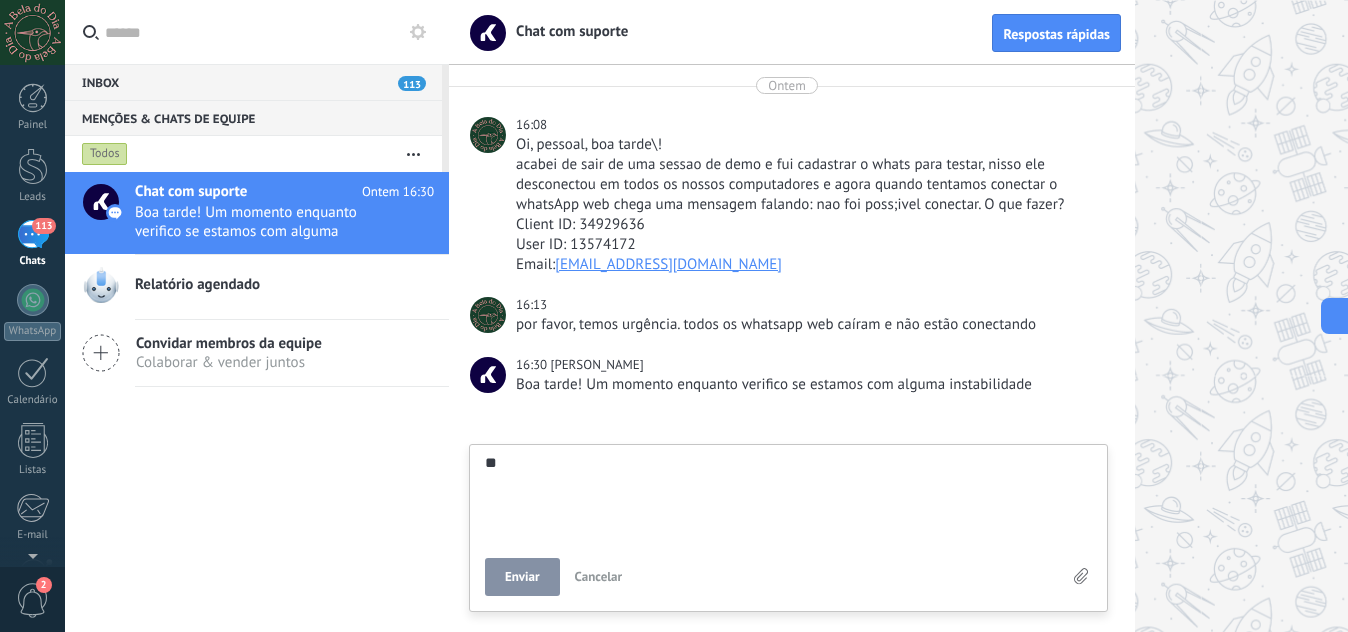 type on "***" 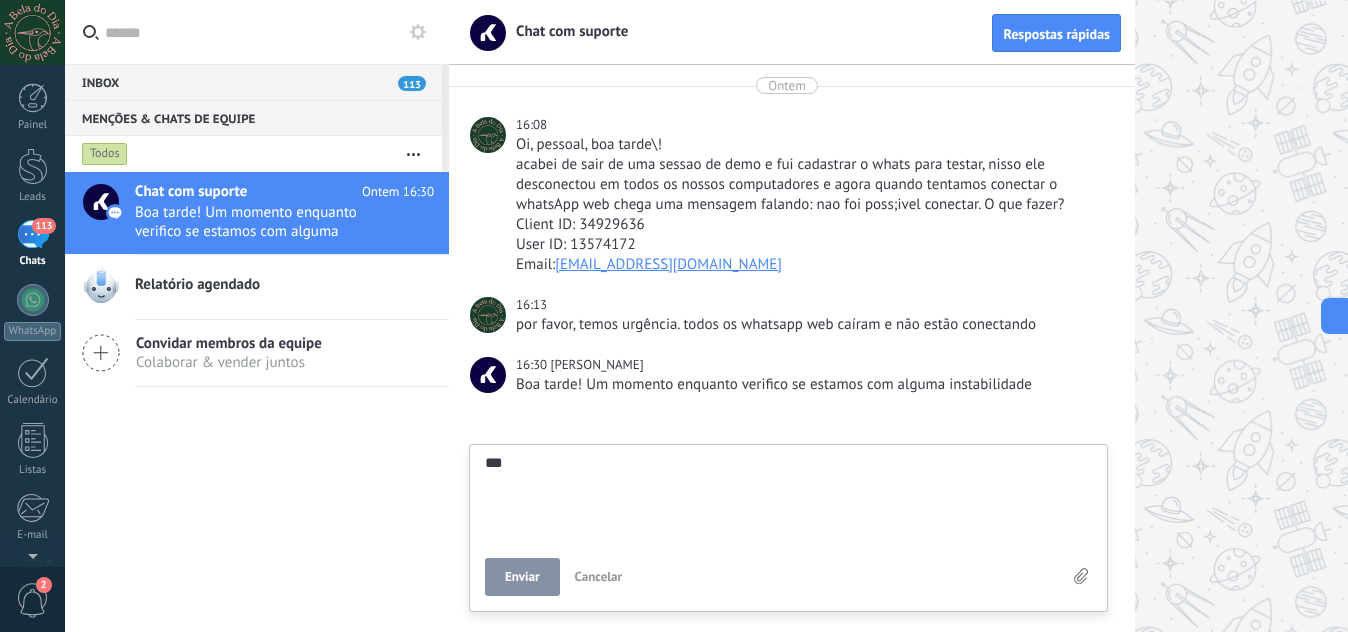 type on "***" 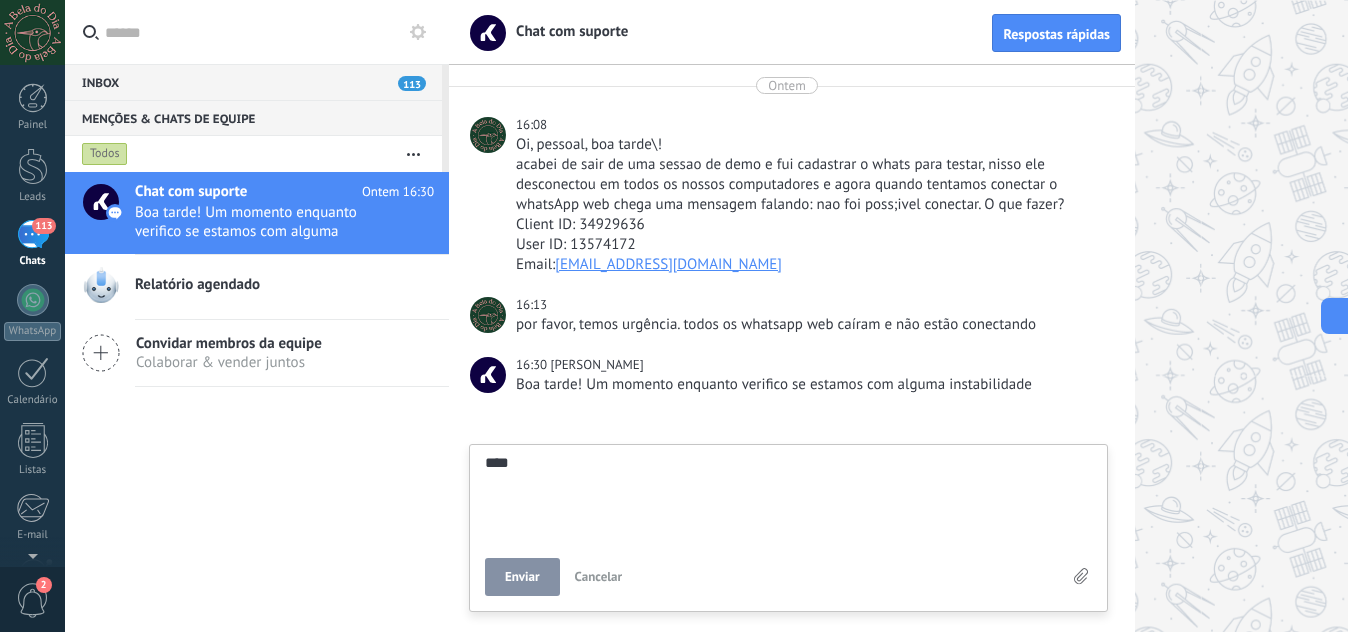 type on "*****" 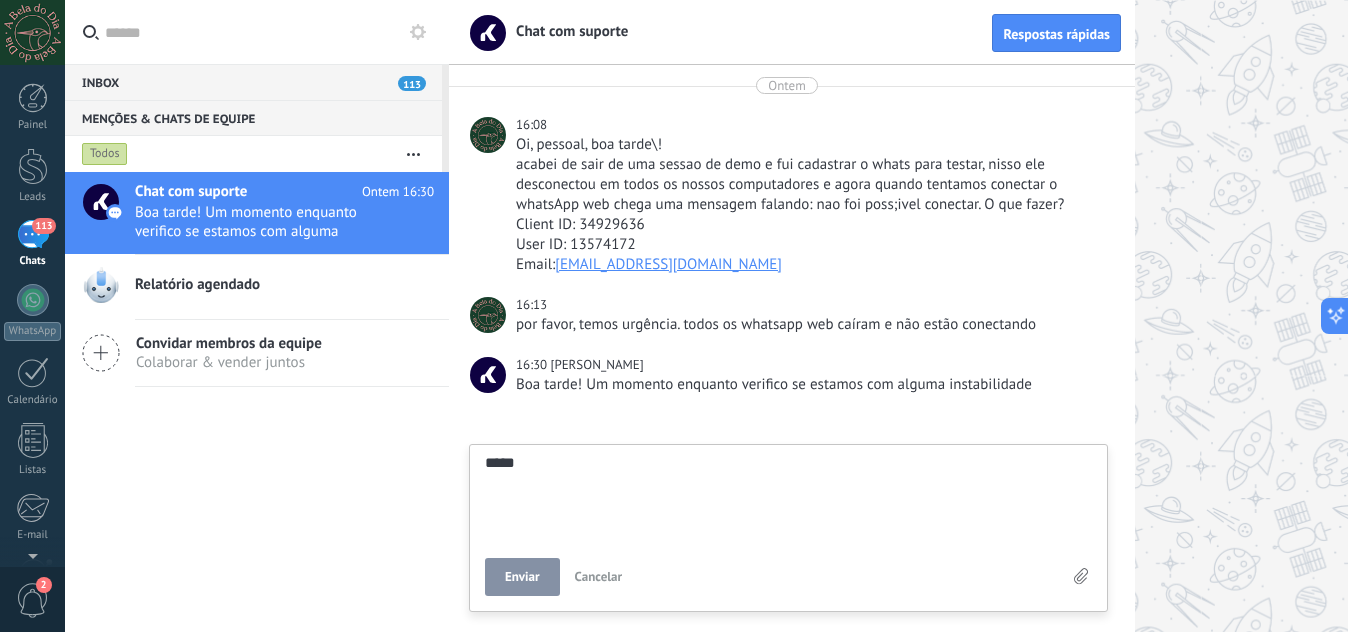 type on "******" 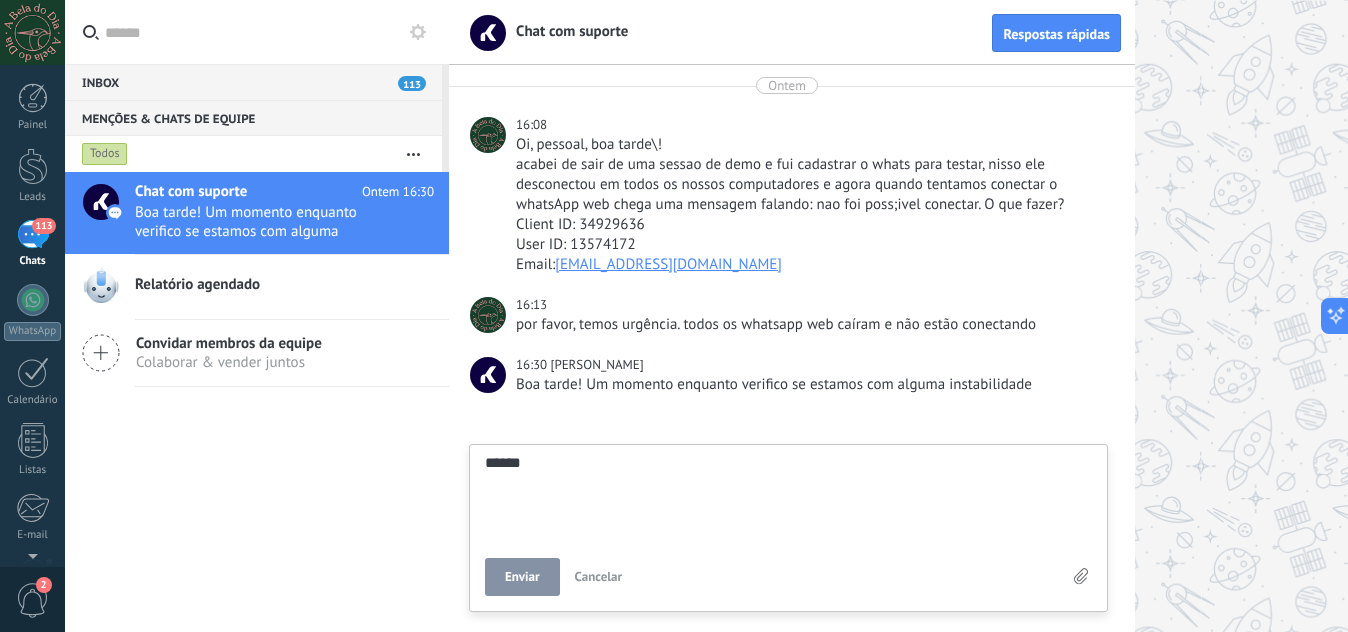 type on "*******" 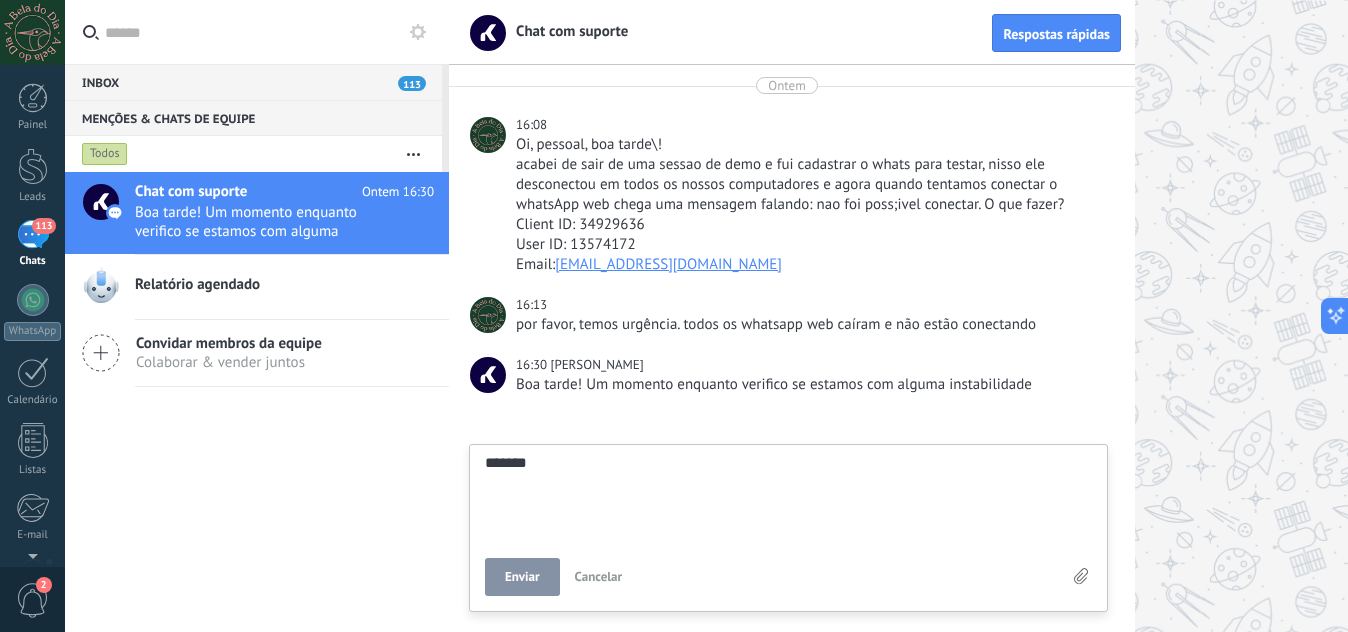 type on "********" 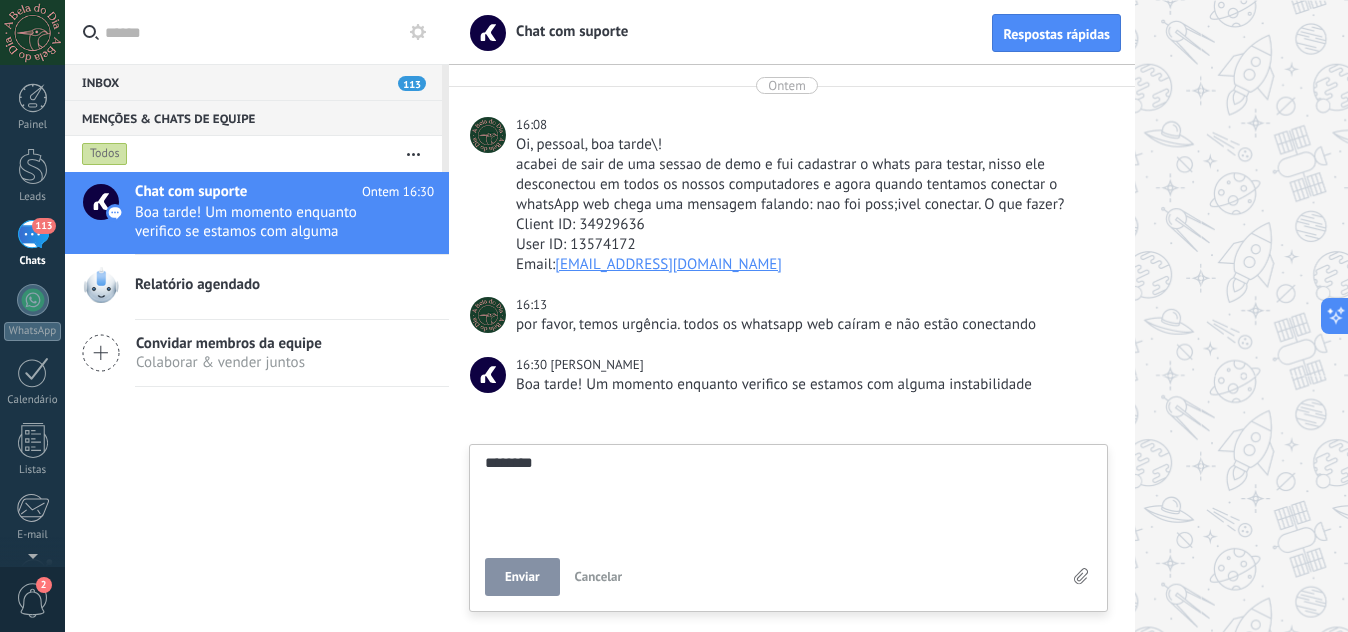 type on "********" 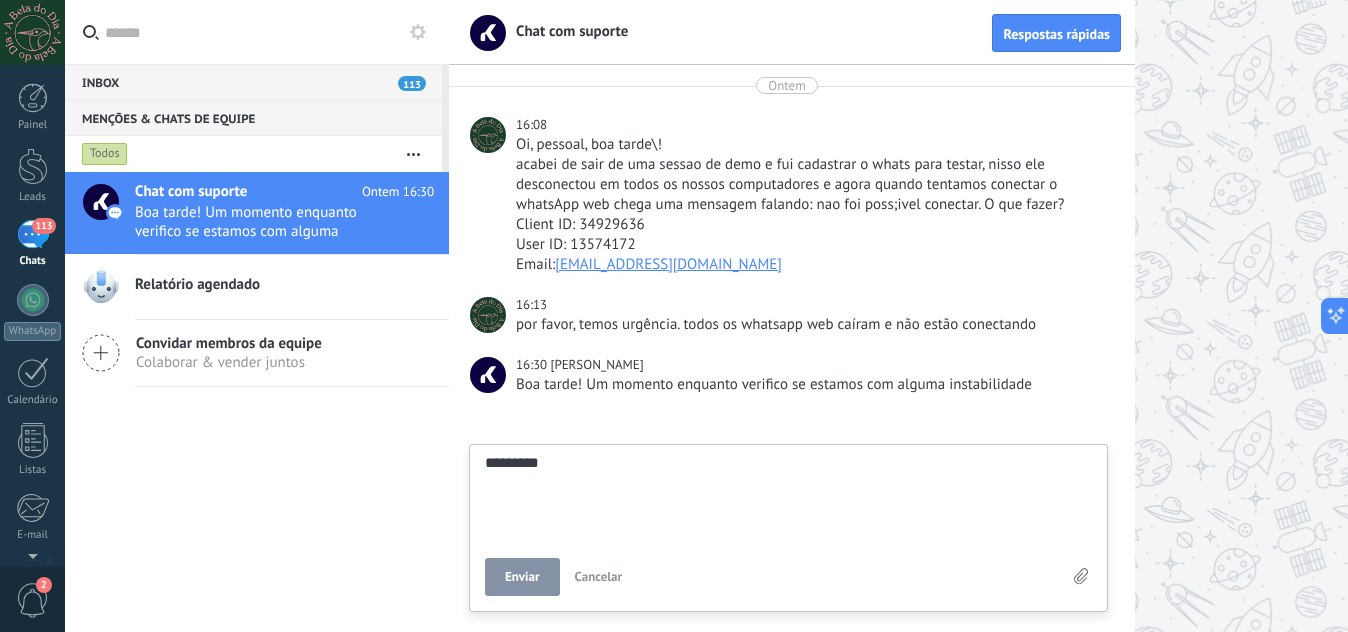 type on "**********" 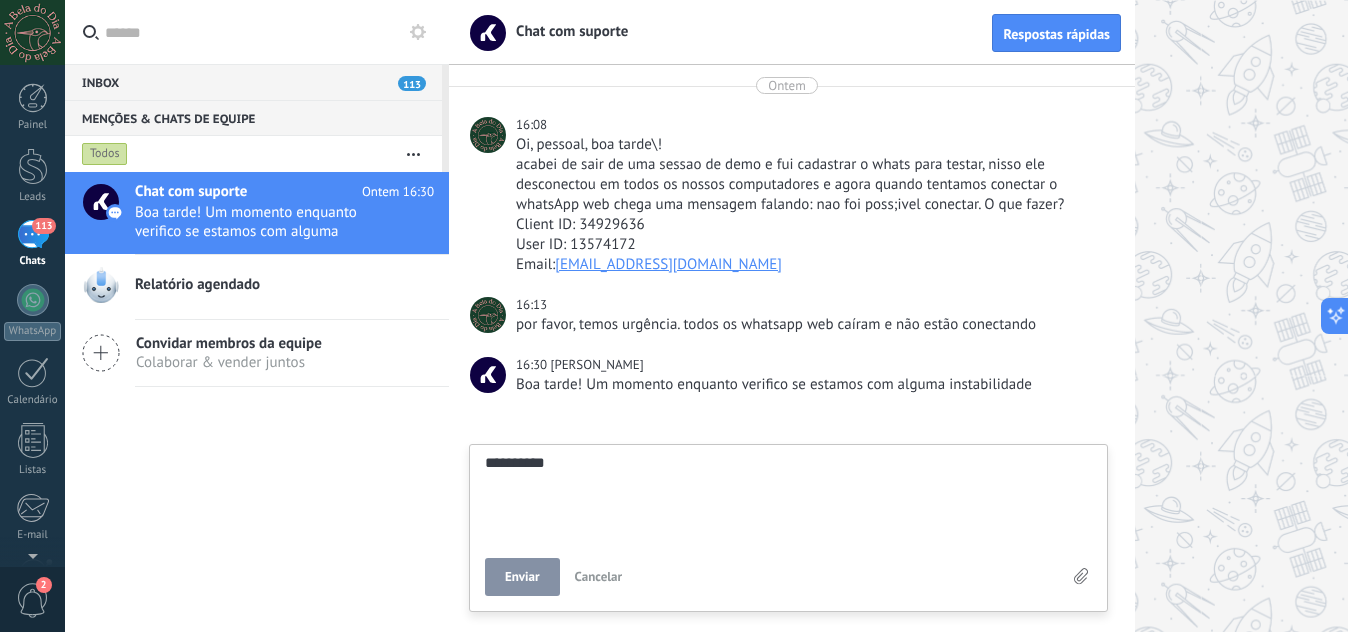 type on "**********" 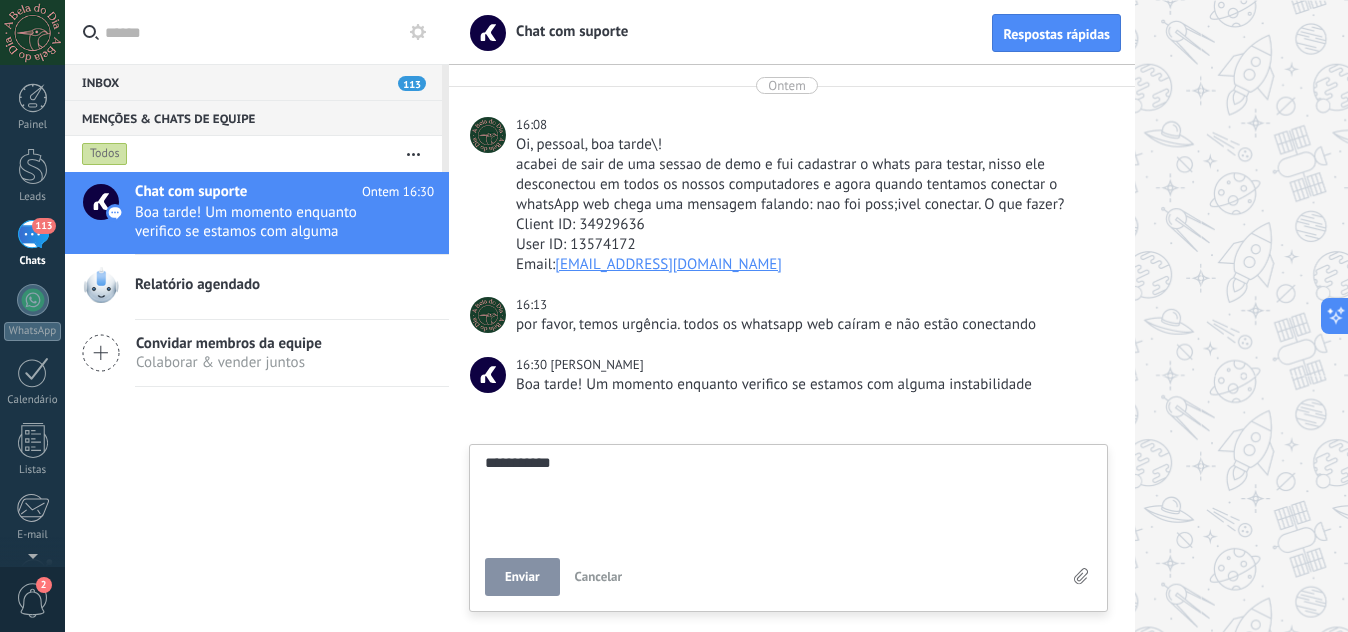 type on "**********" 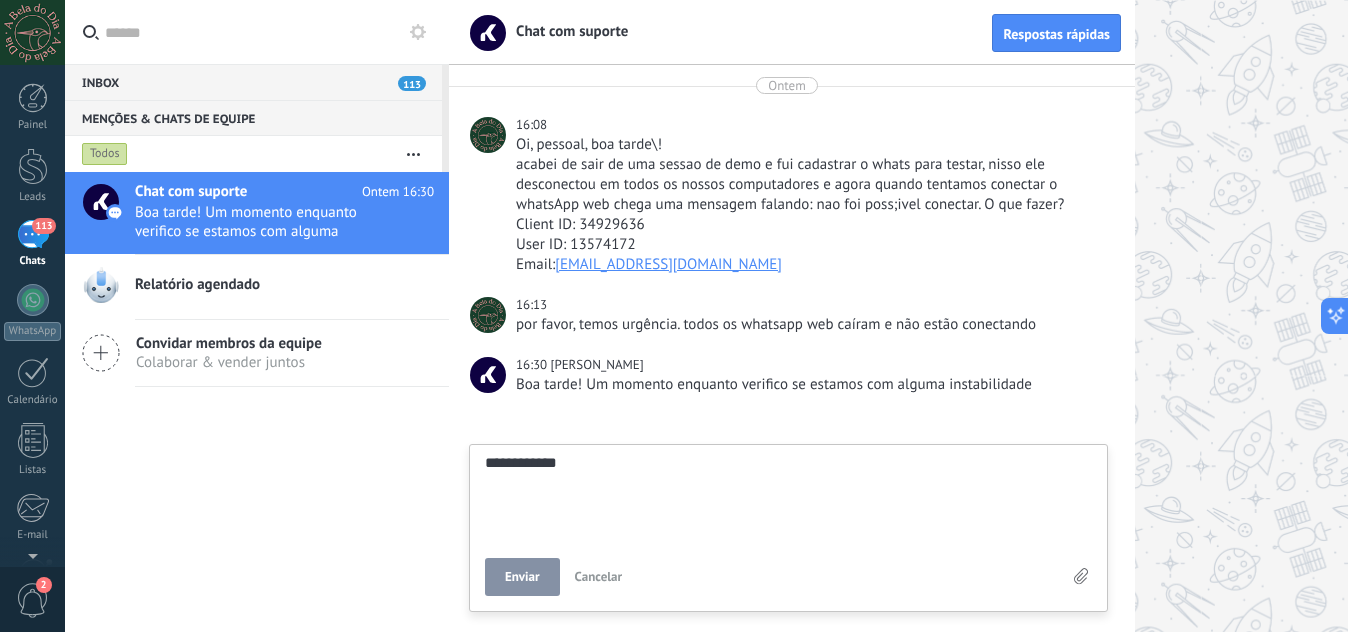 type on "**********" 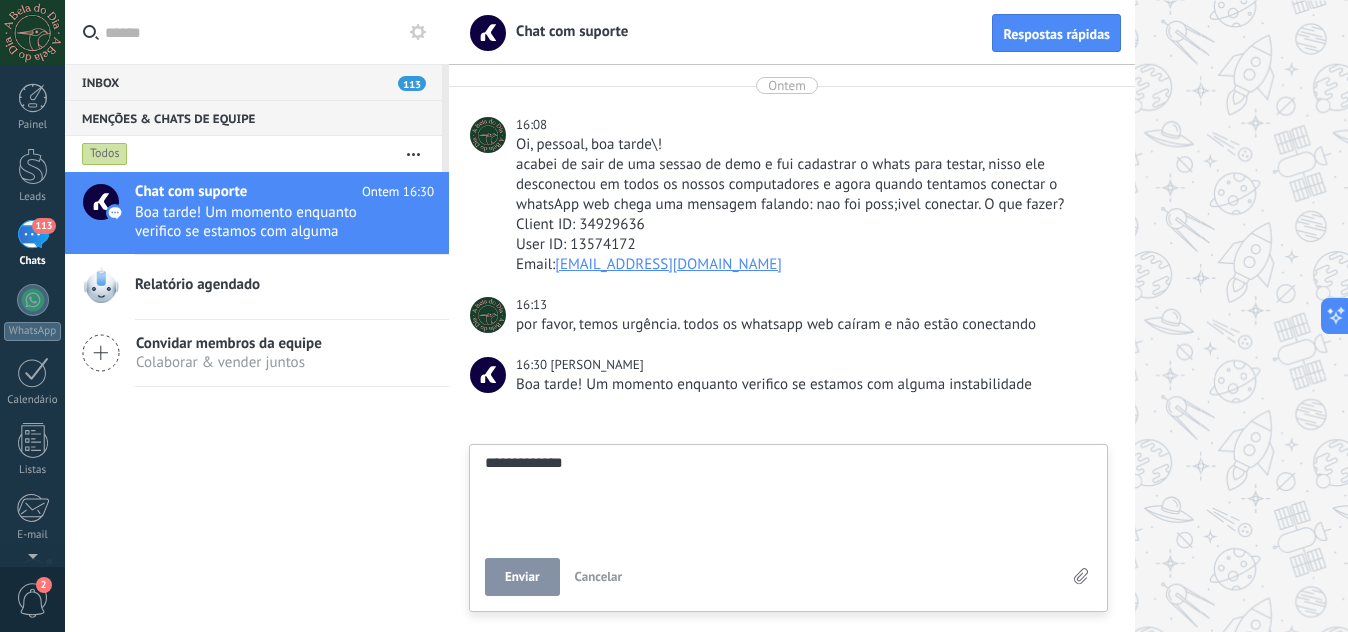 type on "**********" 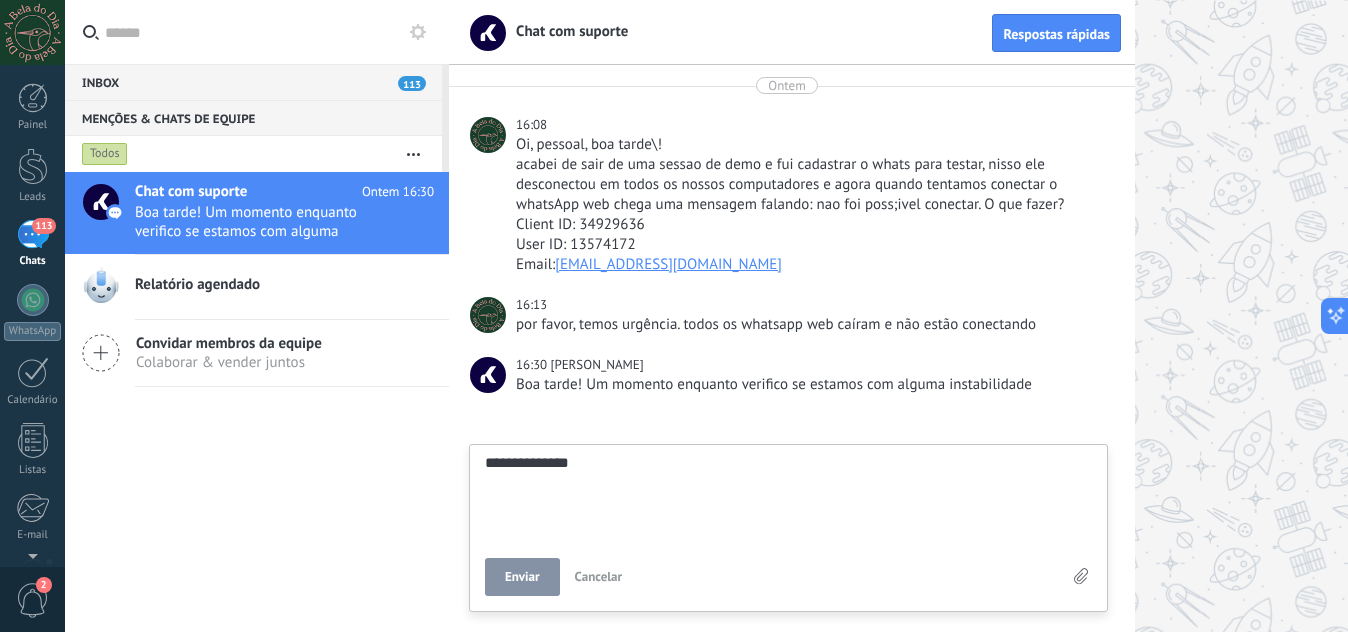 type on "**********" 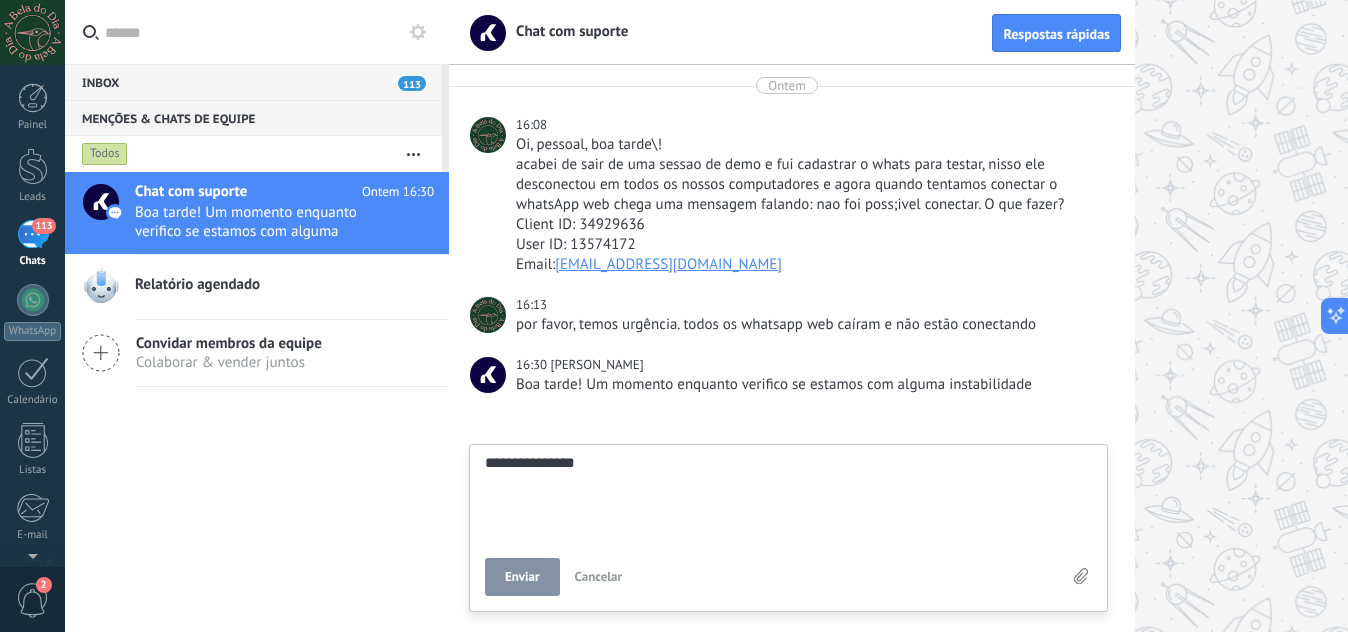 scroll, scrollTop: 19, scrollLeft: 0, axis: vertical 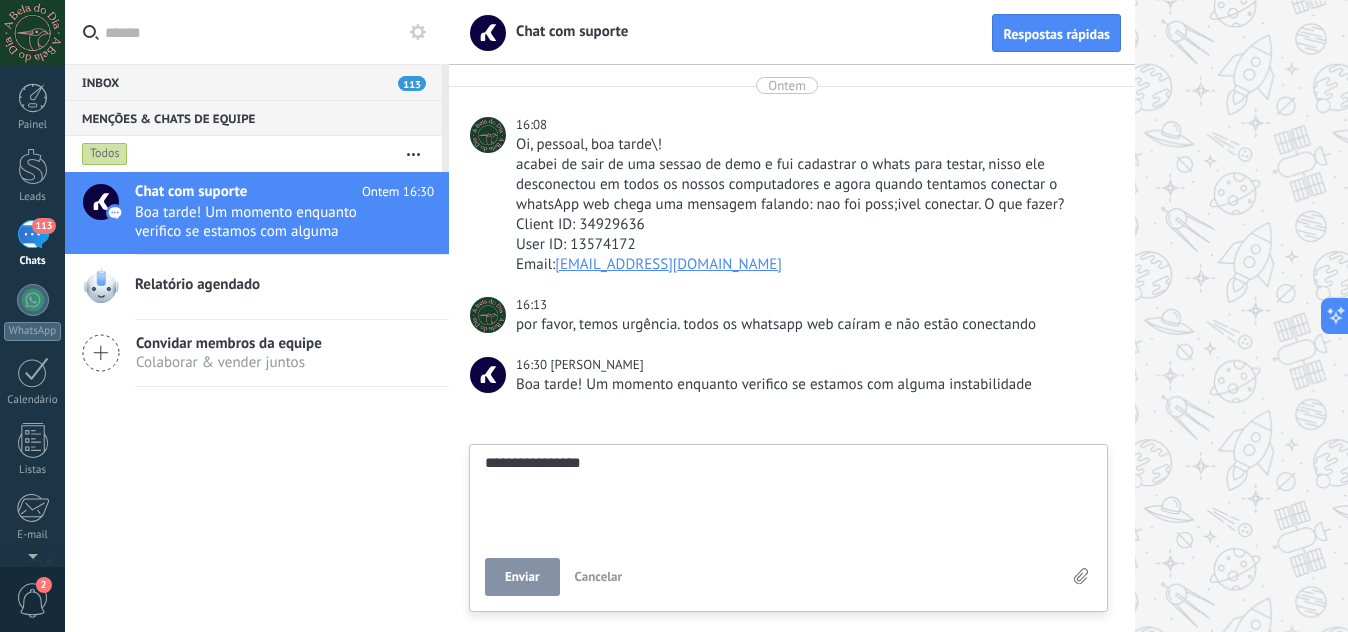 type on "**********" 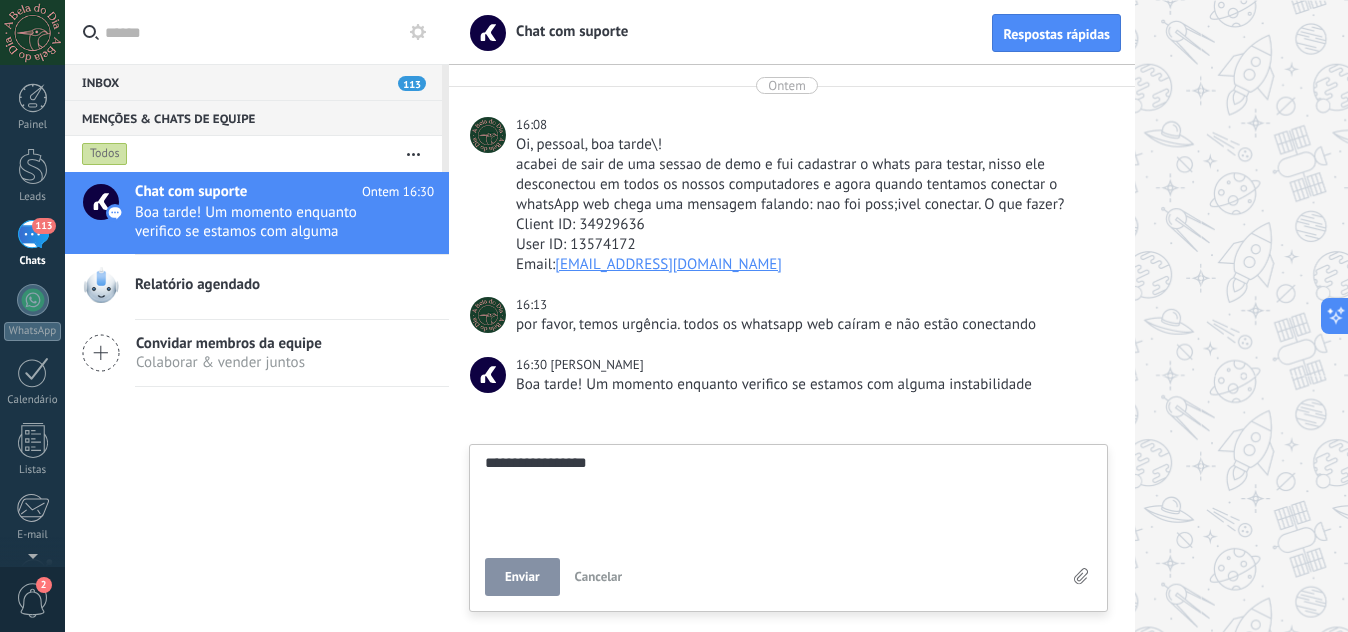 type on "**********" 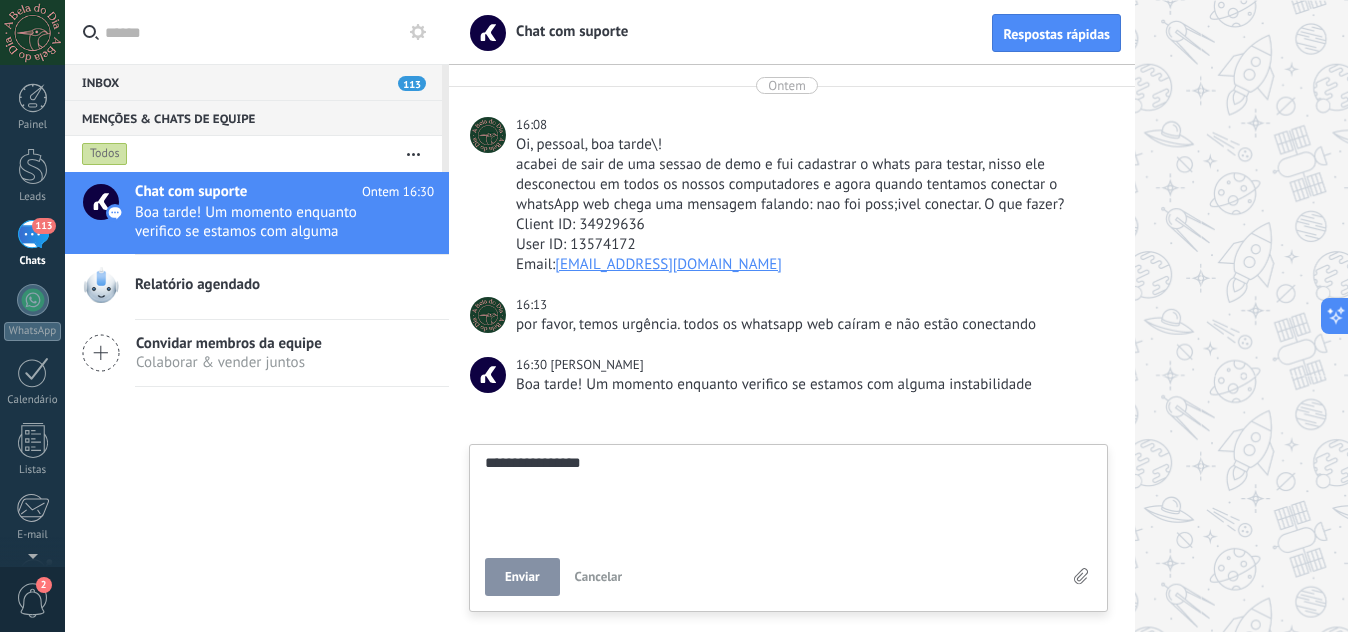 type on "**********" 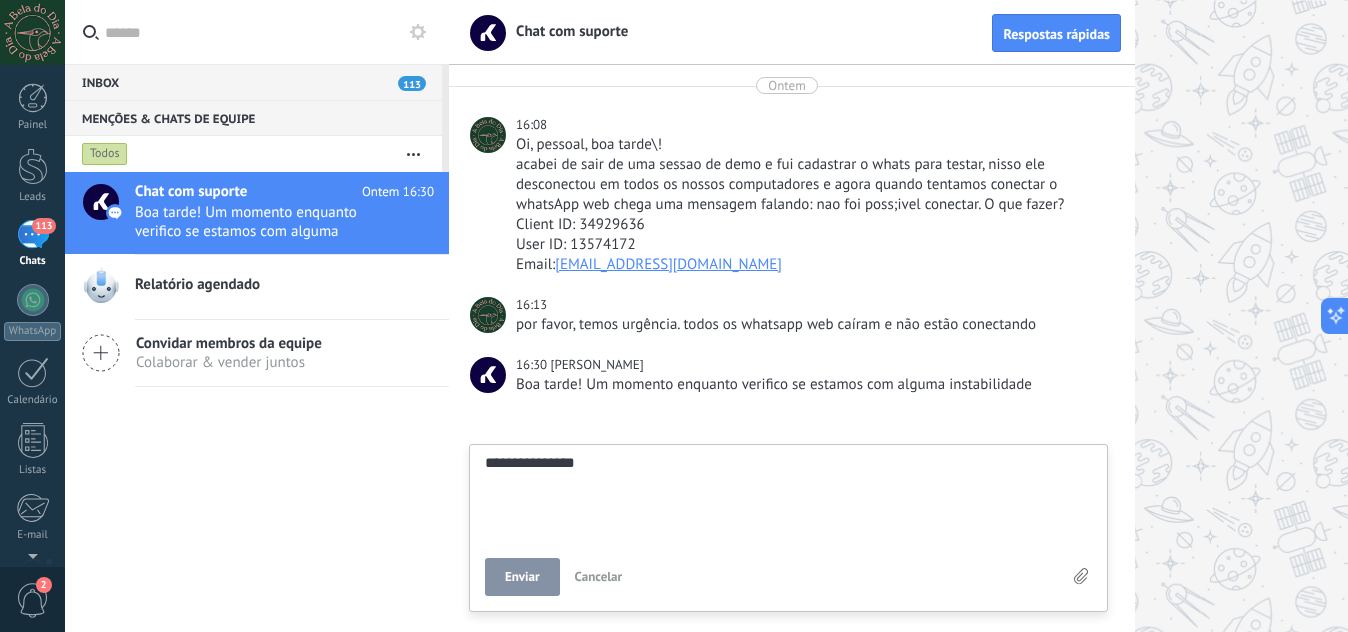 type on "**********" 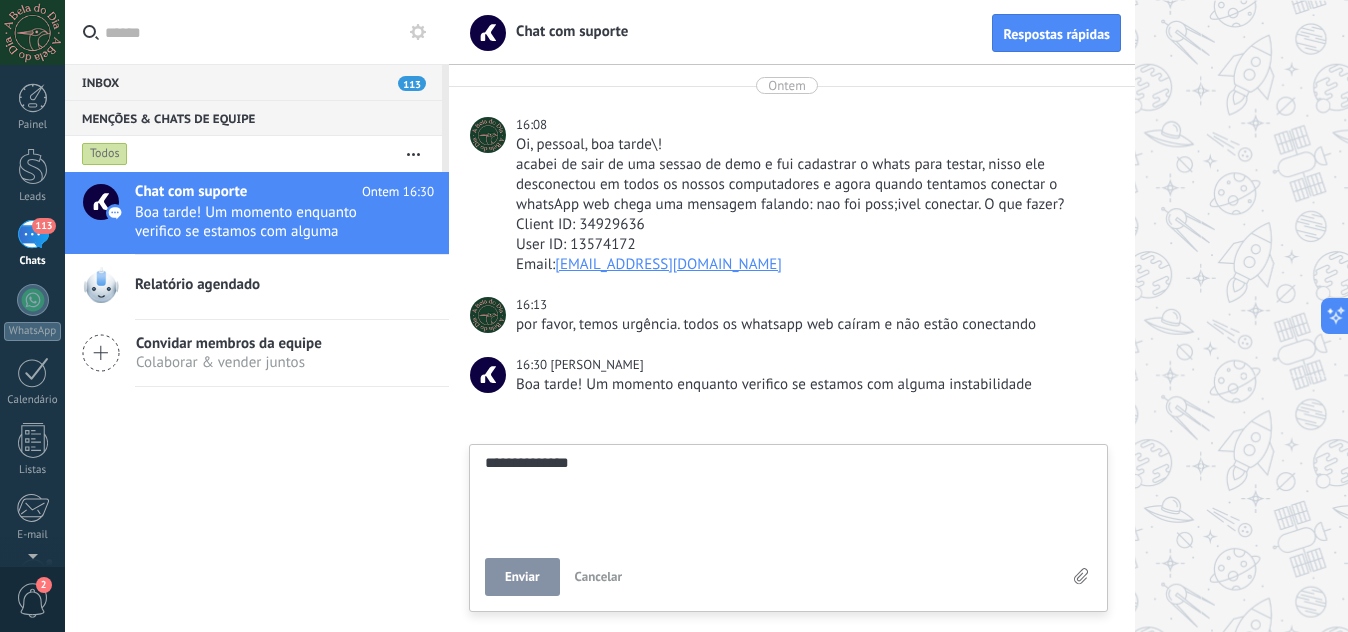 type on "**********" 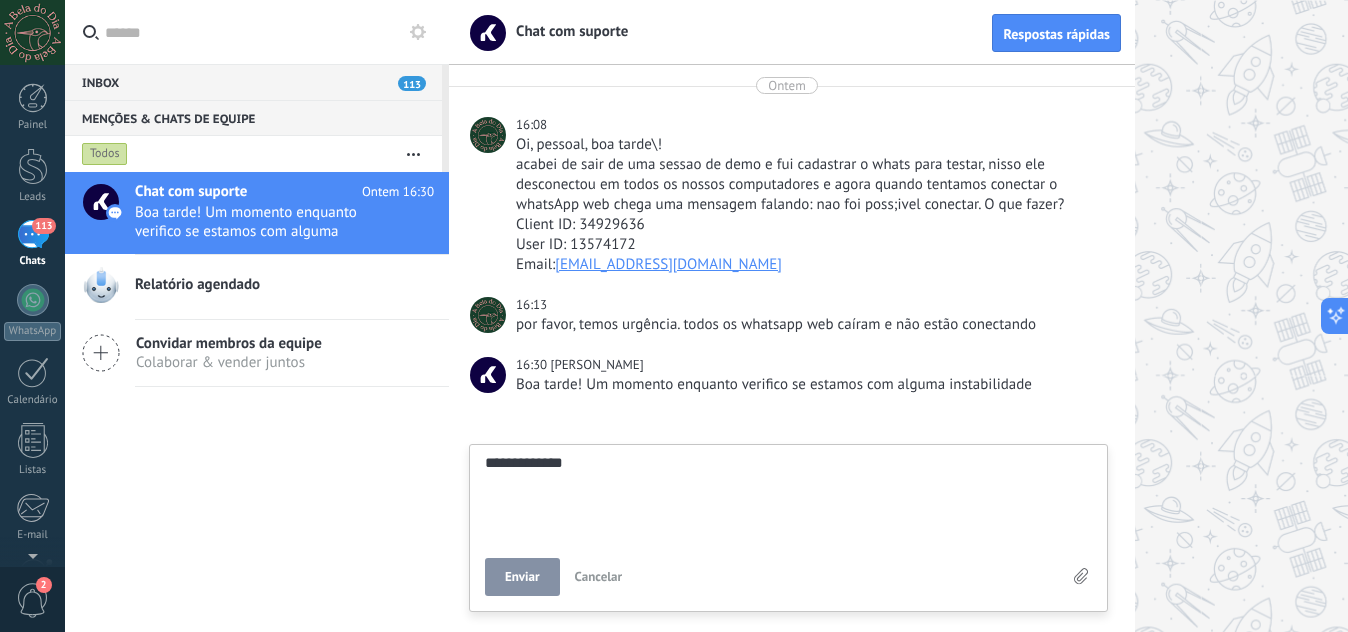 type on "**********" 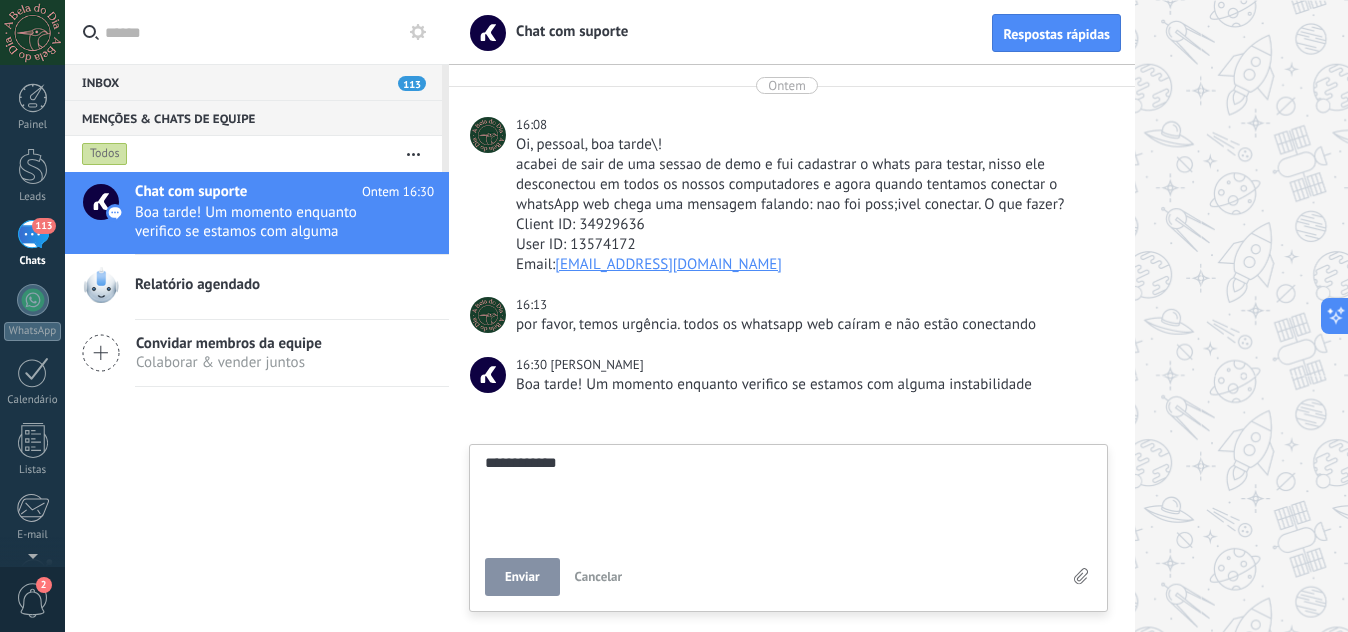 type on "**********" 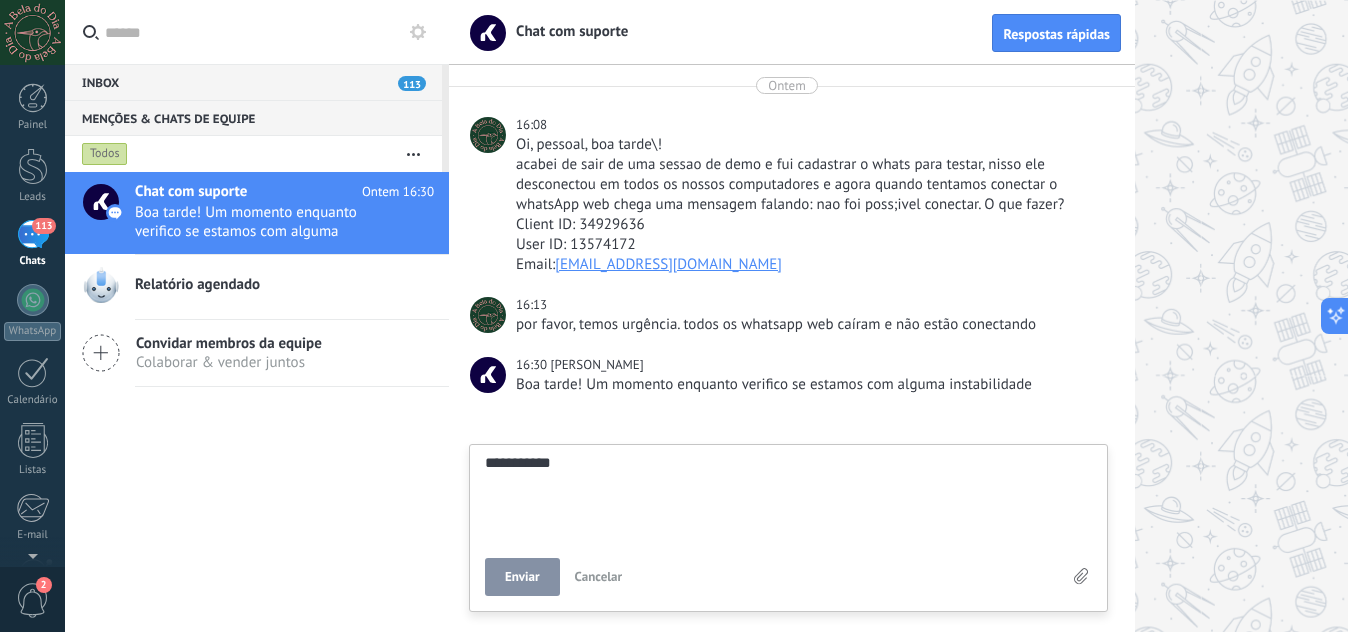 type on "**********" 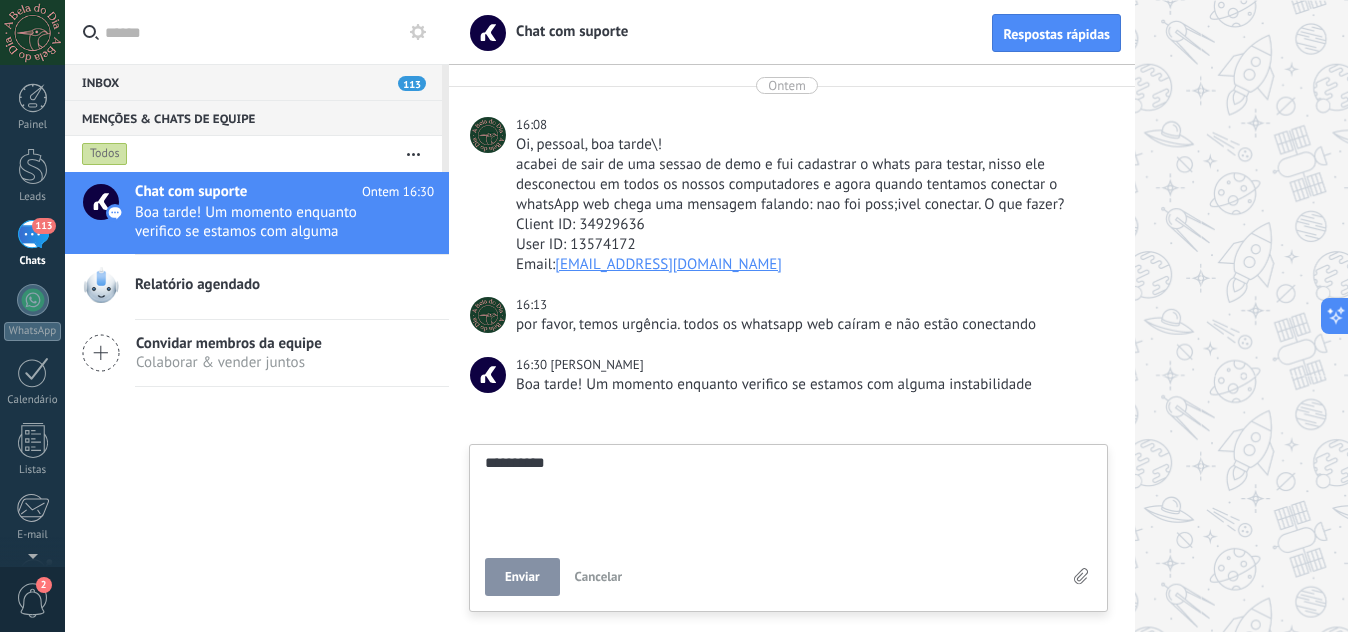 type on "********" 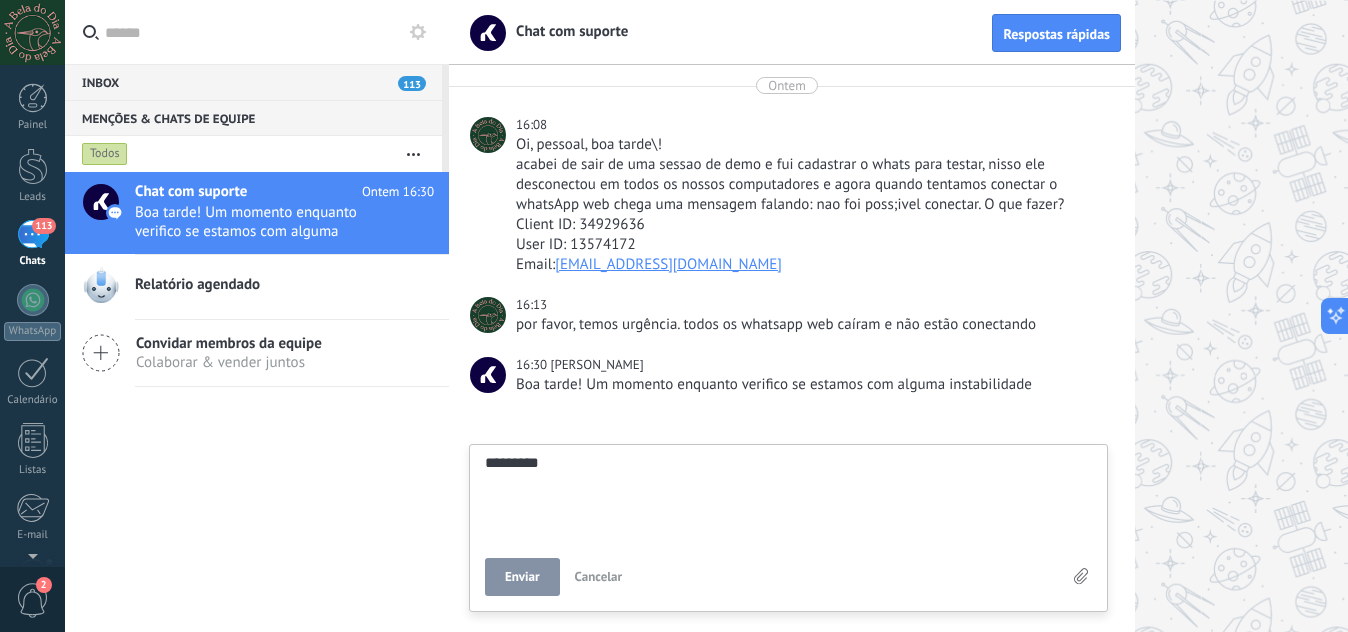 type on "********" 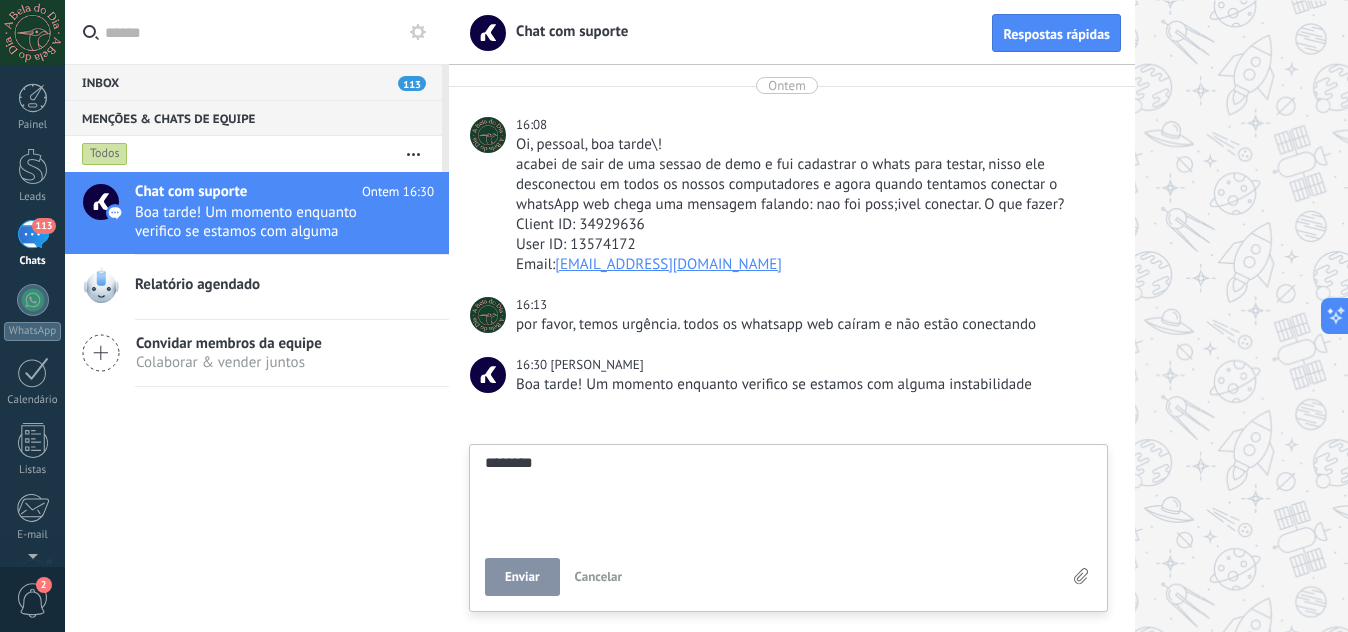 type on "*******" 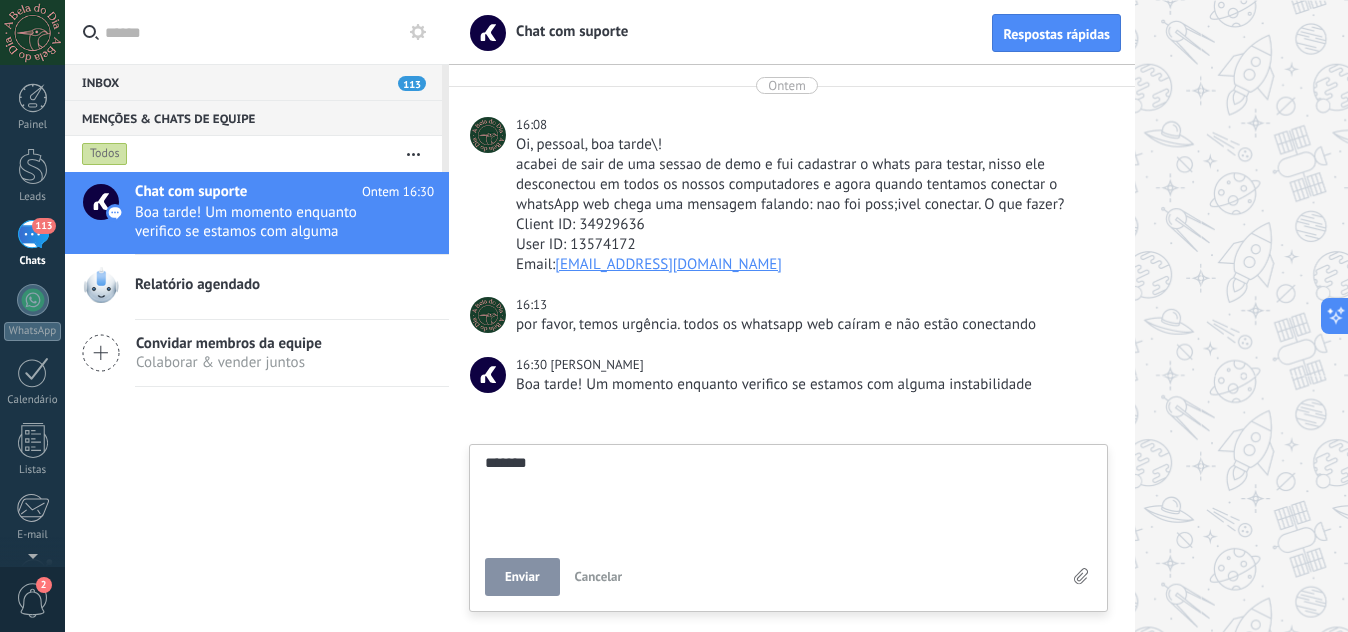 type on "******" 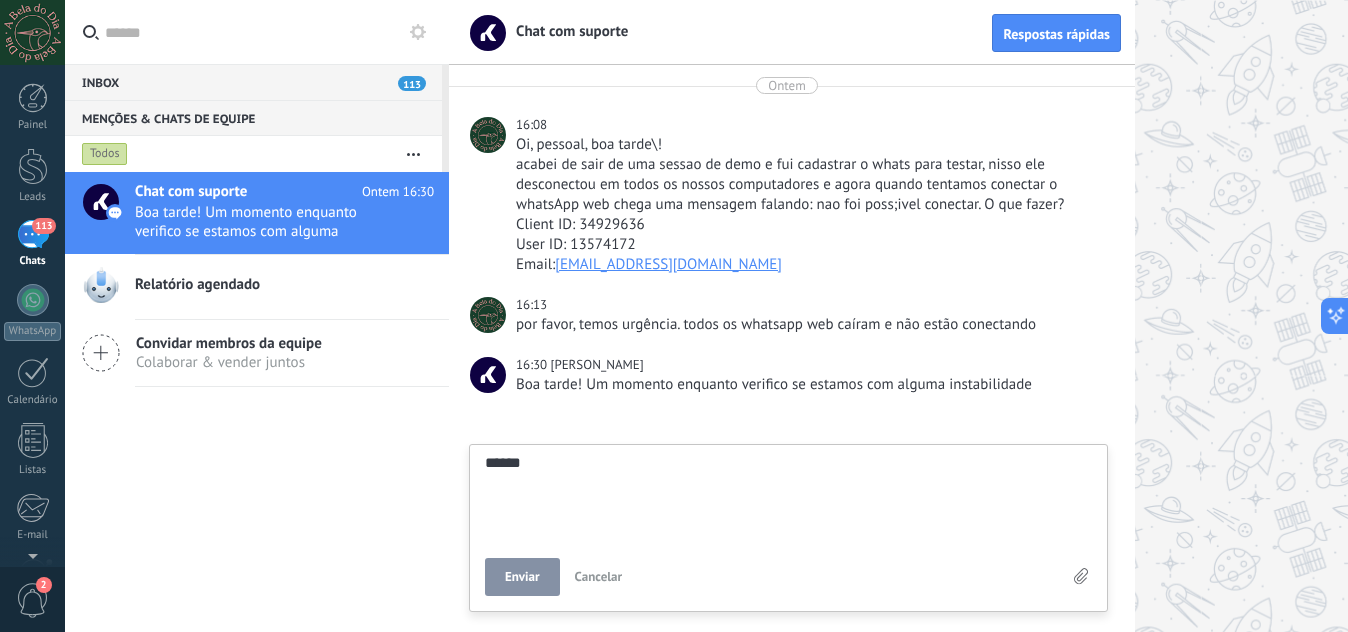 type on "*****" 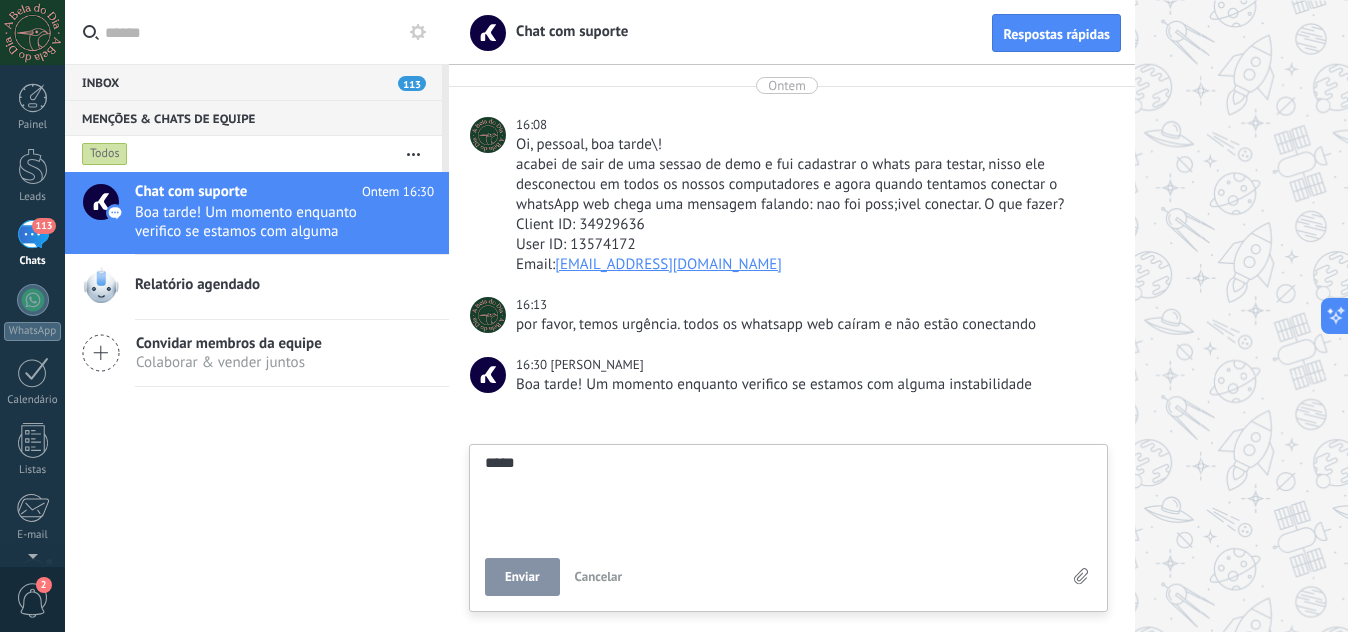 type on "***" 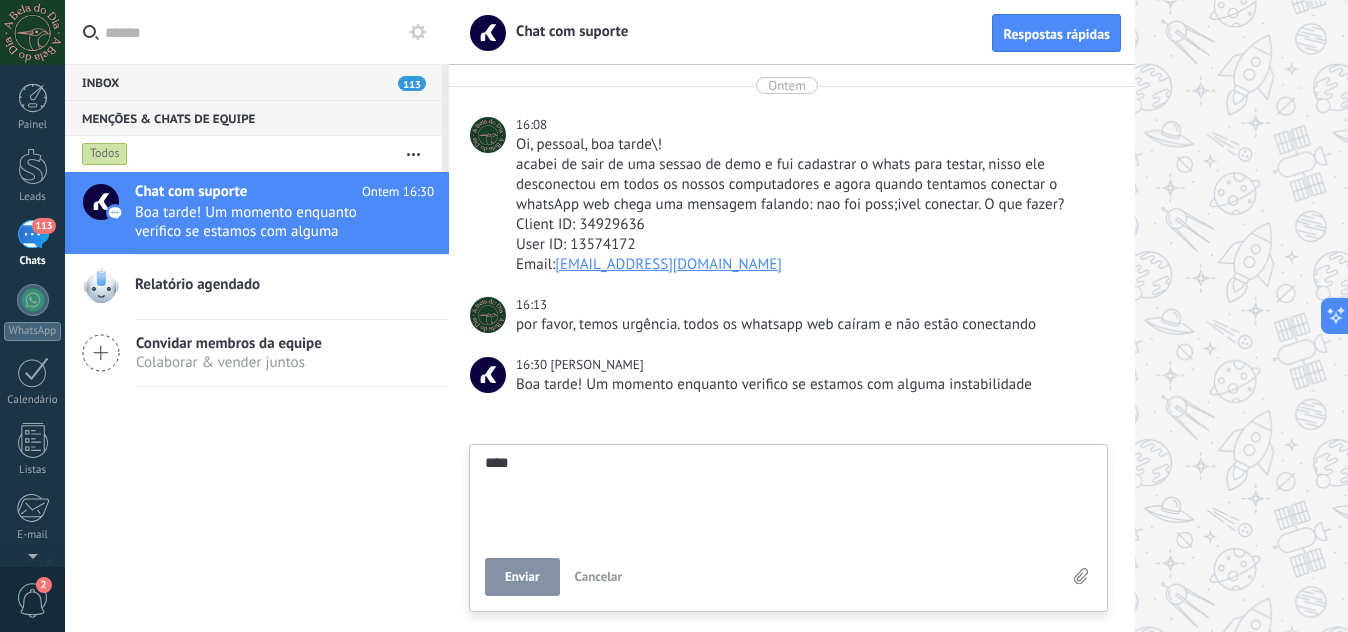 type on "***" 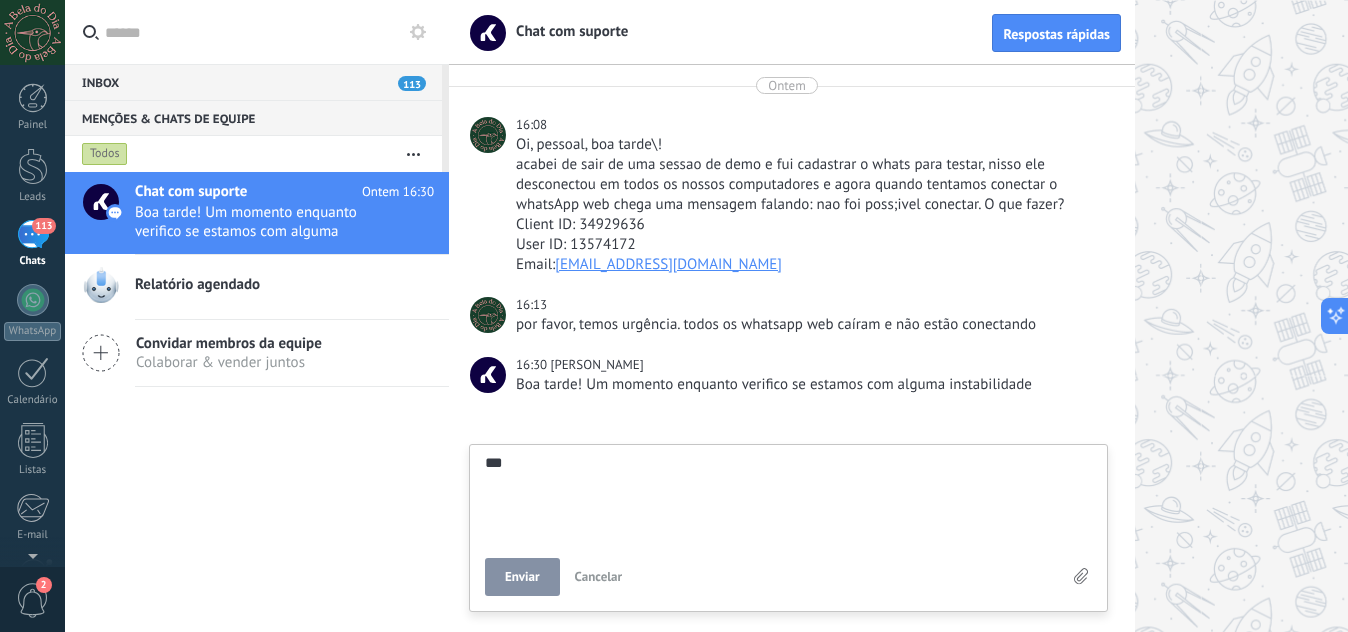 type on "**" 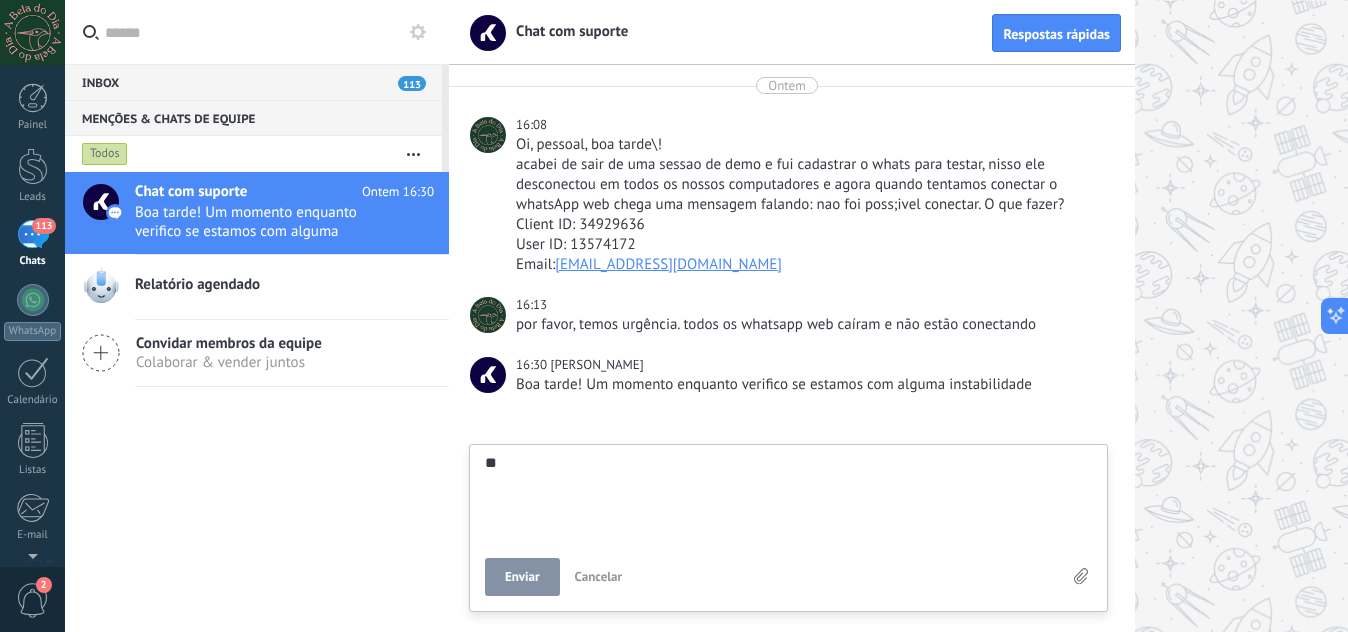 type on "*" 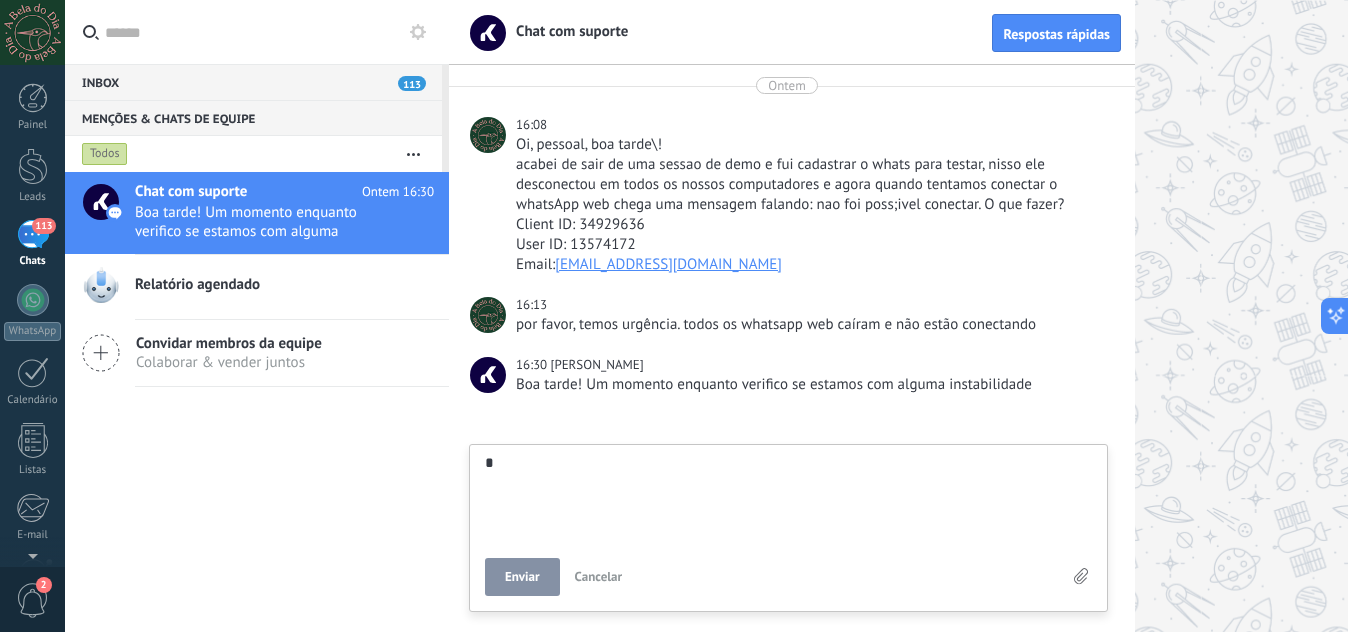 type on "**" 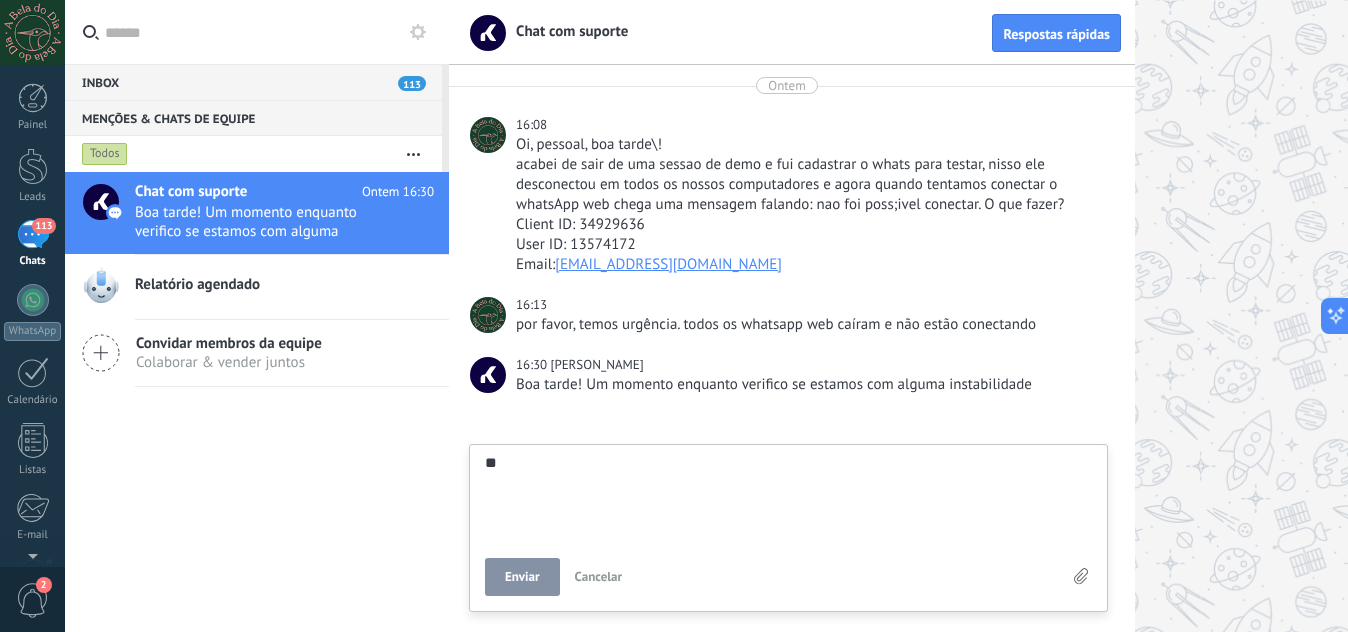 type on "***" 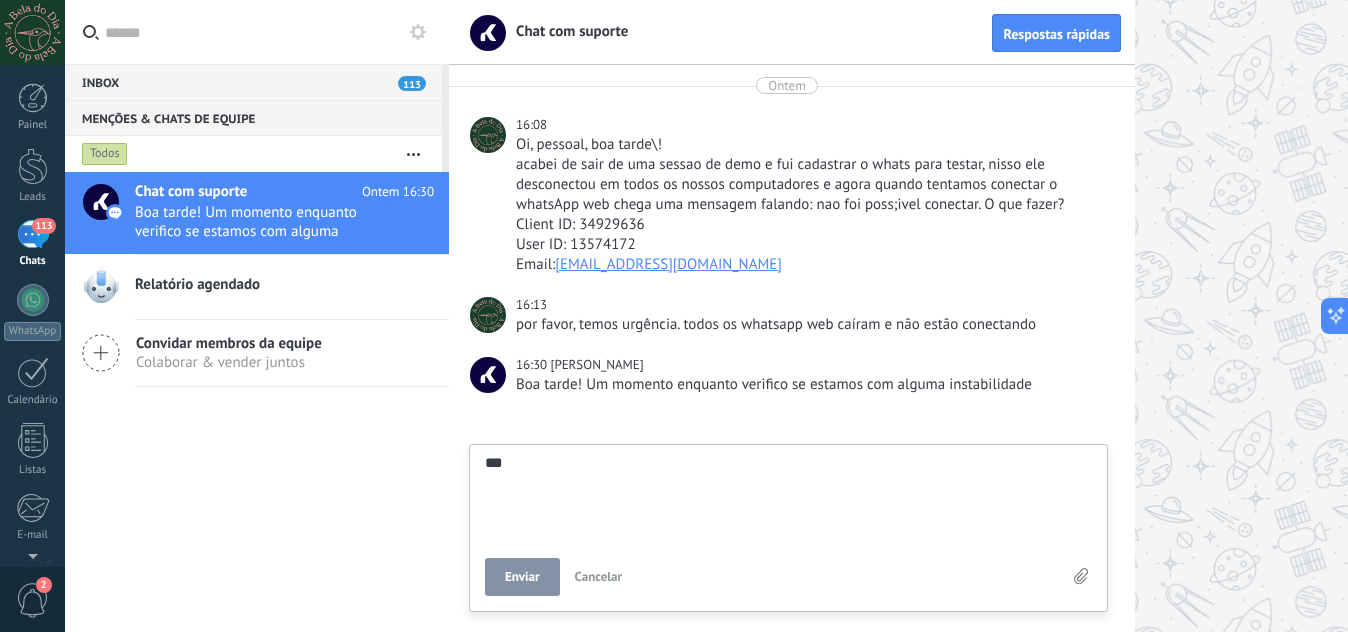 type on "***" 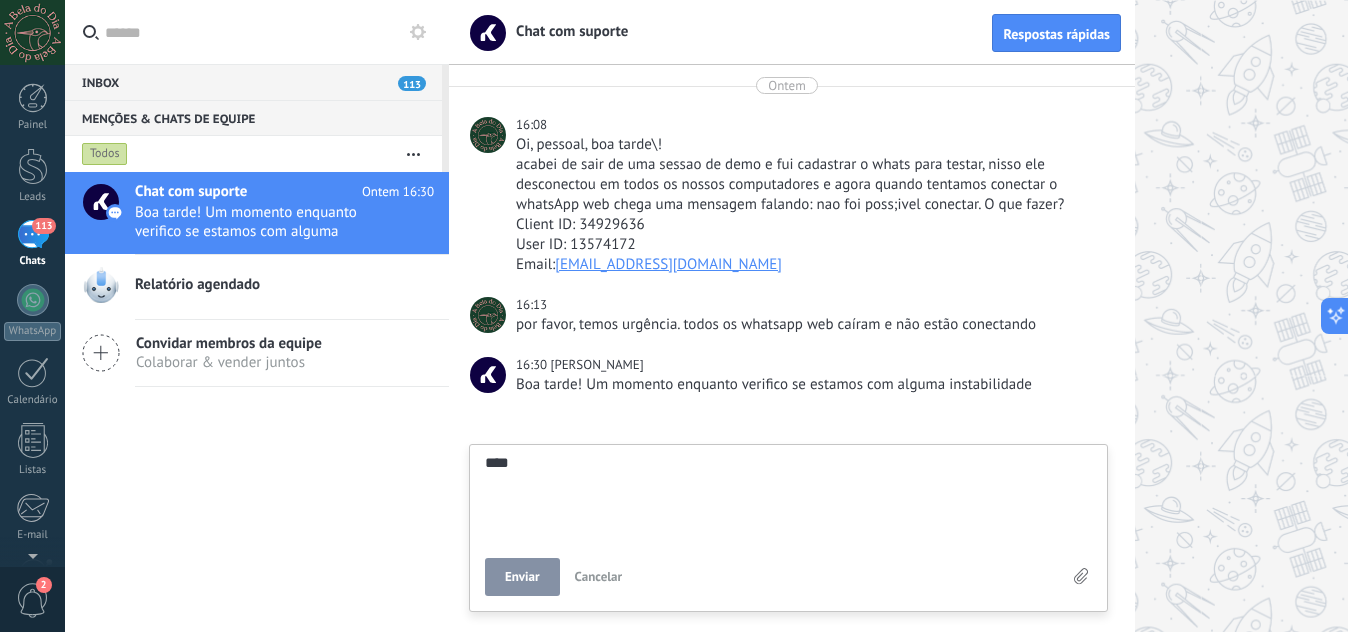 type on "*****" 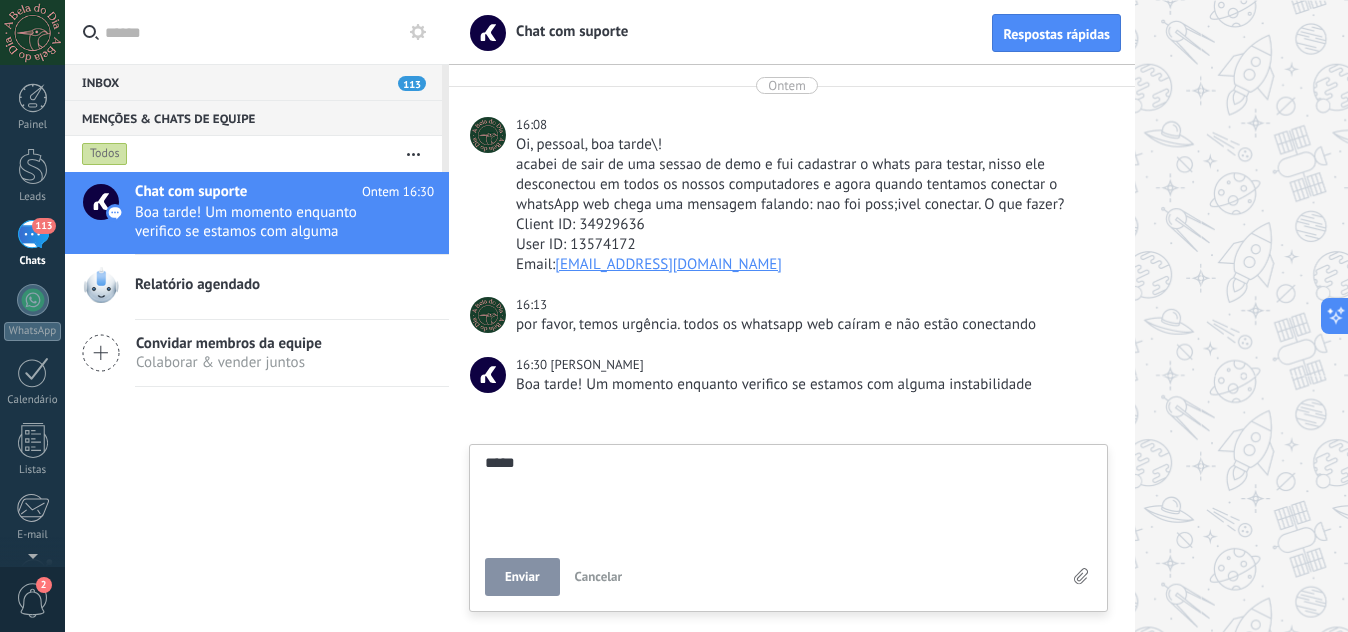 type on "******" 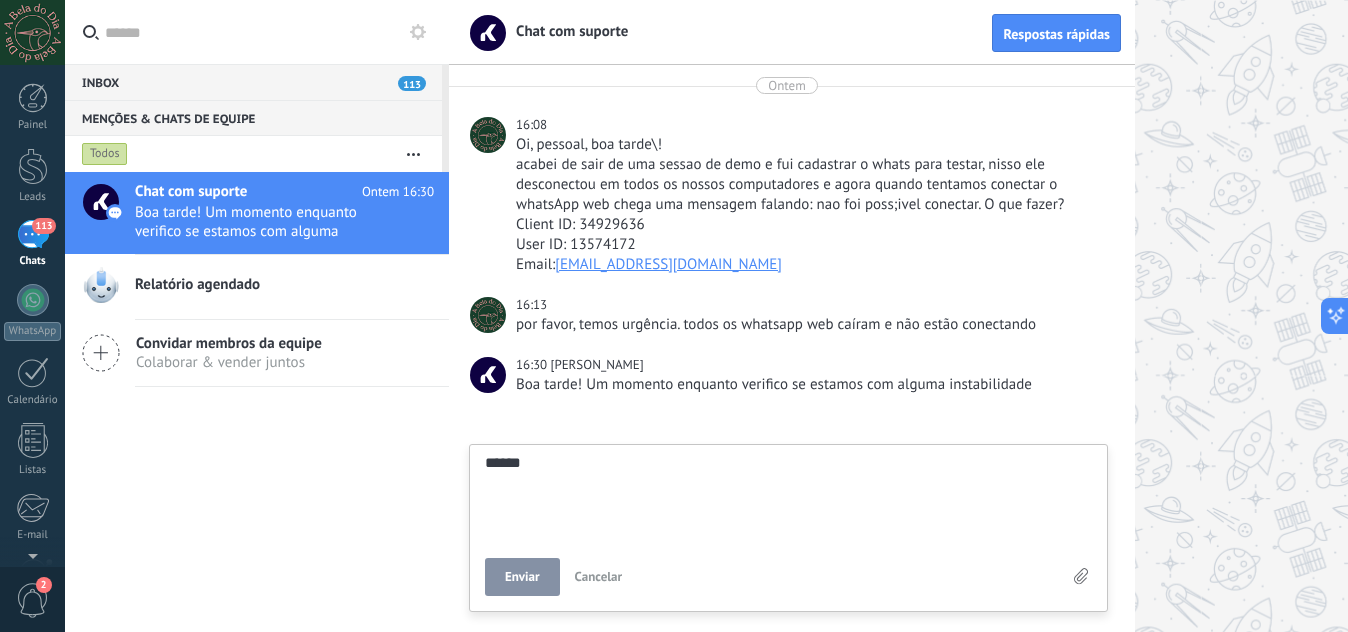 type on "*******" 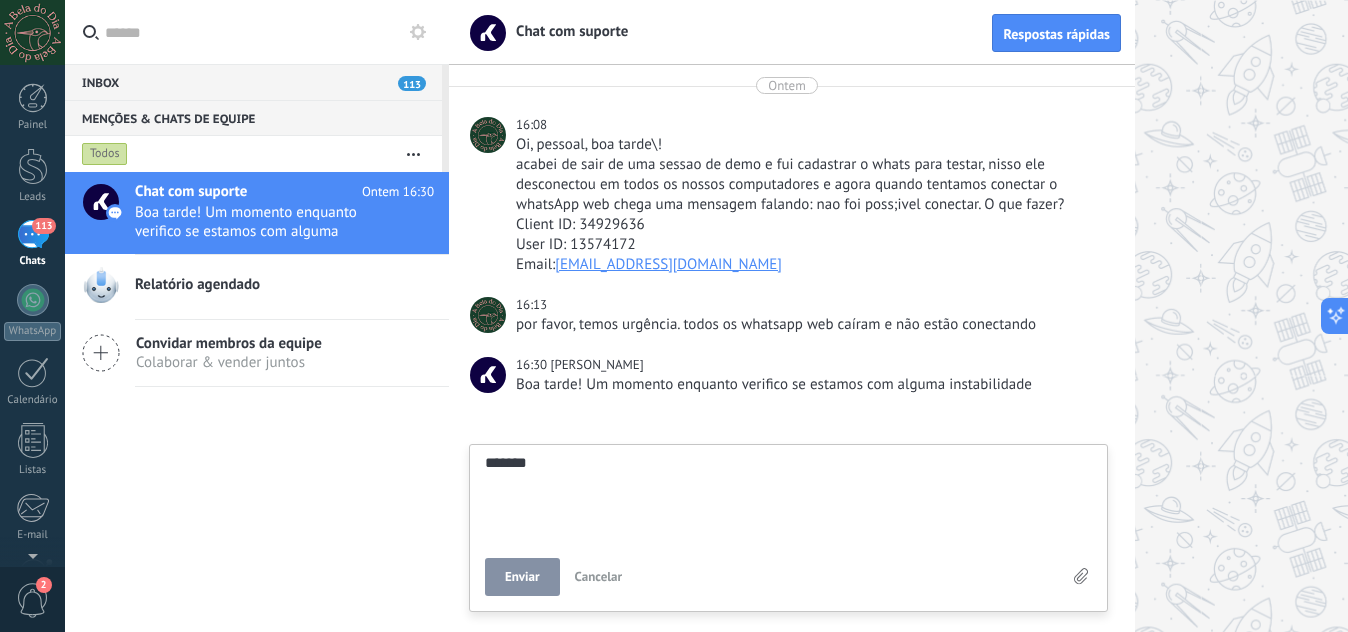 type on "********" 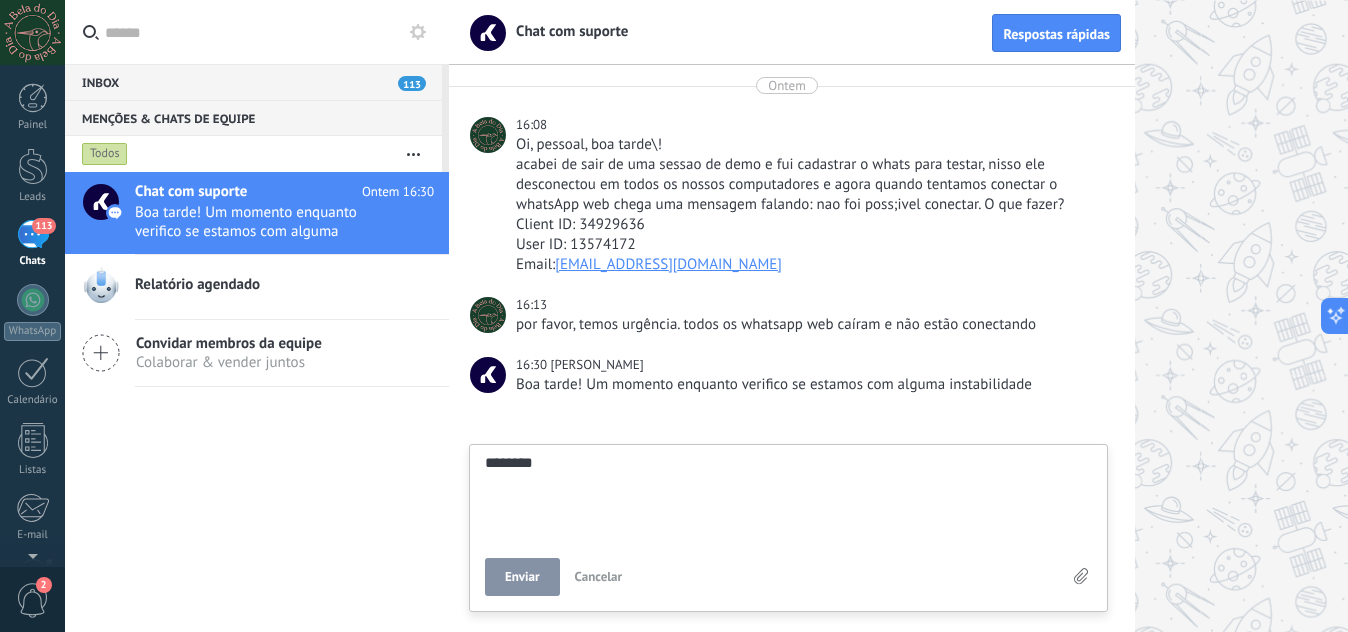 type on "********" 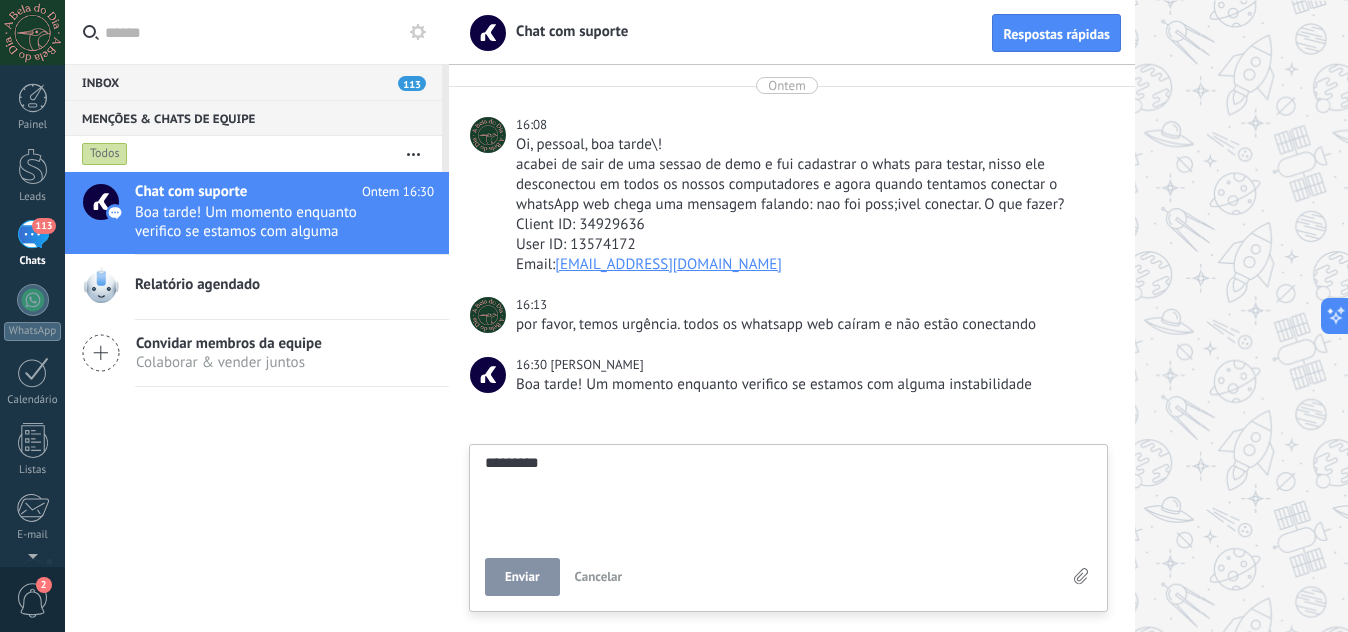 type on "**********" 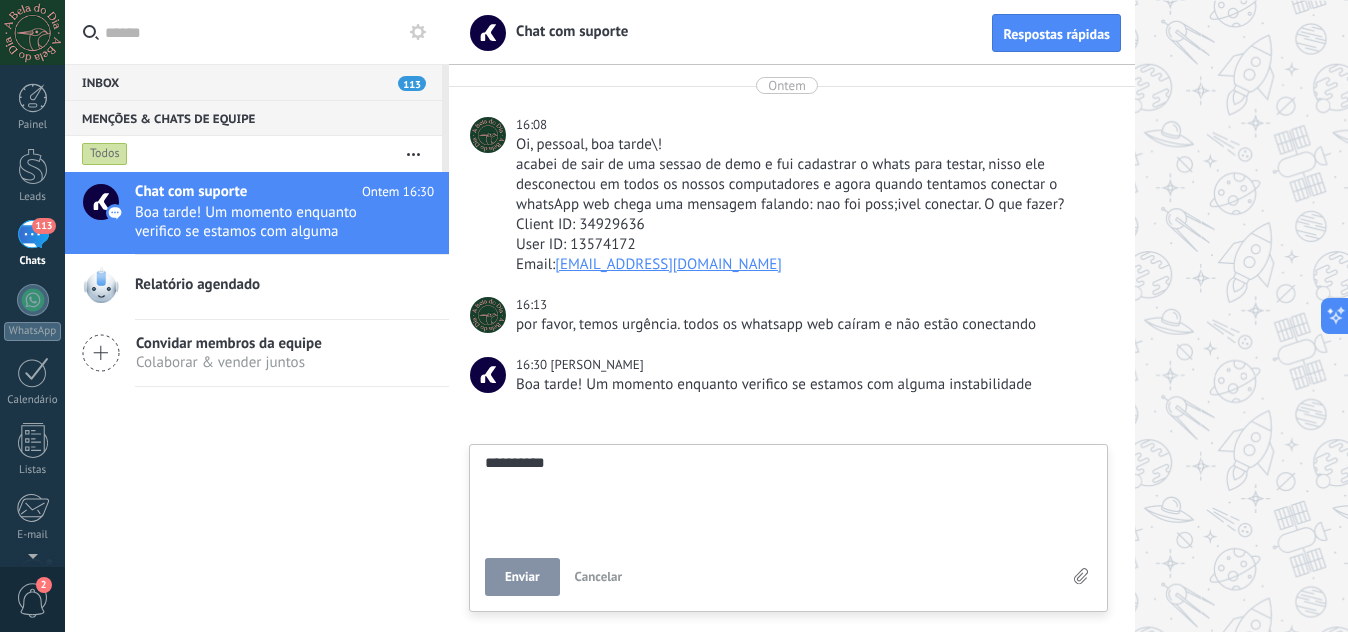 type on "**********" 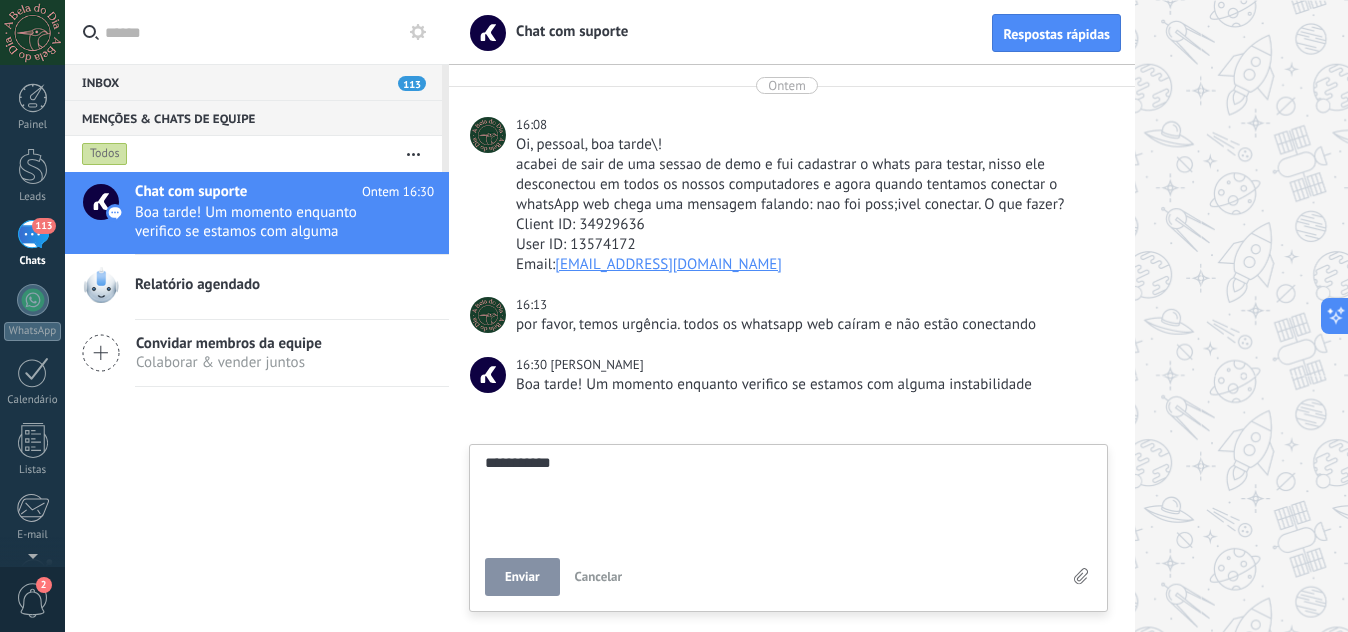 type on "**********" 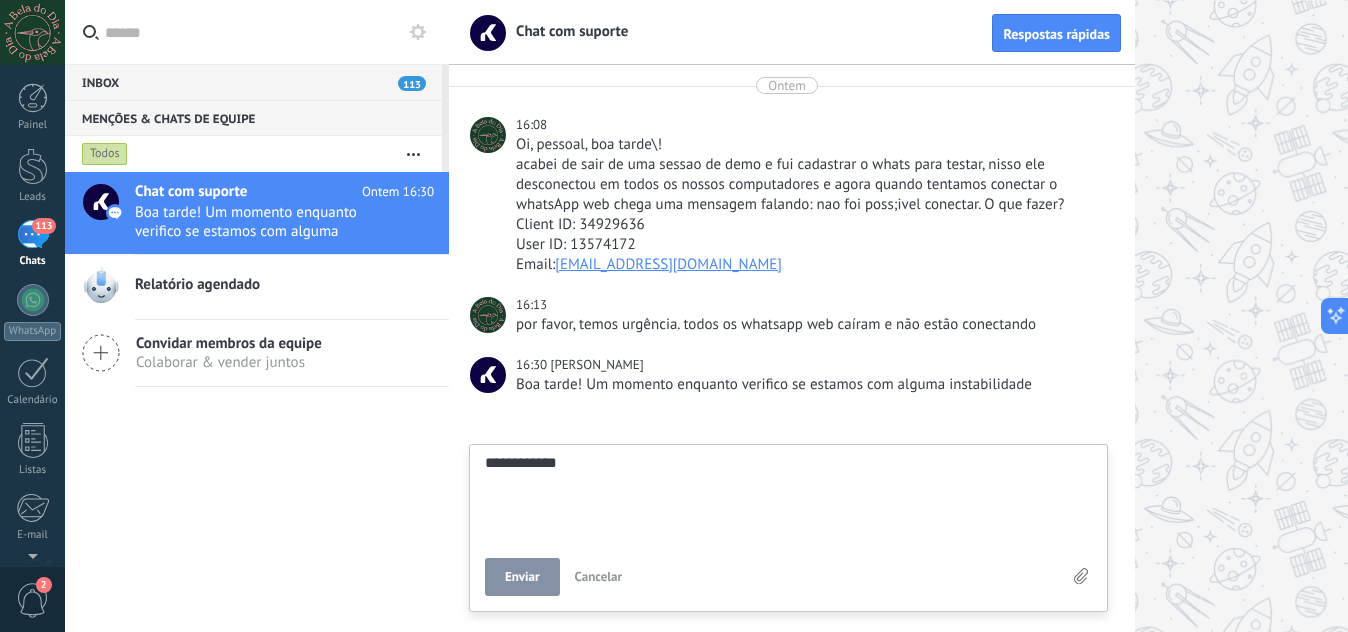 type on "**********" 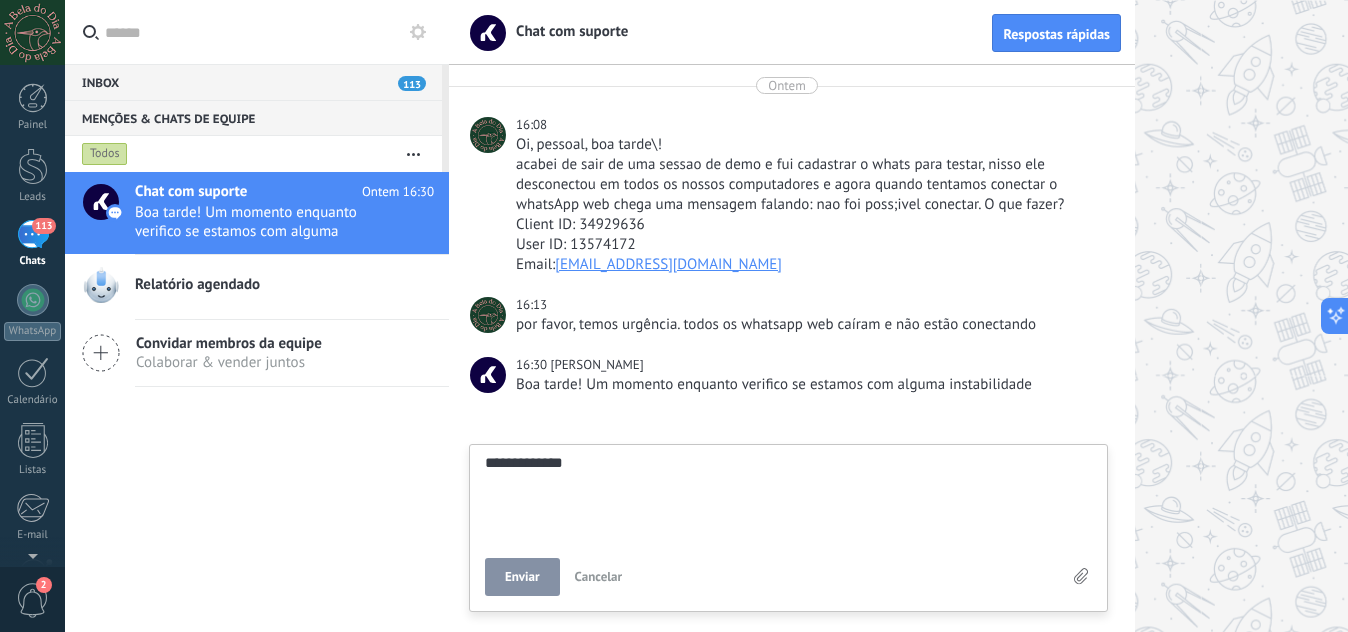type on "**********" 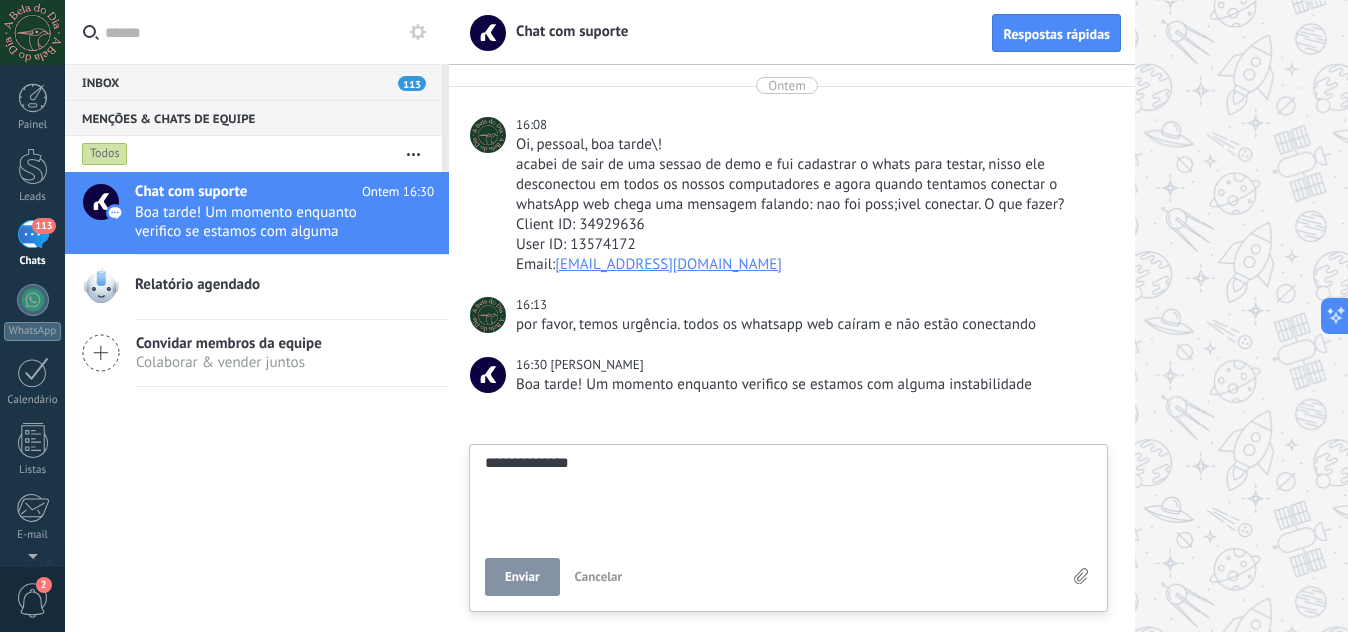 type on "**********" 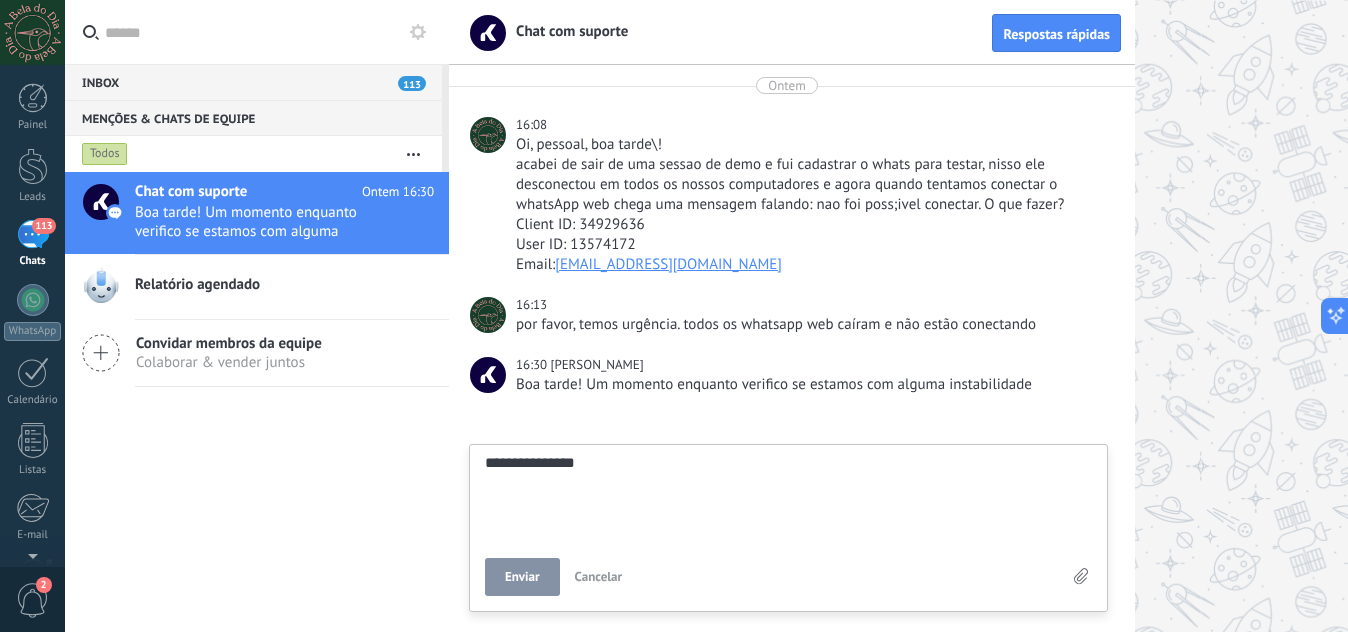type on "**********" 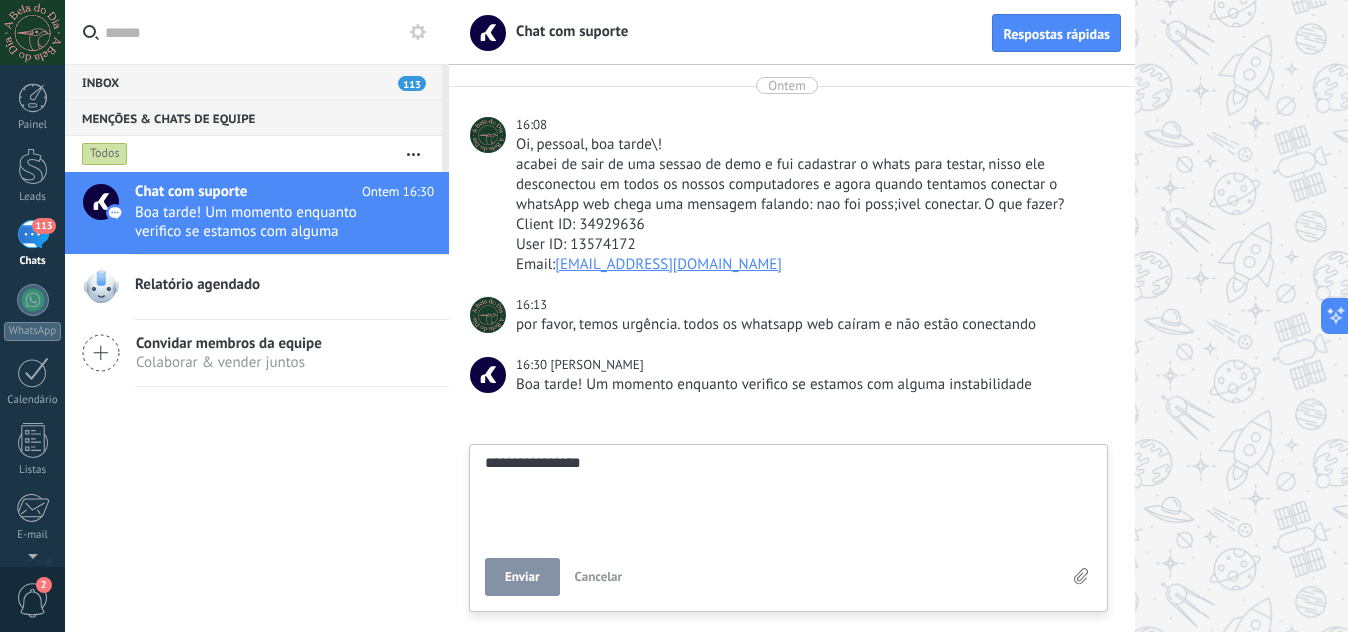 type on "**********" 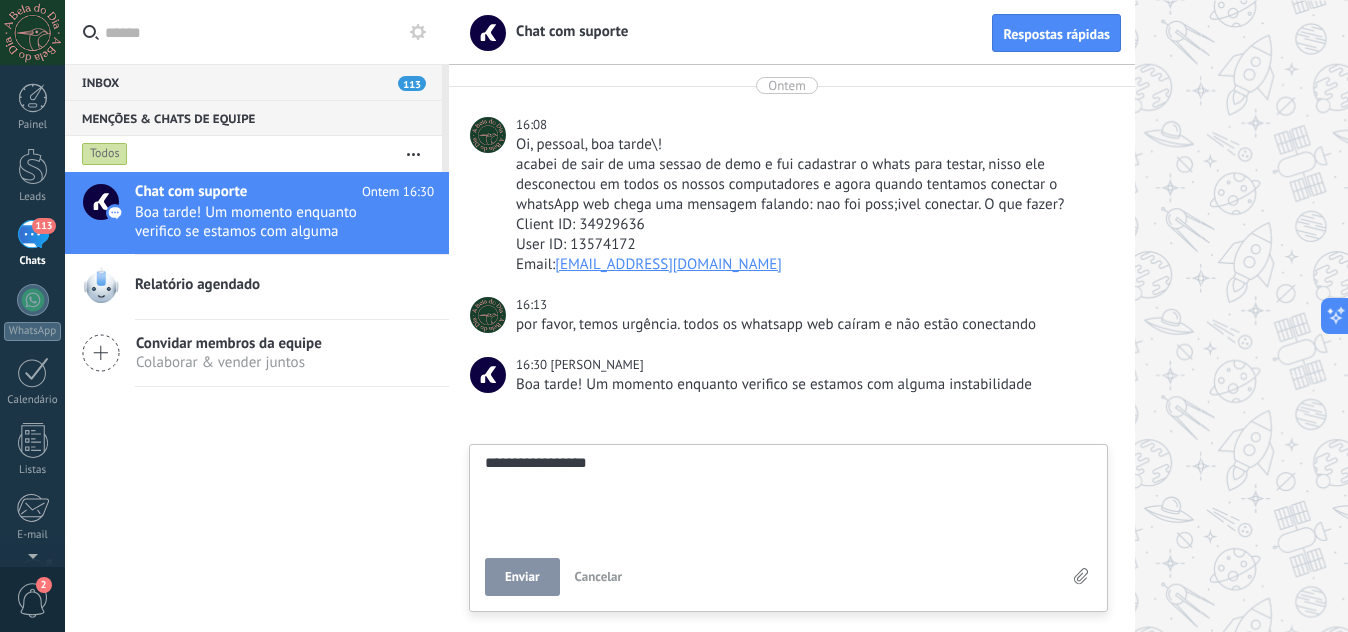 type on "**********" 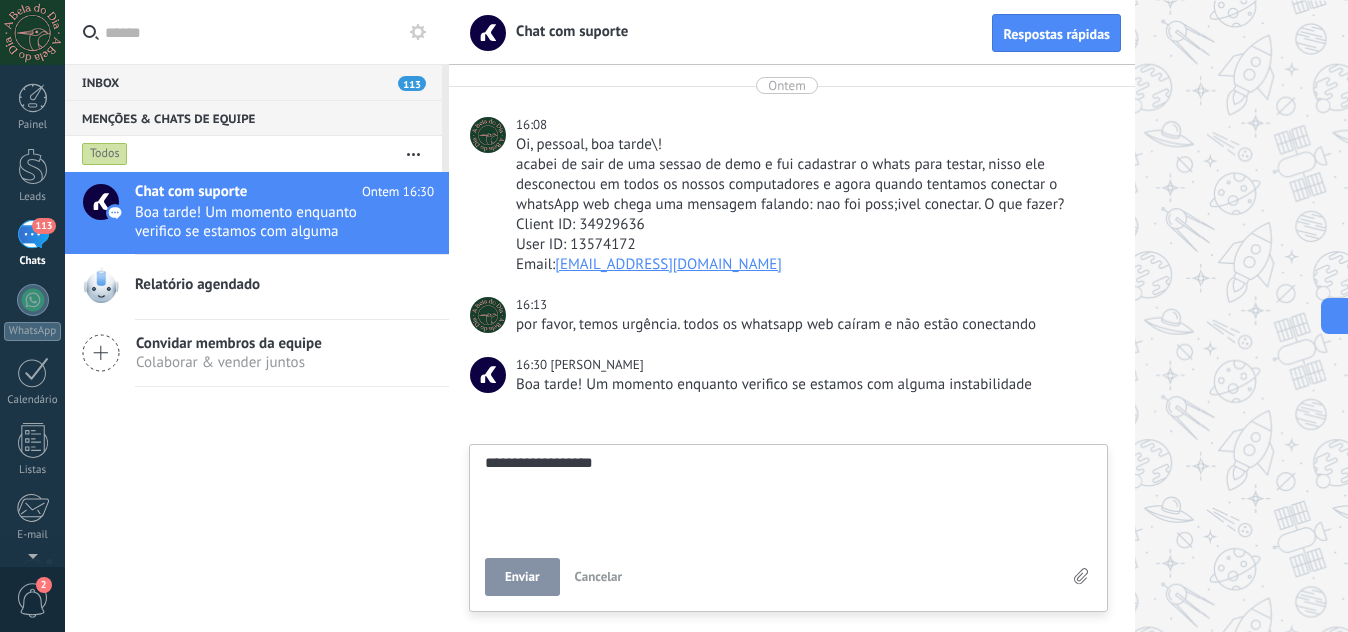 type on "**********" 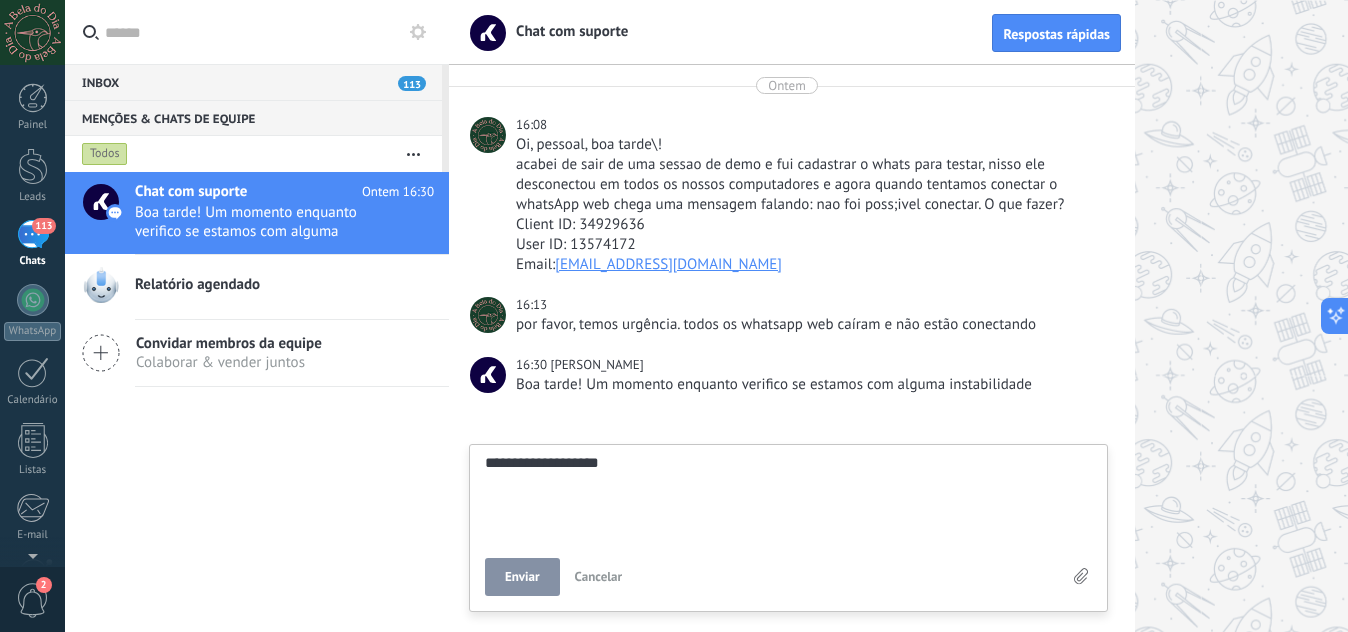 type on "**********" 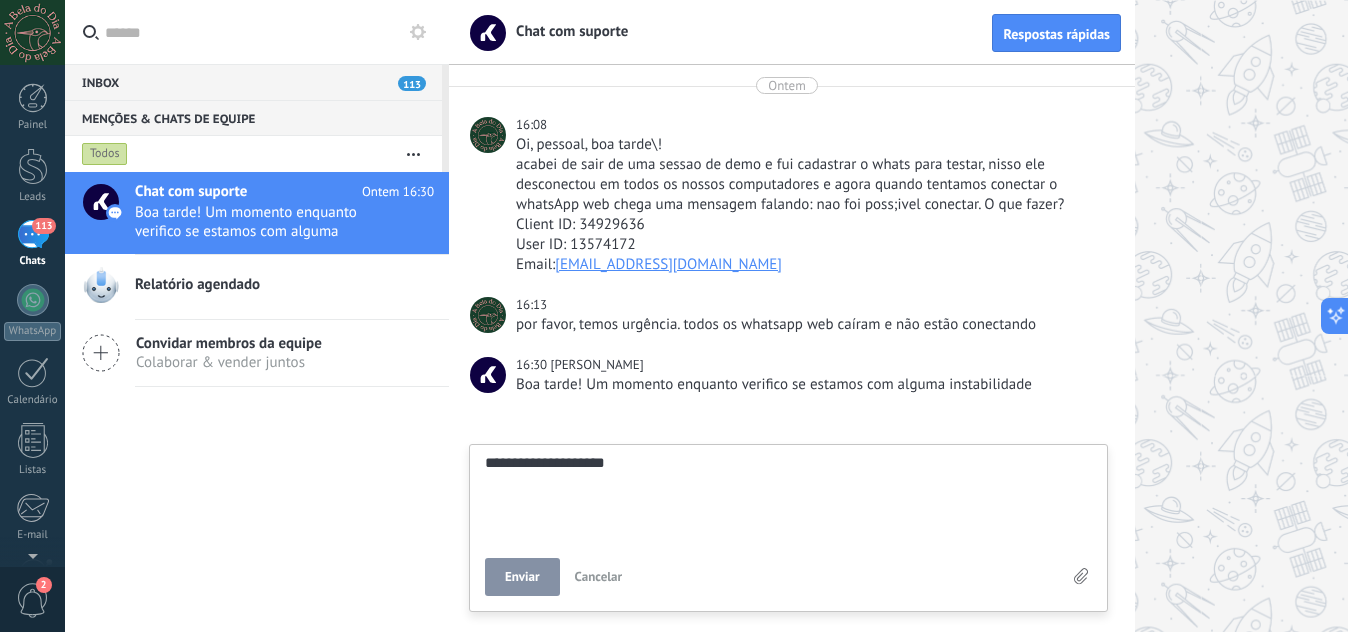 type on "**********" 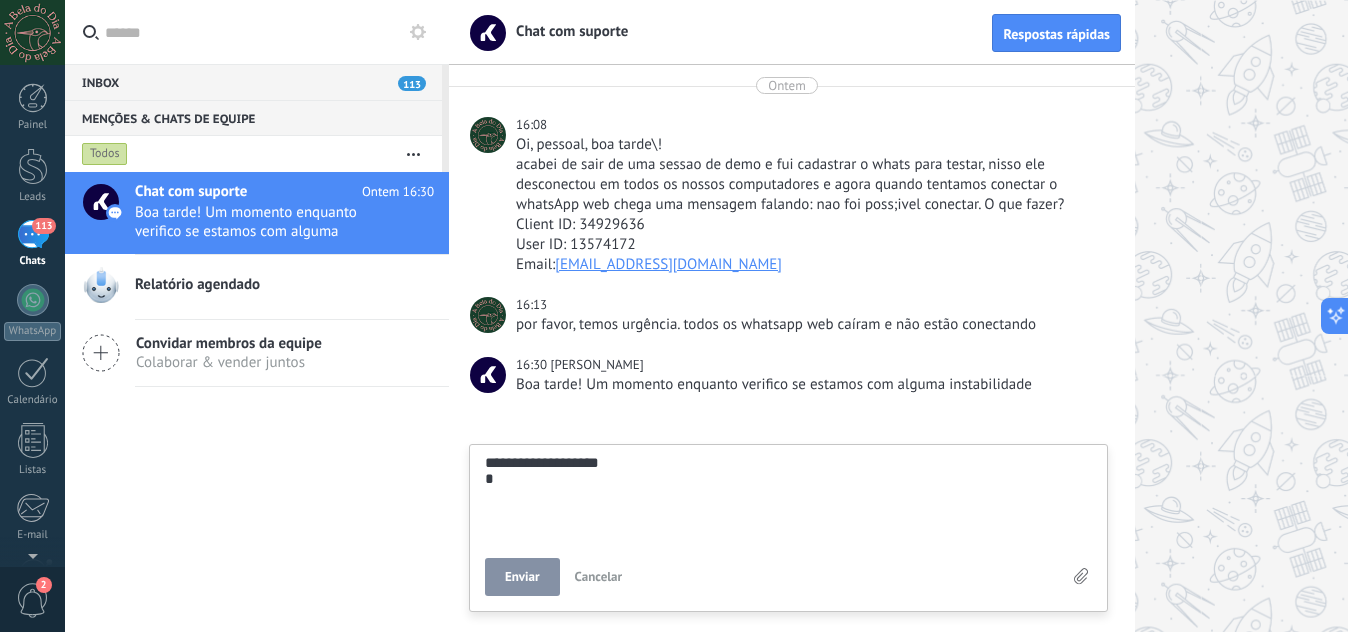 type on "**********" 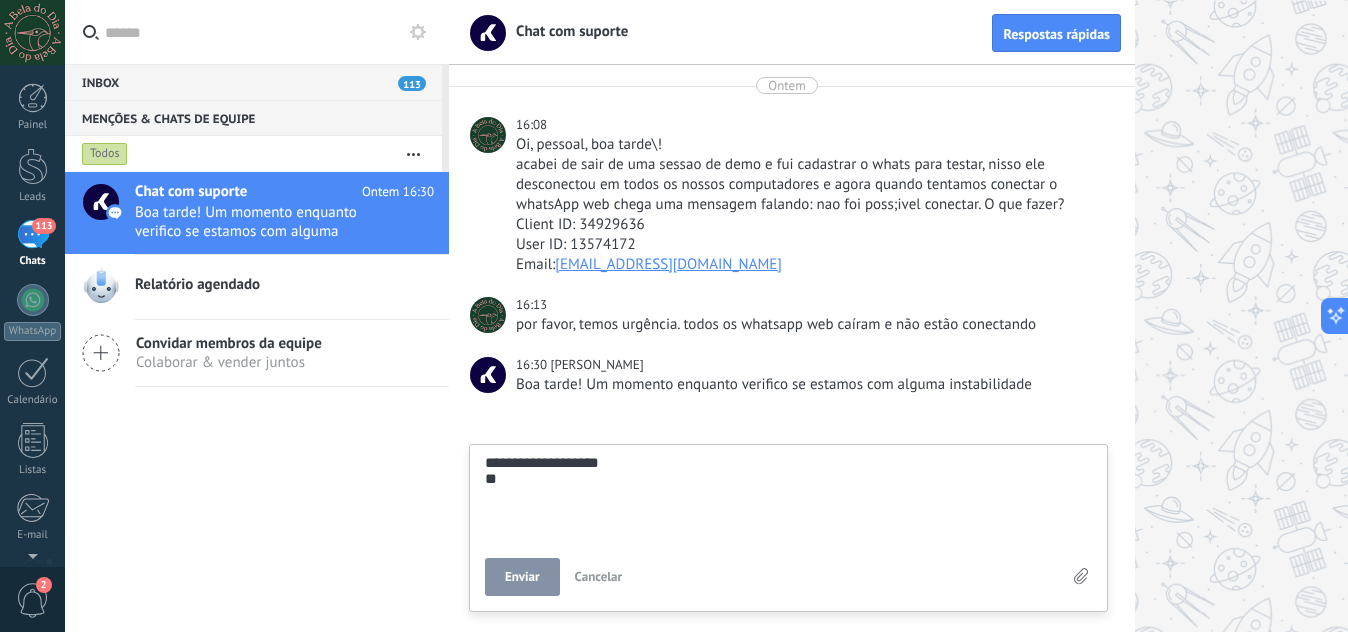 type on "**********" 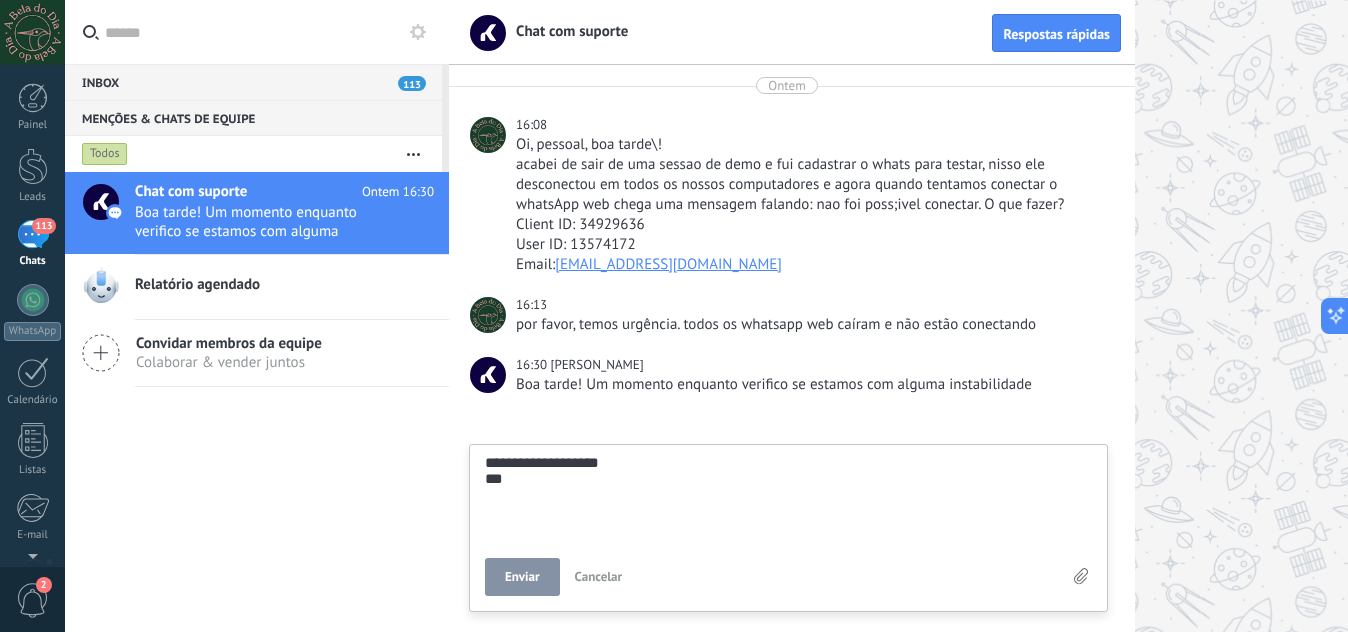 type on "**********" 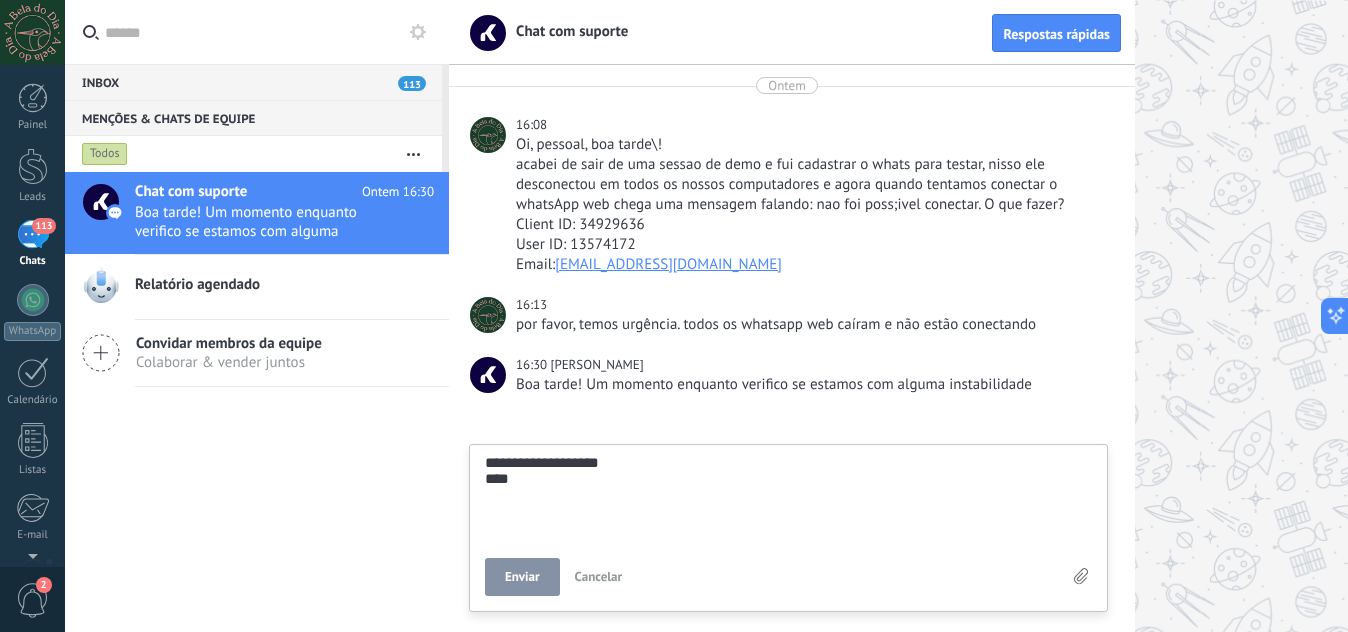 type on "**********" 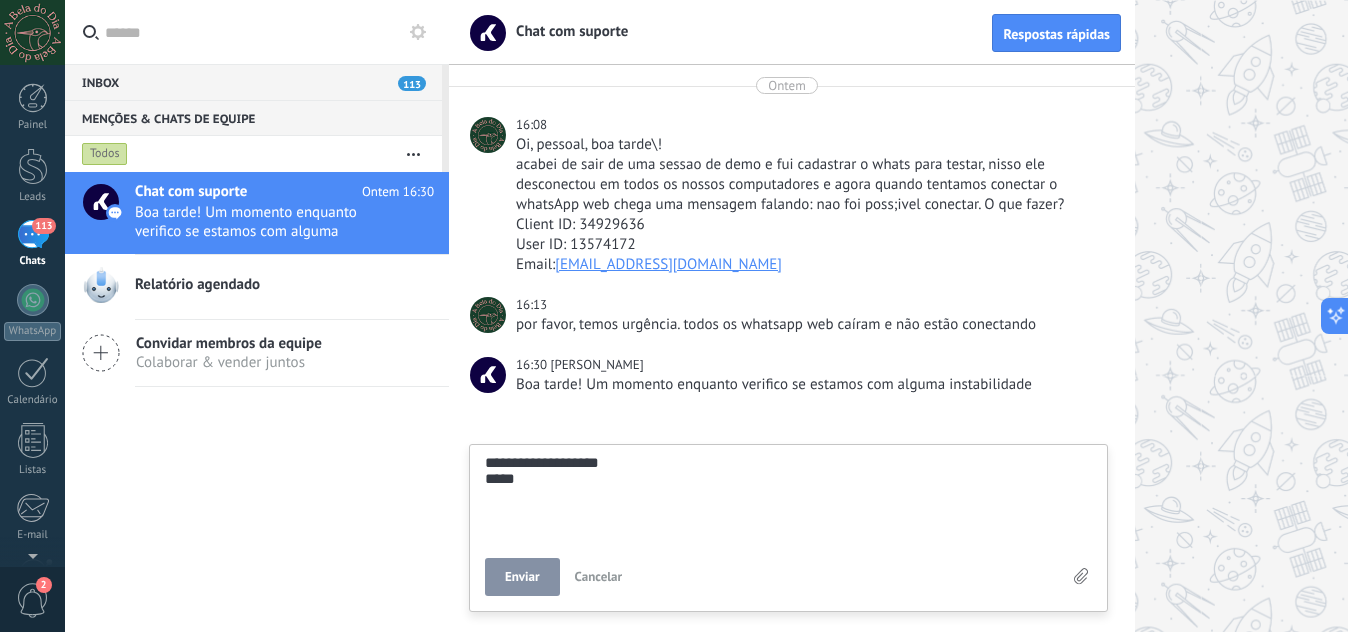 type on "**********" 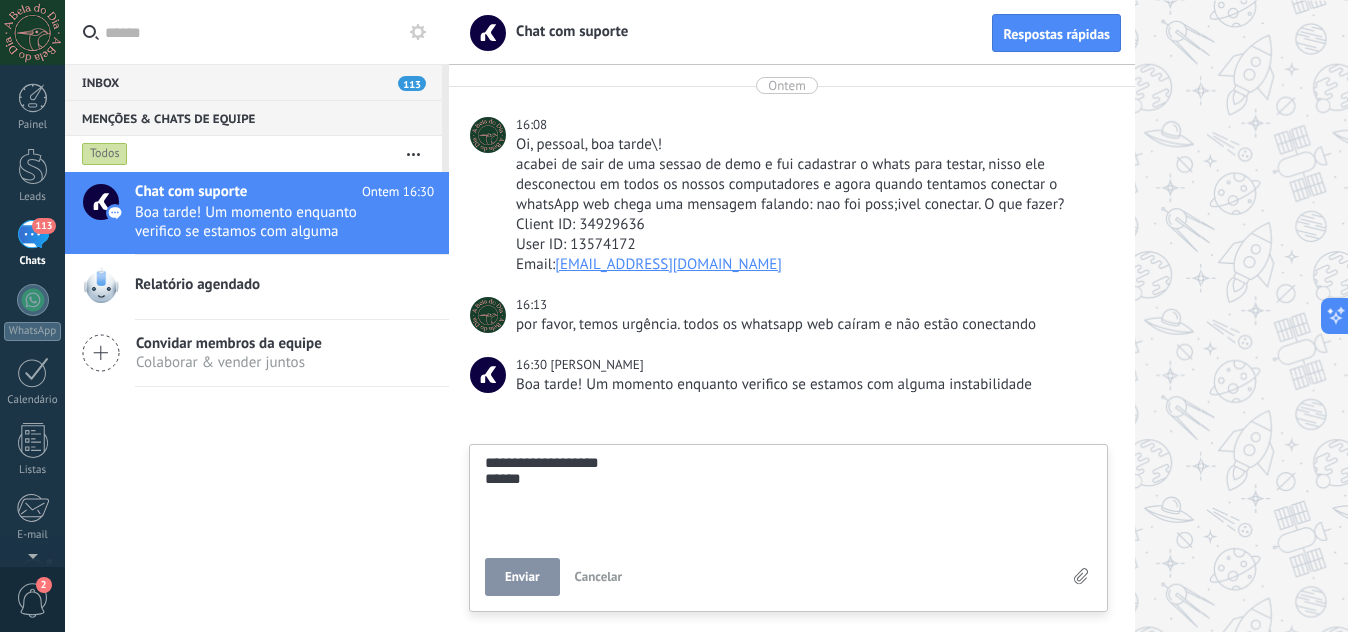 type on "**********" 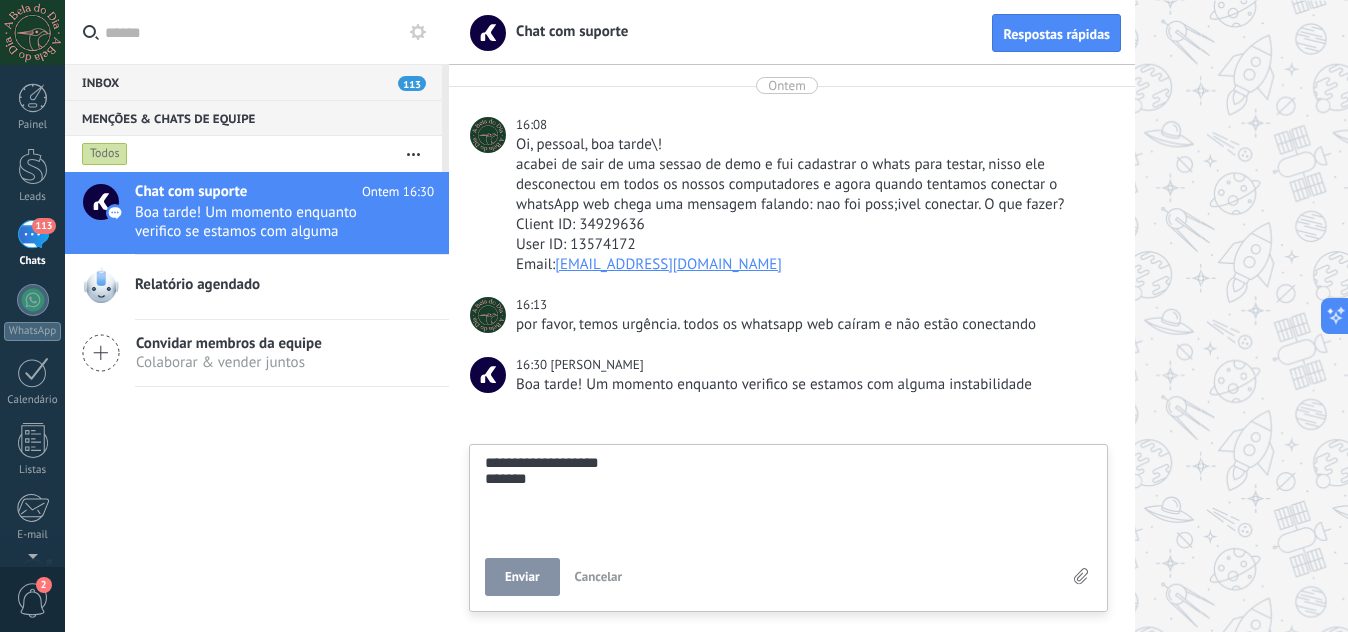 type on "**********" 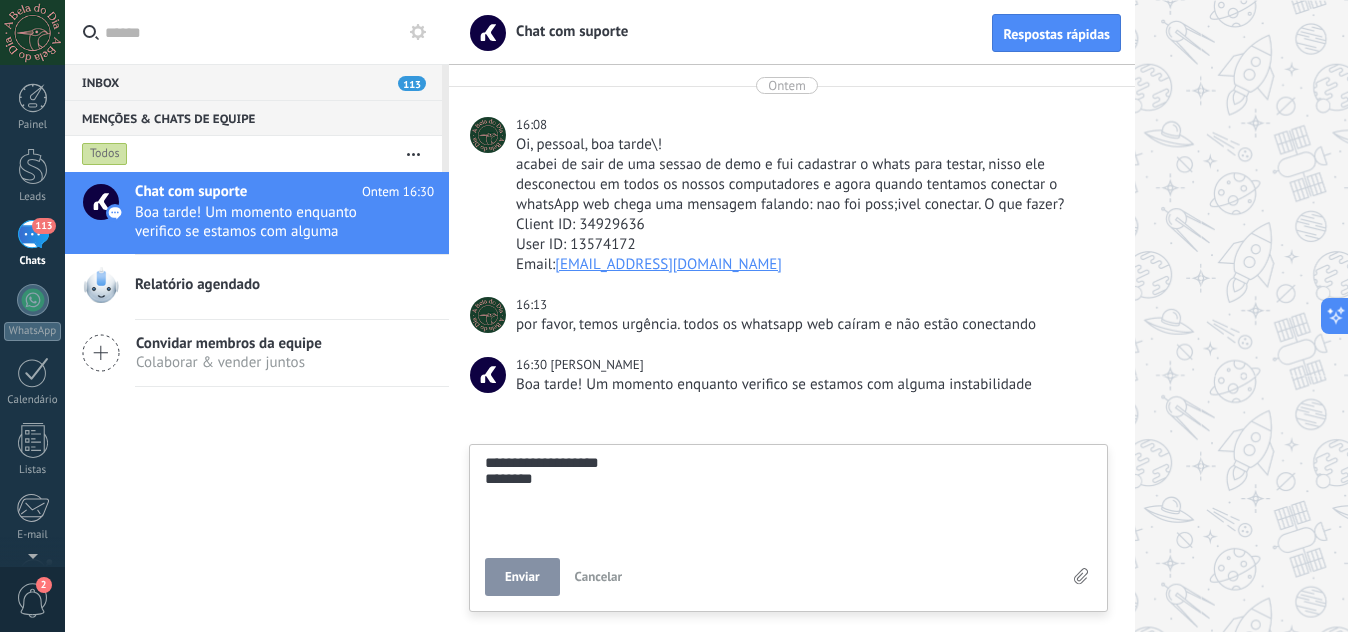 type on "**********" 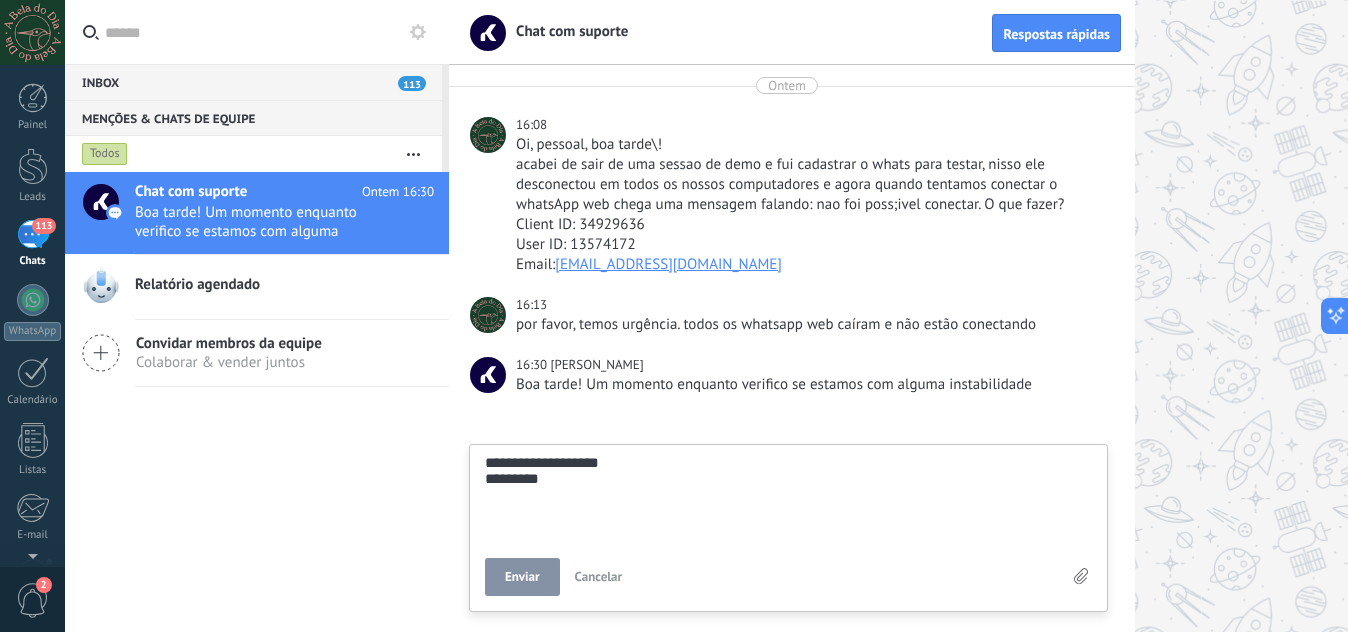 type on "**********" 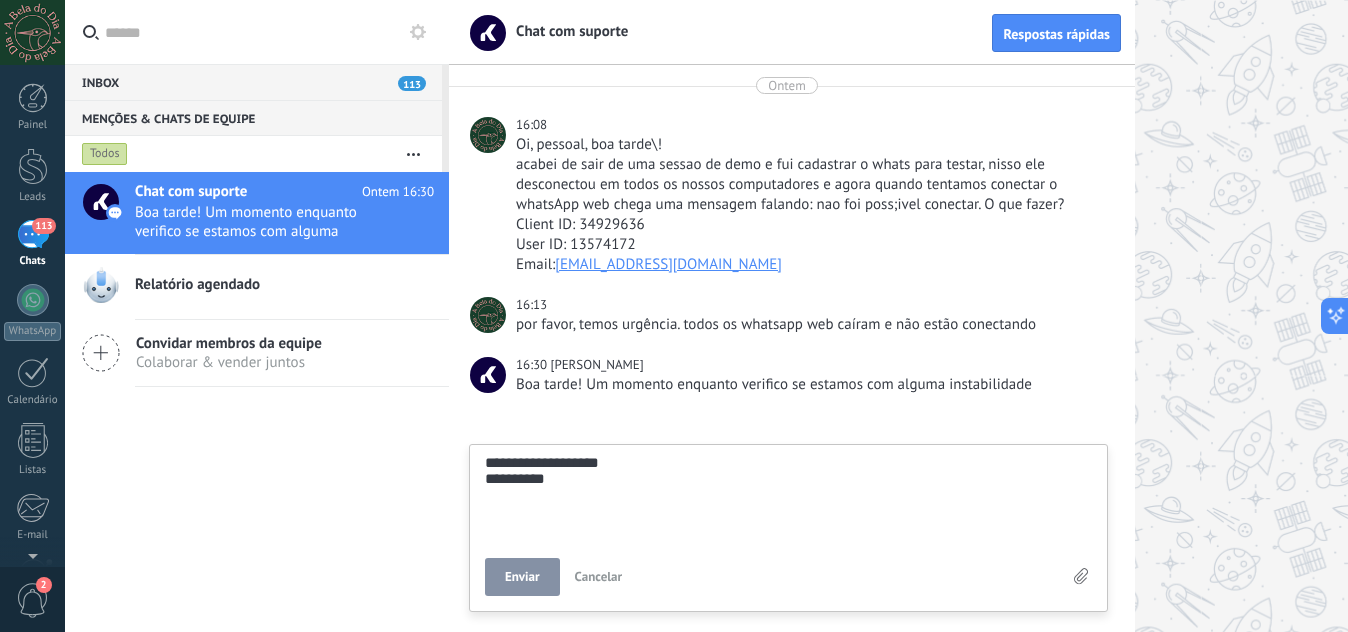 type on "**********" 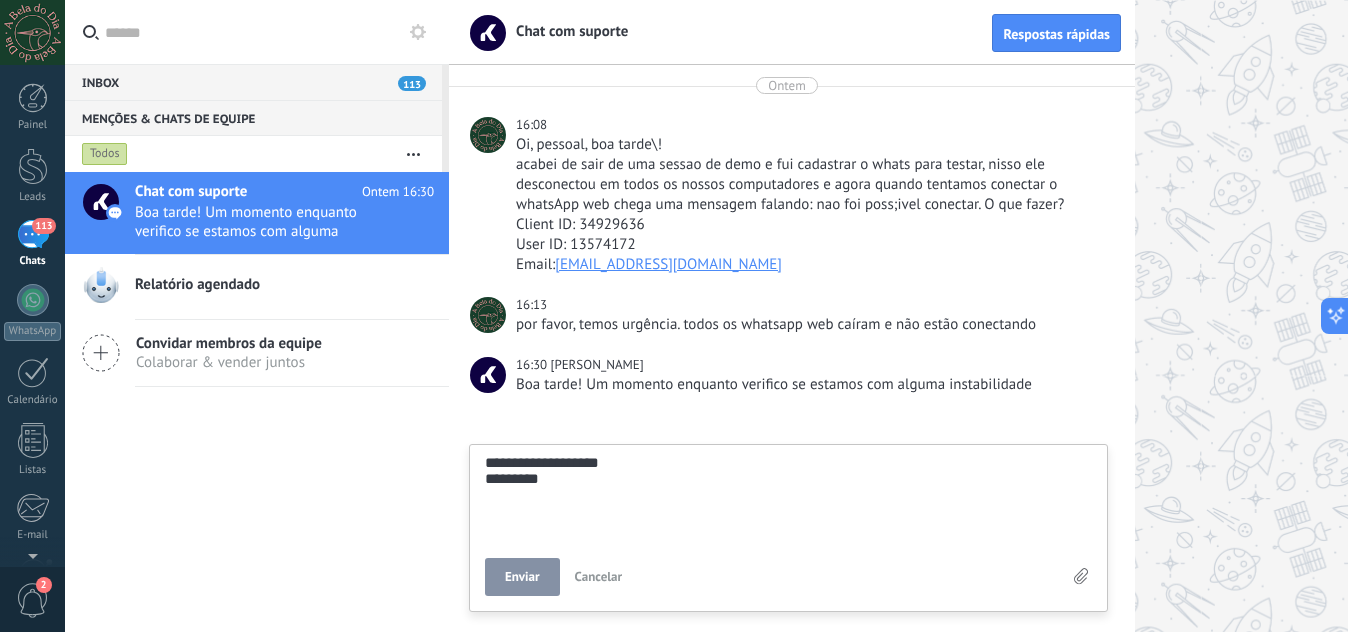 type on "**********" 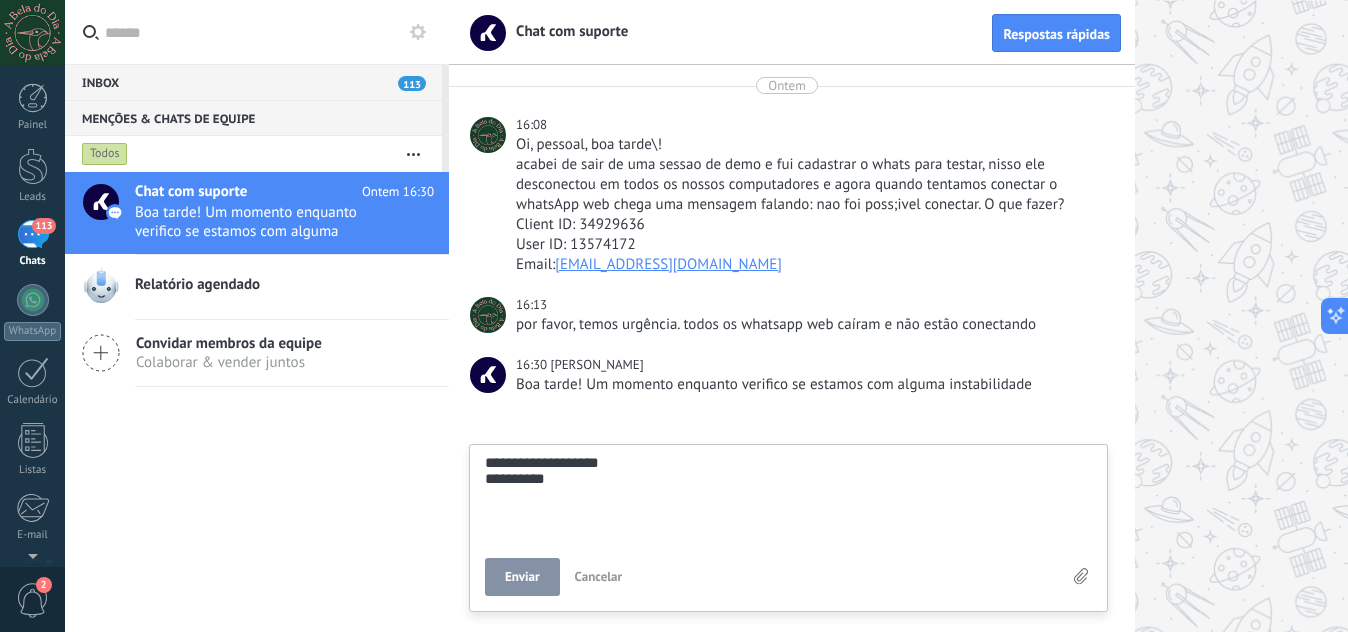type on "**********" 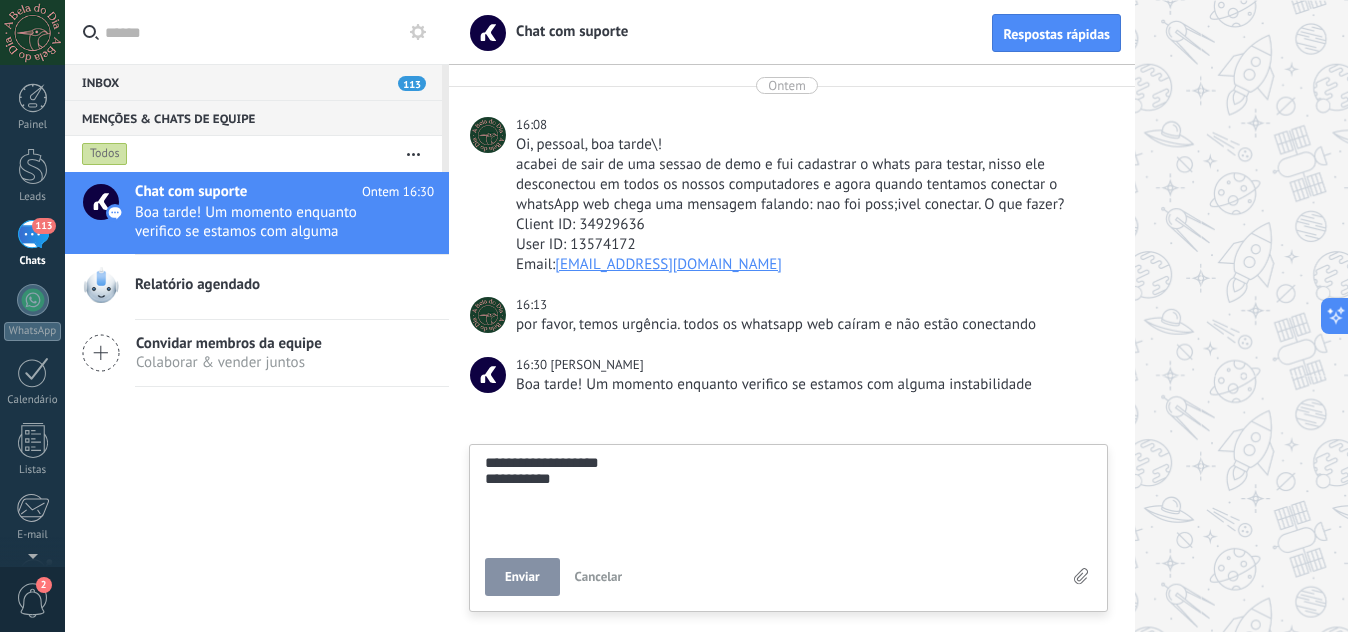 type on "**********" 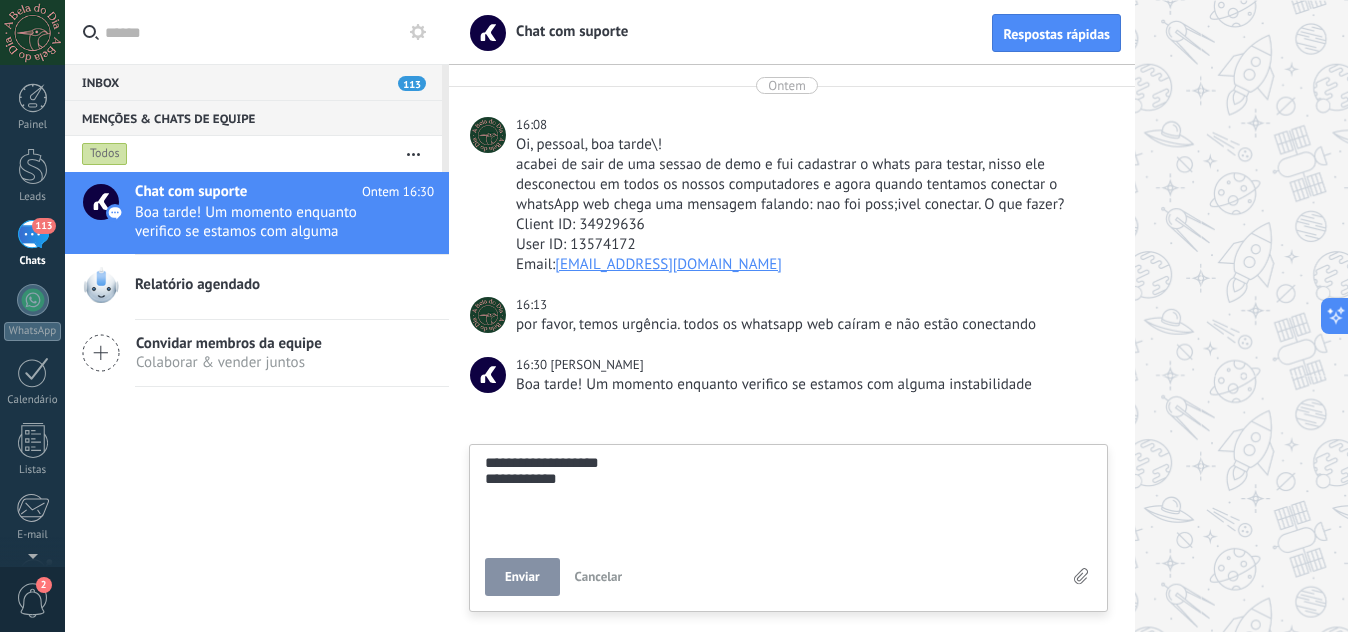 type on "**********" 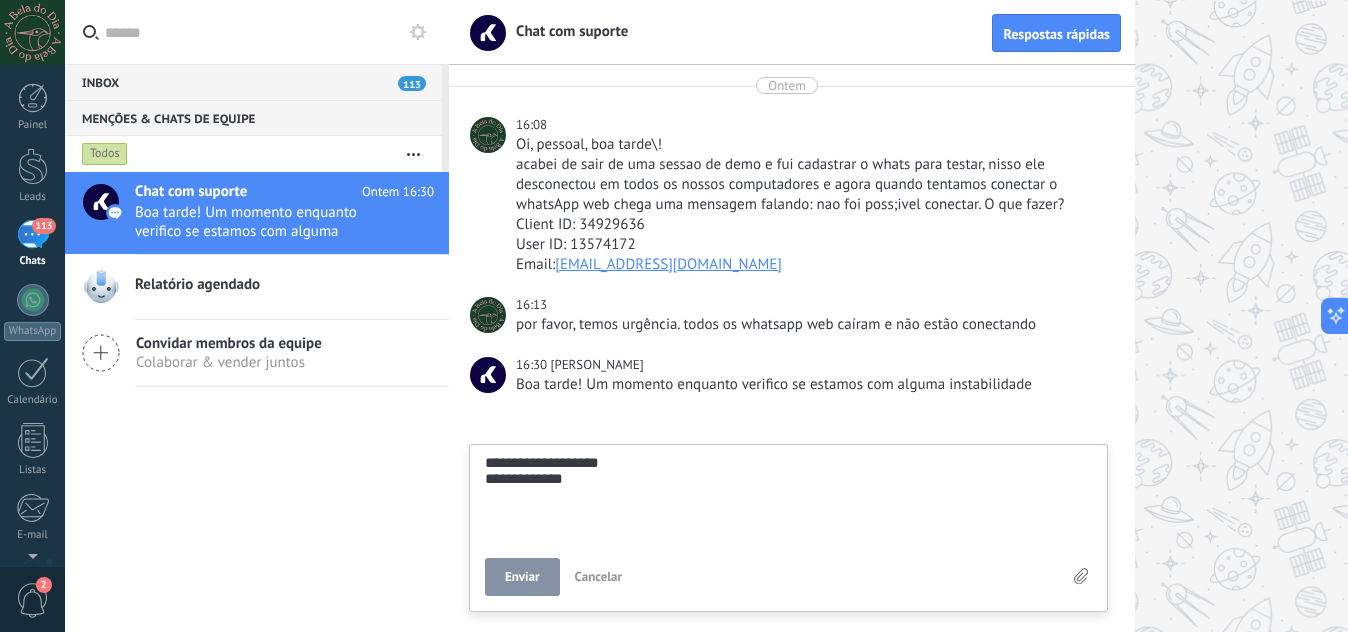 type on "**********" 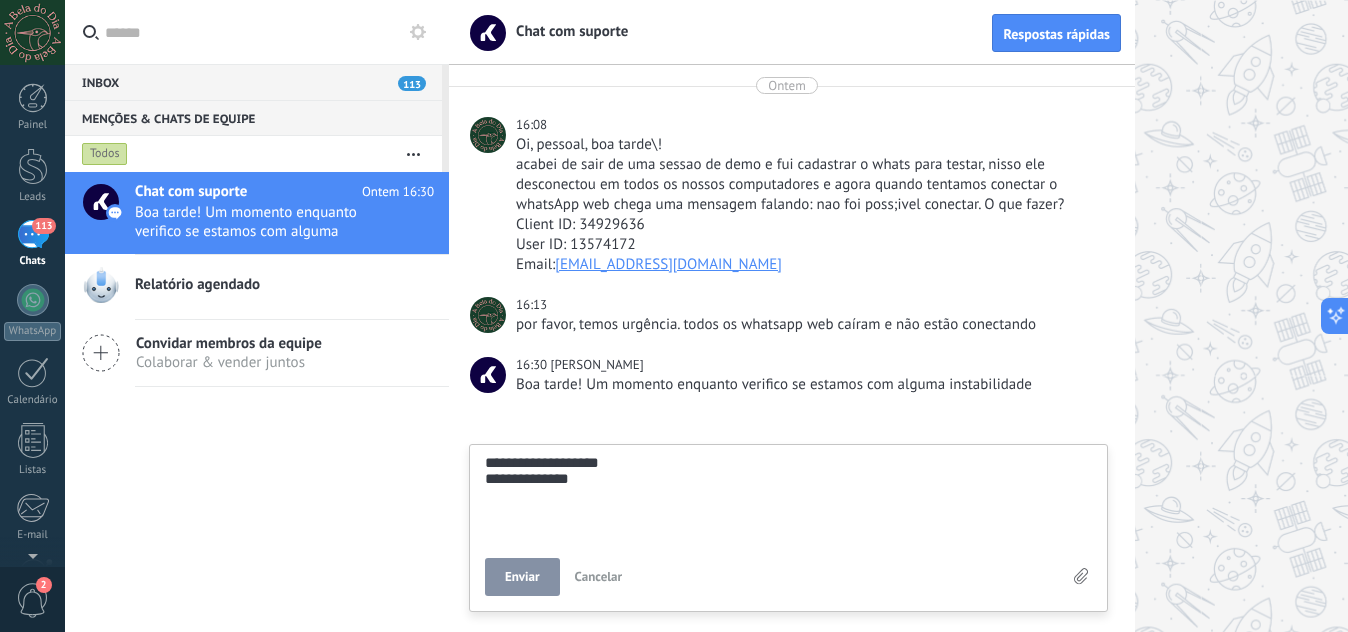 type on "**********" 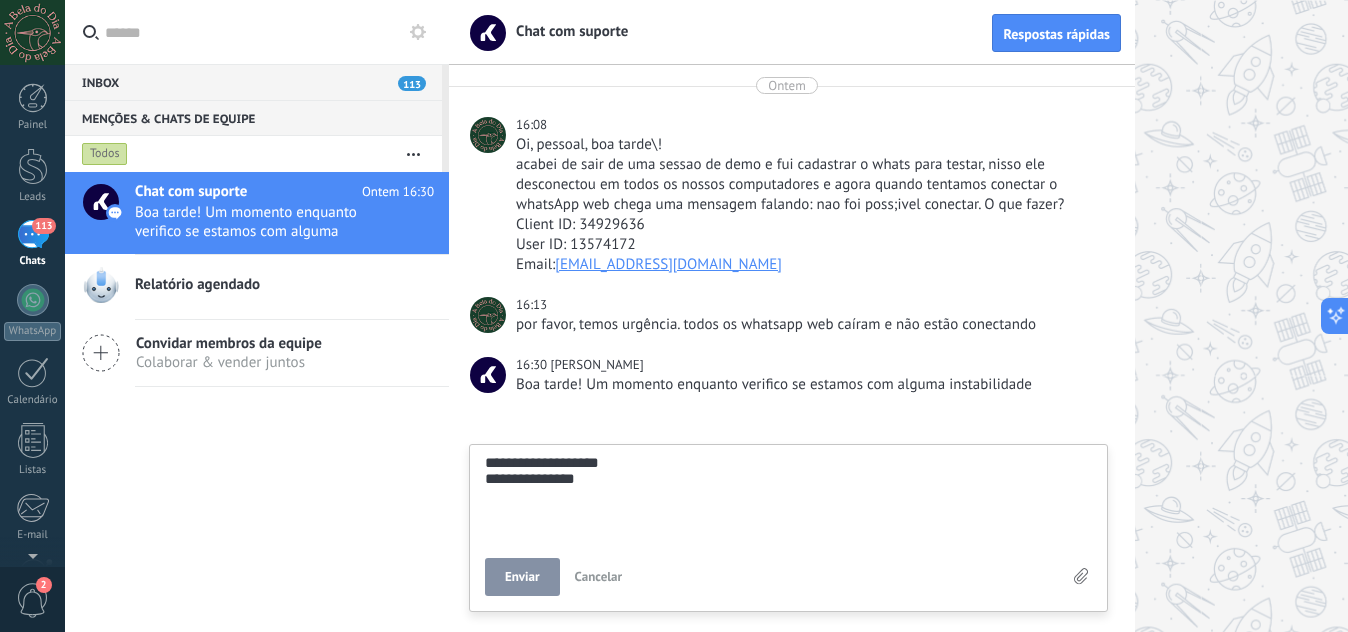 type on "**********" 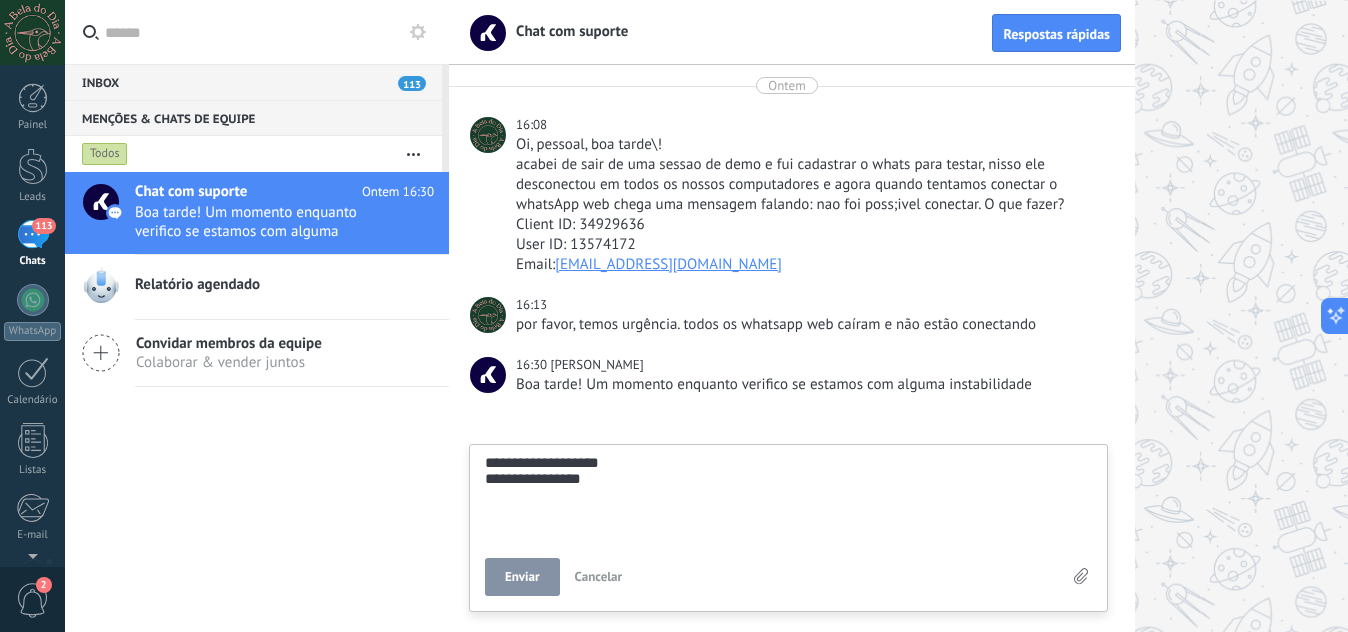 type on "**********" 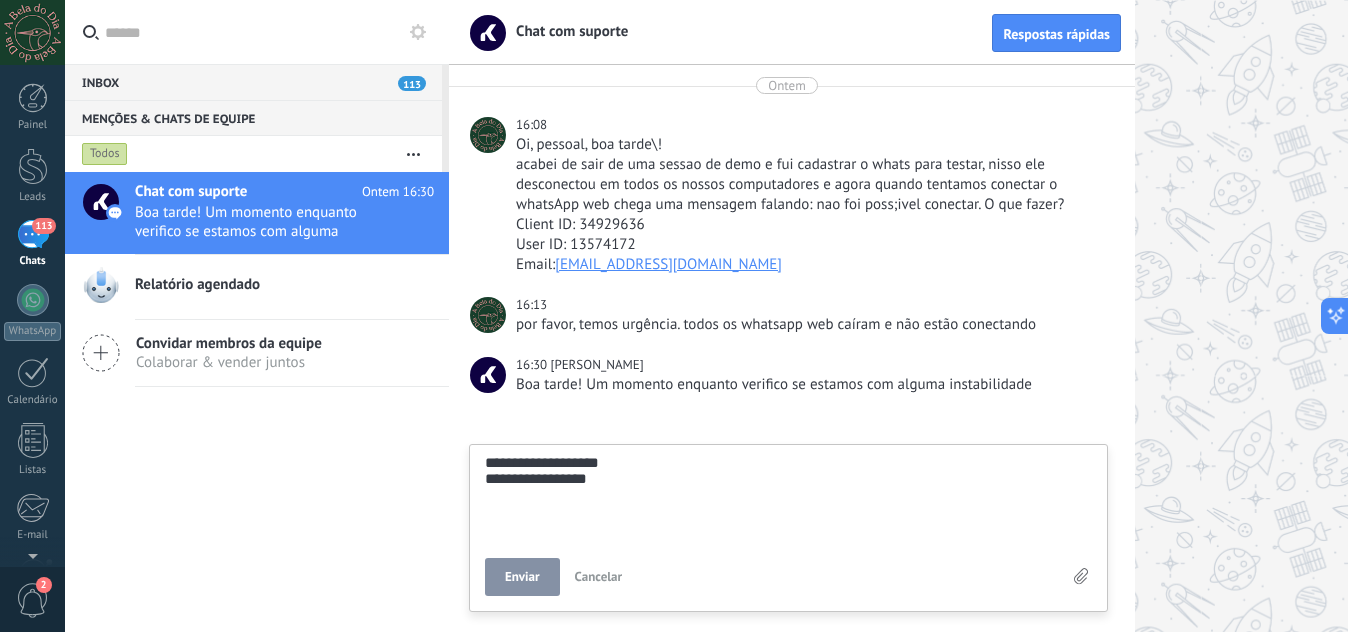 type on "**********" 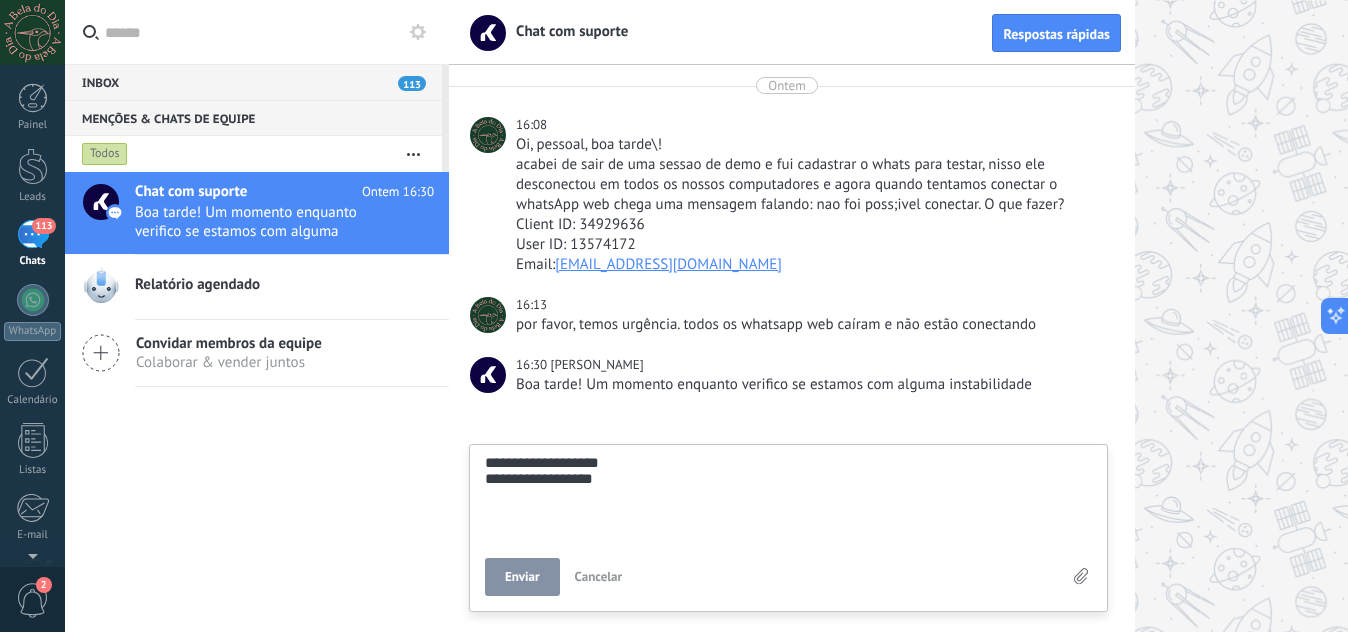 type on "**********" 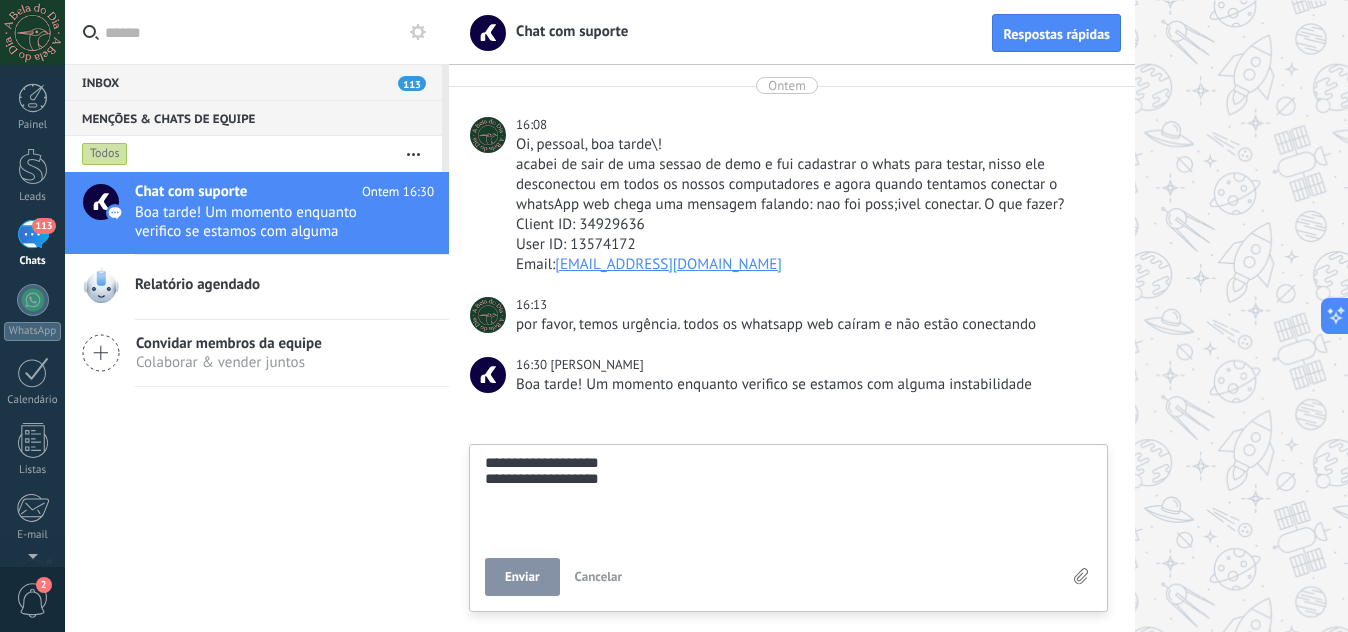 type on "**********" 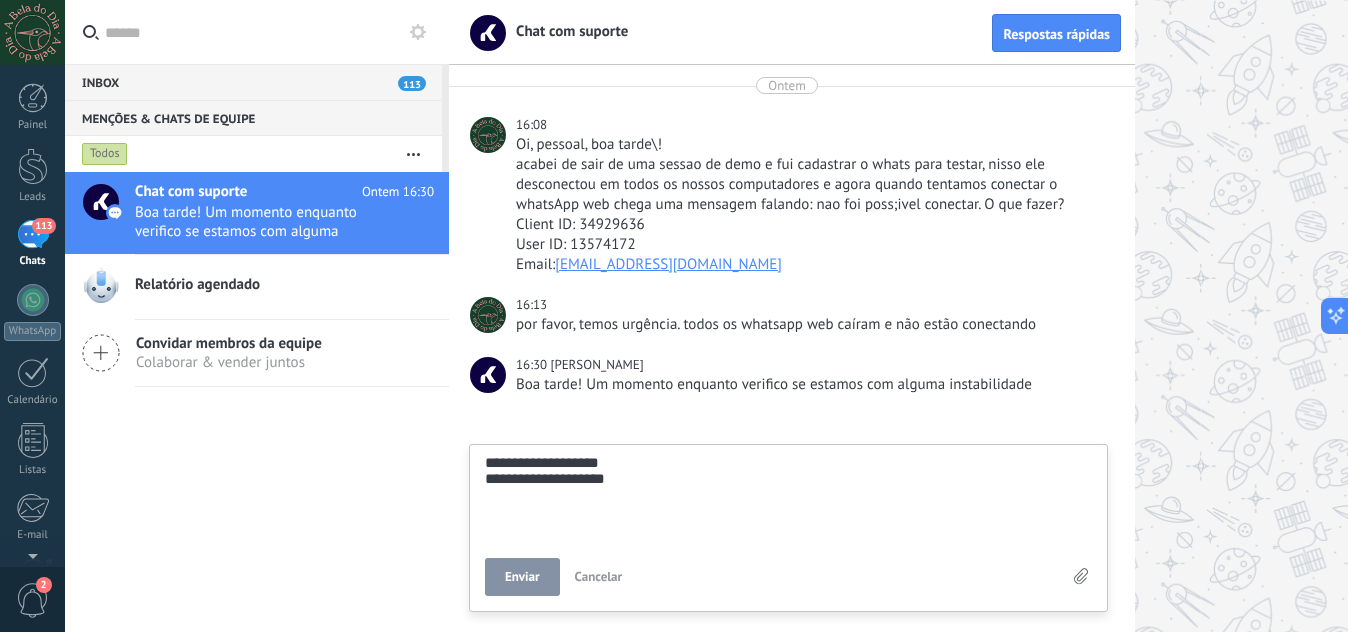 type on "**********" 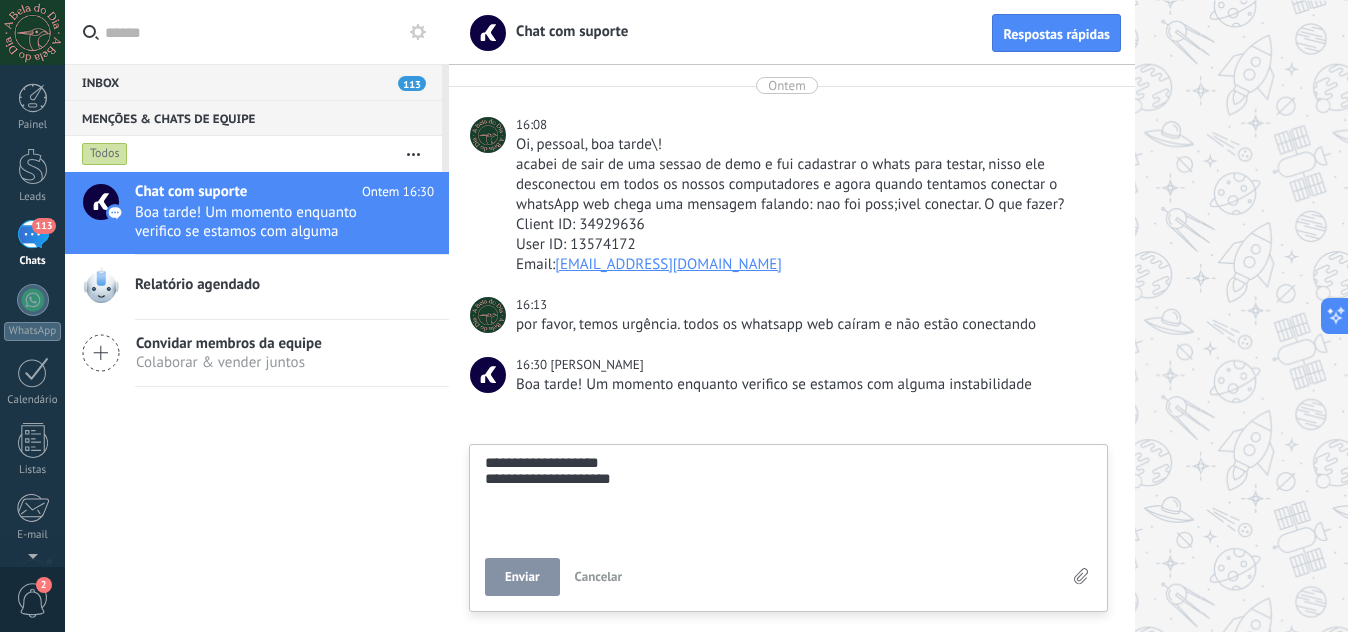 scroll, scrollTop: 38, scrollLeft: 0, axis: vertical 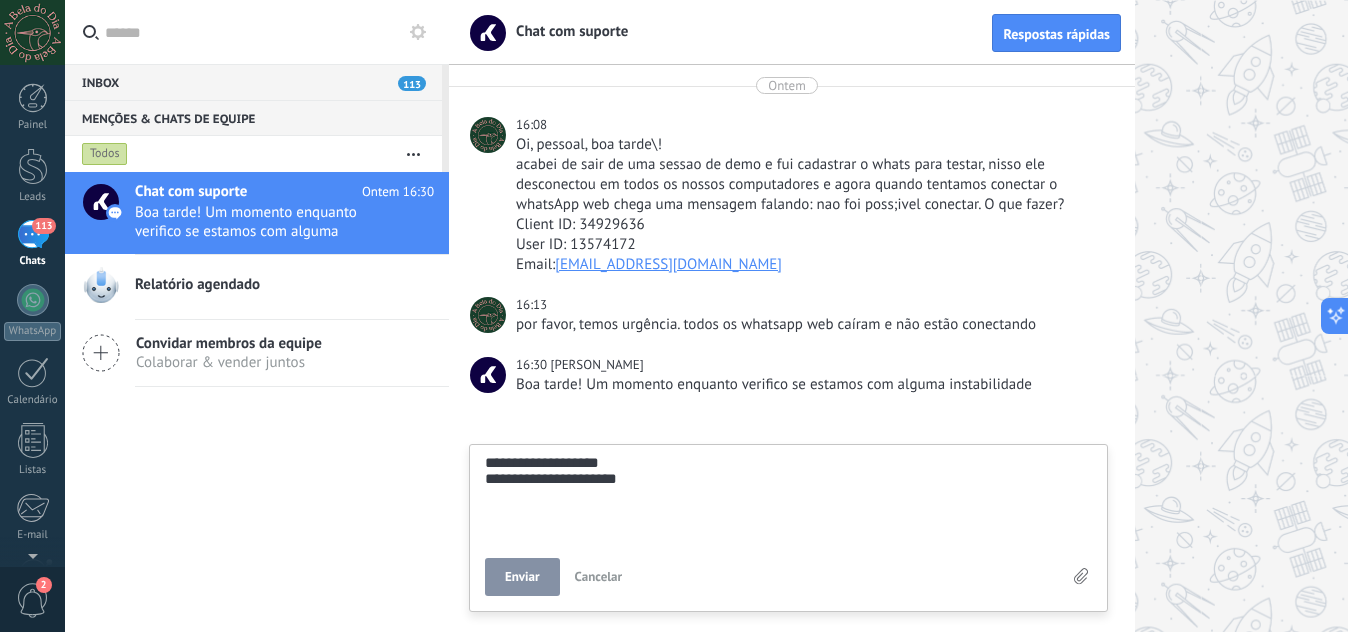 type on "**********" 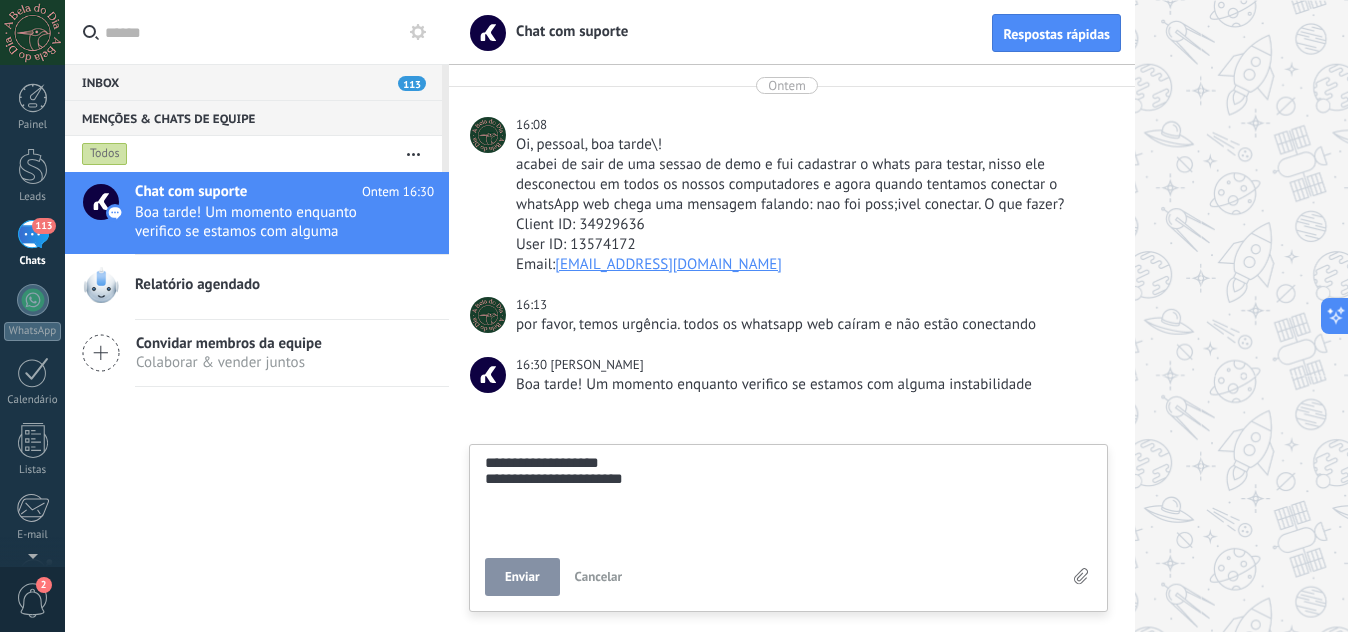 type on "**********" 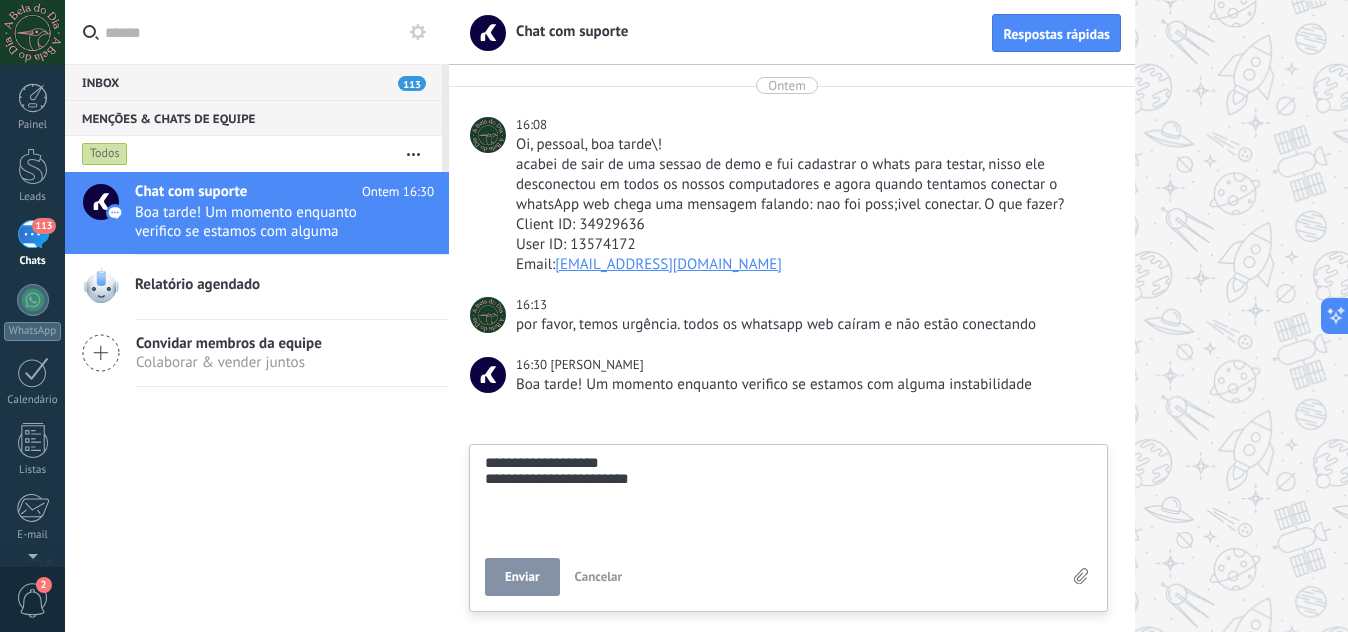 type on "**********" 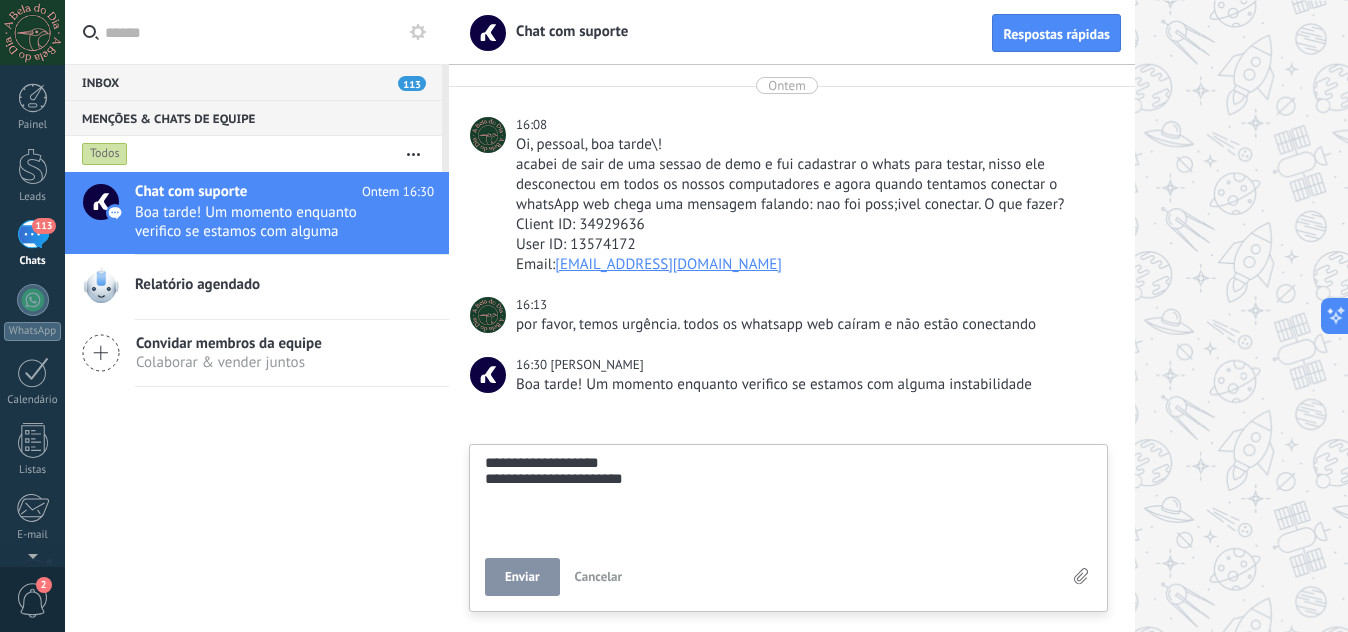 type on "**********" 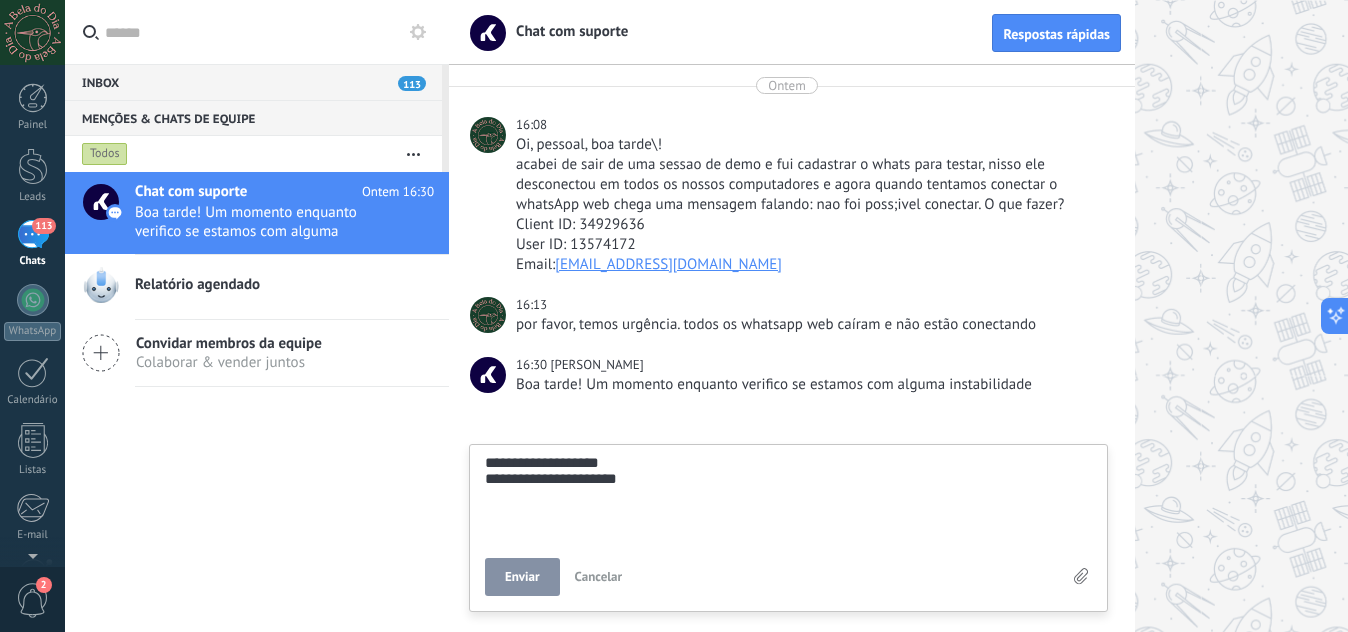 type on "**********" 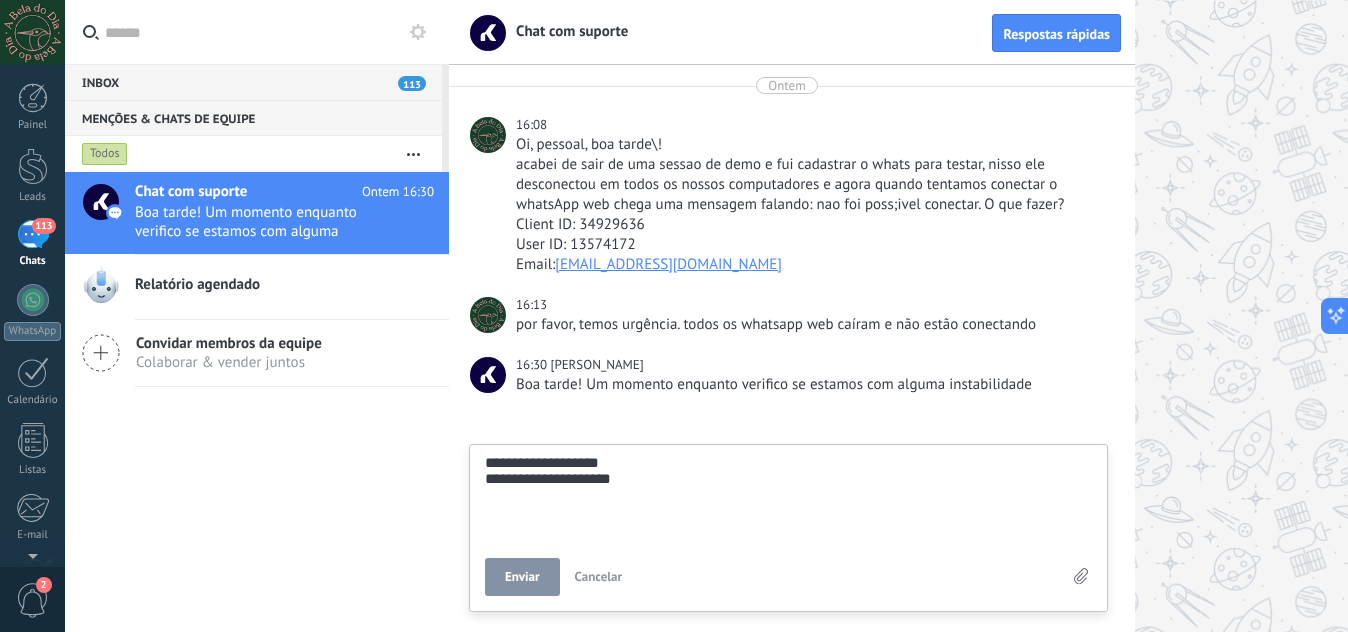 type on "**********" 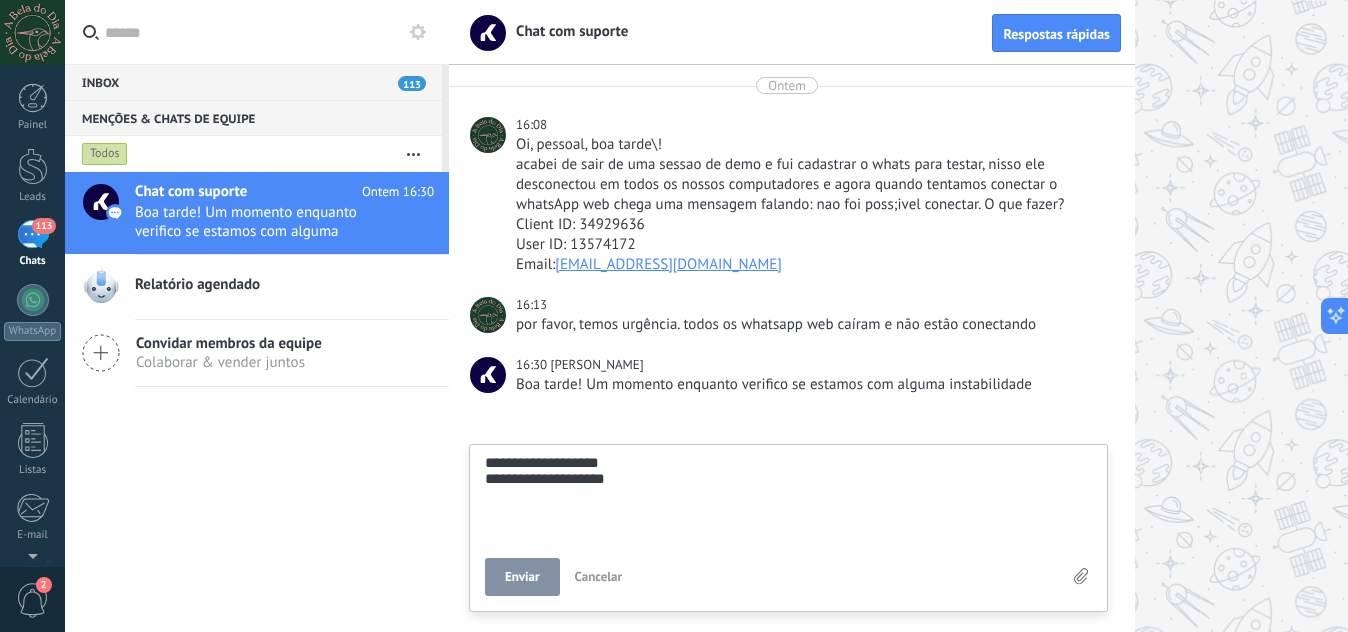 type on "**********" 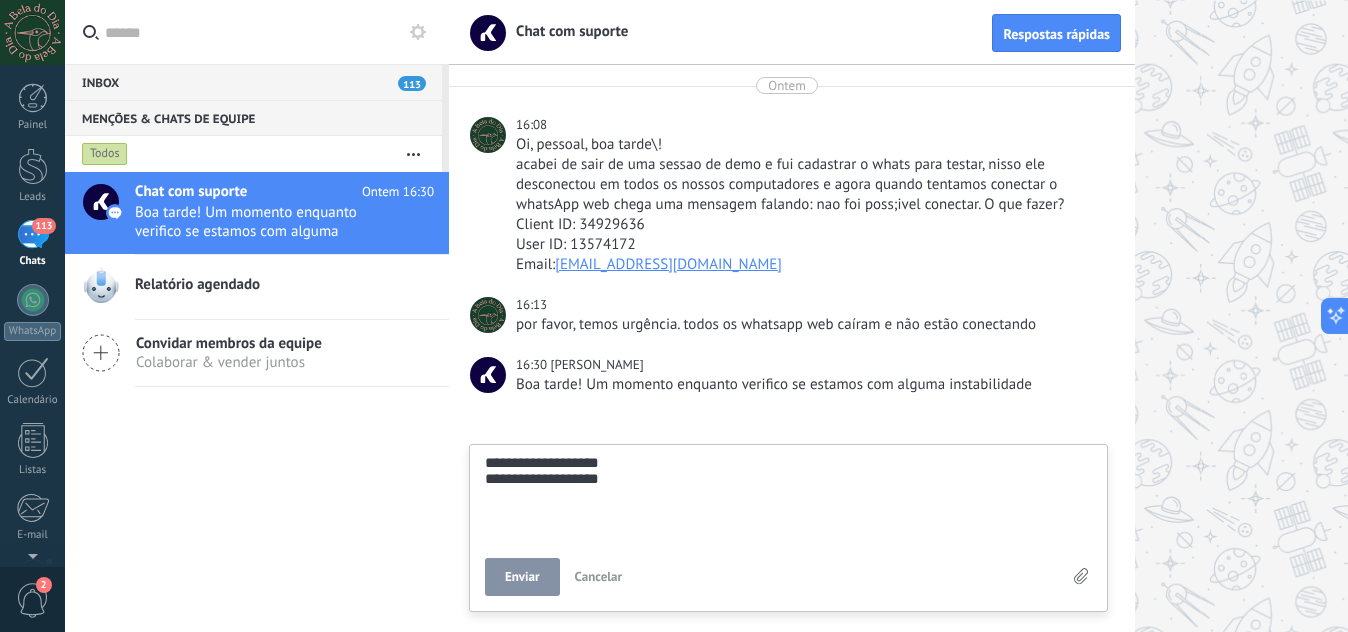 type on "**********" 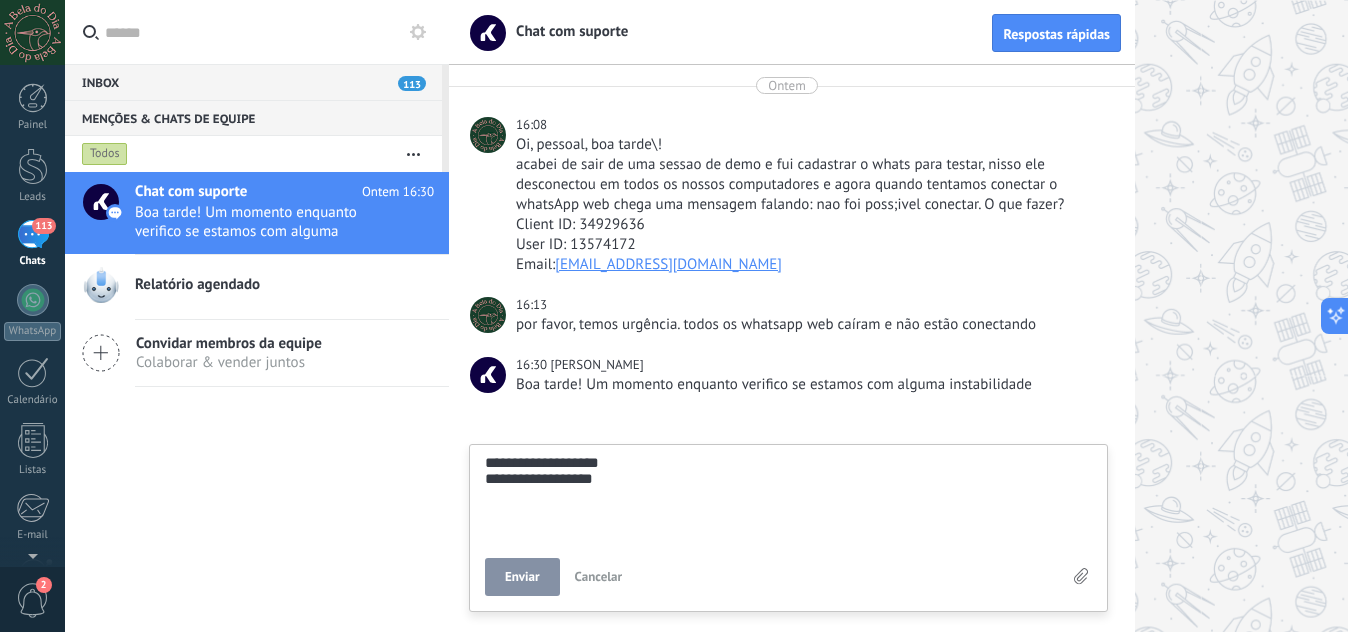 type on "**********" 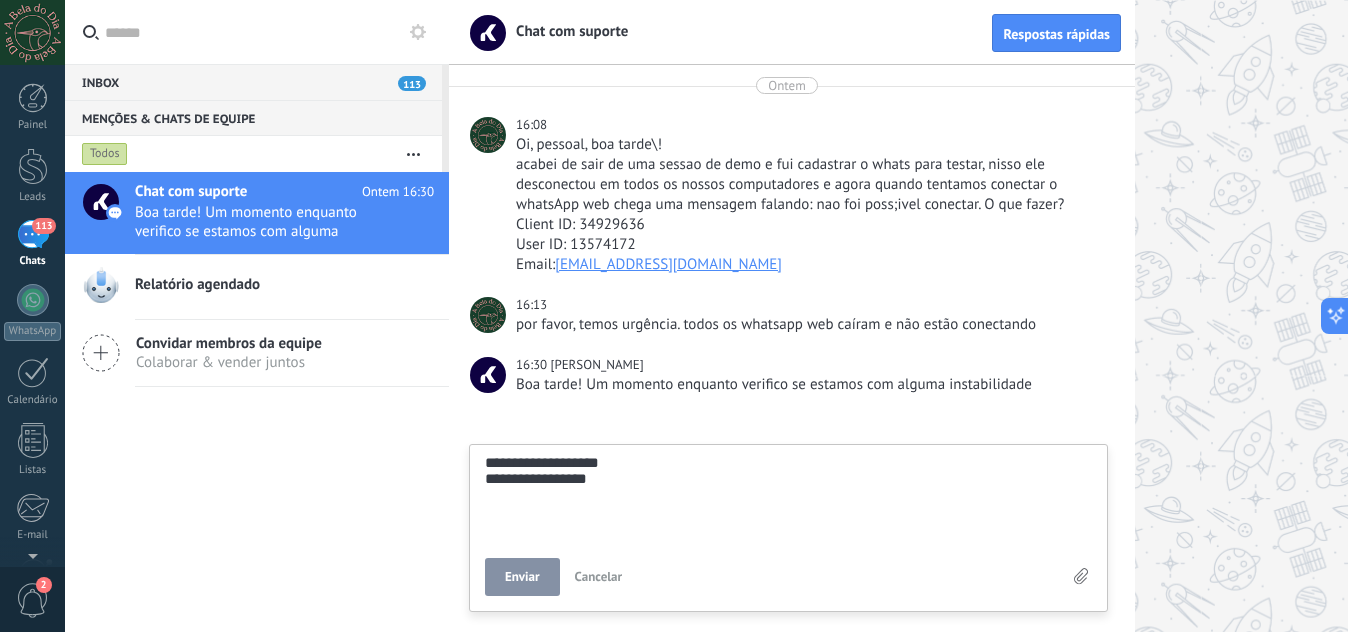 type on "**********" 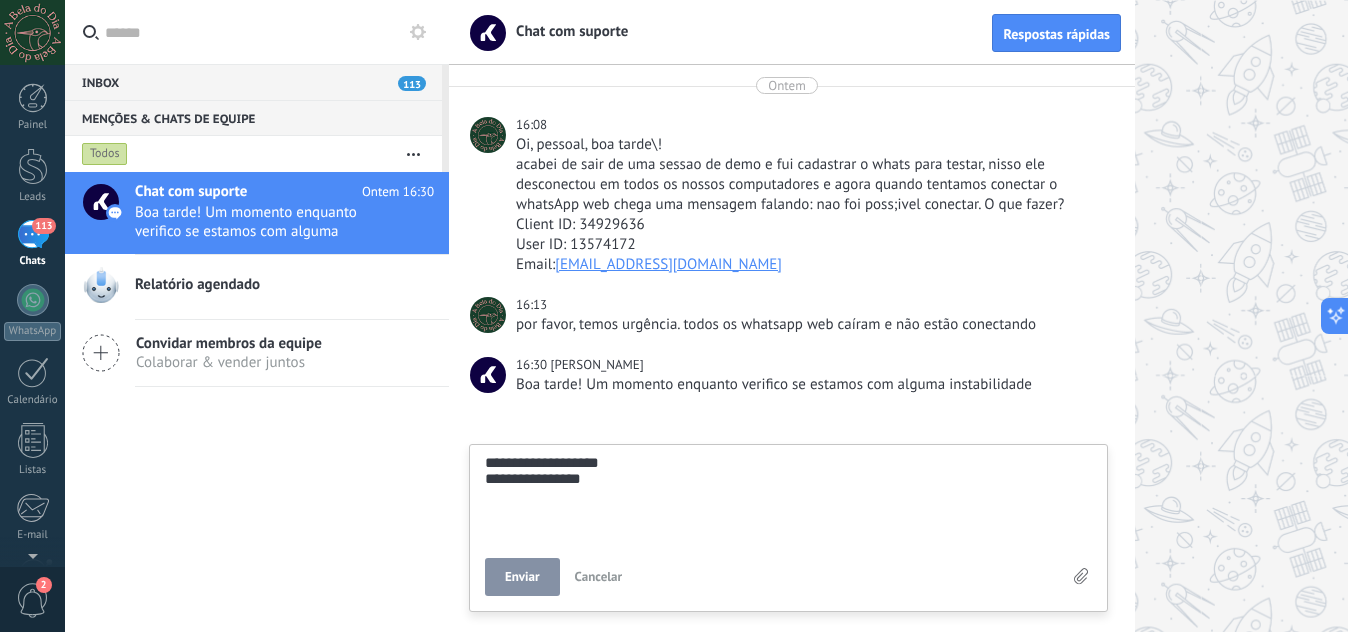 type on "**********" 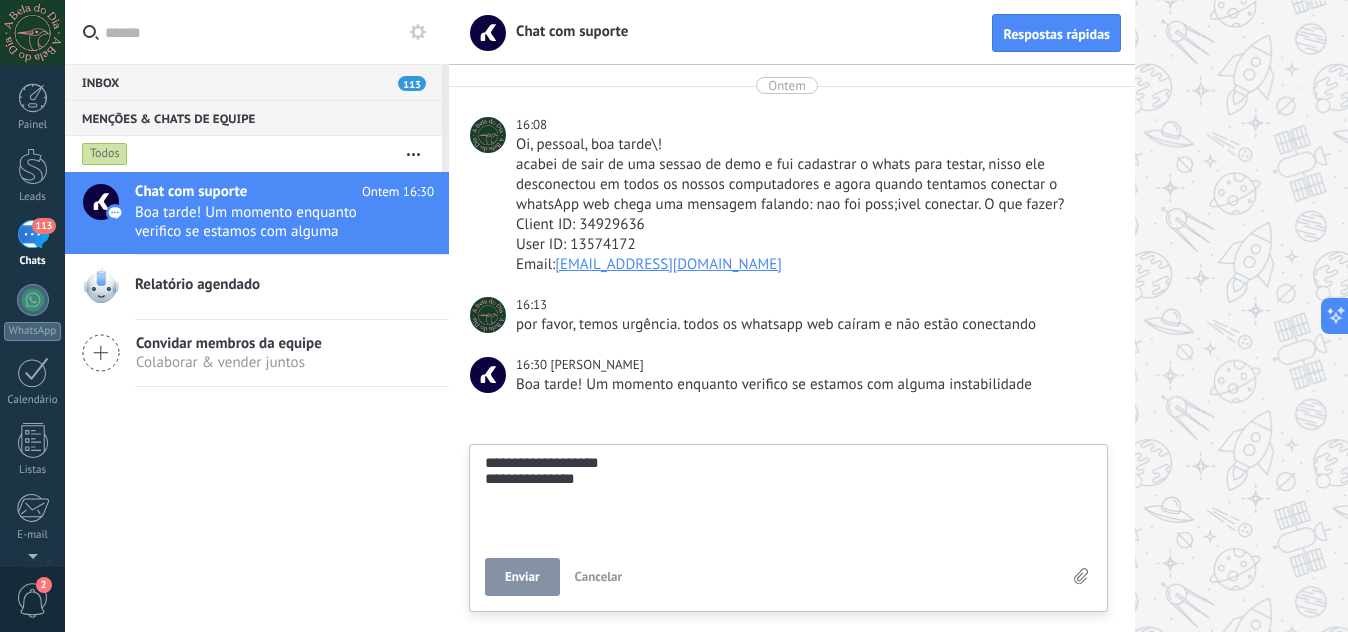 type on "**********" 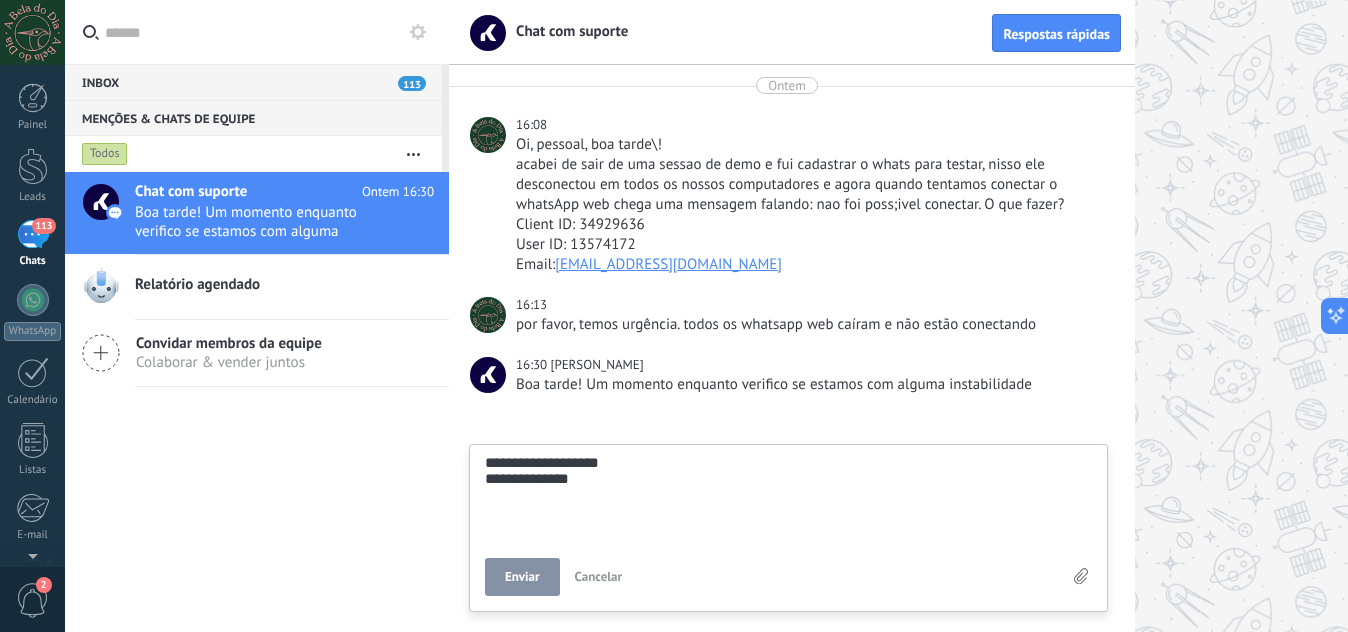 type on "**********" 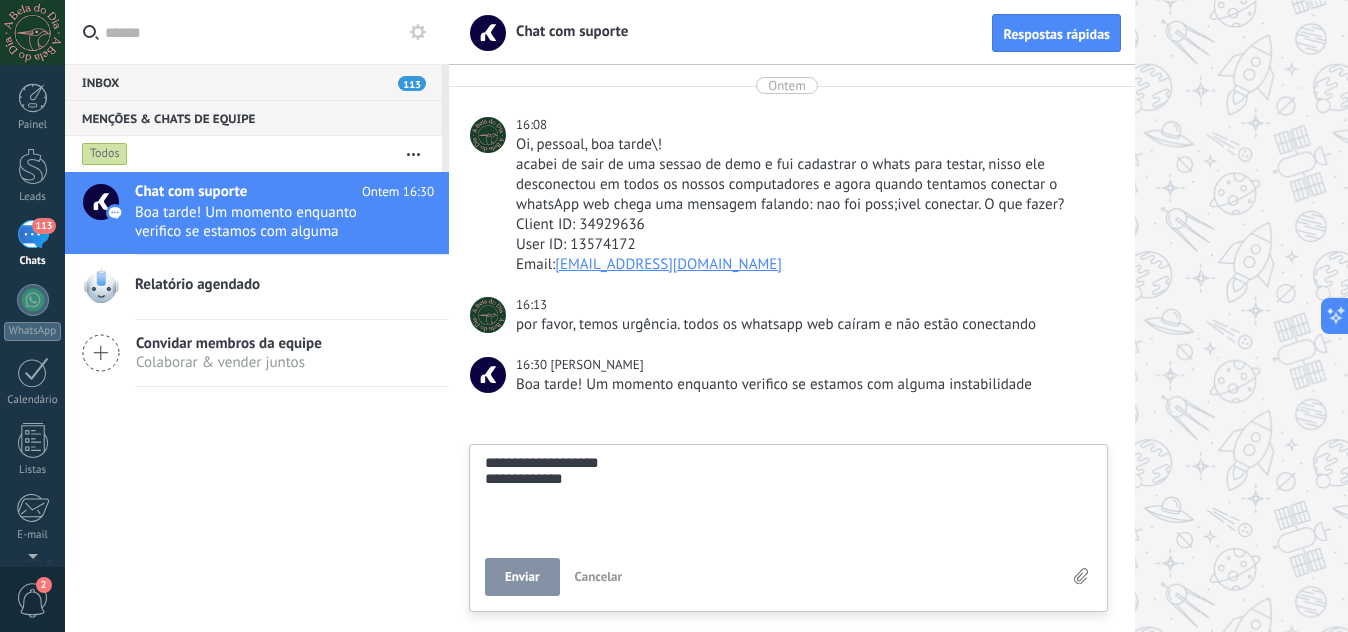 type on "**********" 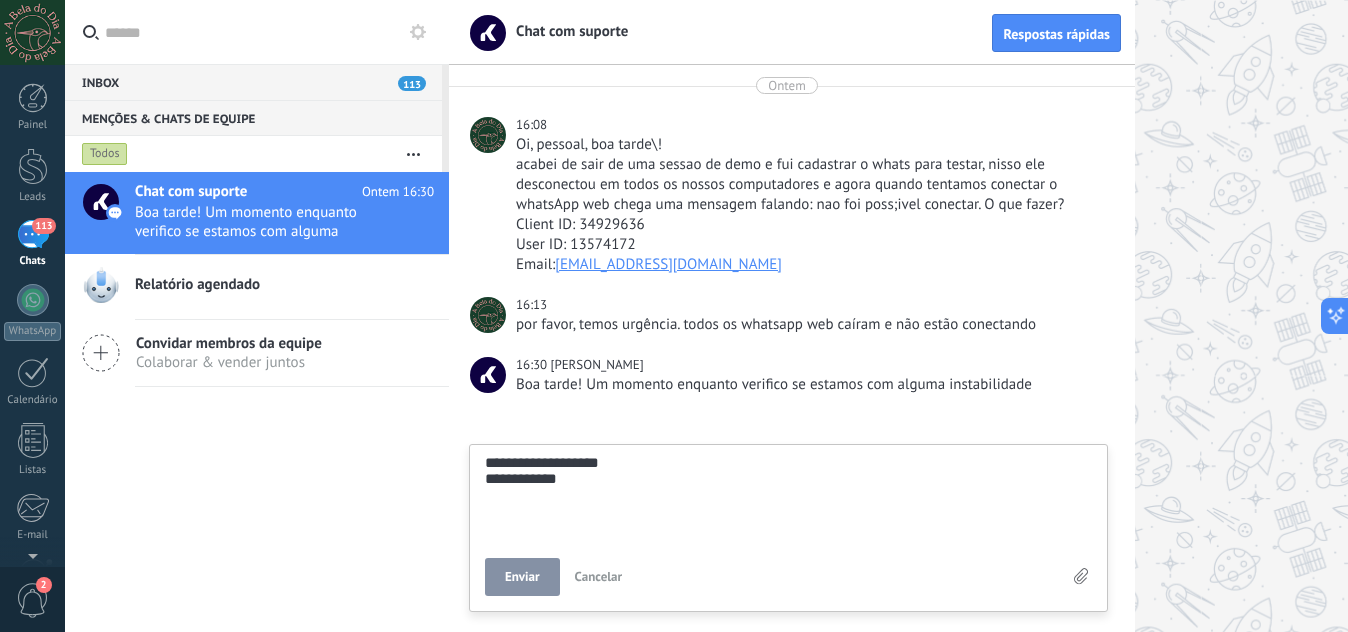 type on "**********" 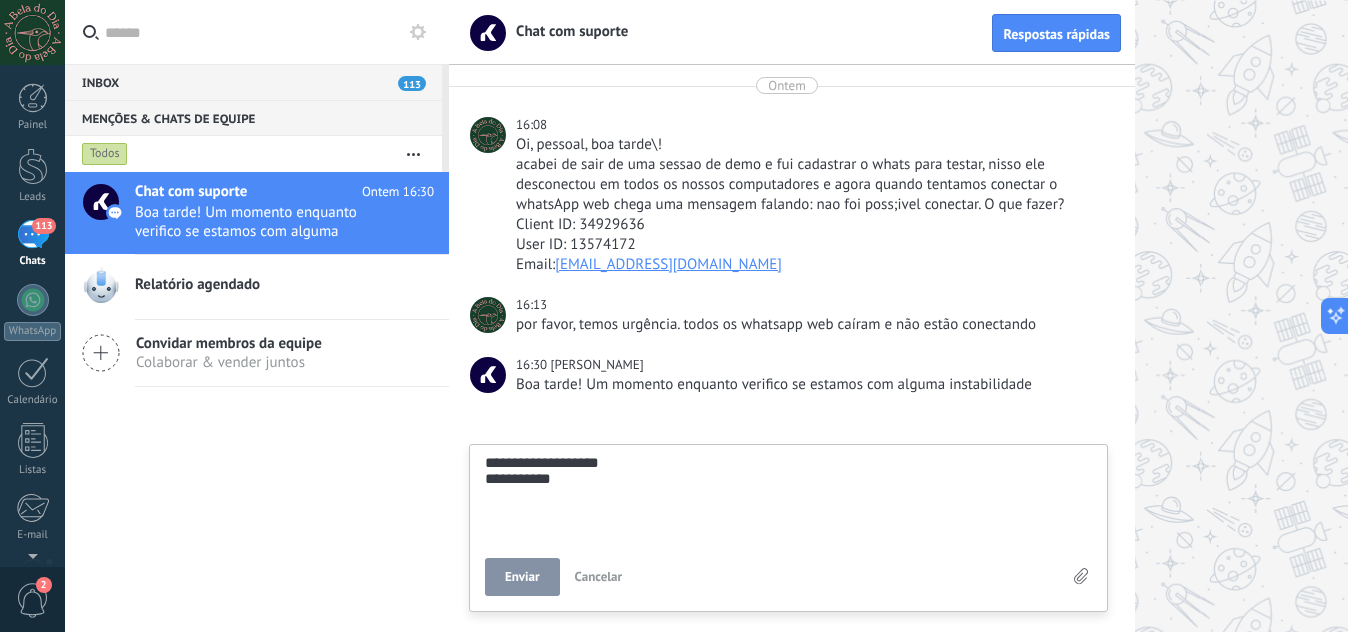 type on "**********" 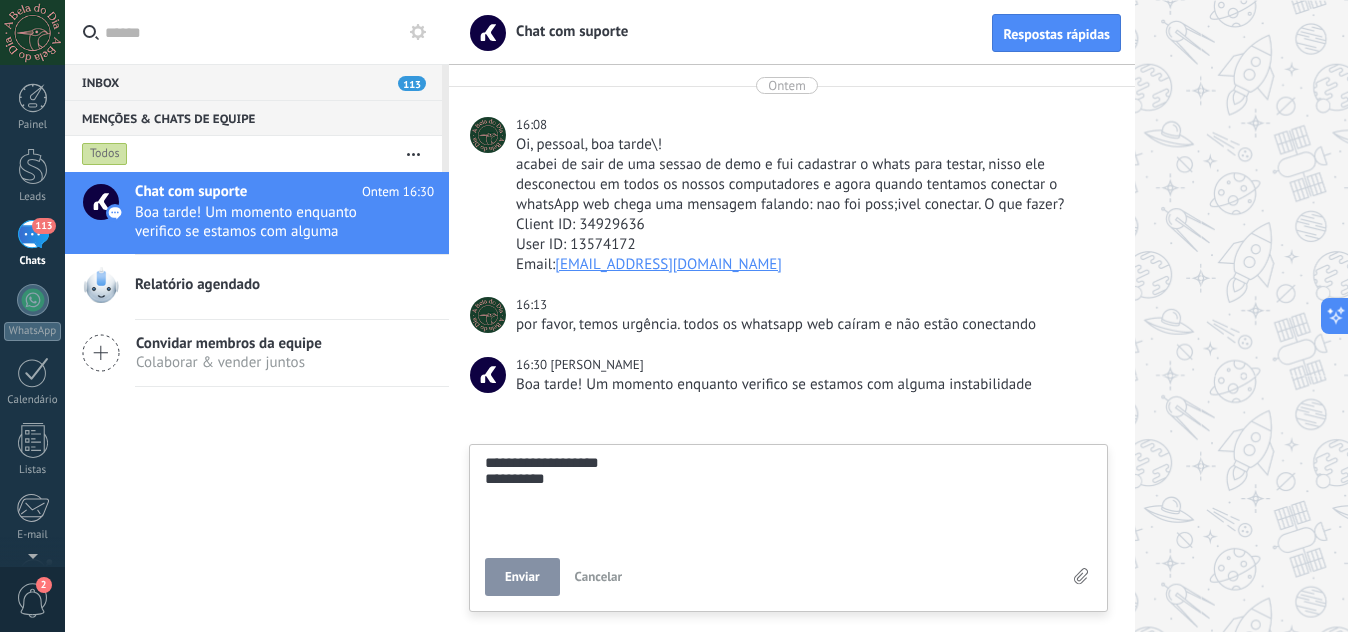 type on "**********" 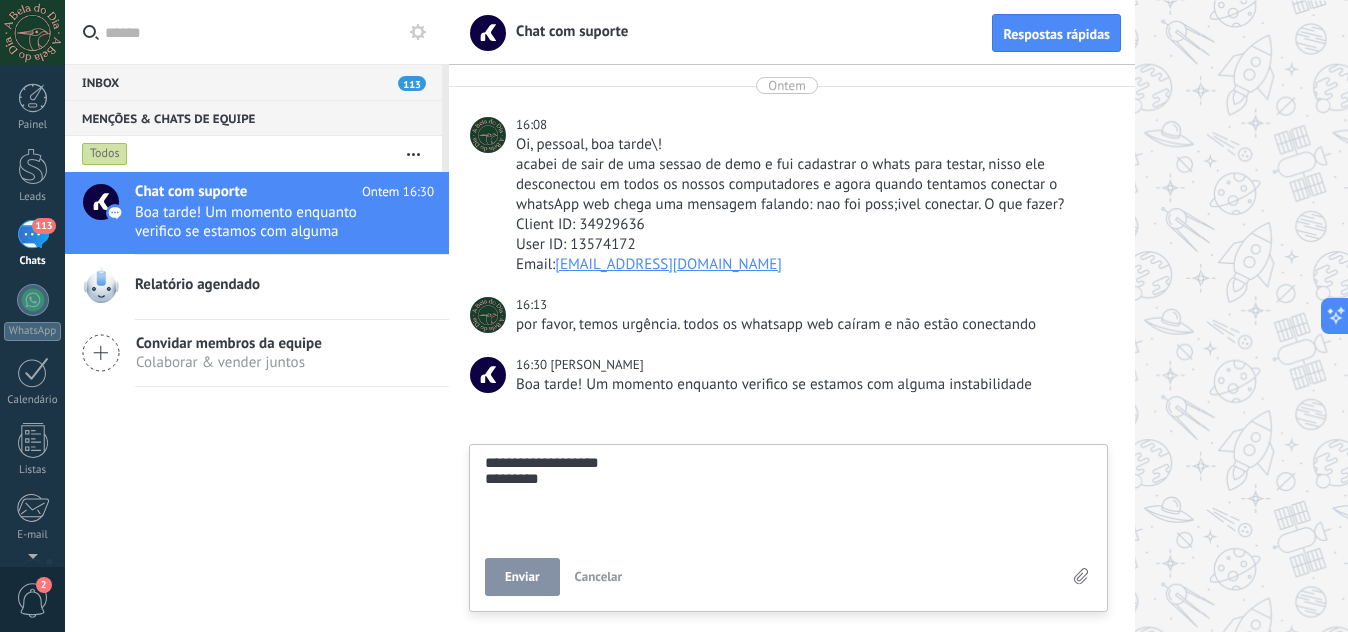 type on "**********" 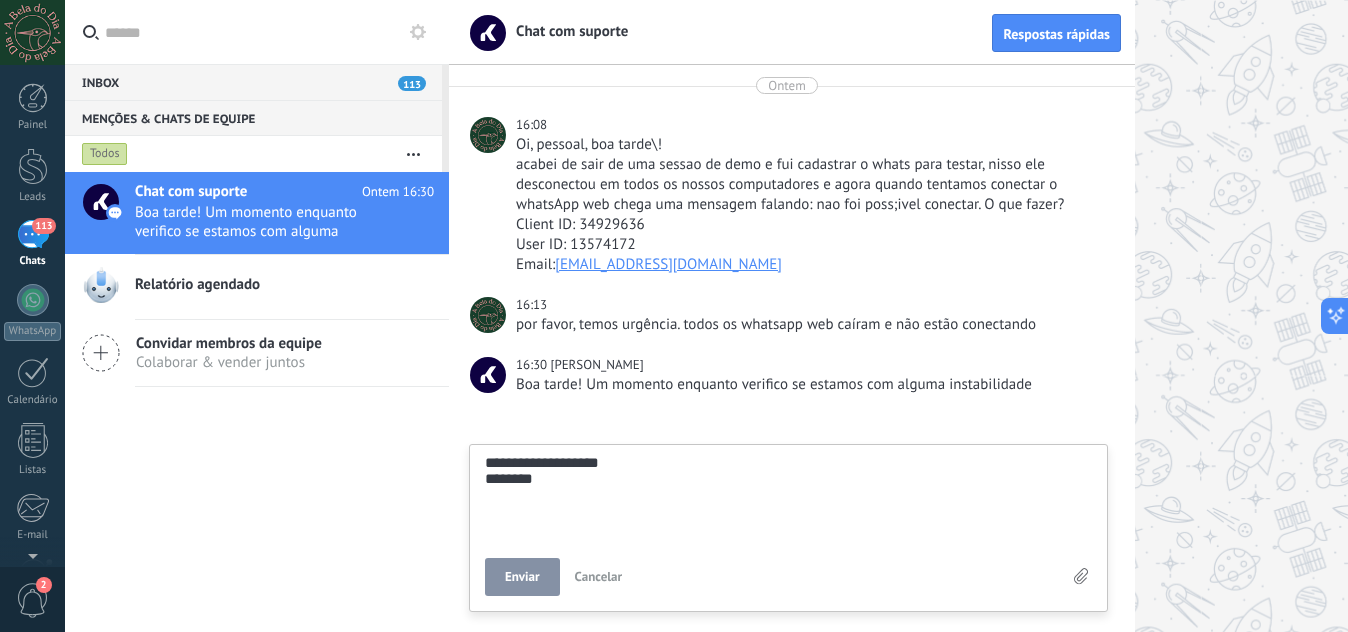 type on "**********" 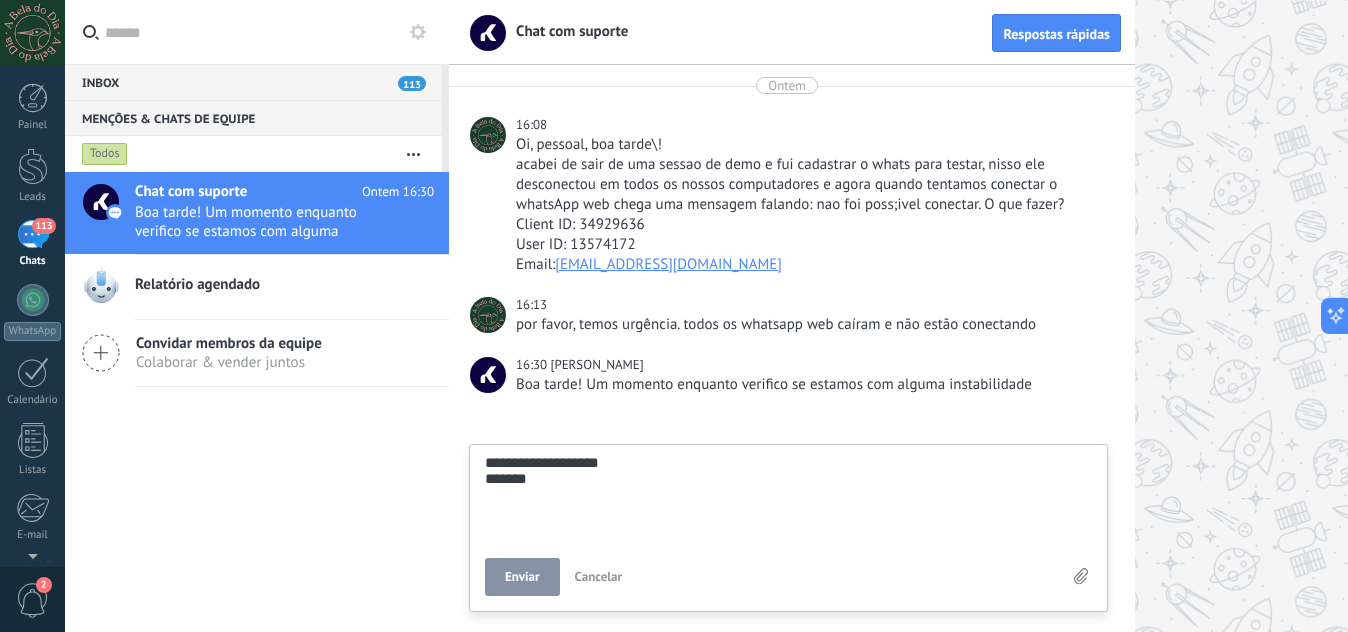 type 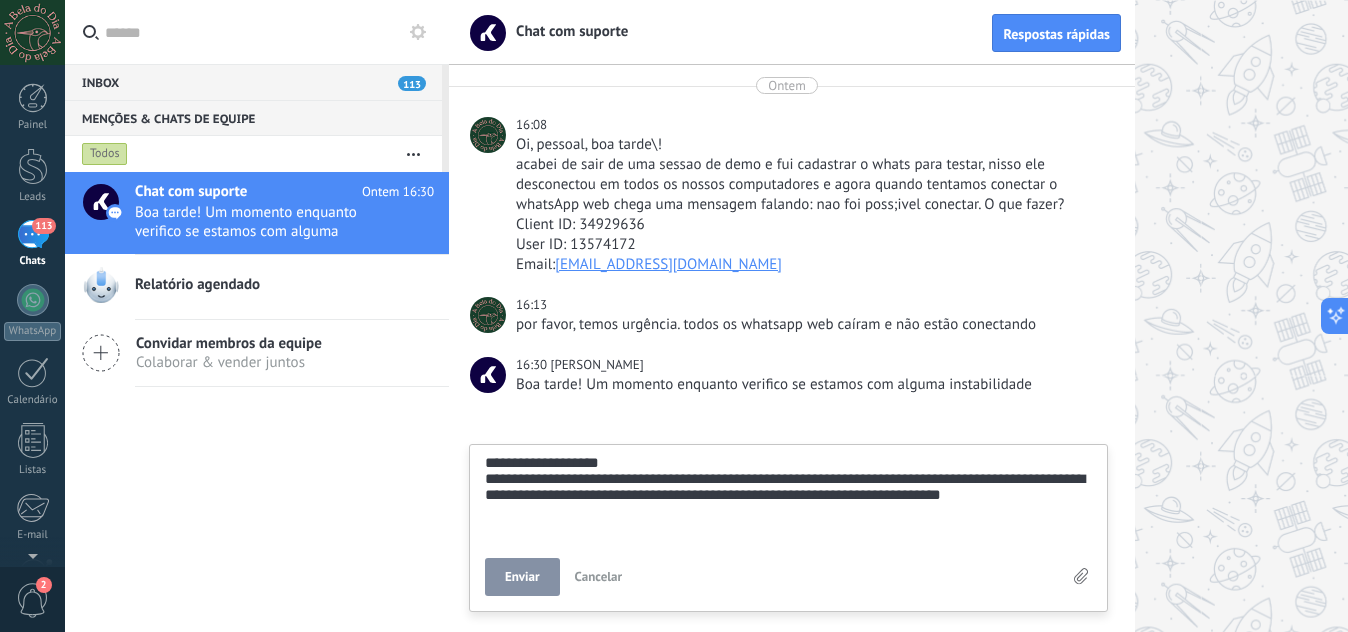scroll, scrollTop: 76, scrollLeft: 0, axis: vertical 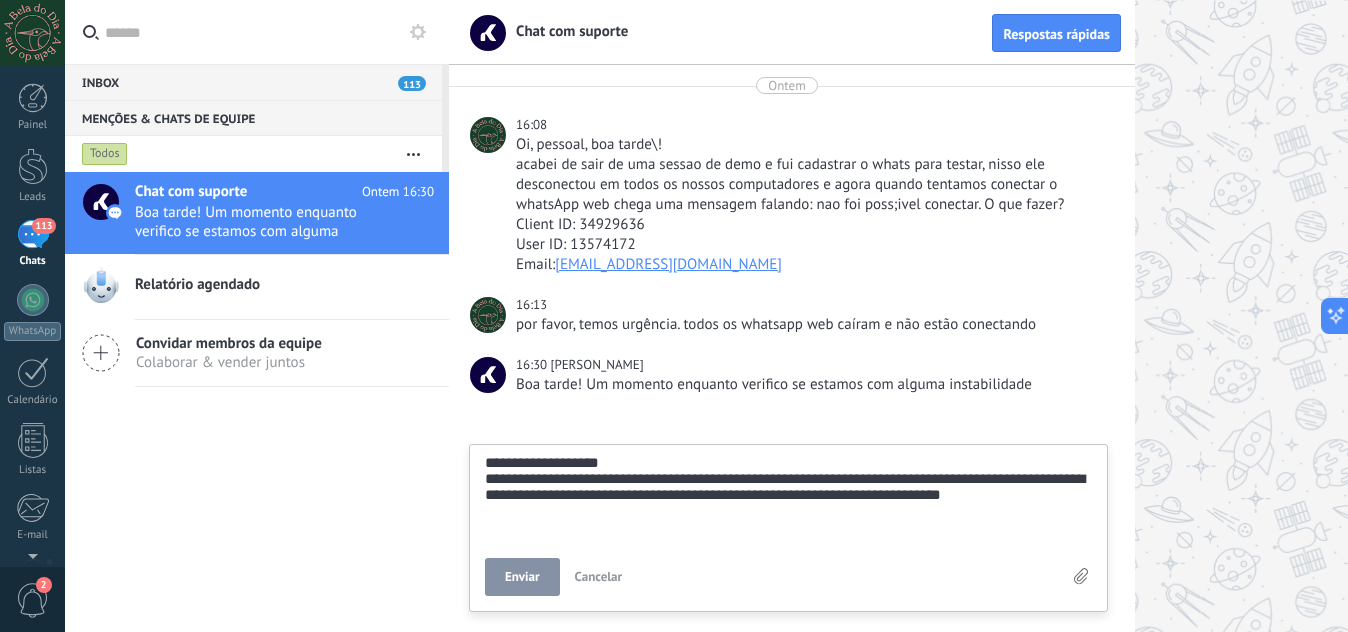 click on "Enviar" at bounding box center (522, 577) 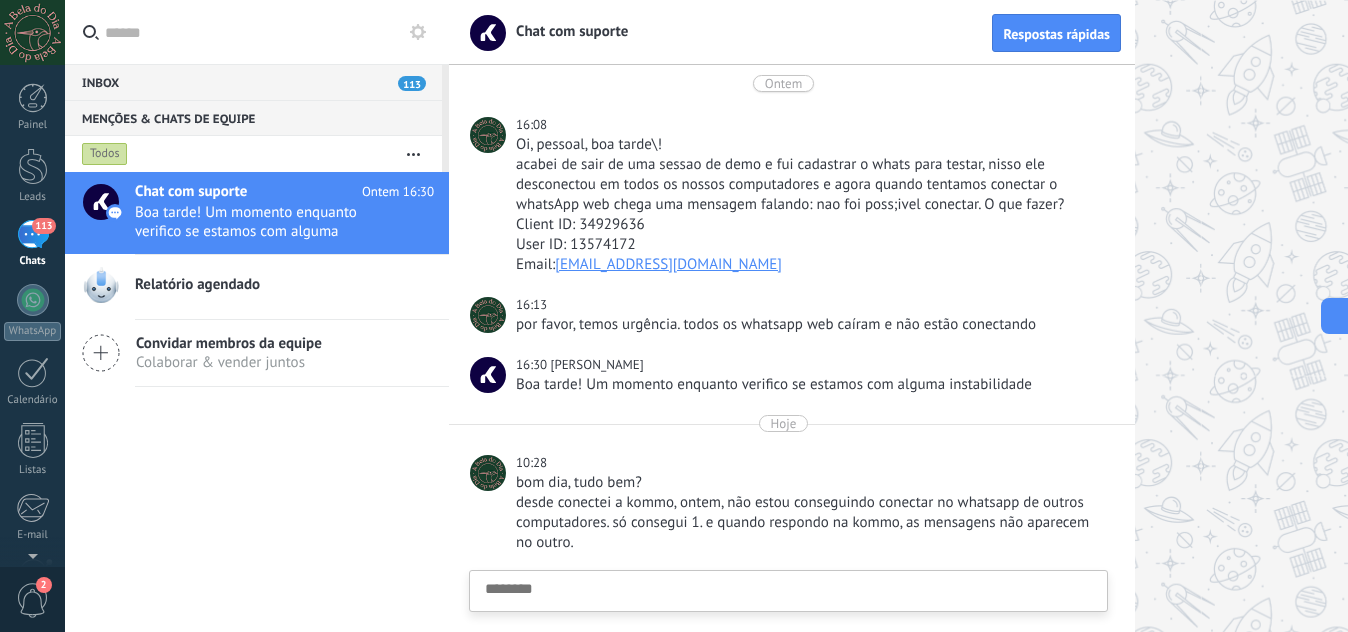 scroll, scrollTop: 156, scrollLeft: 0, axis: vertical 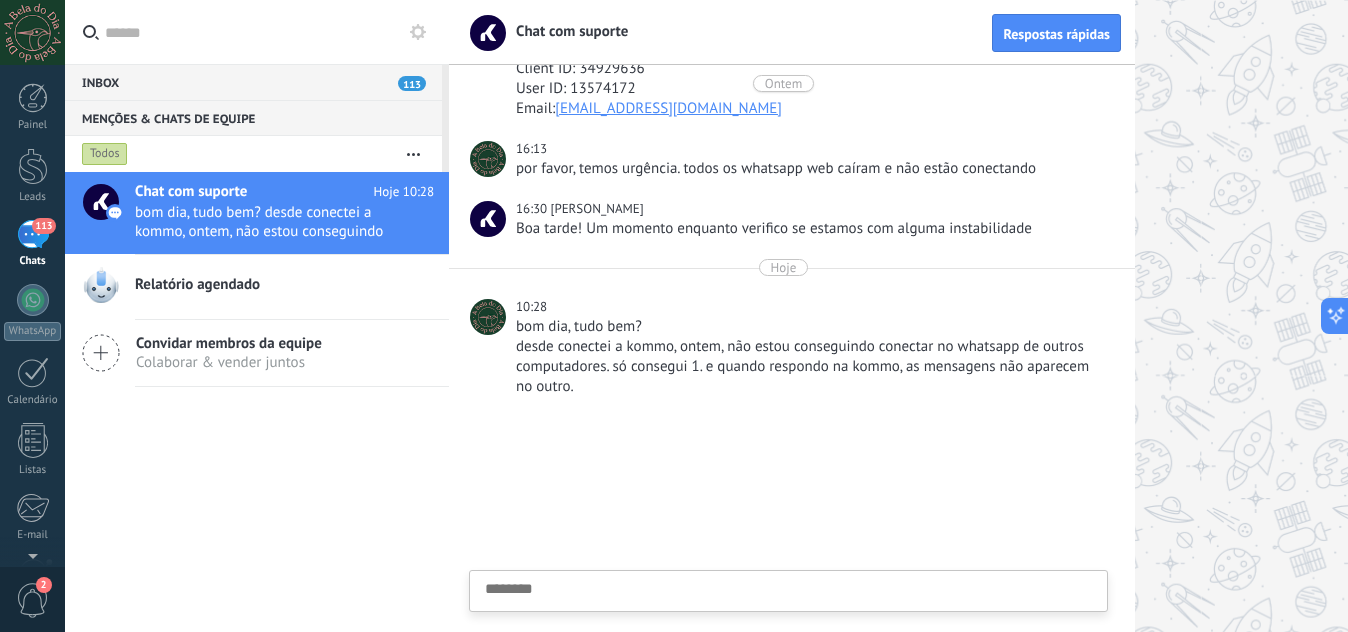 click on "2" at bounding box center [33, 600] 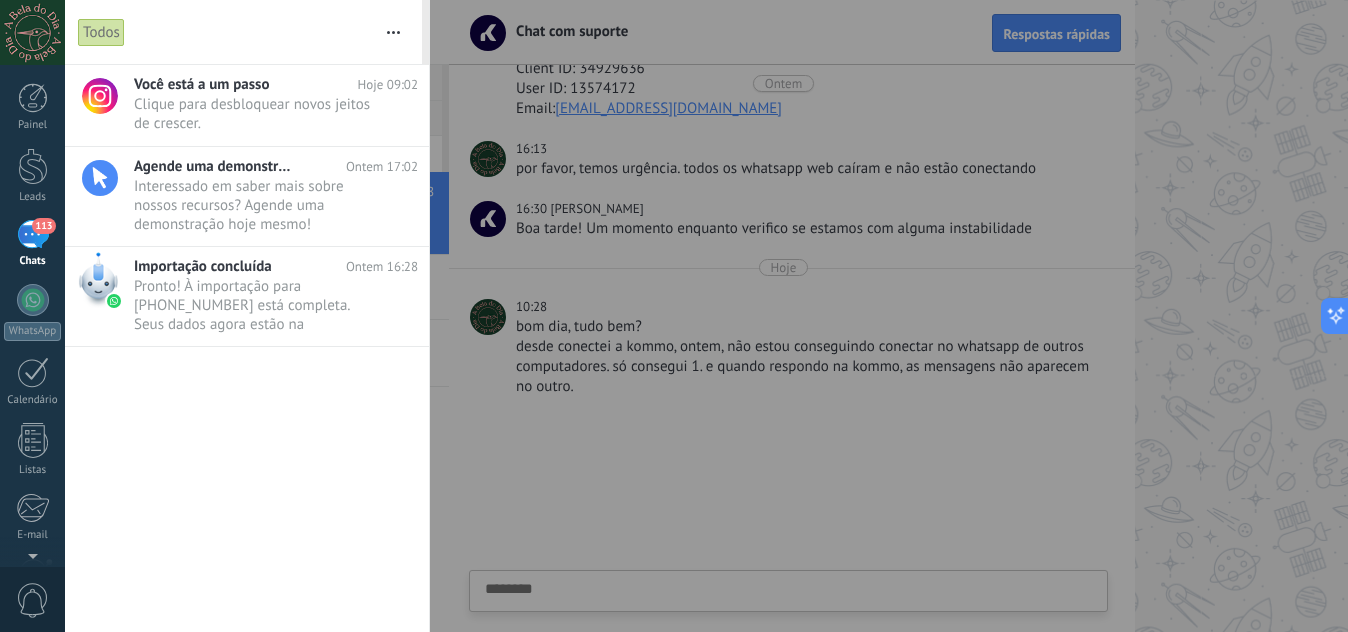 click at bounding box center (674, 316) 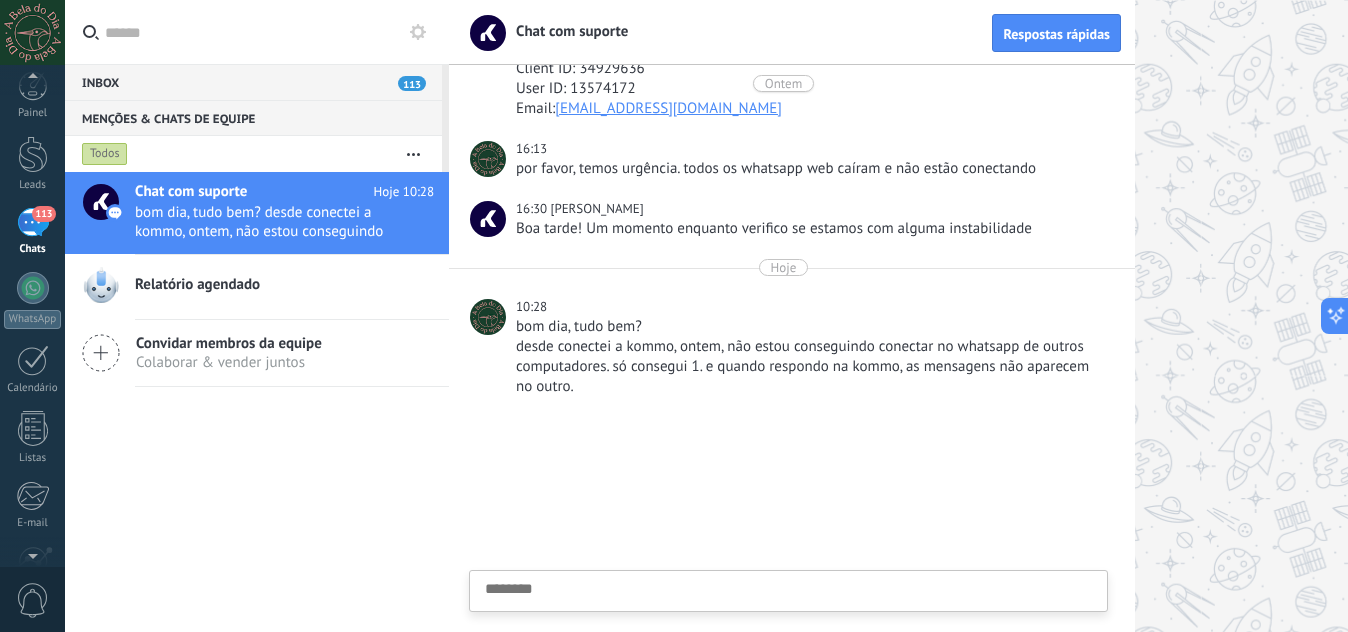 scroll, scrollTop: 15, scrollLeft: 0, axis: vertical 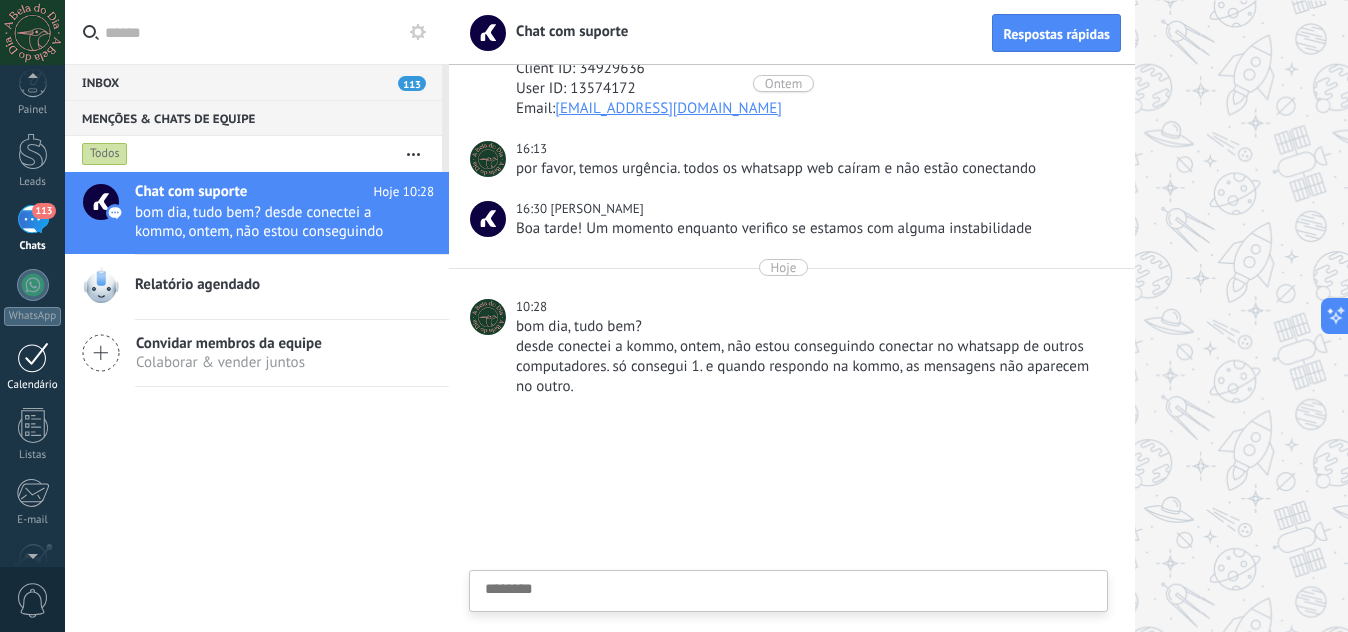 click at bounding box center [33, 357] 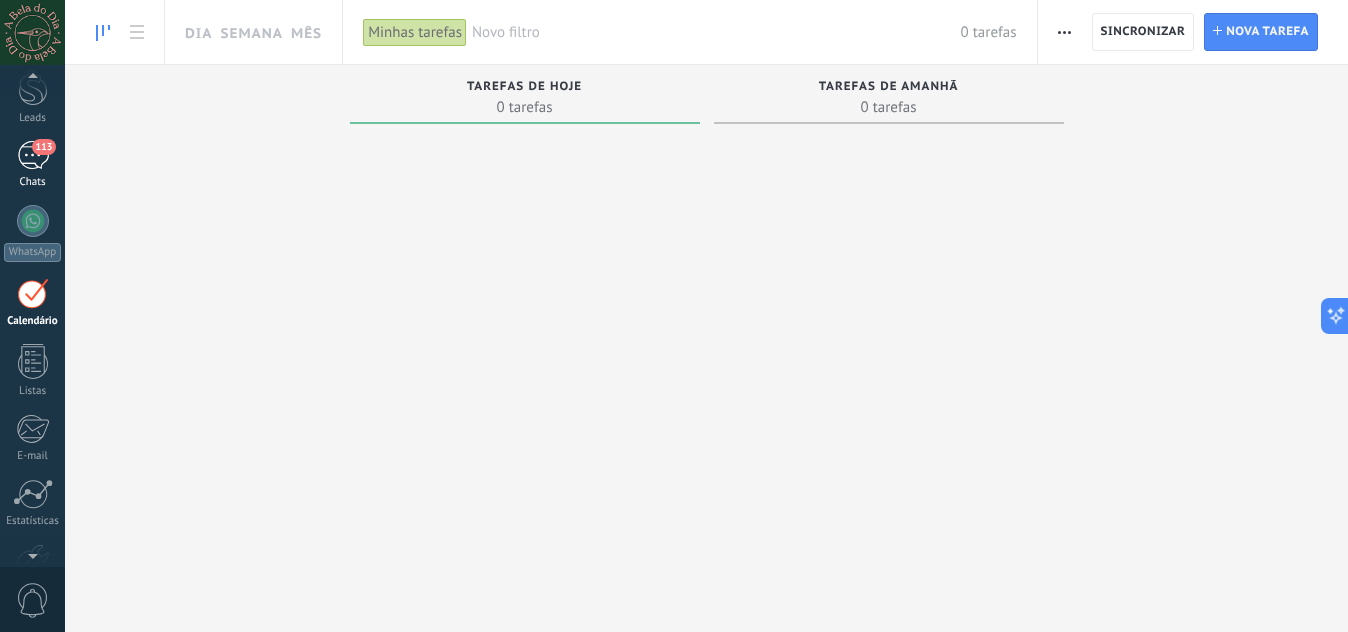 scroll, scrollTop: 0, scrollLeft: 0, axis: both 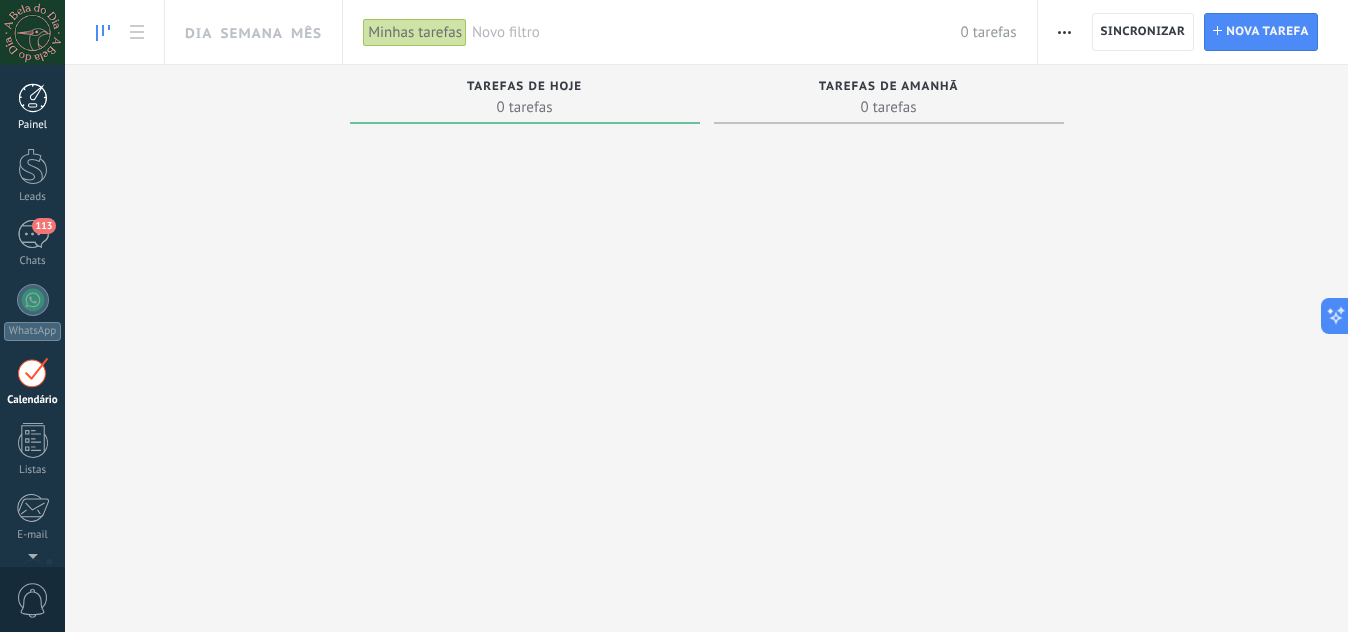 click at bounding box center (33, 98) 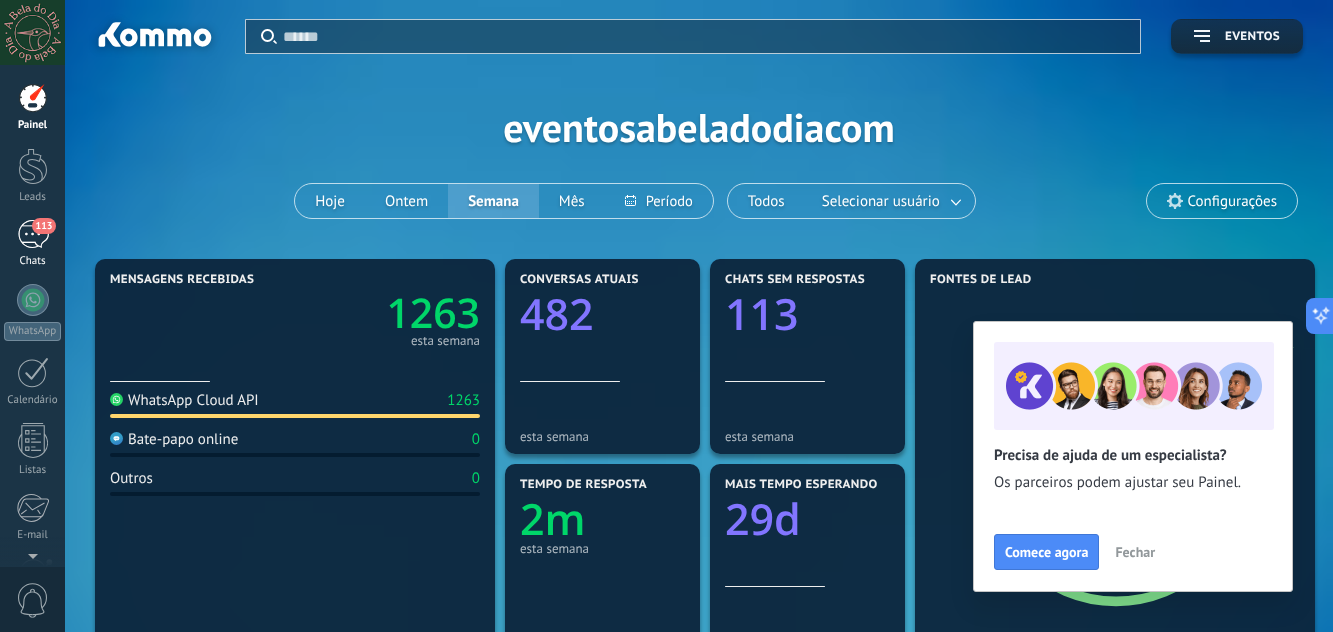 click on "113" at bounding box center (33, 234) 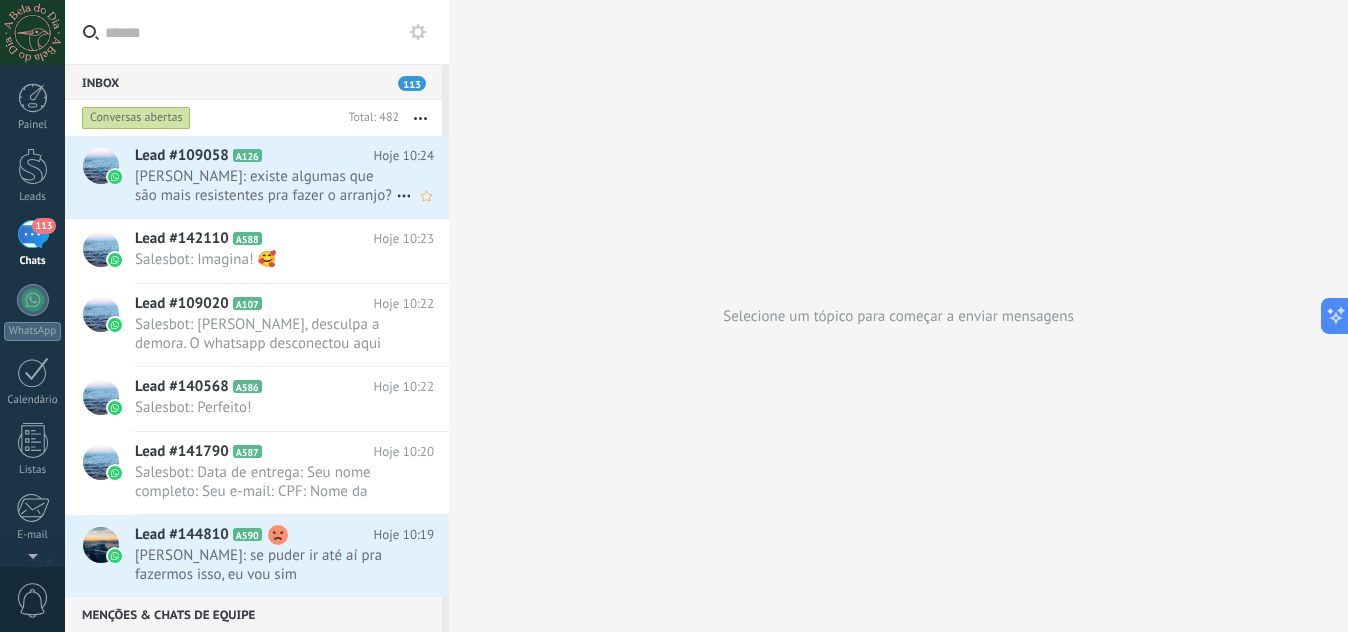 click on "Guilherme Reges: existe algumas que são mais resistentes pra fazer o arranjo?" at bounding box center (265, 186) 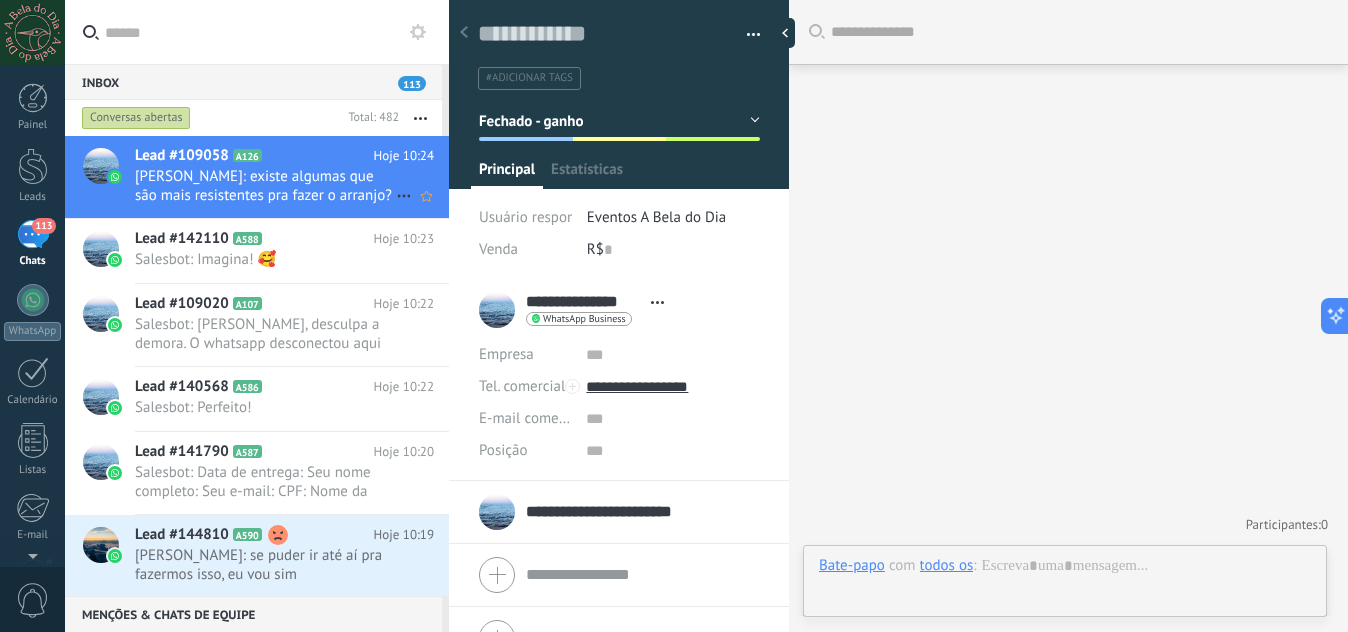 scroll, scrollTop: 30, scrollLeft: 0, axis: vertical 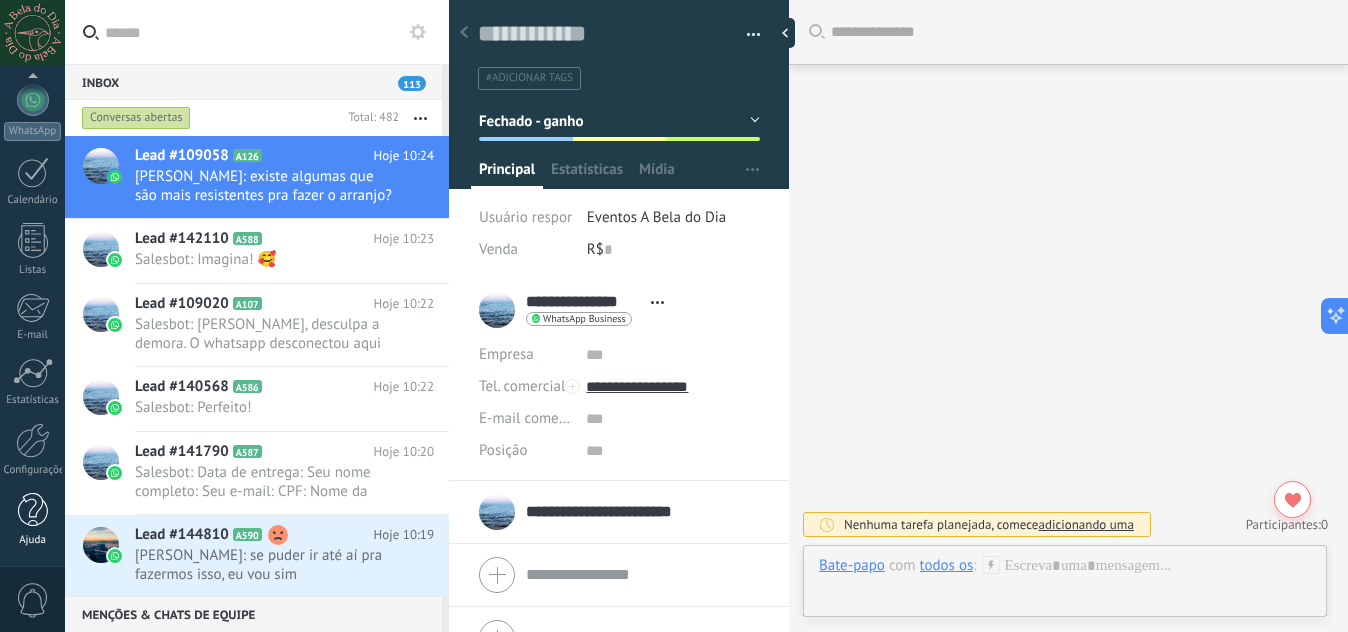 click at bounding box center (33, 510) 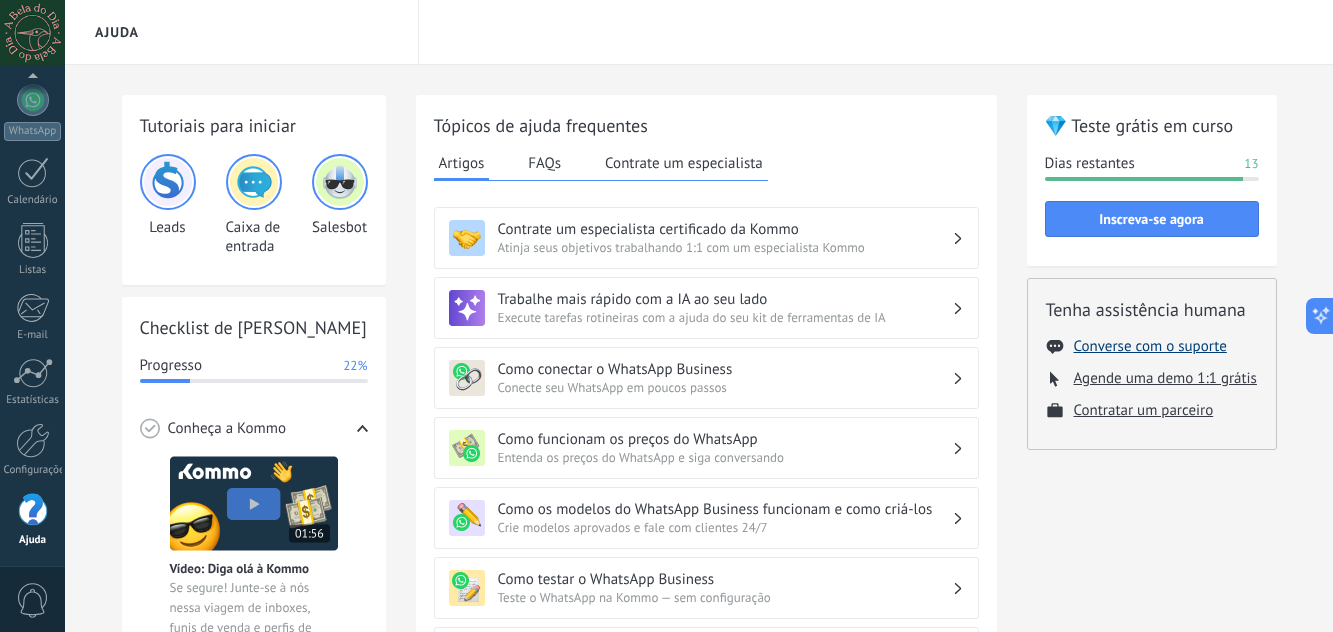 click on "Converse com o suporte" at bounding box center (1150, 346) 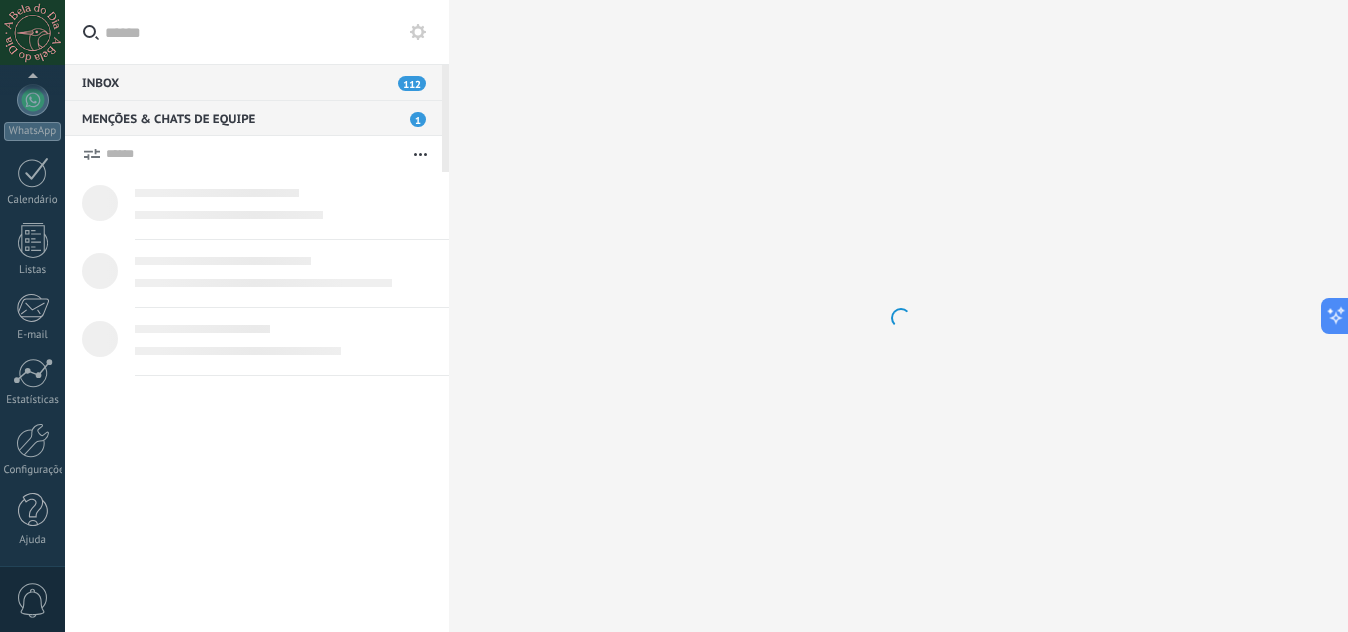 scroll, scrollTop: 0, scrollLeft: 0, axis: both 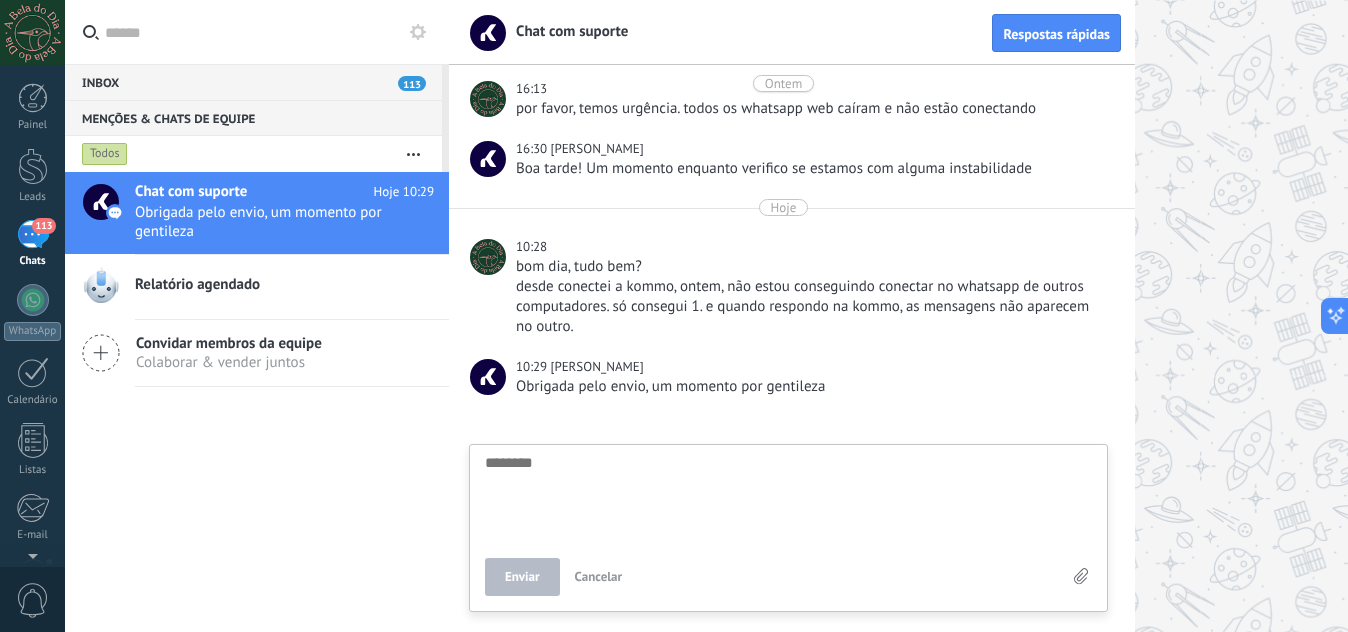 click on "113" at bounding box center (43, 226) 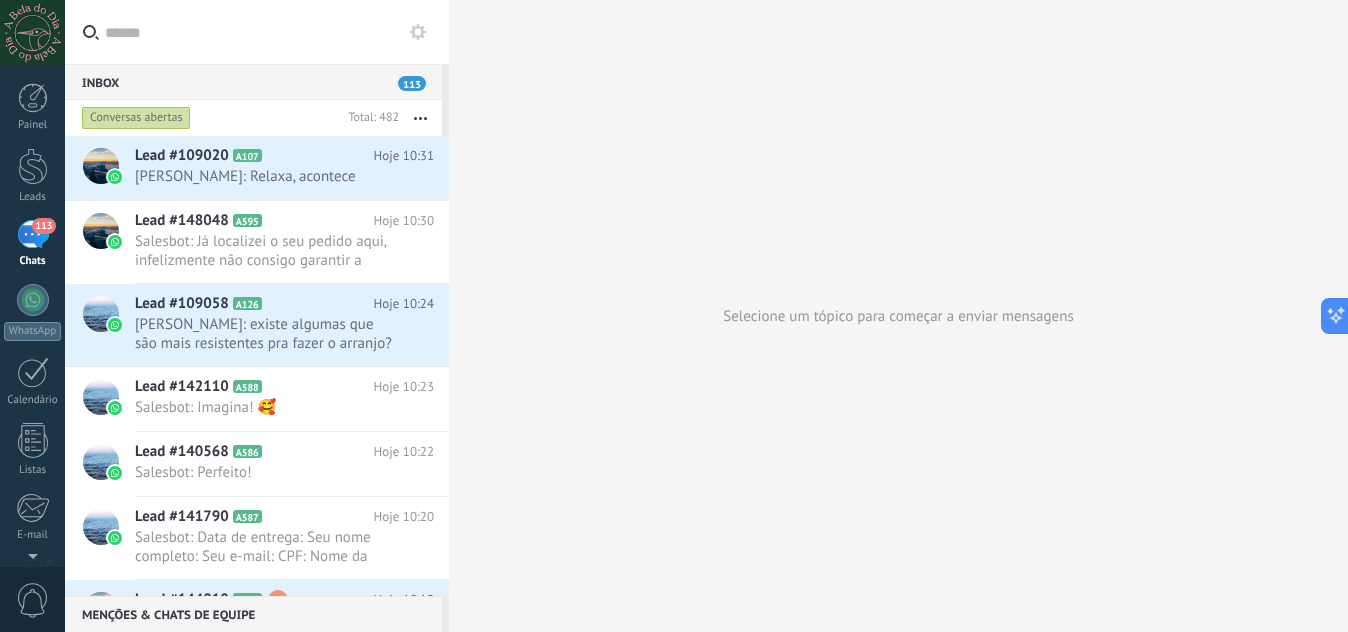 click 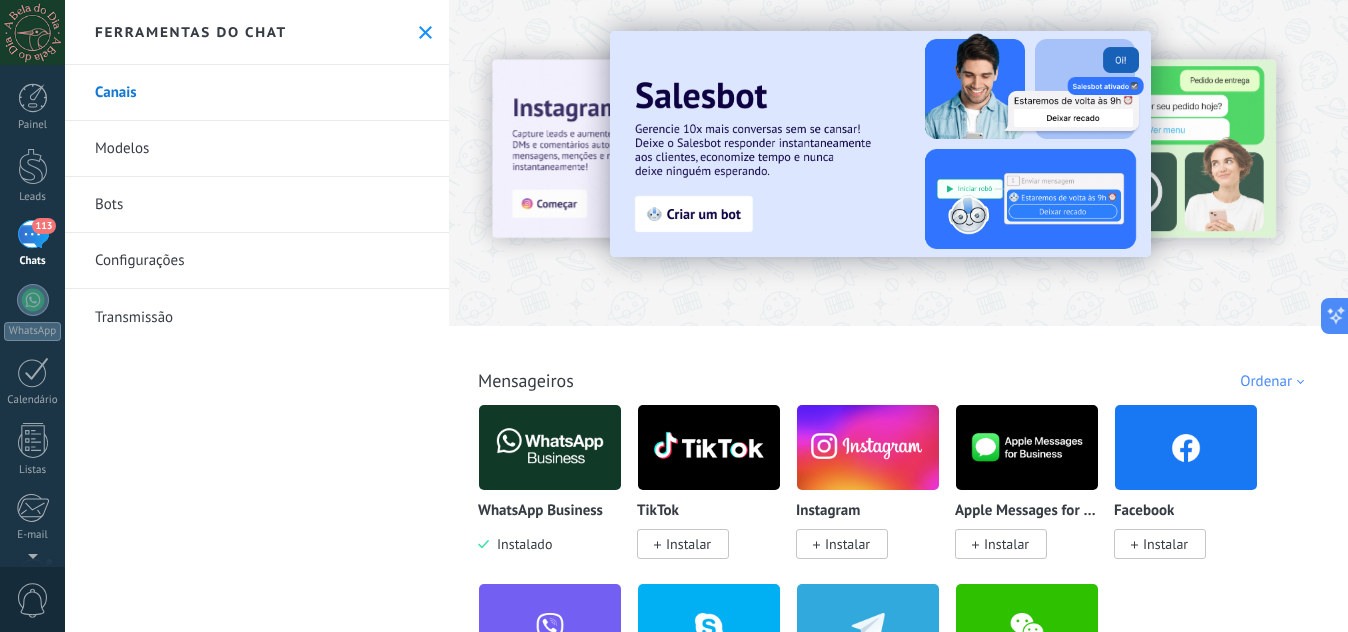 click on "Modelos" at bounding box center [257, 149] 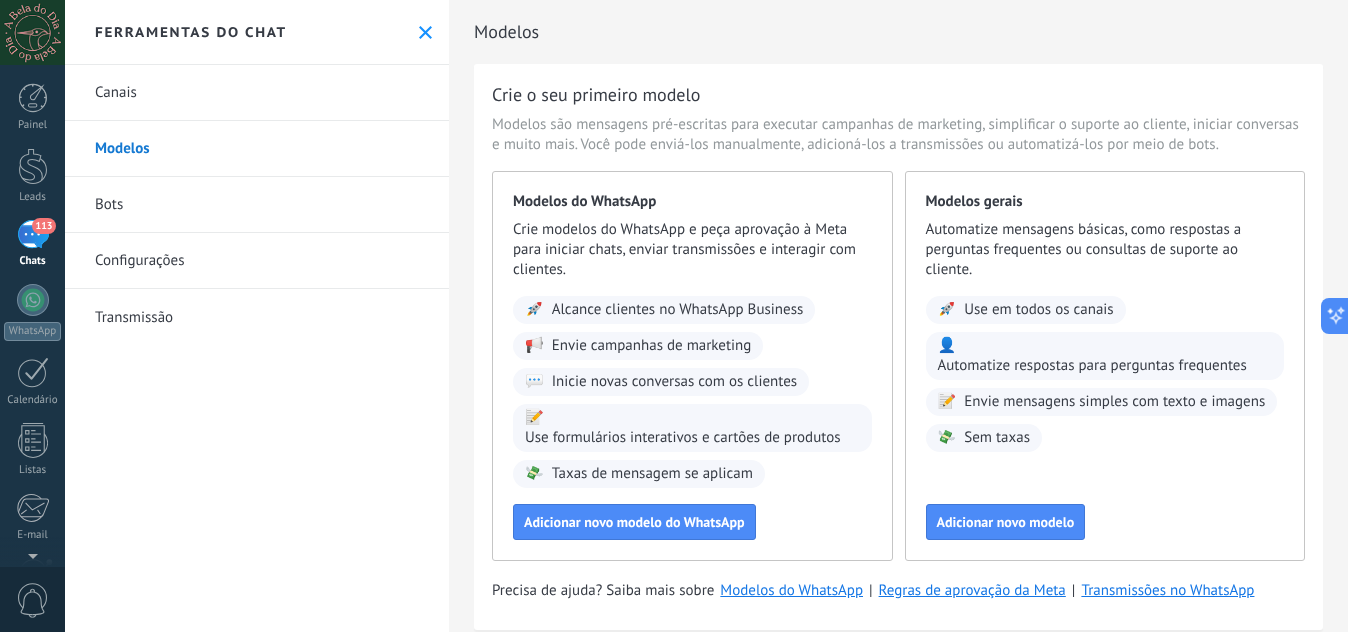 scroll, scrollTop: 41, scrollLeft: 0, axis: vertical 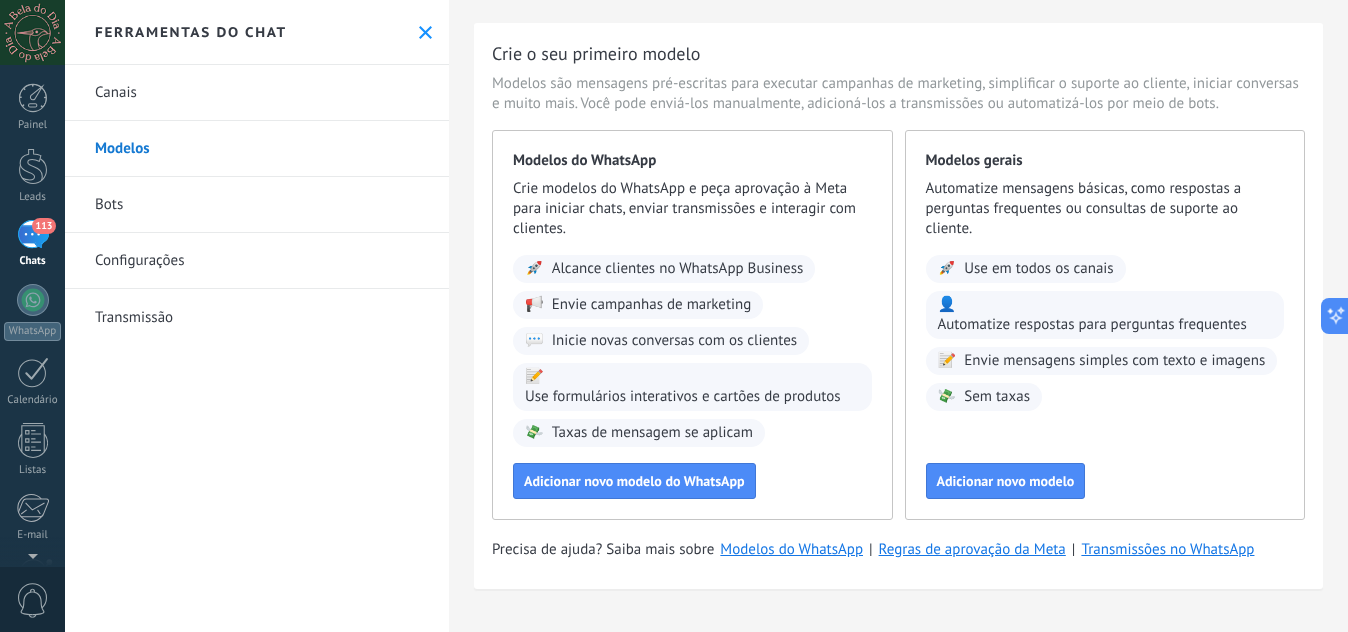 click on "Bots" at bounding box center (257, 205) 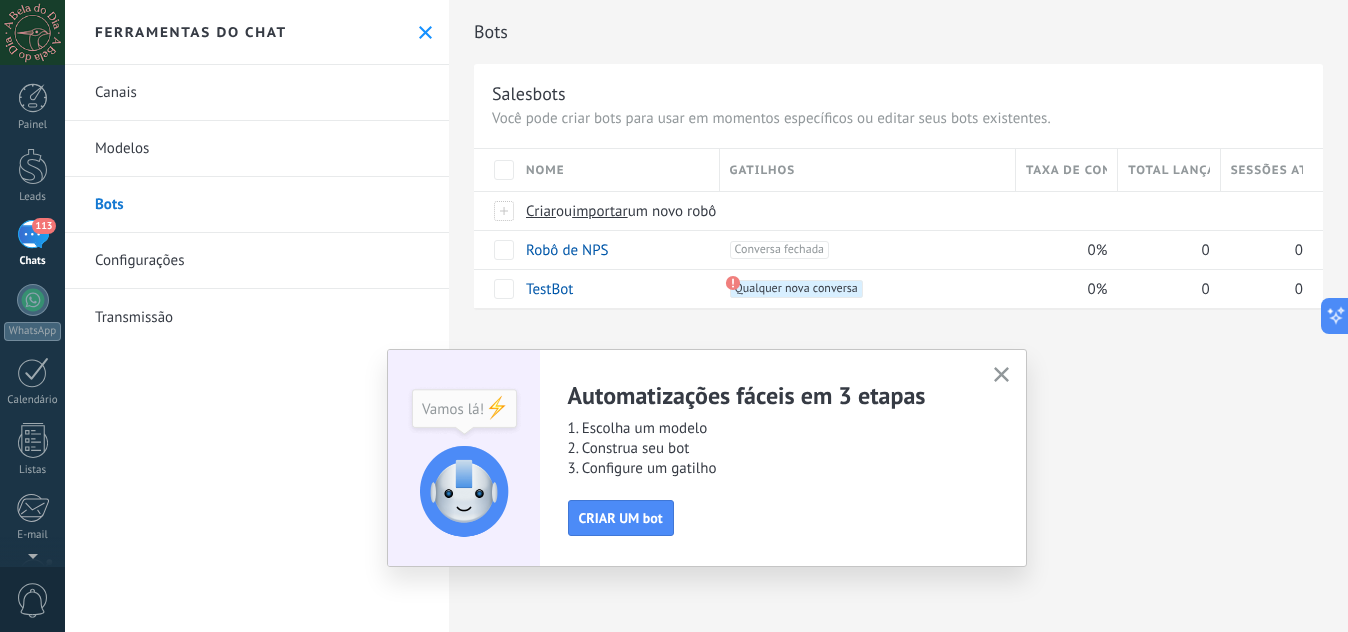 click 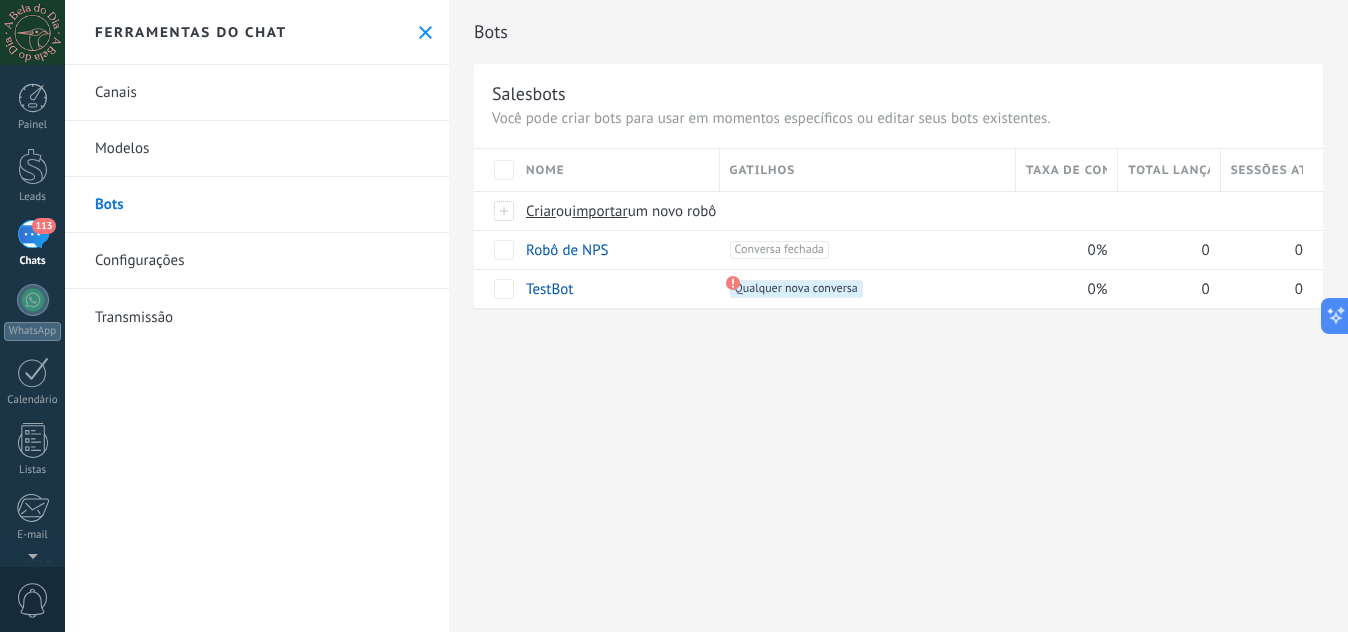 click on "Configurações" at bounding box center (257, 261) 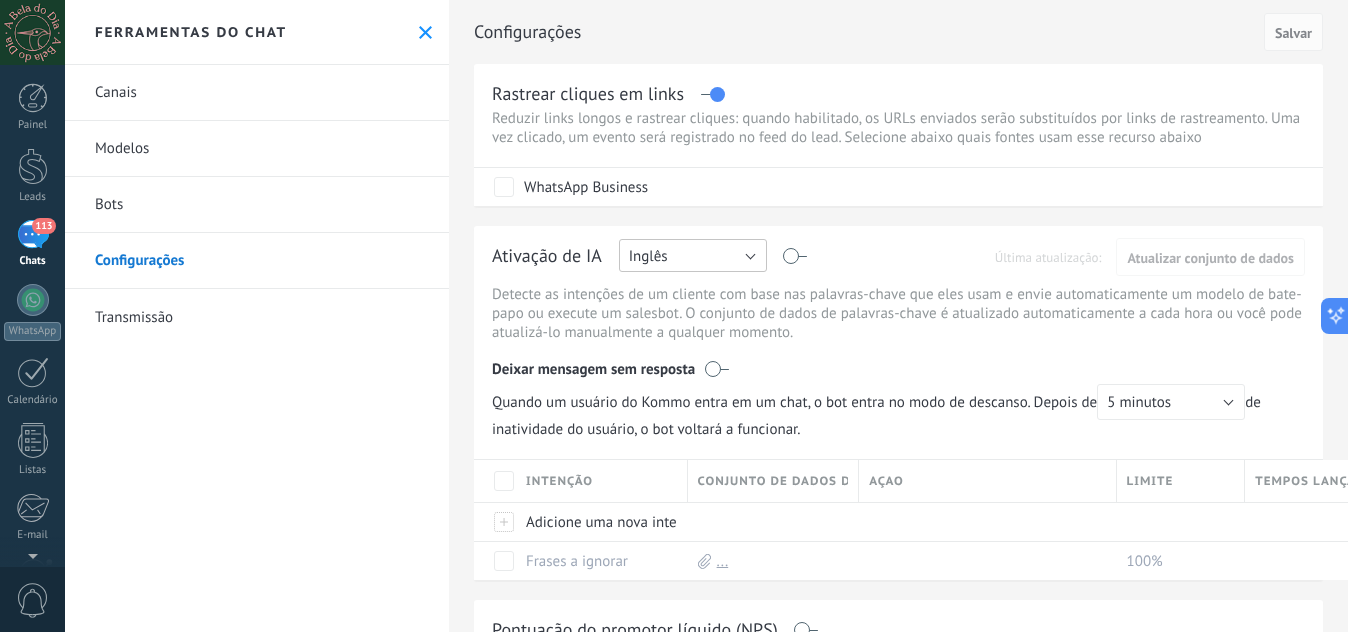 click on "Inglês" at bounding box center (693, 255) 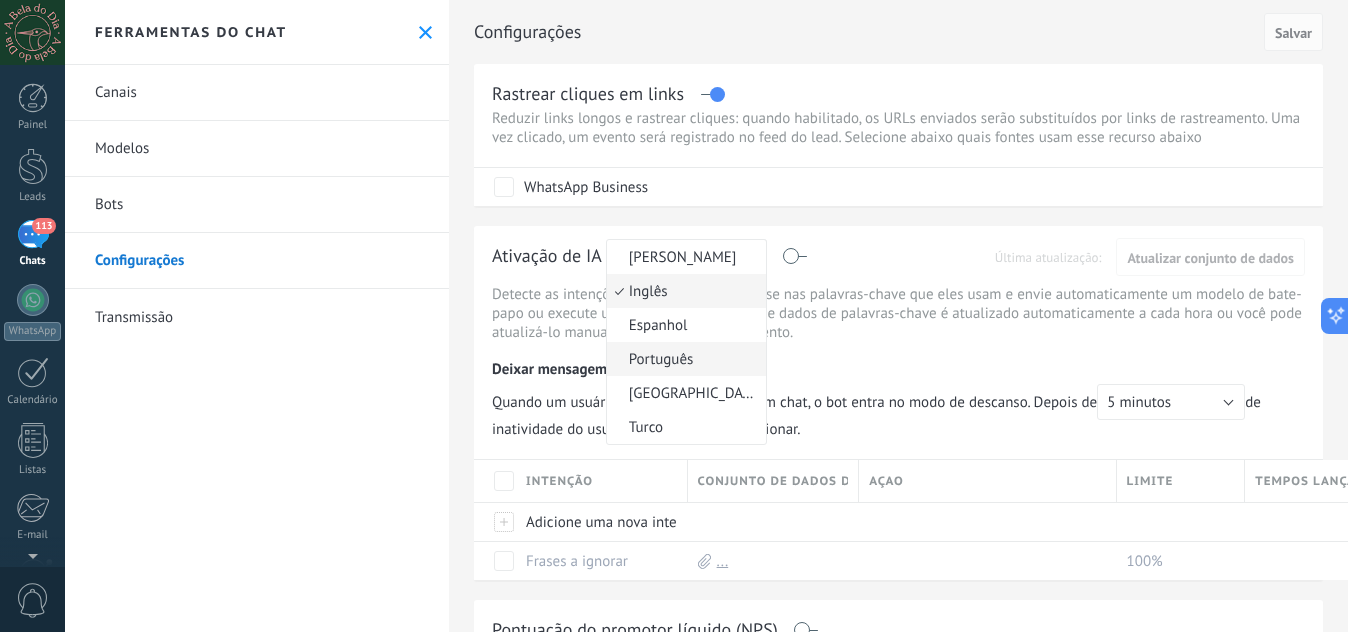 click on "Português" at bounding box center (683, 359) 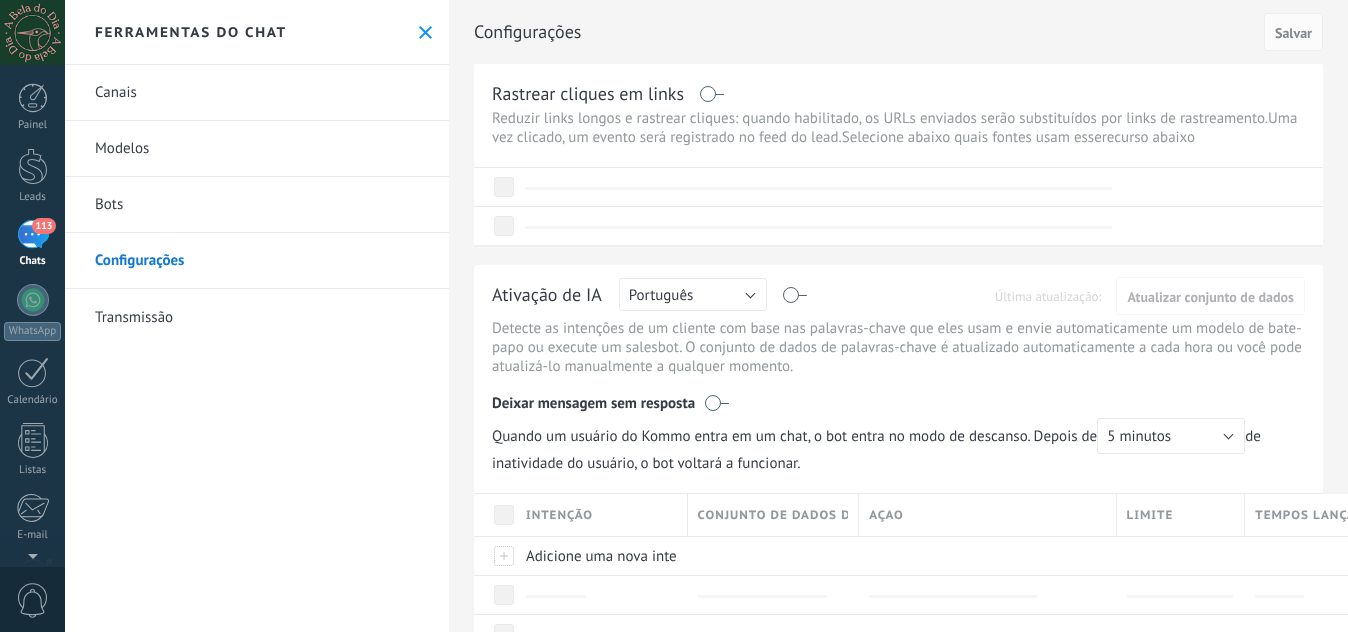 scroll, scrollTop: 0, scrollLeft: 0, axis: both 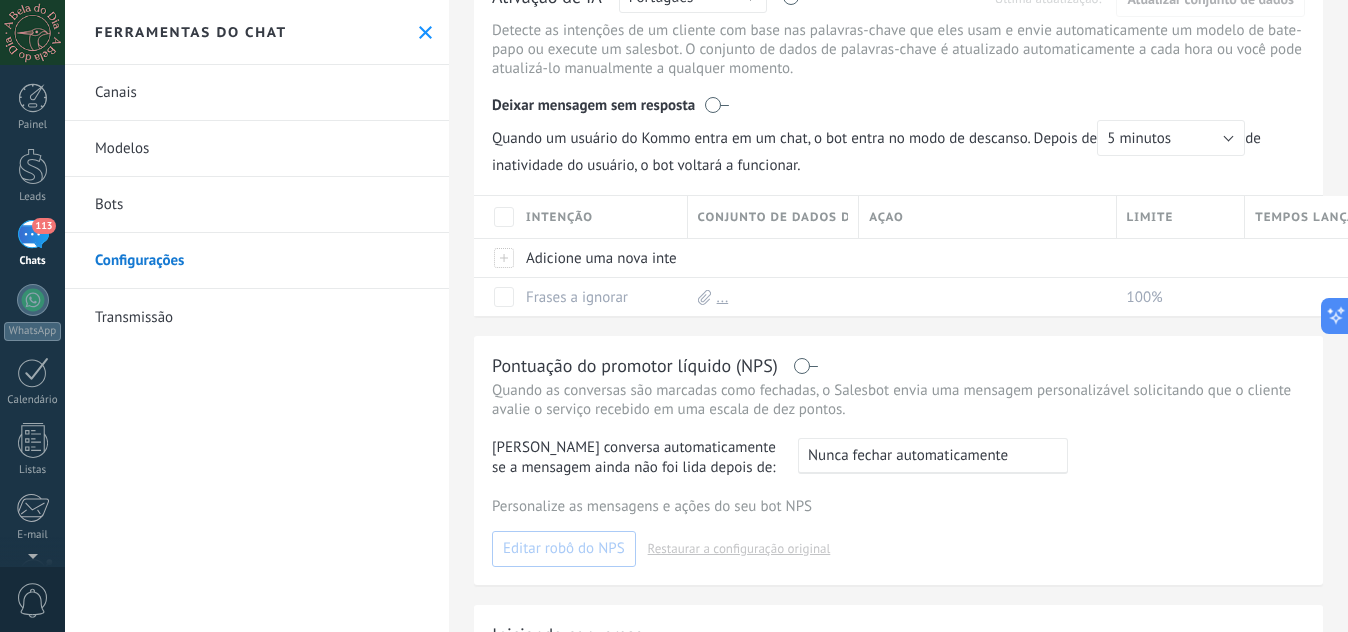 click on "Transmissão" at bounding box center (257, 317) 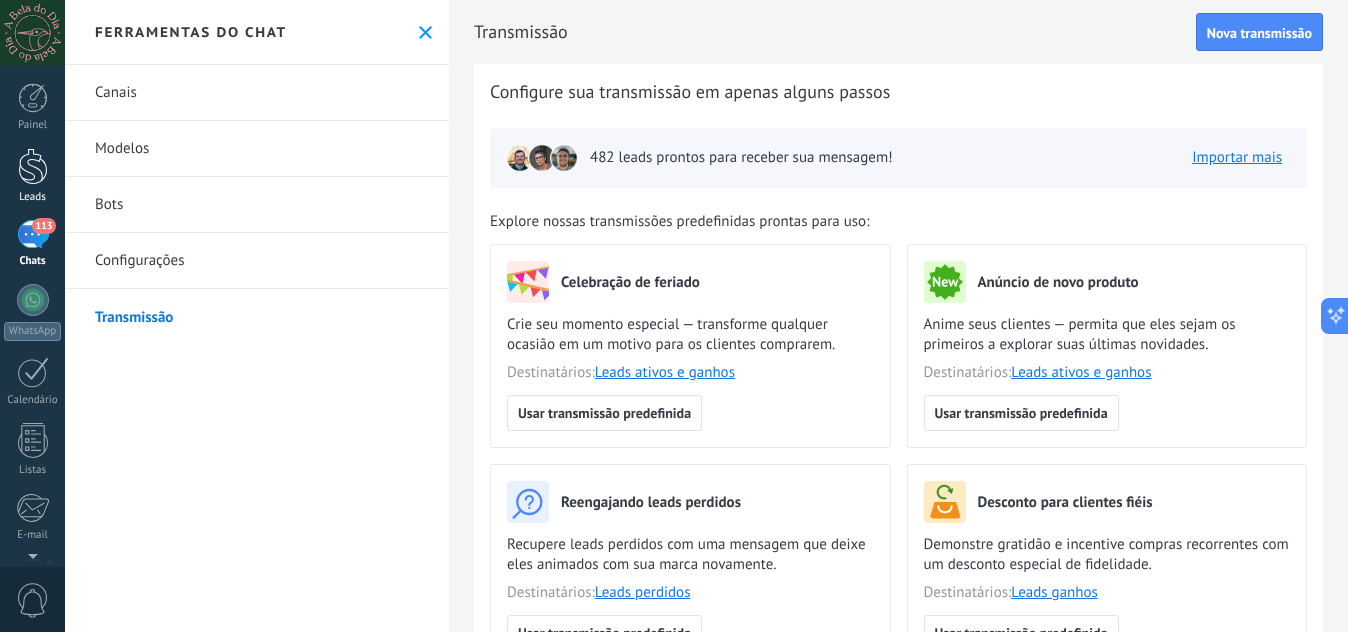 click at bounding box center (33, 166) 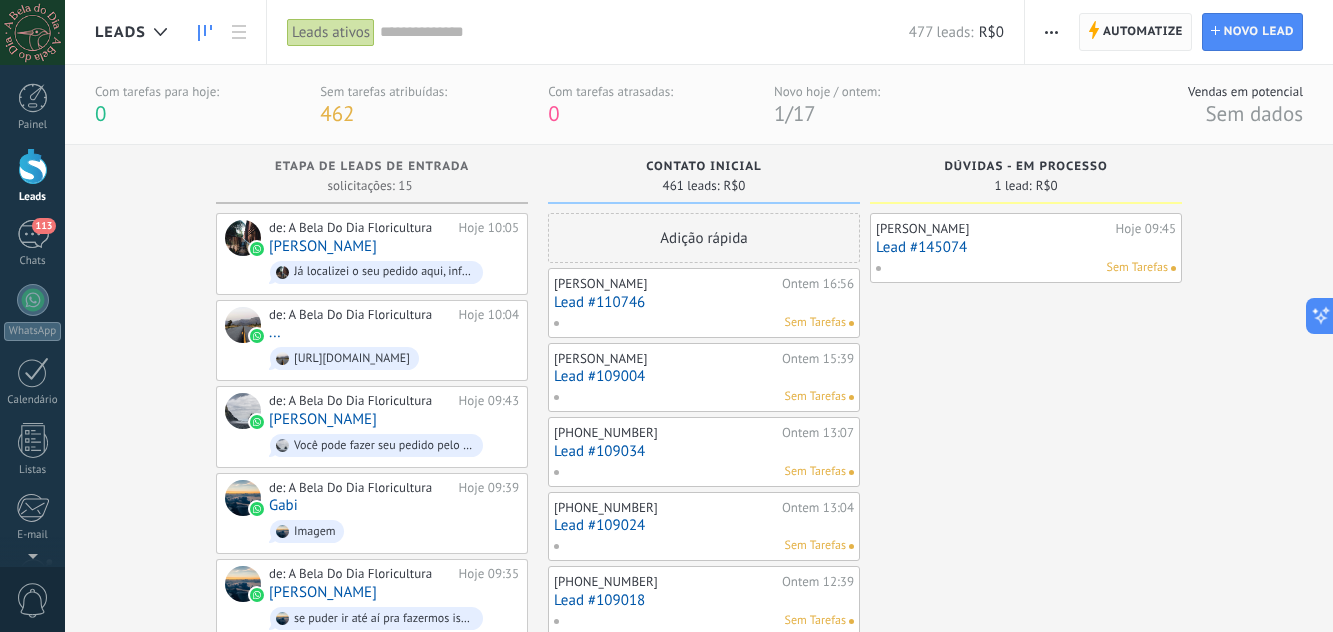 click on "Automatize" at bounding box center [1143, 32] 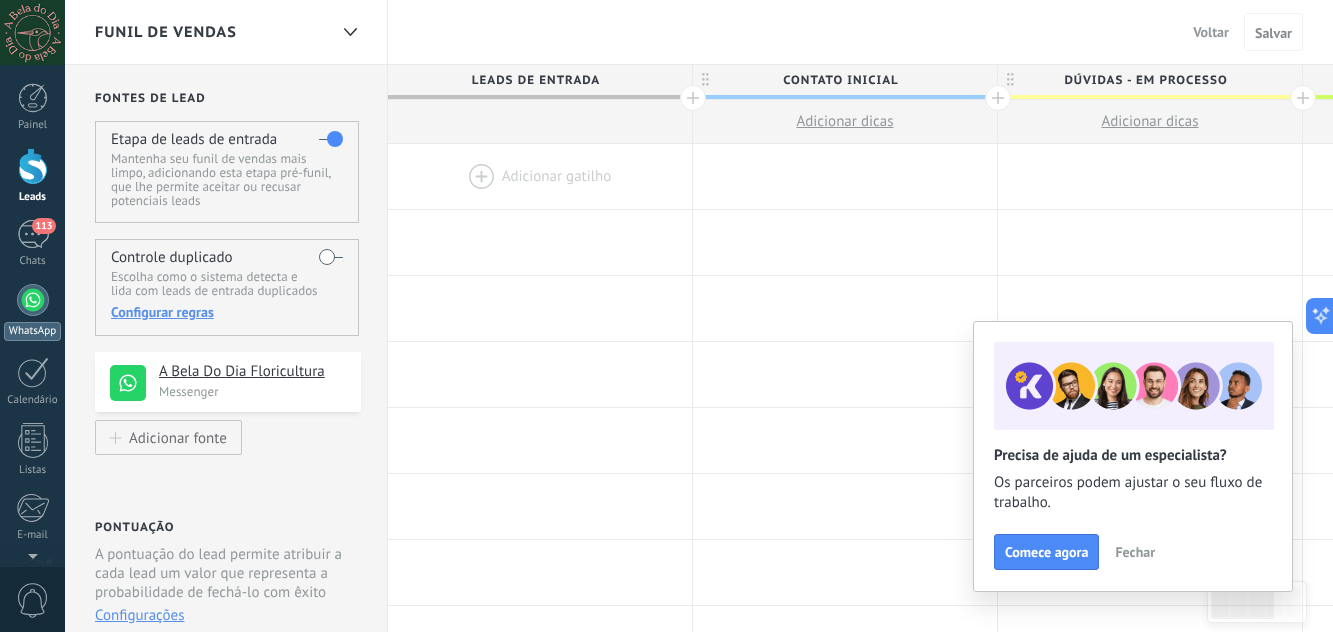 click at bounding box center (33, 300) 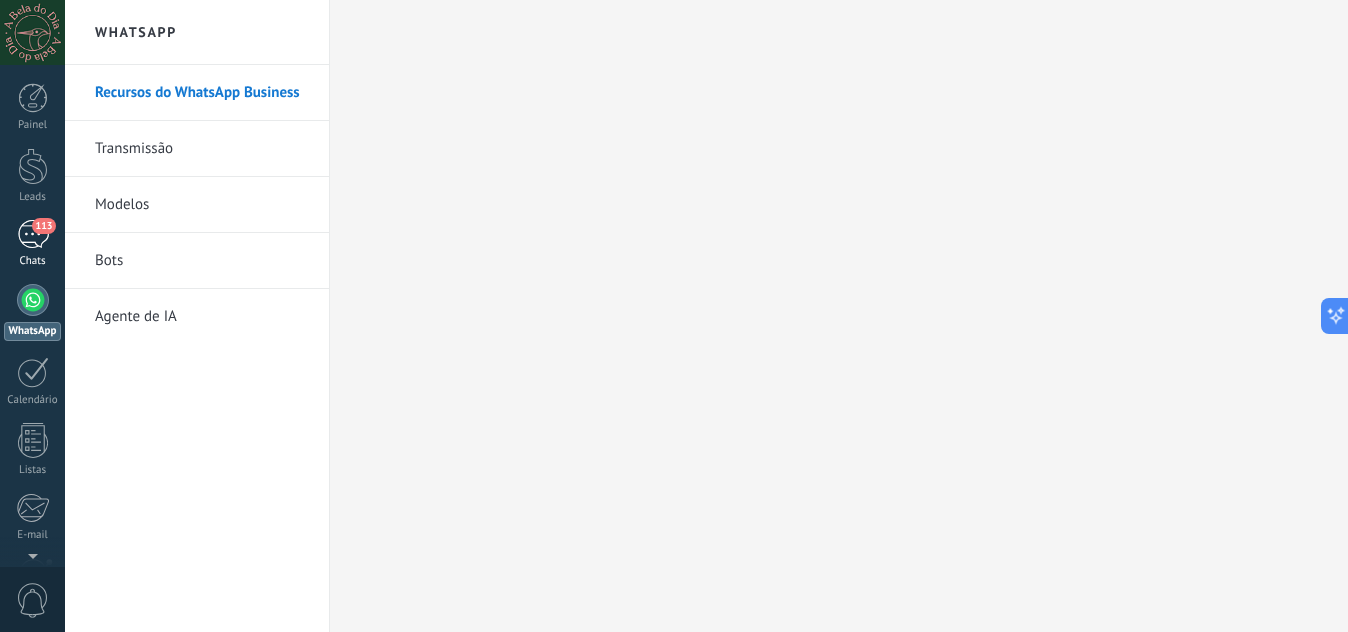 click on "113" at bounding box center [33, 234] 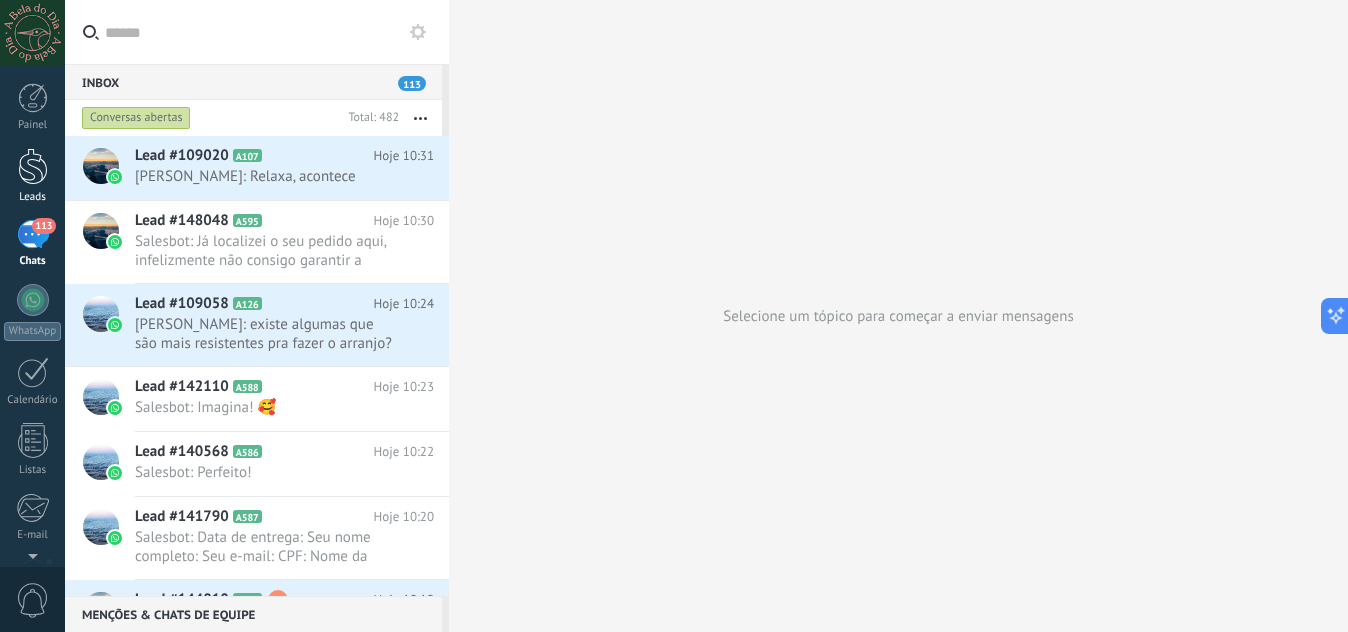 click at bounding box center [33, 166] 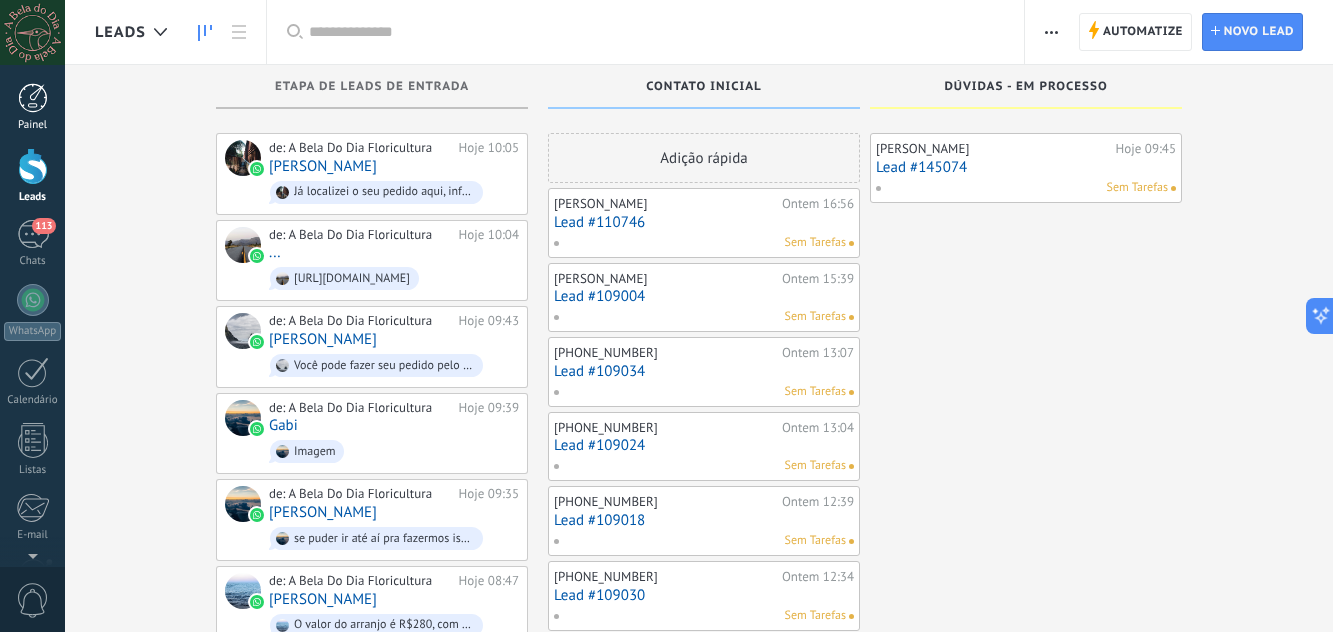 click at bounding box center (33, 98) 